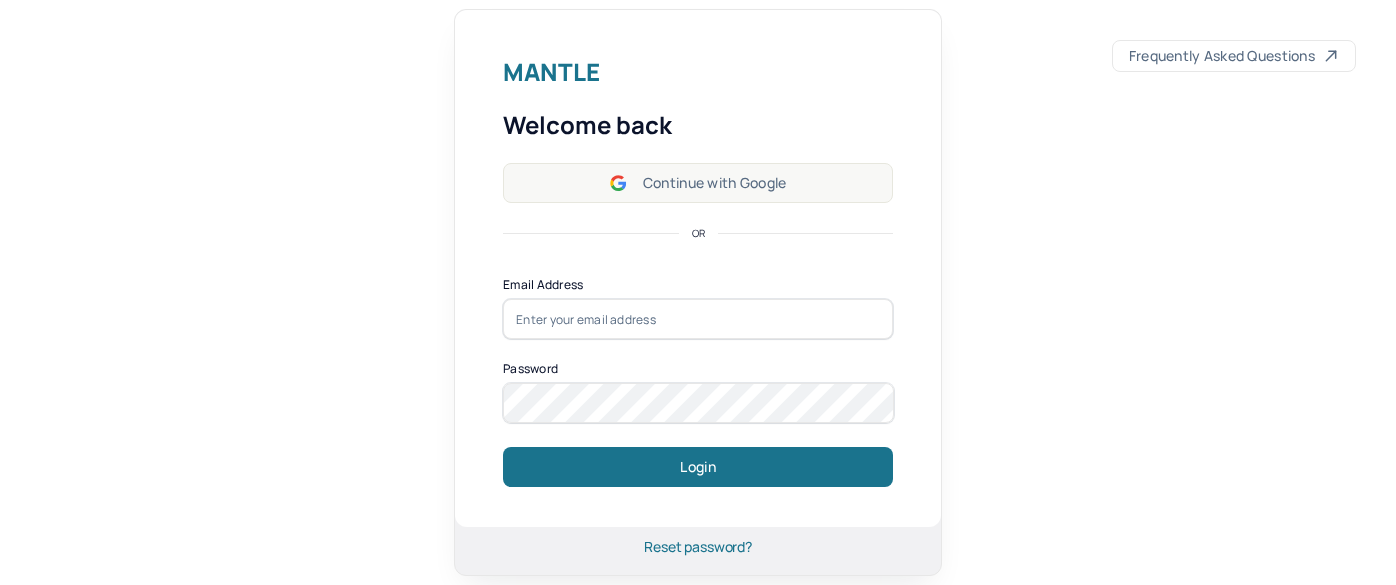 scroll, scrollTop: 0, scrollLeft: 0, axis: both 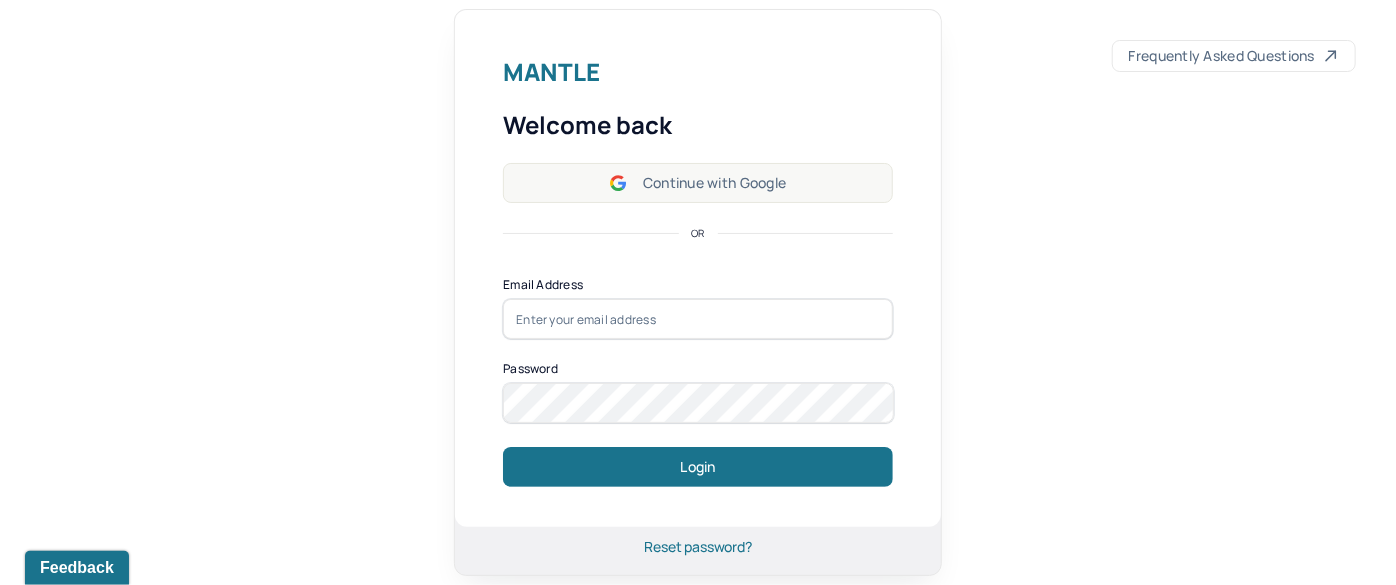click on "Continue with Google" at bounding box center [698, 183] 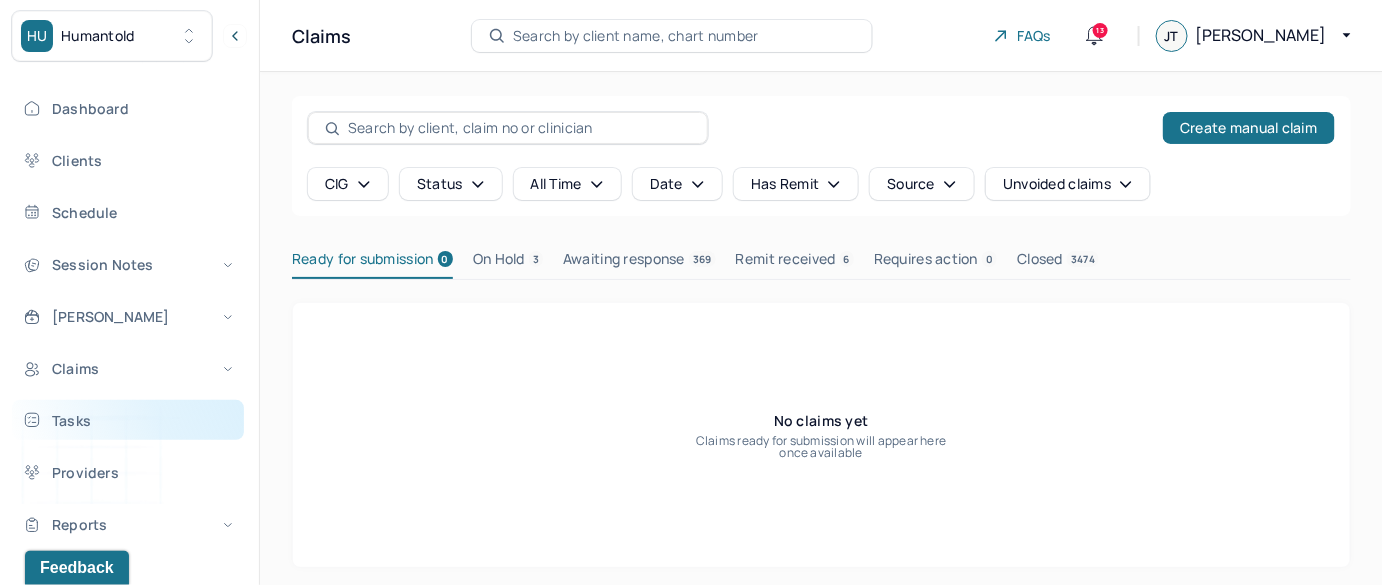 click on "Tasks" at bounding box center [128, 420] 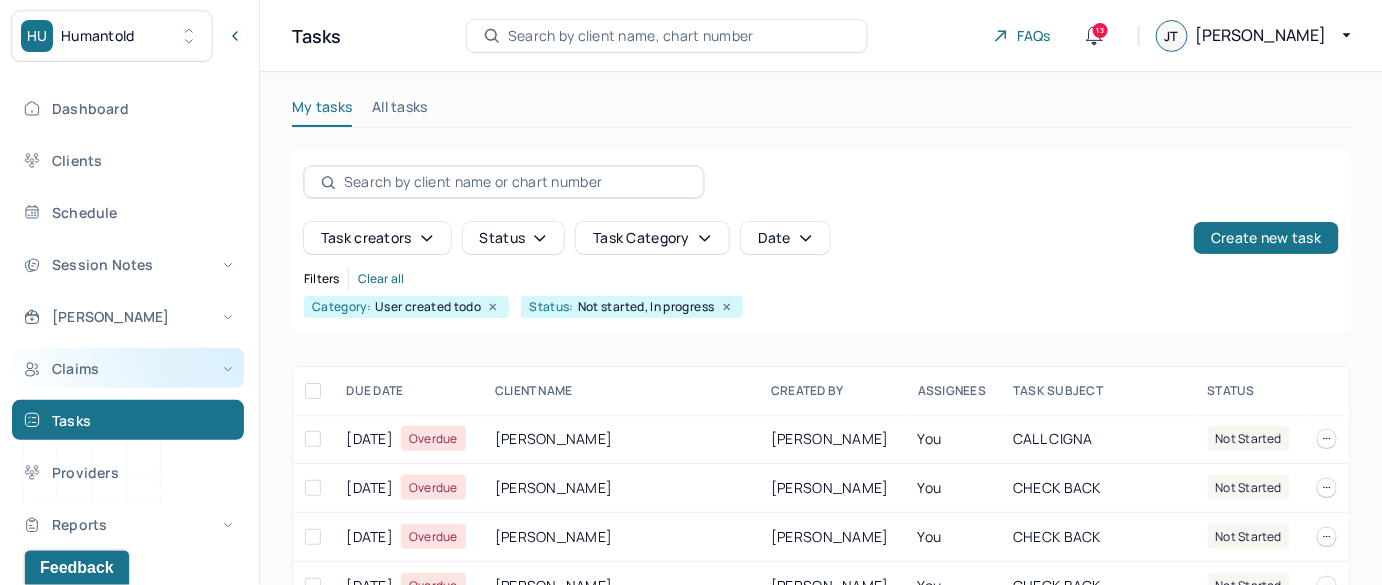 click on "Claims" at bounding box center (128, 368) 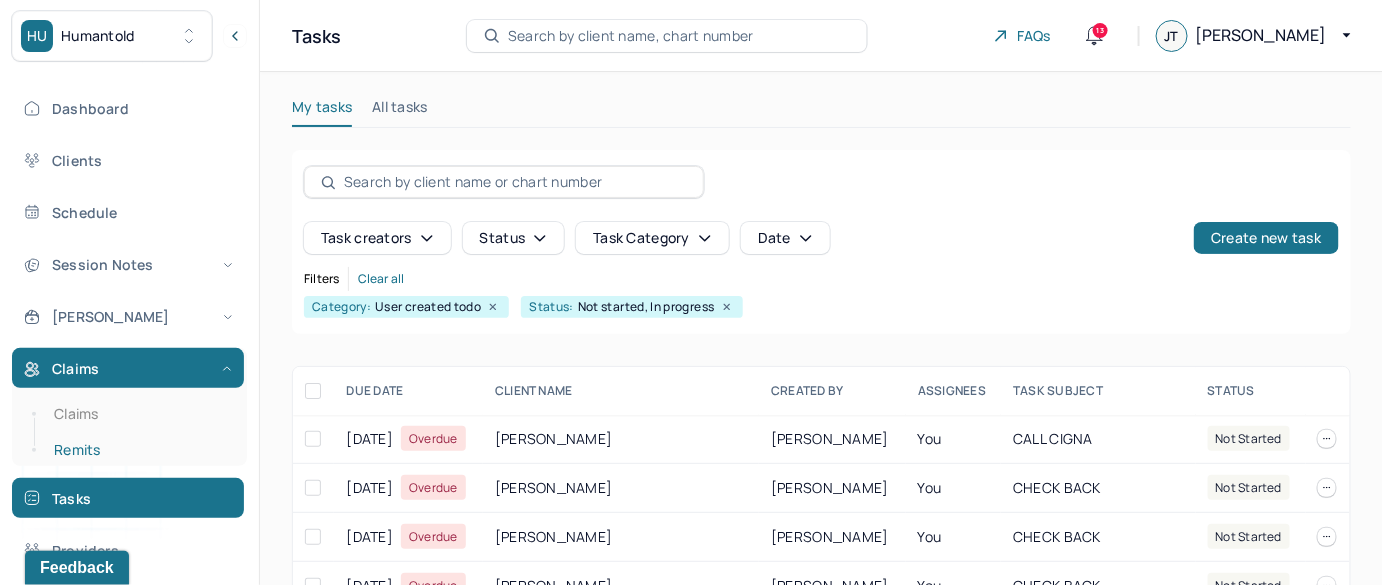 click on "Remits" at bounding box center [139, 450] 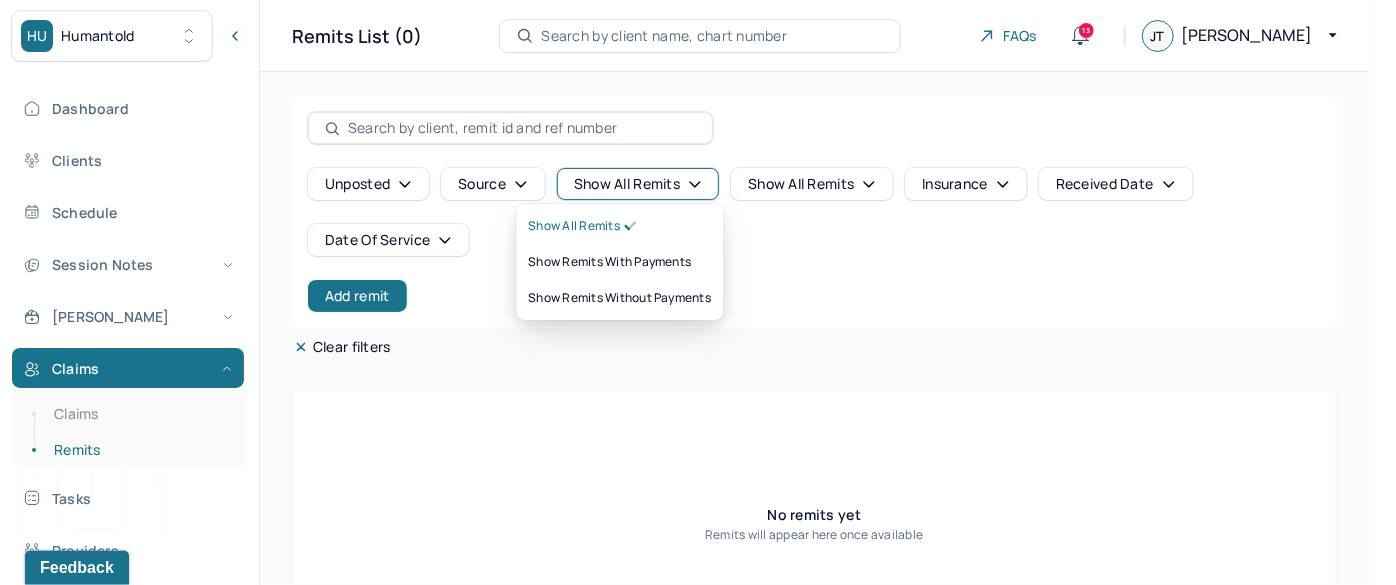 click on "Show all remits" at bounding box center [638, 184] 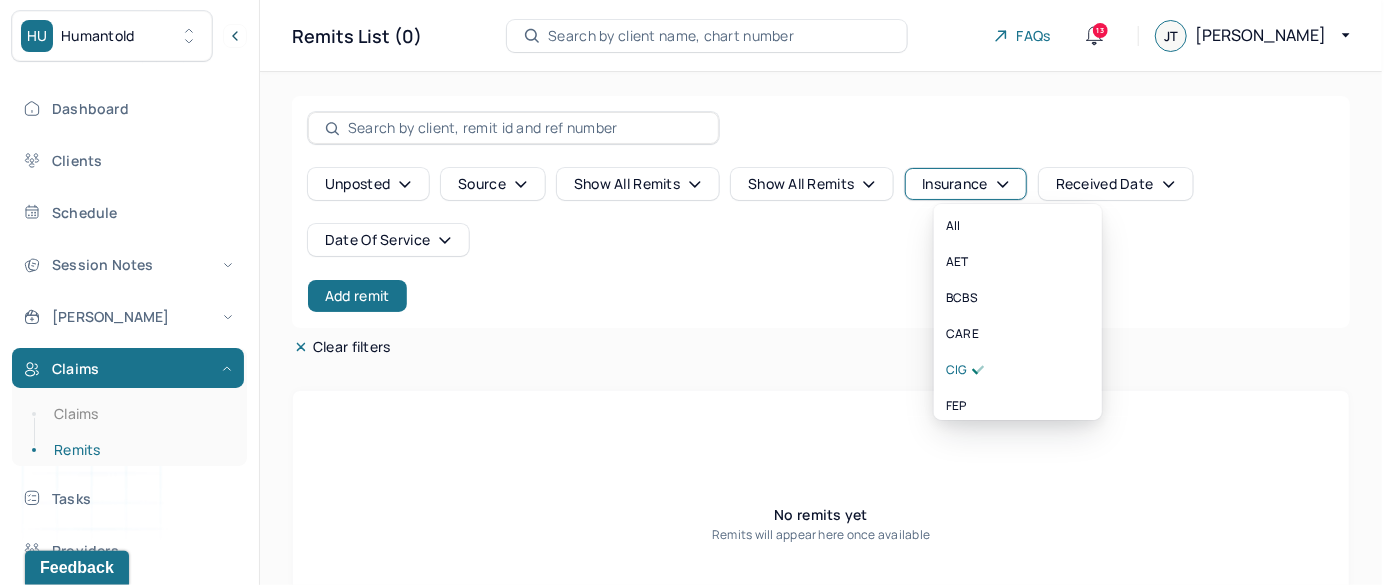 click on "Insurance" at bounding box center (966, 184) 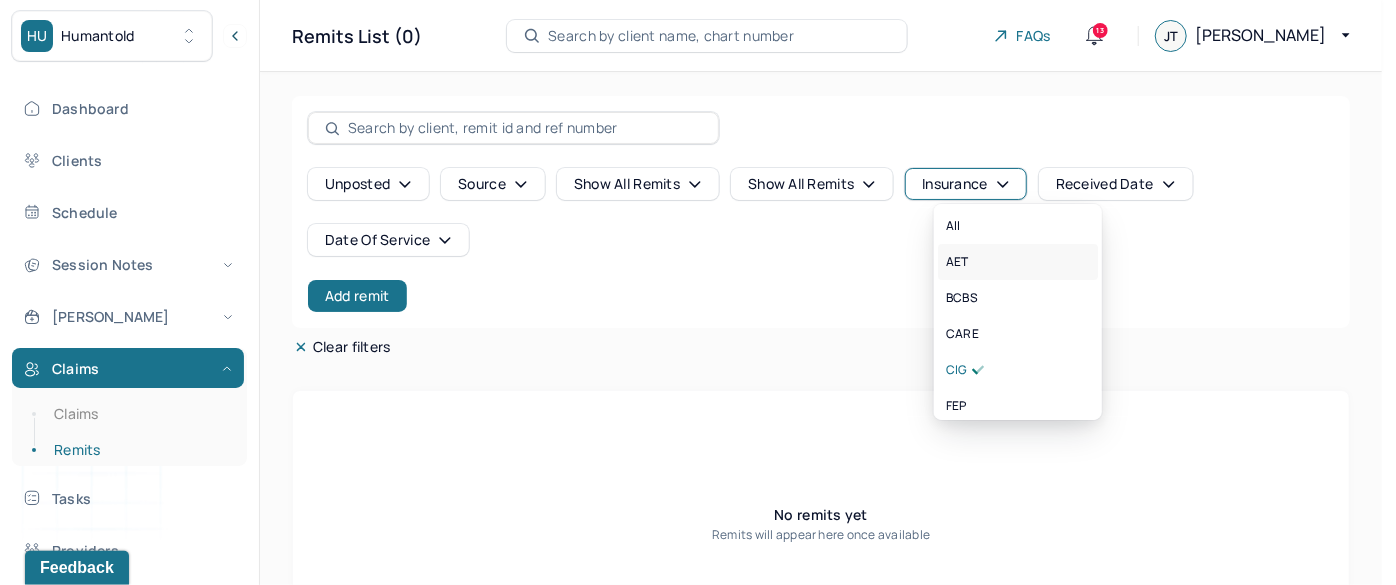 click on "AET" at bounding box center [1018, 262] 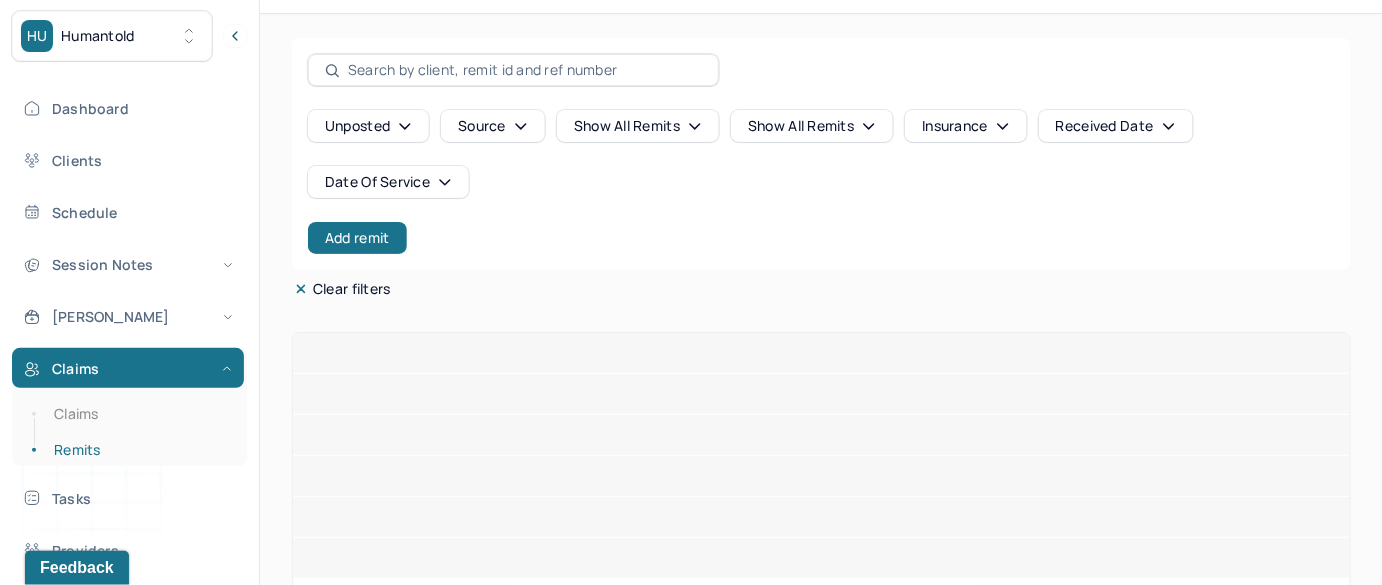scroll, scrollTop: 0, scrollLeft: 0, axis: both 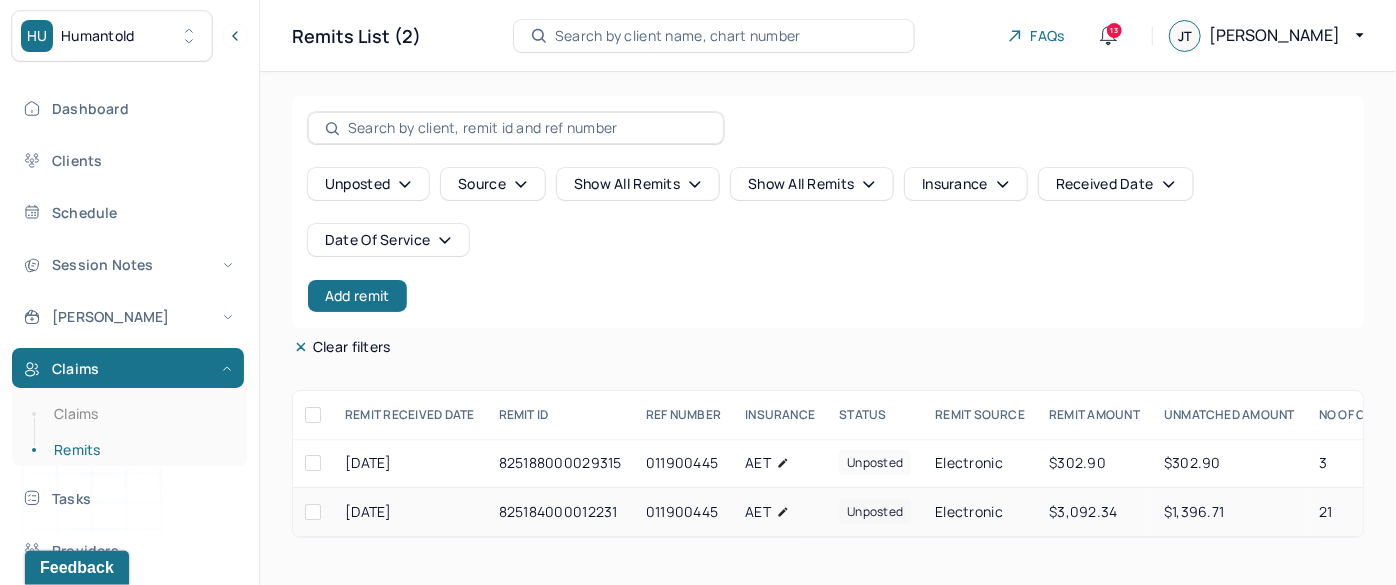 click on "unposted" at bounding box center [875, 511] 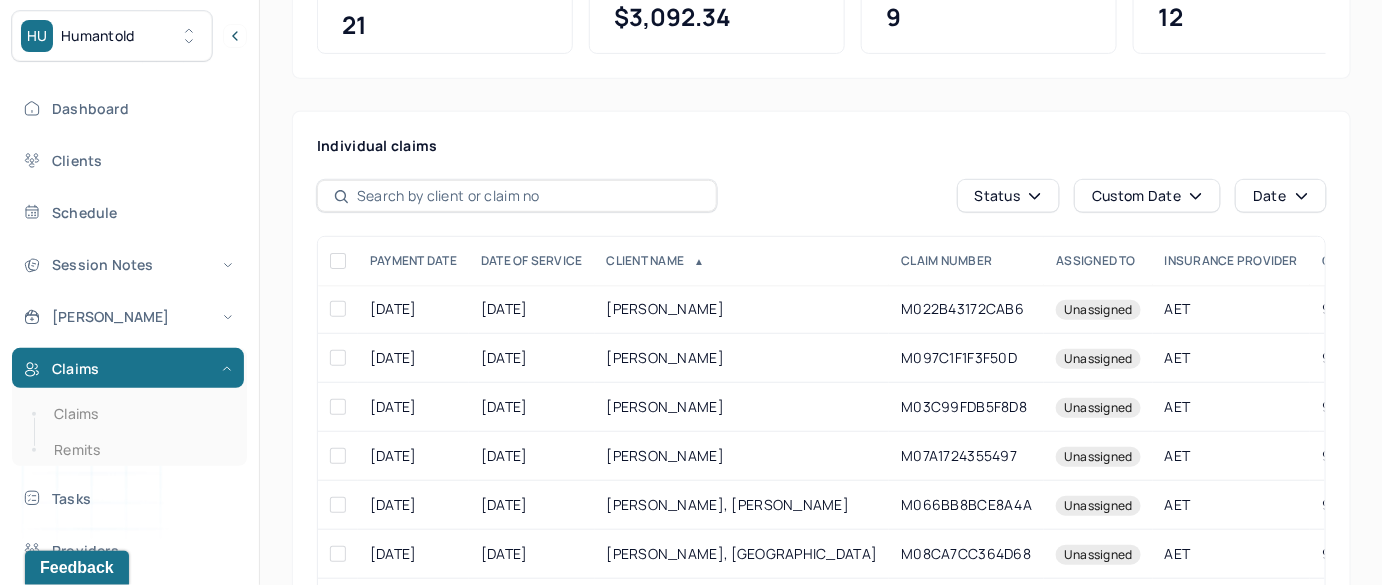 scroll, scrollTop: 249, scrollLeft: 0, axis: vertical 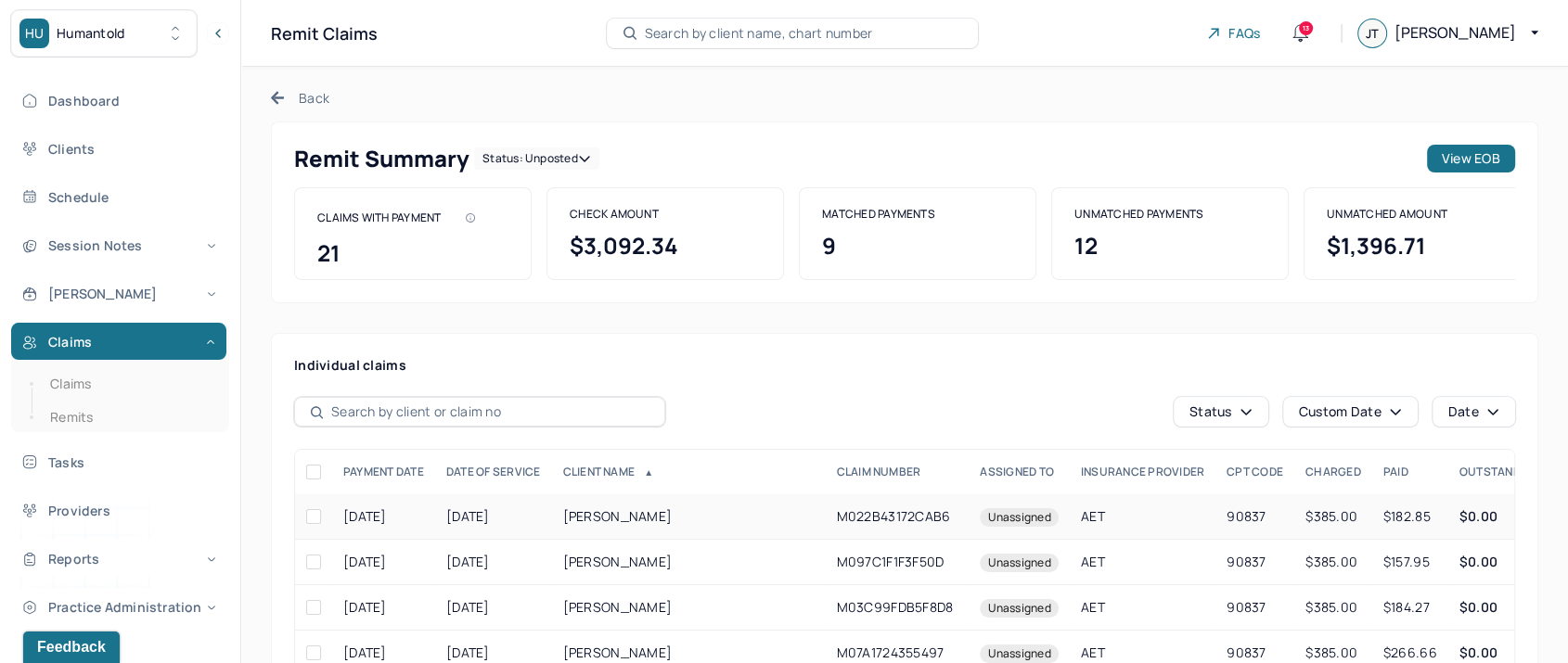 click on "[PERSON_NAME]" at bounding box center (688, 516) 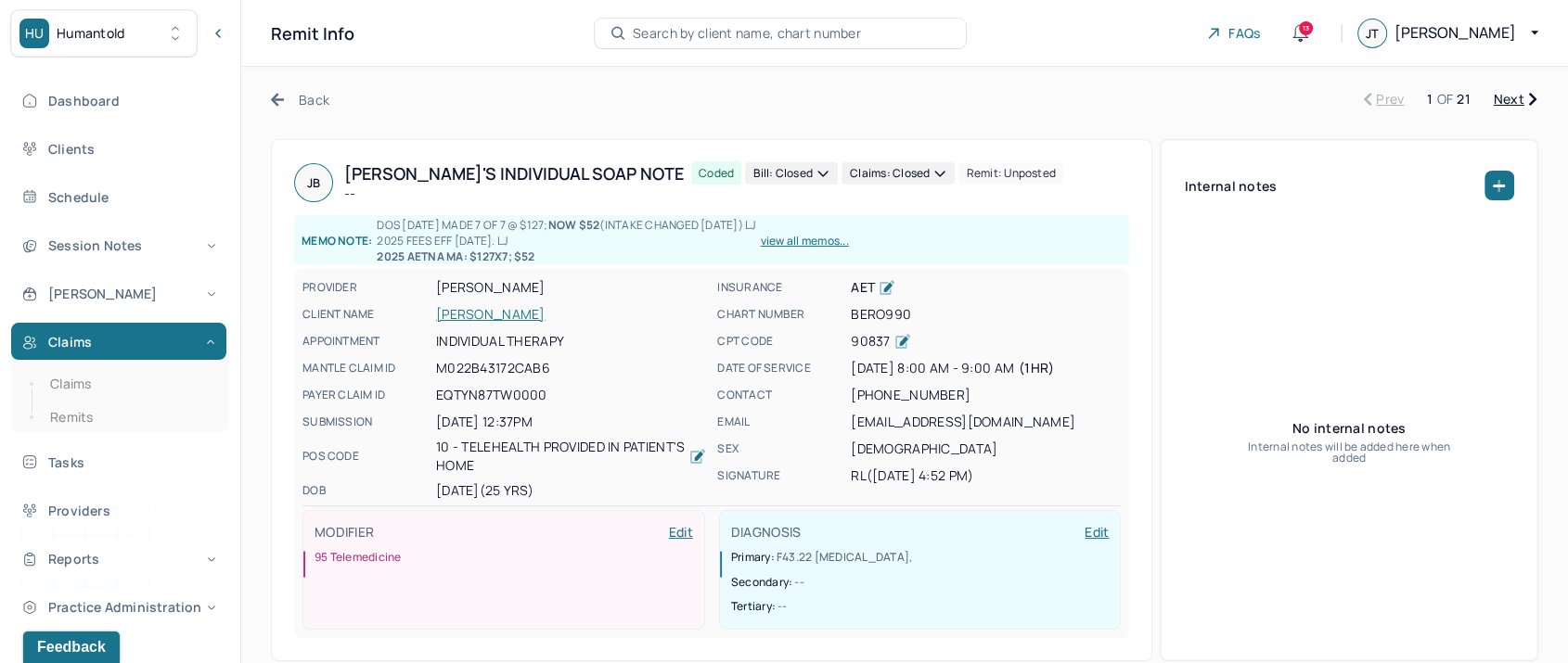 click on "Next" at bounding box center [1515, 99] 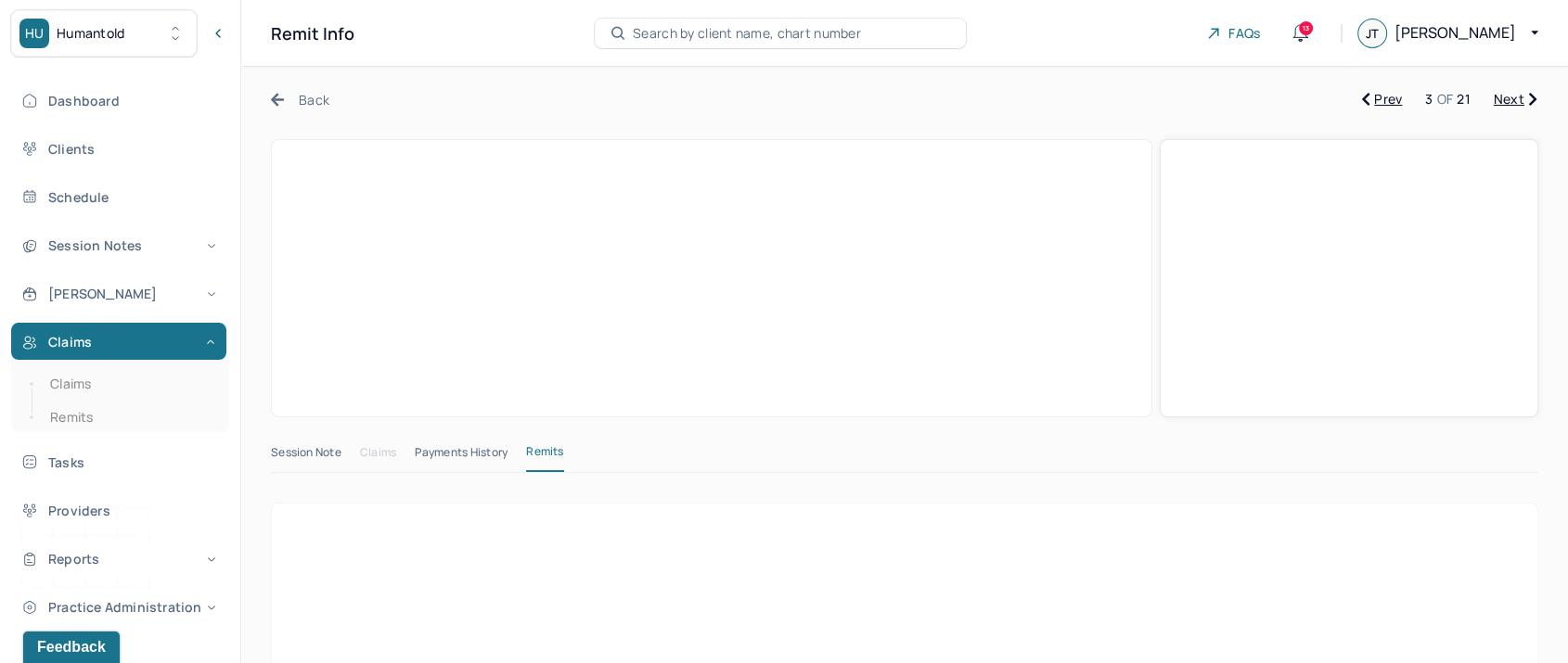 click on "Next" at bounding box center [1515, 99] 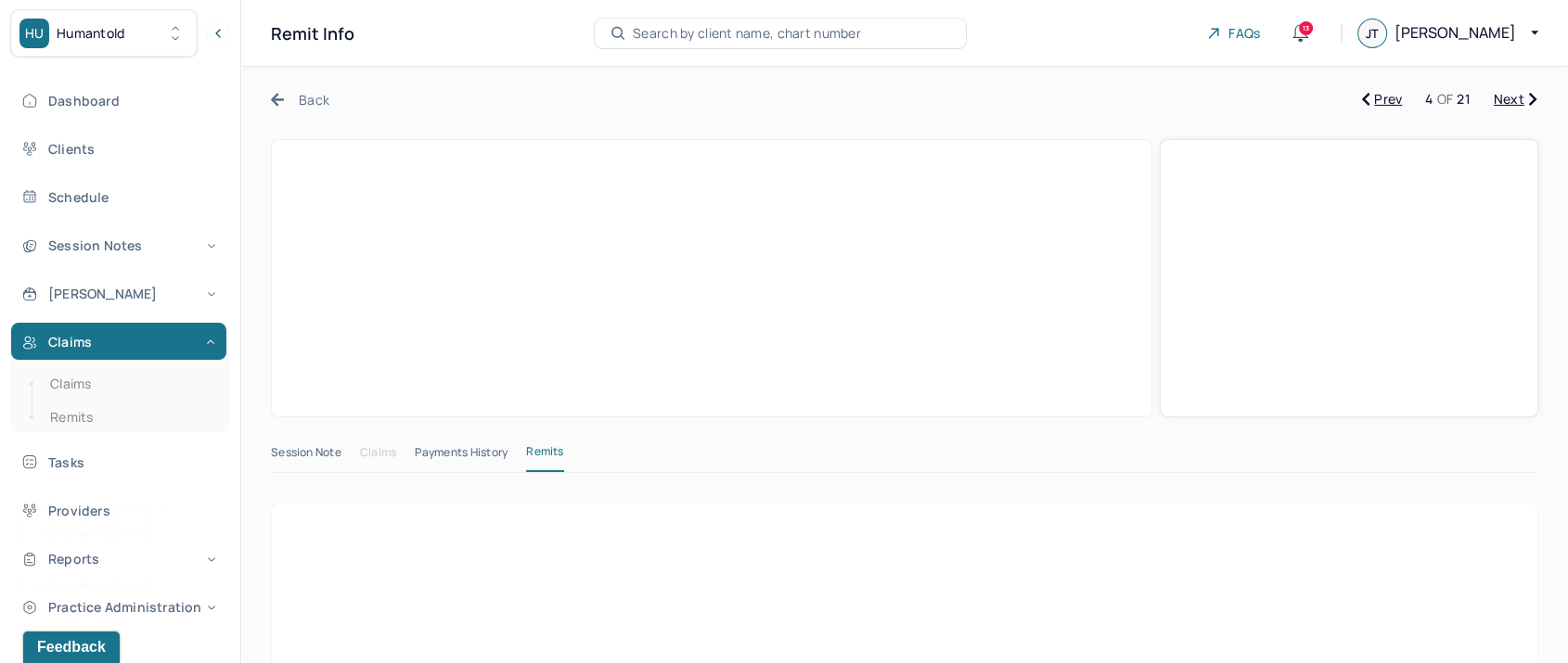 click on "Next" at bounding box center [1515, 99] 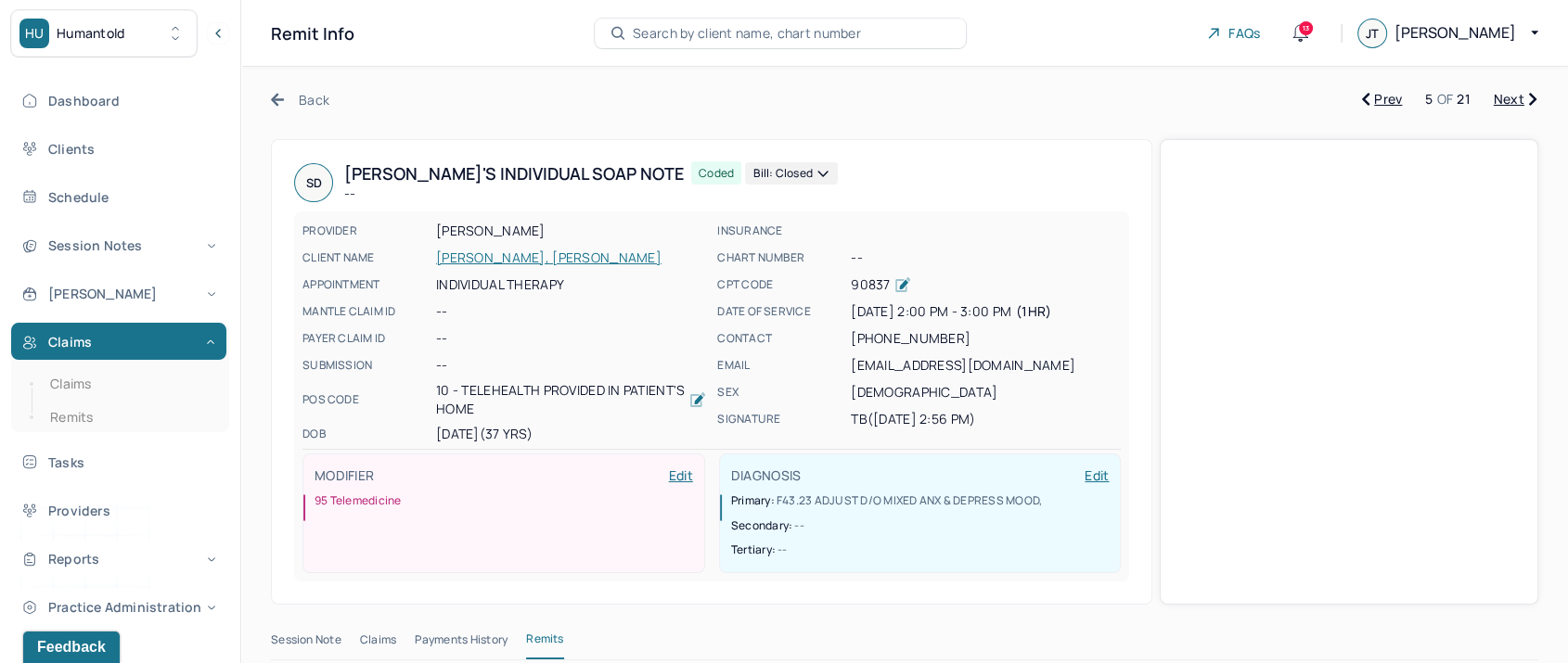 click on "Next" at bounding box center (1515, 99) 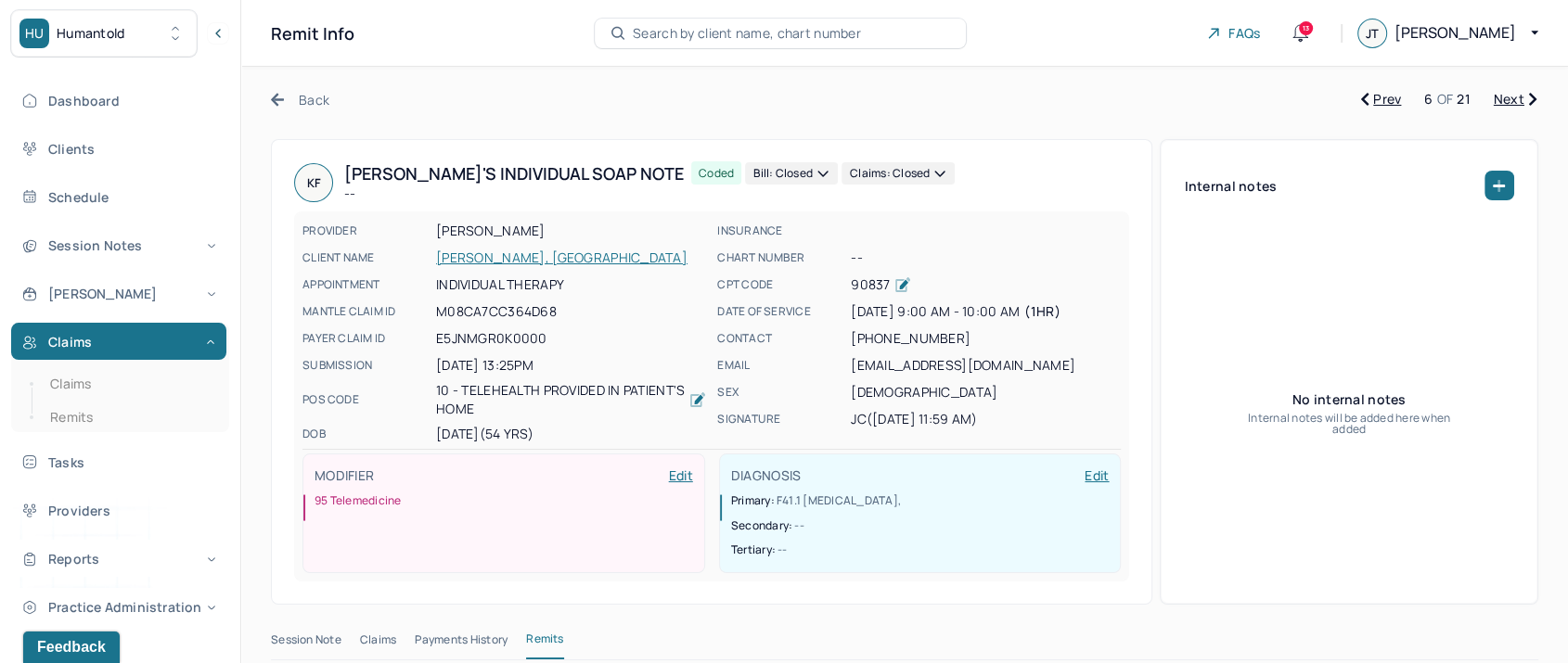 click on "Next" at bounding box center [1515, 99] 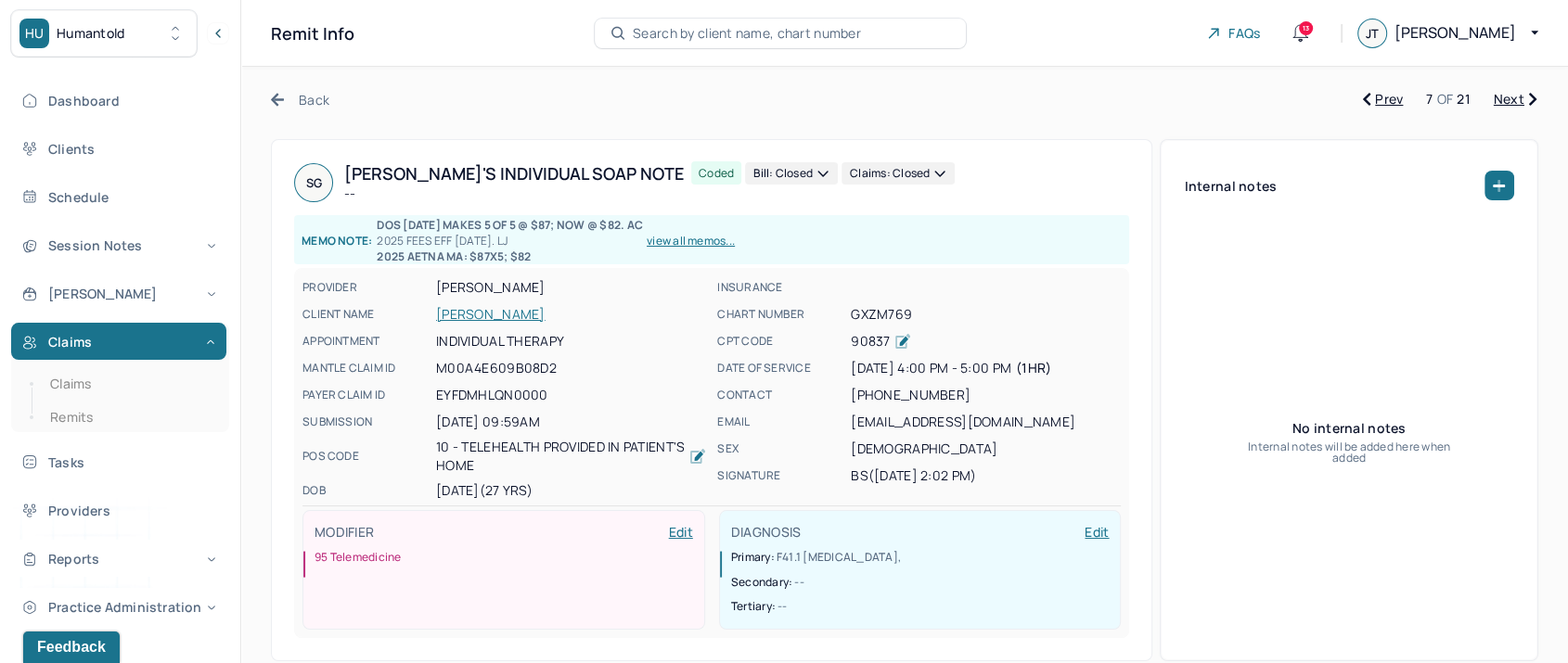 click on "Next" at bounding box center [1515, 99] 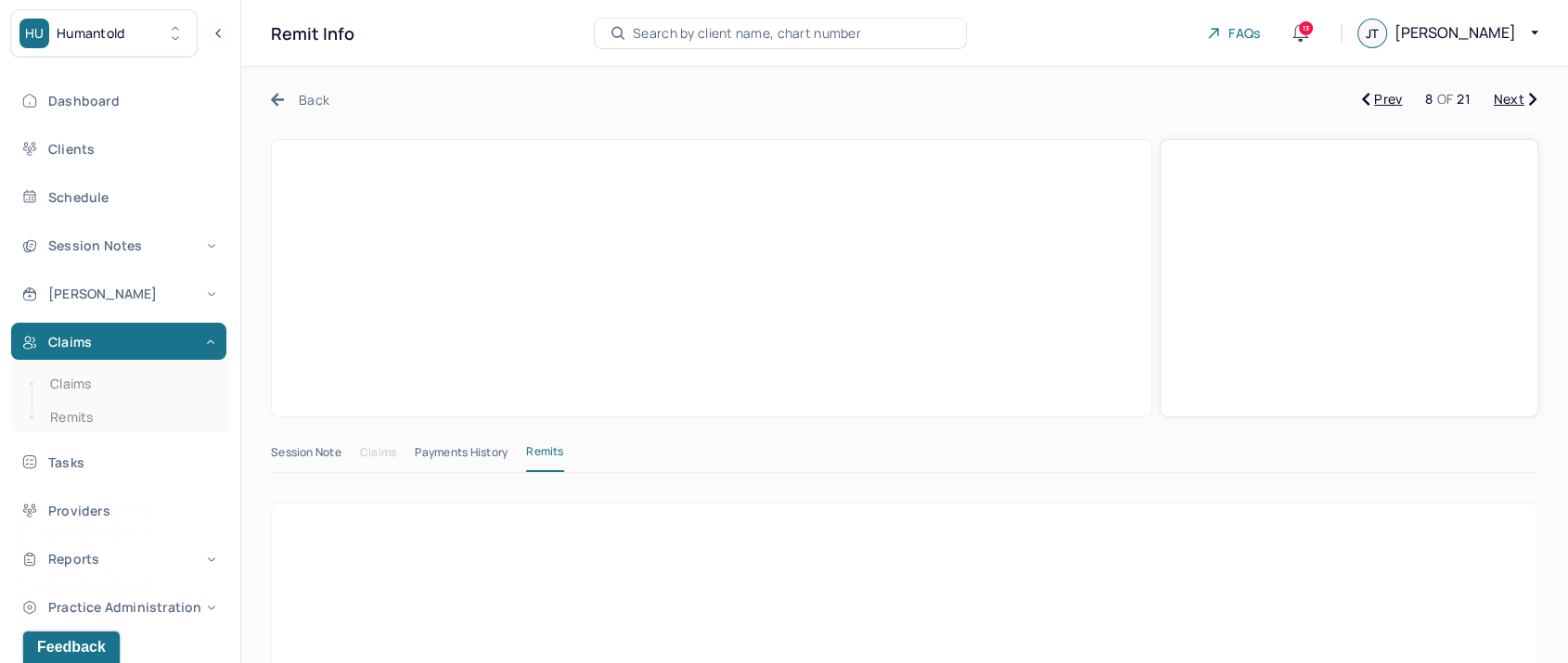 click on "Next" at bounding box center [1515, 99] 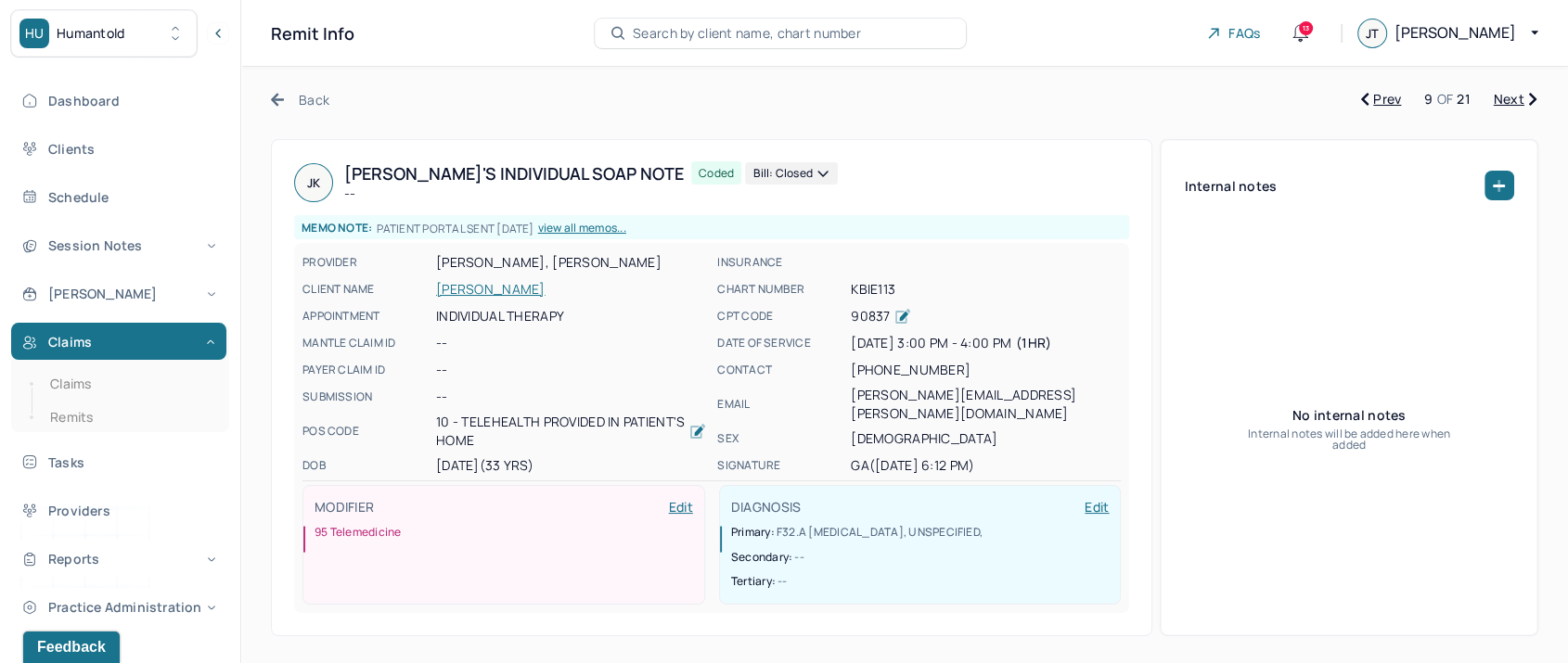 click on "Next" at bounding box center (1515, 99) 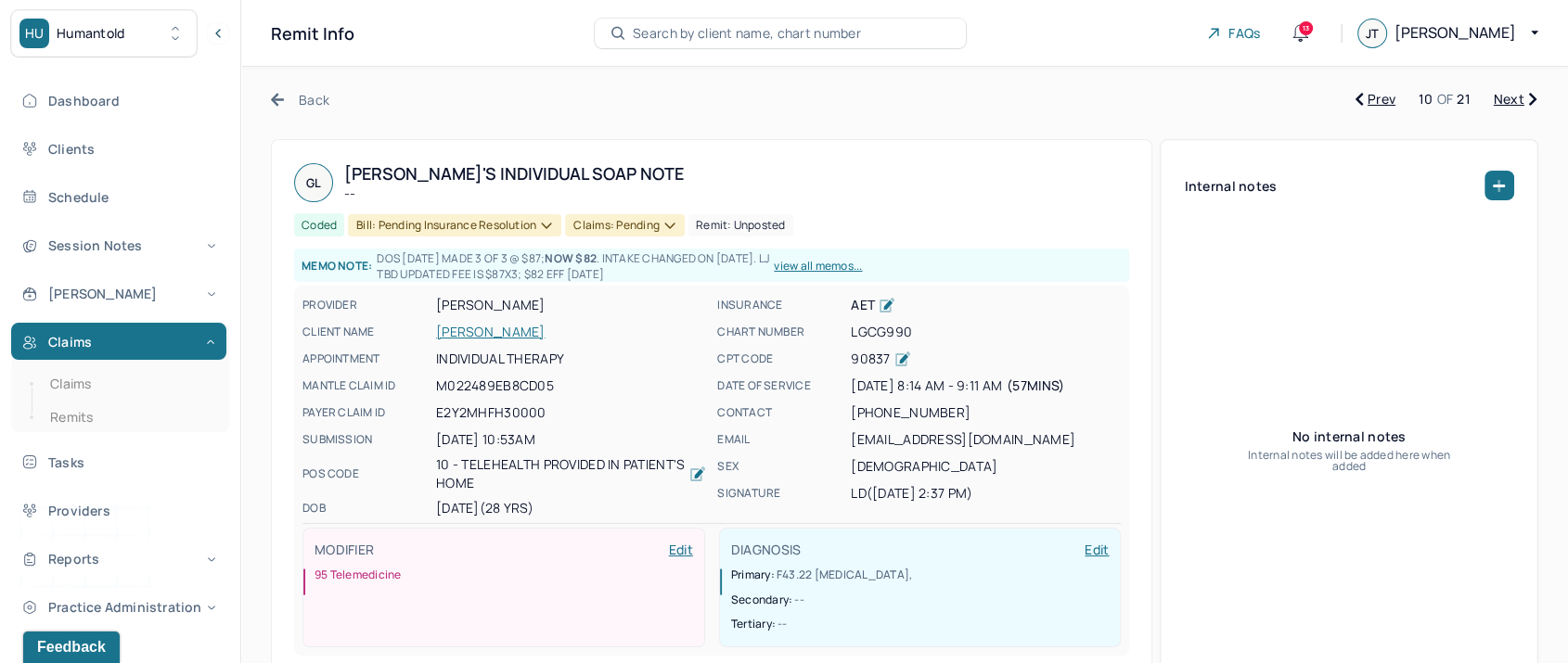 click on "Prev" at bounding box center (1375, 99) 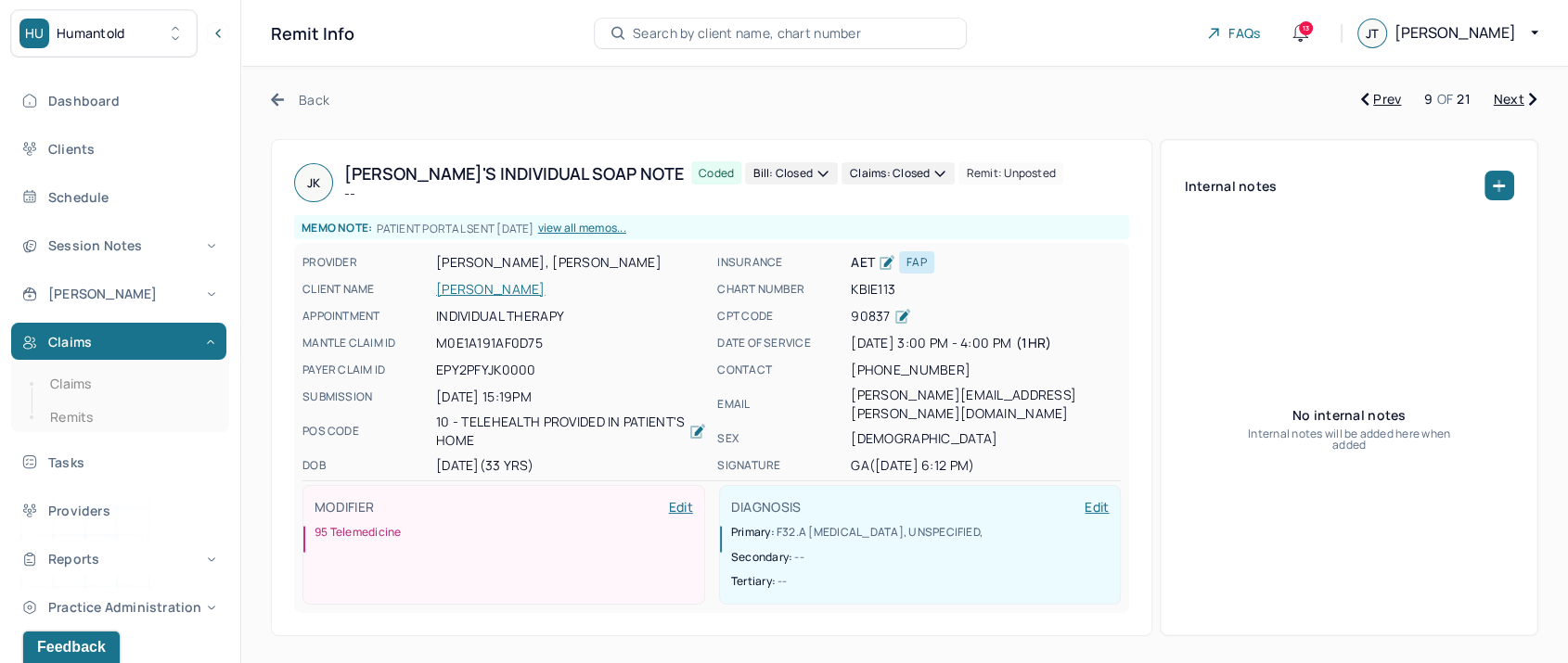 click on "Next" at bounding box center (1515, 99) 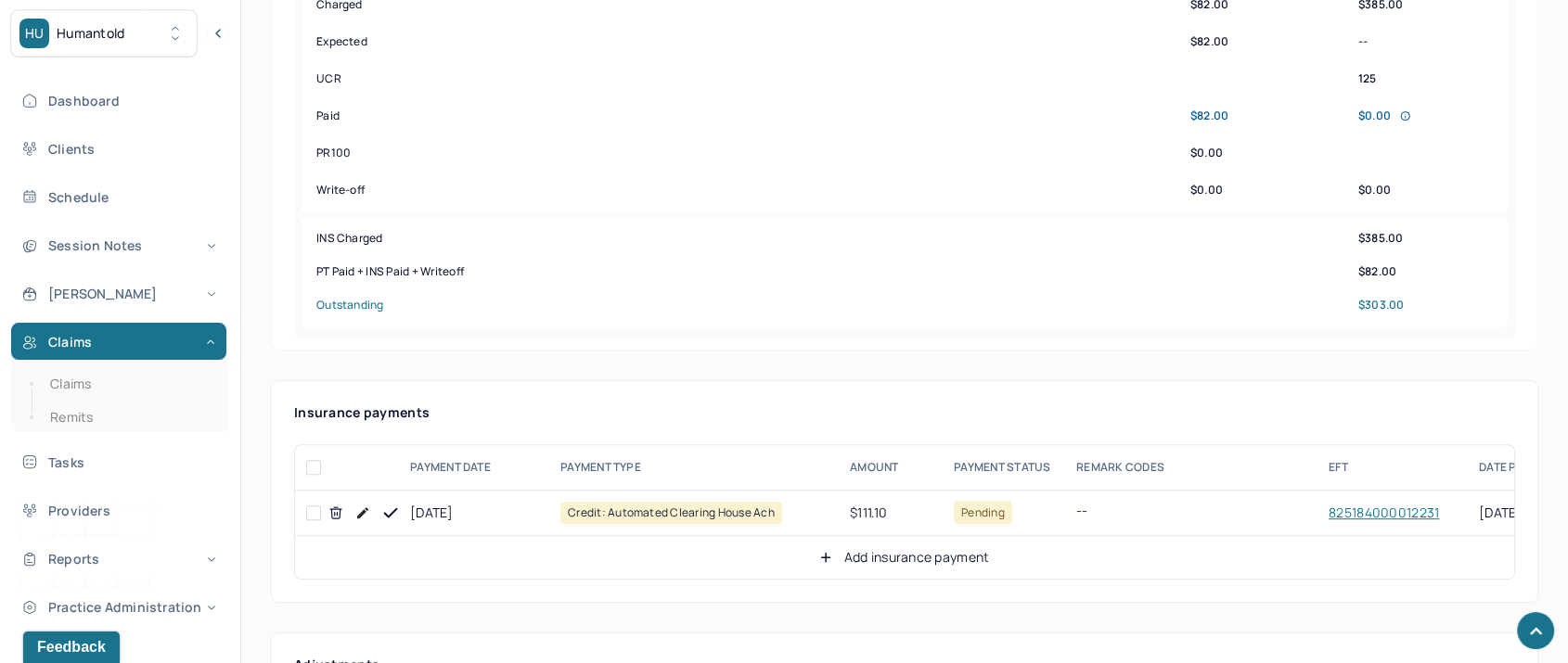 scroll, scrollTop: 927, scrollLeft: 0, axis: vertical 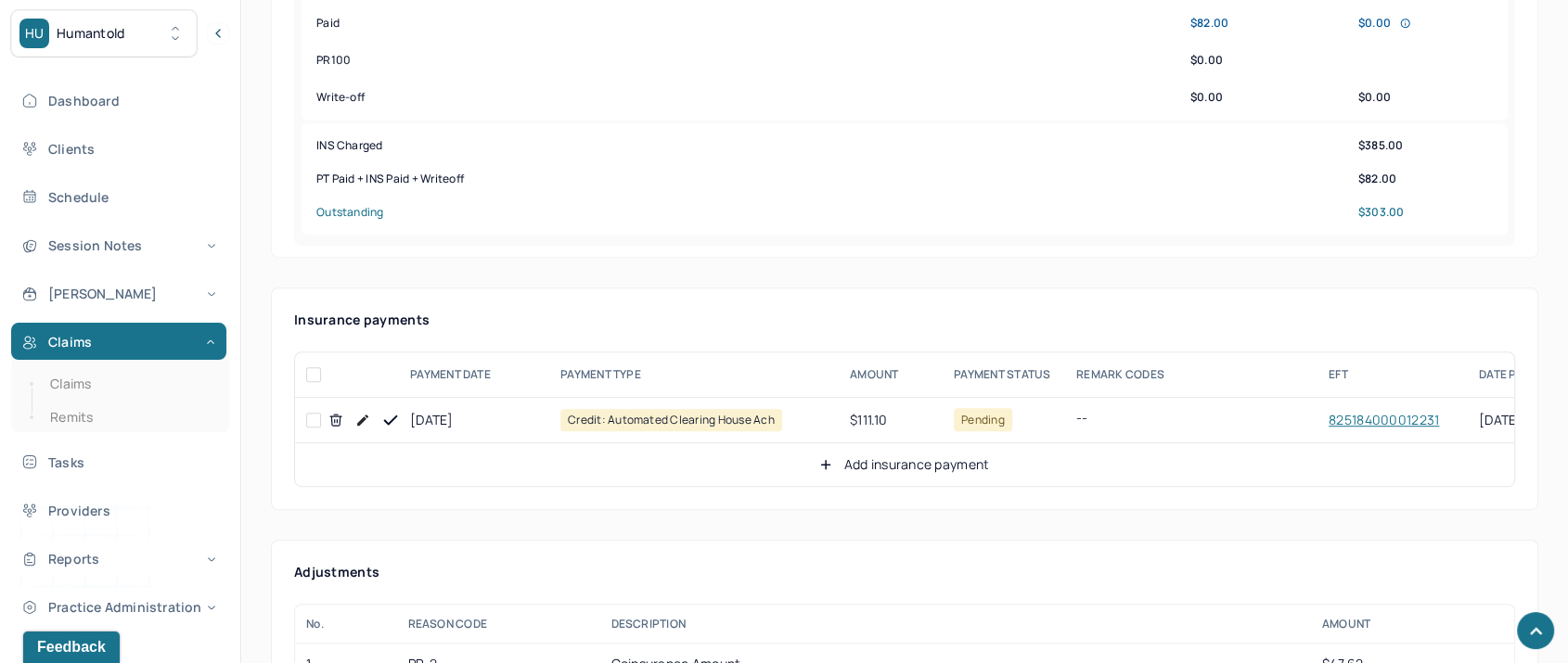 click 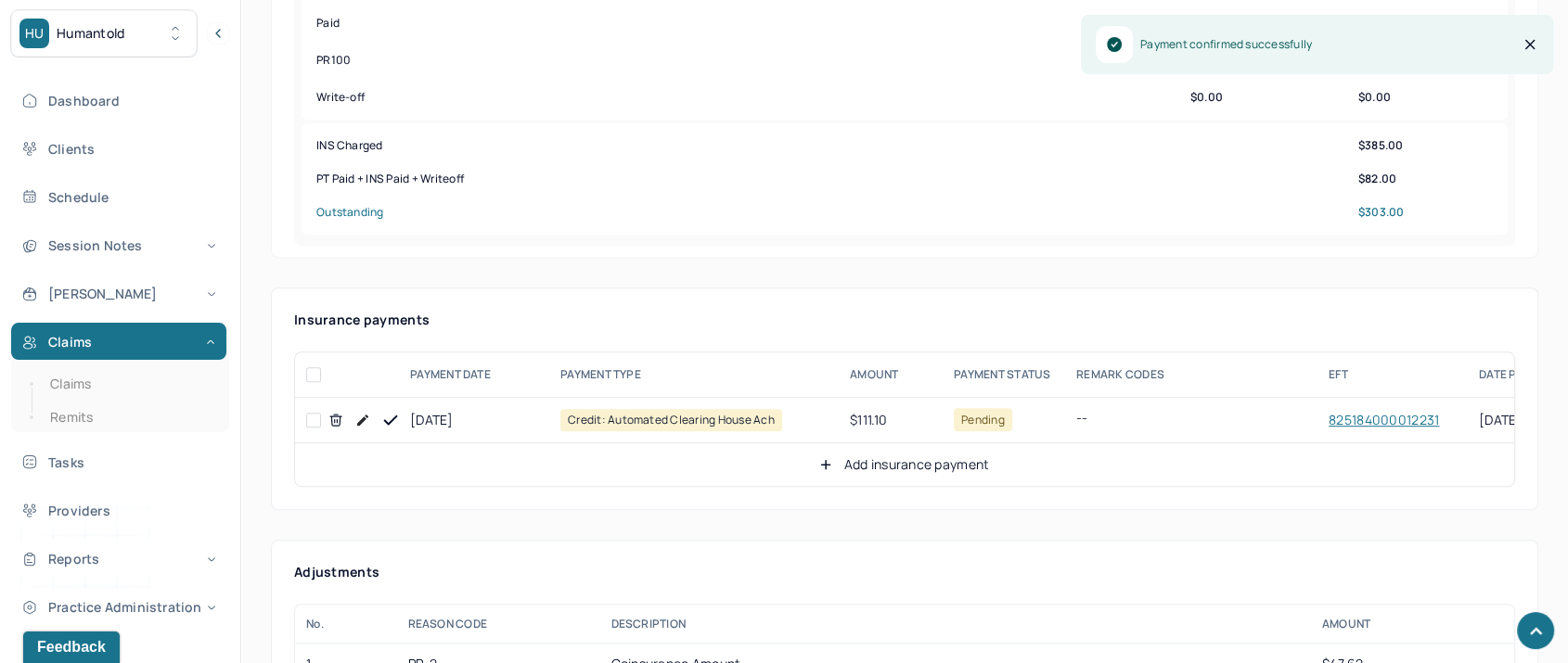 click on "Add insurance payment" at bounding box center [904, 465] 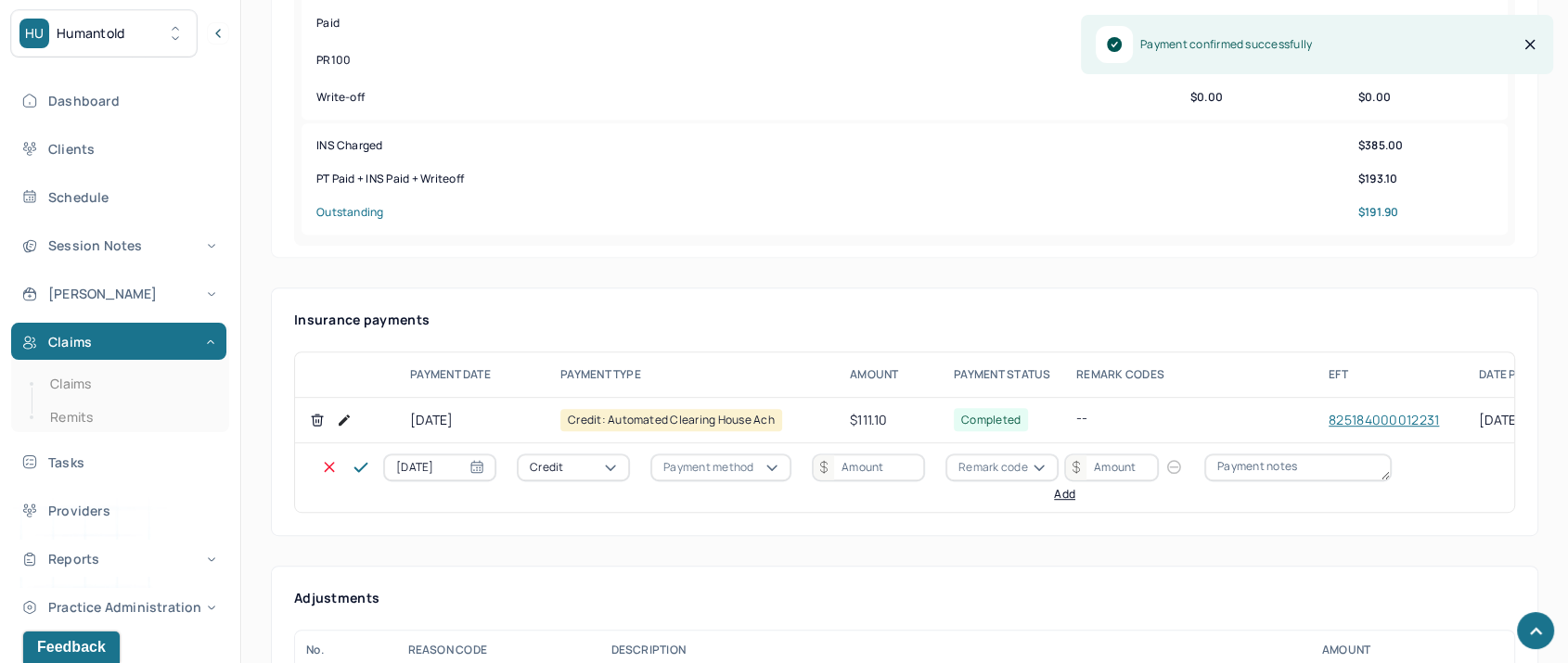 click on "Credit" at bounding box center (573, 467) 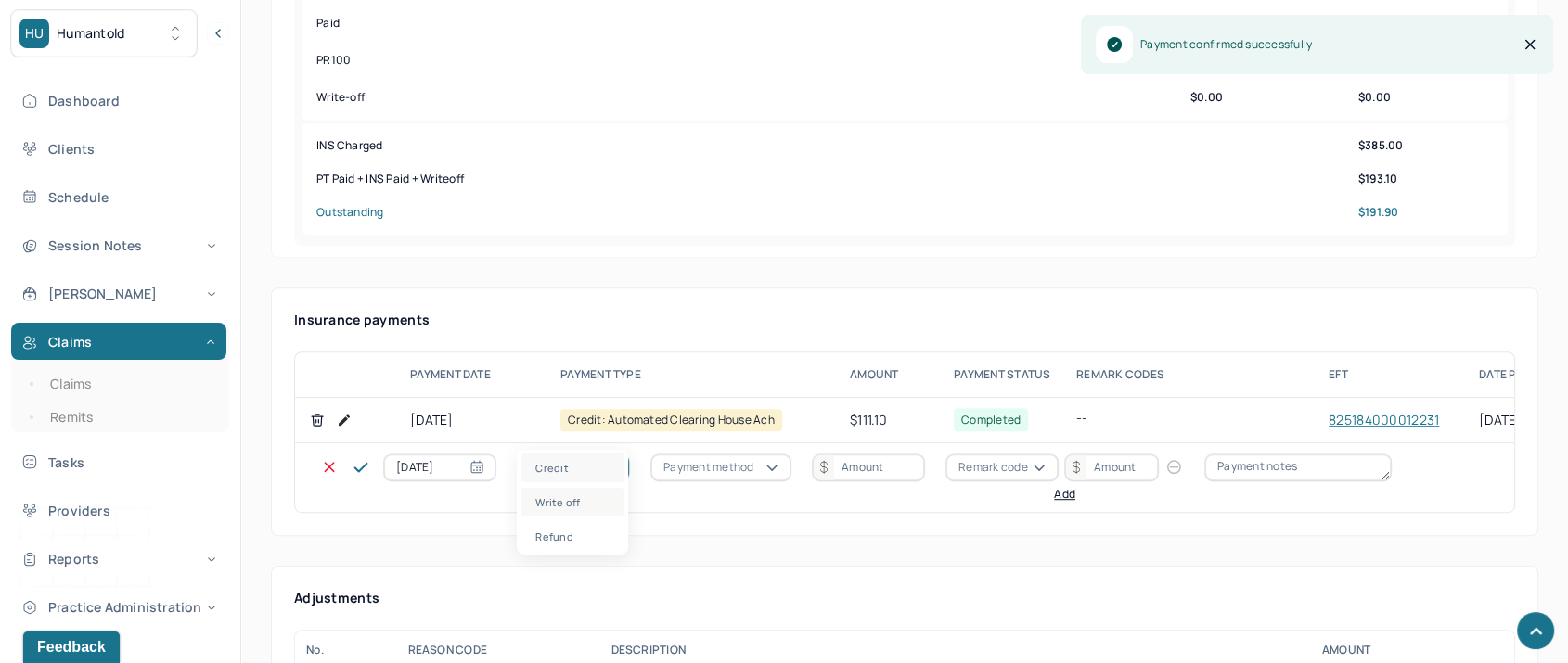 drag, startPoint x: 587, startPoint y: 501, endPoint x: 671, endPoint y: 450, distance: 98.27004 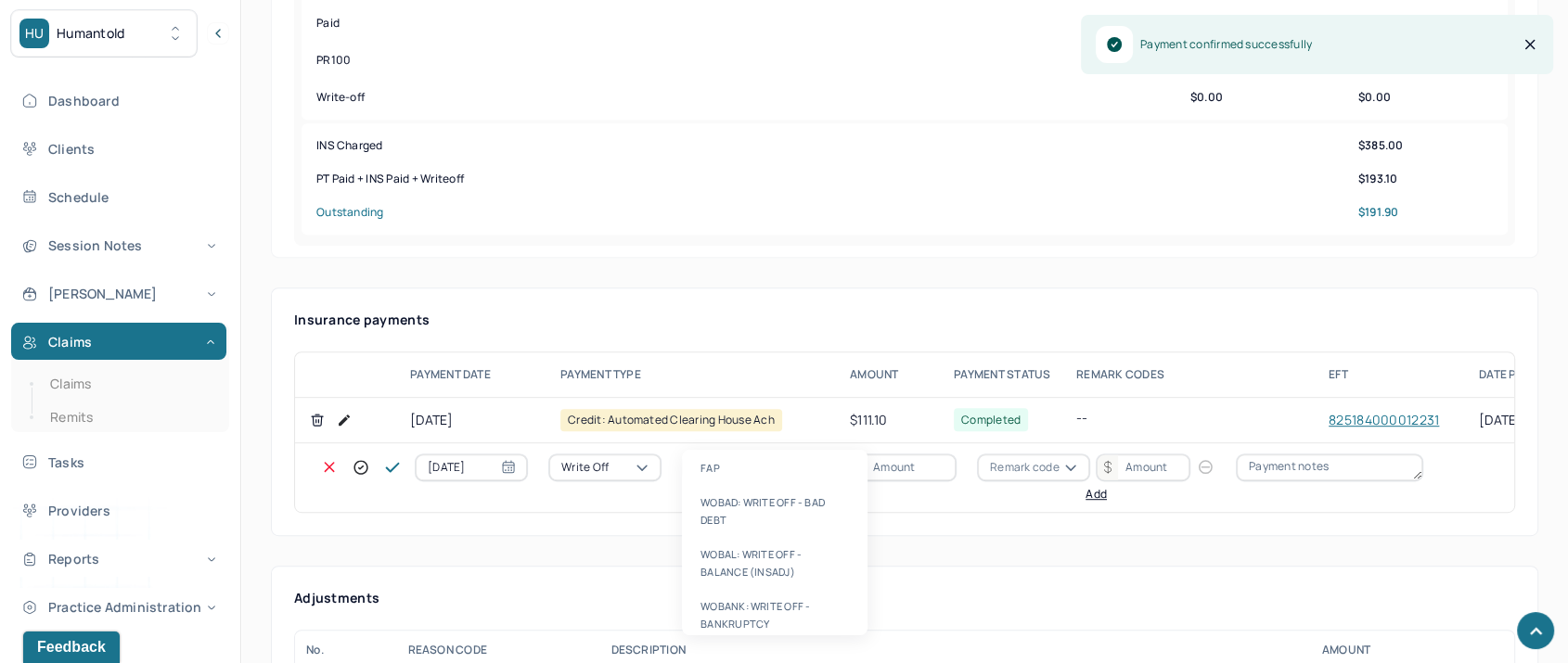 click on "Write-off code" at bounding box center (733, 467) 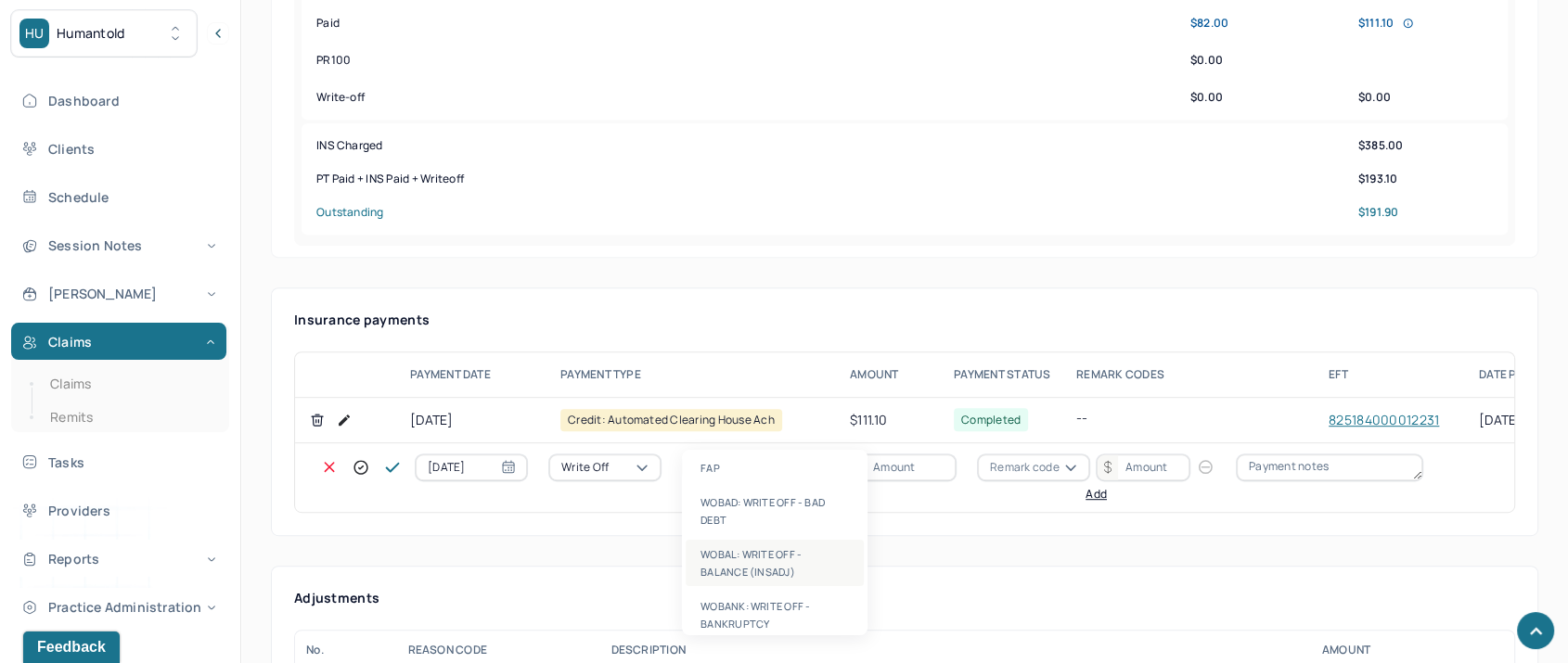 click on "WOBAL: WRITE OFF - BALANCE (INSADJ)" at bounding box center [775, 563] 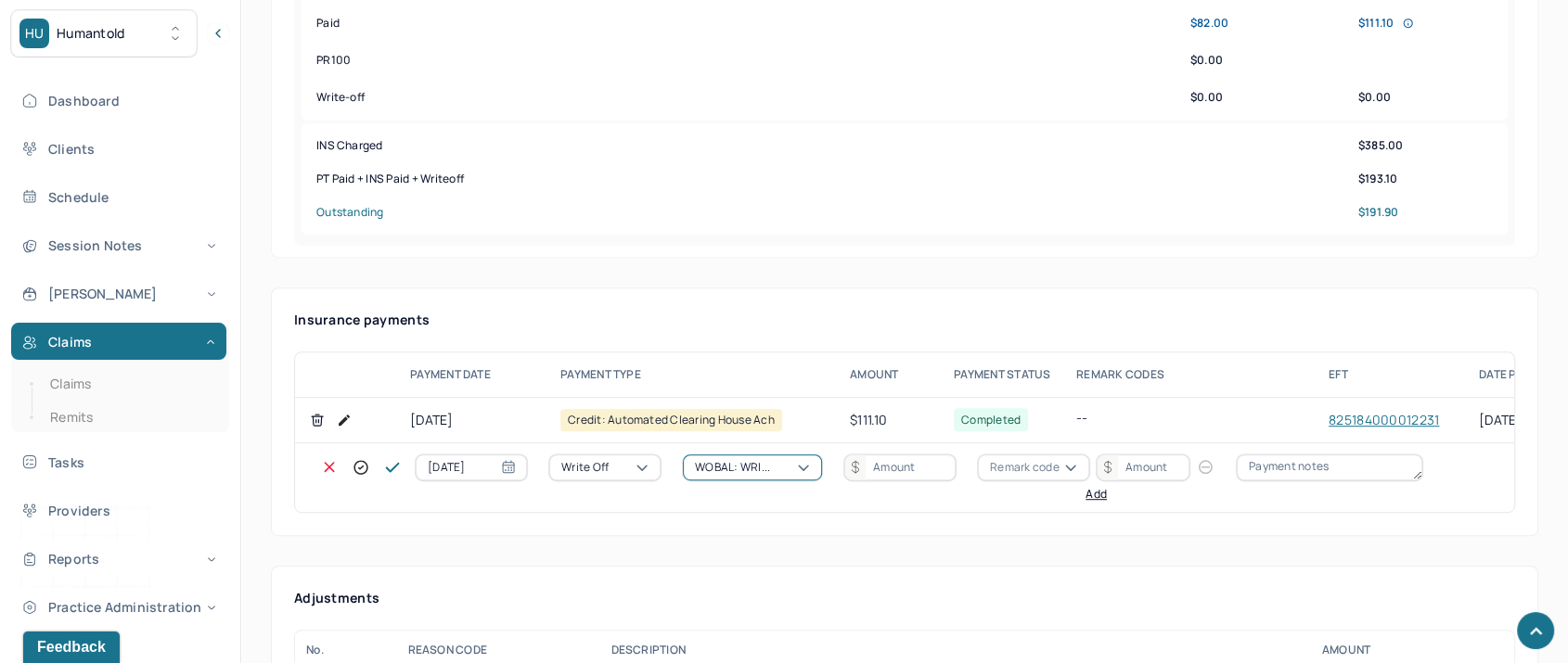 click at bounding box center [900, 467] 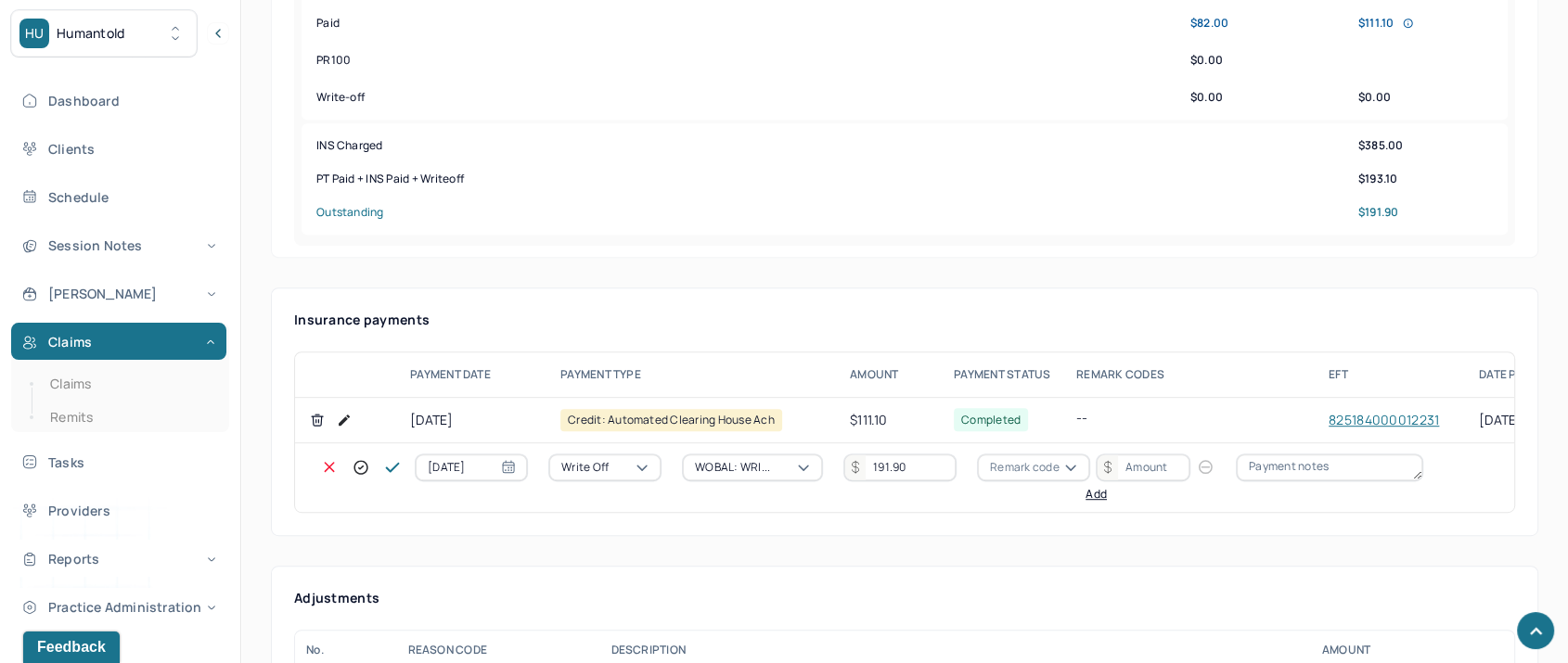 type on "191.90" 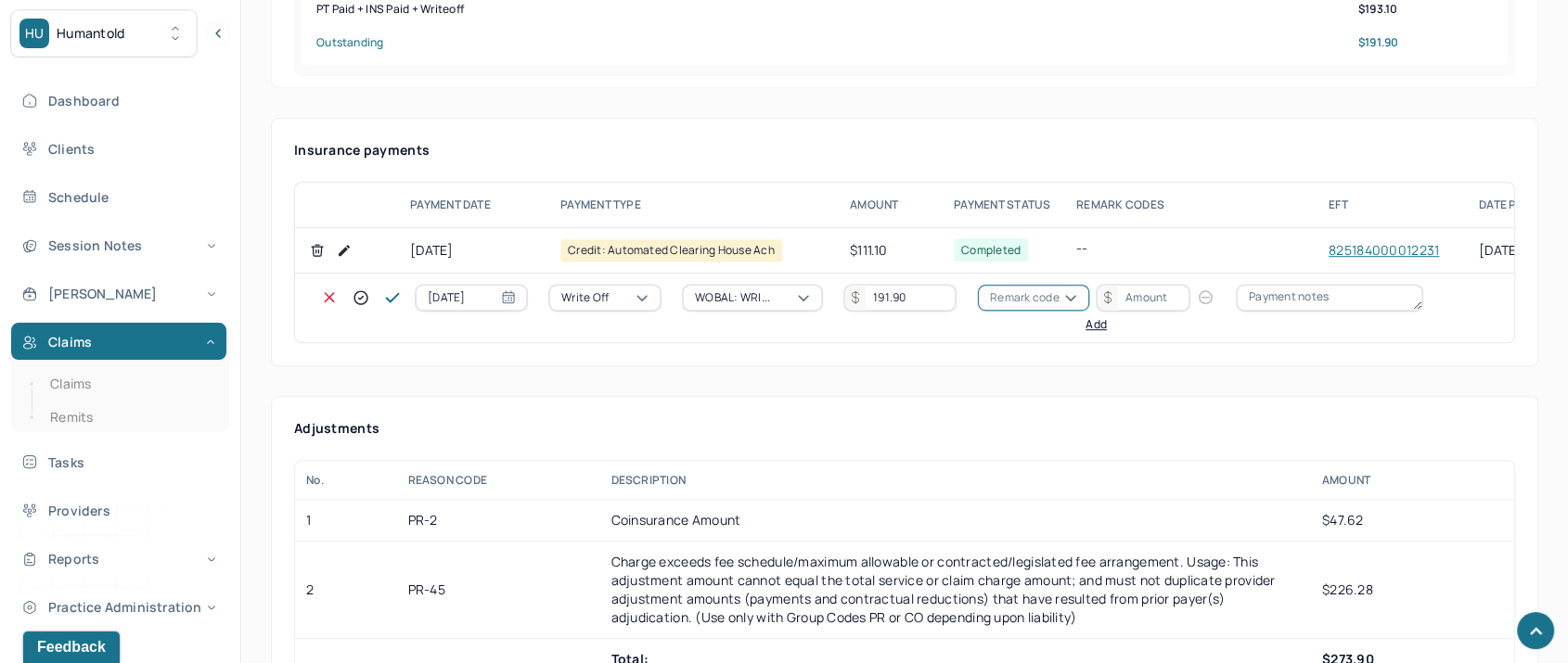 scroll, scrollTop: 1133, scrollLeft: 0, axis: vertical 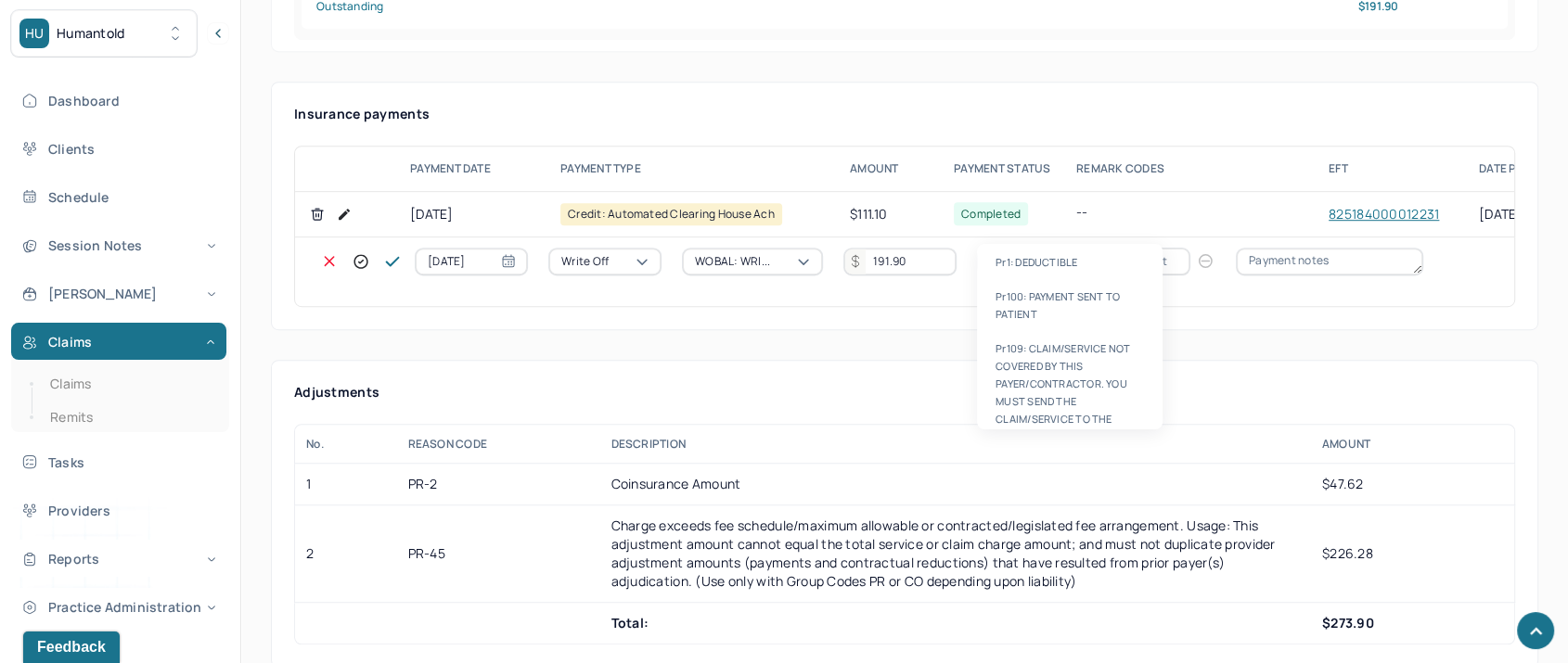 type on "pr2" 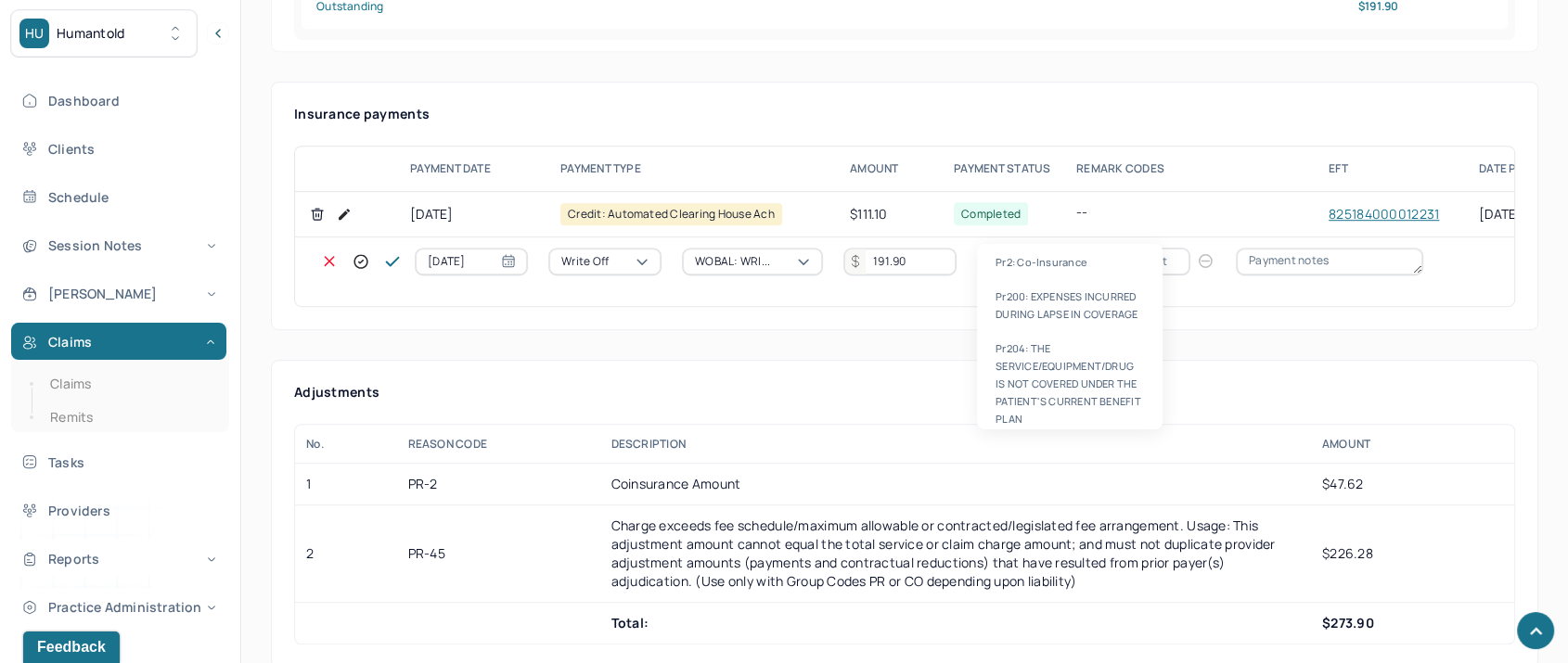 type 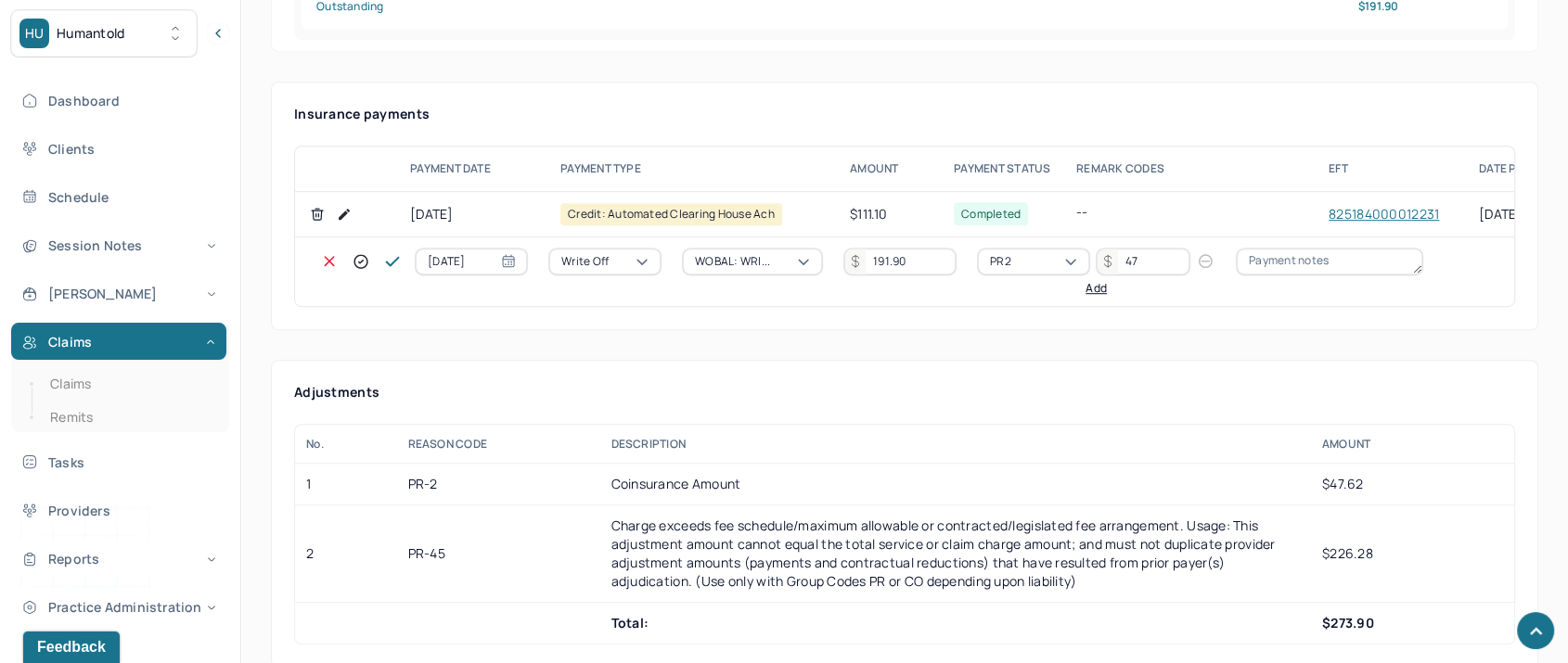type on "47.62" 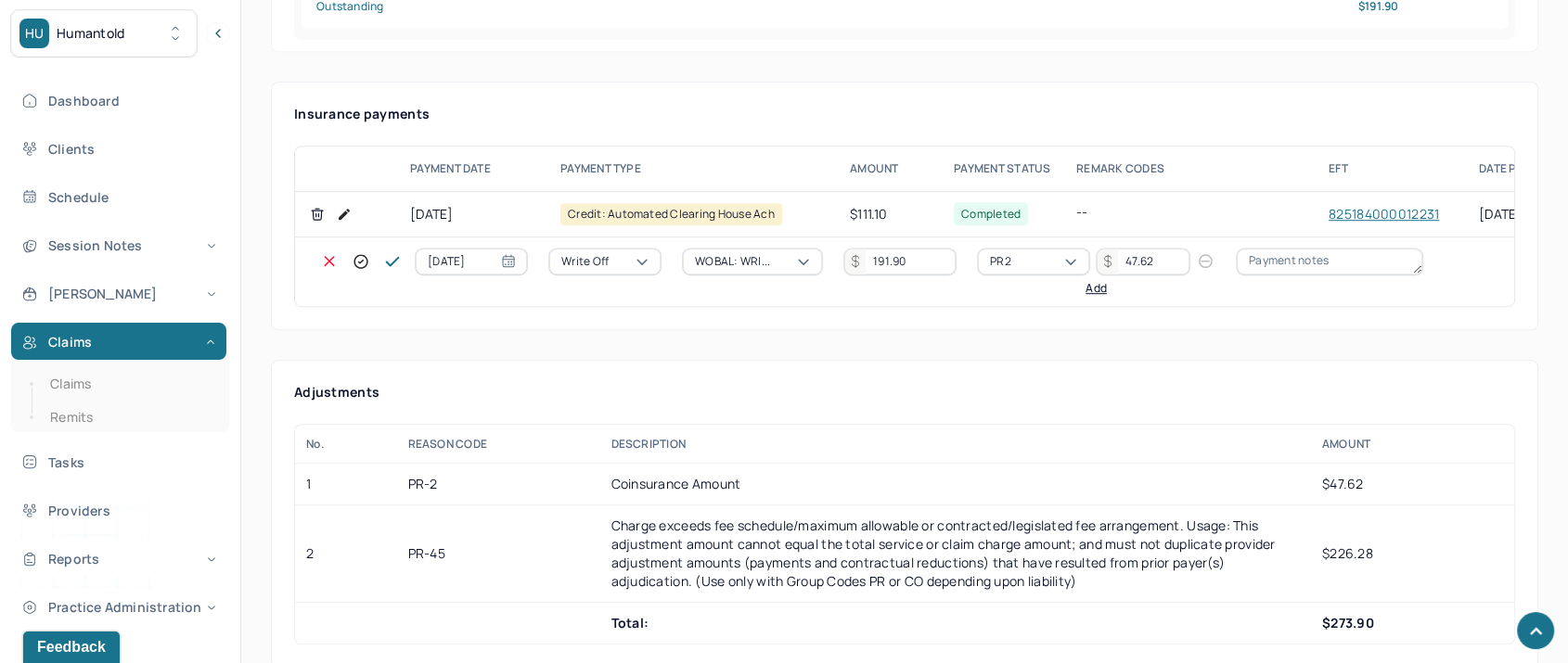 click on "Add" at bounding box center (1096, 288) 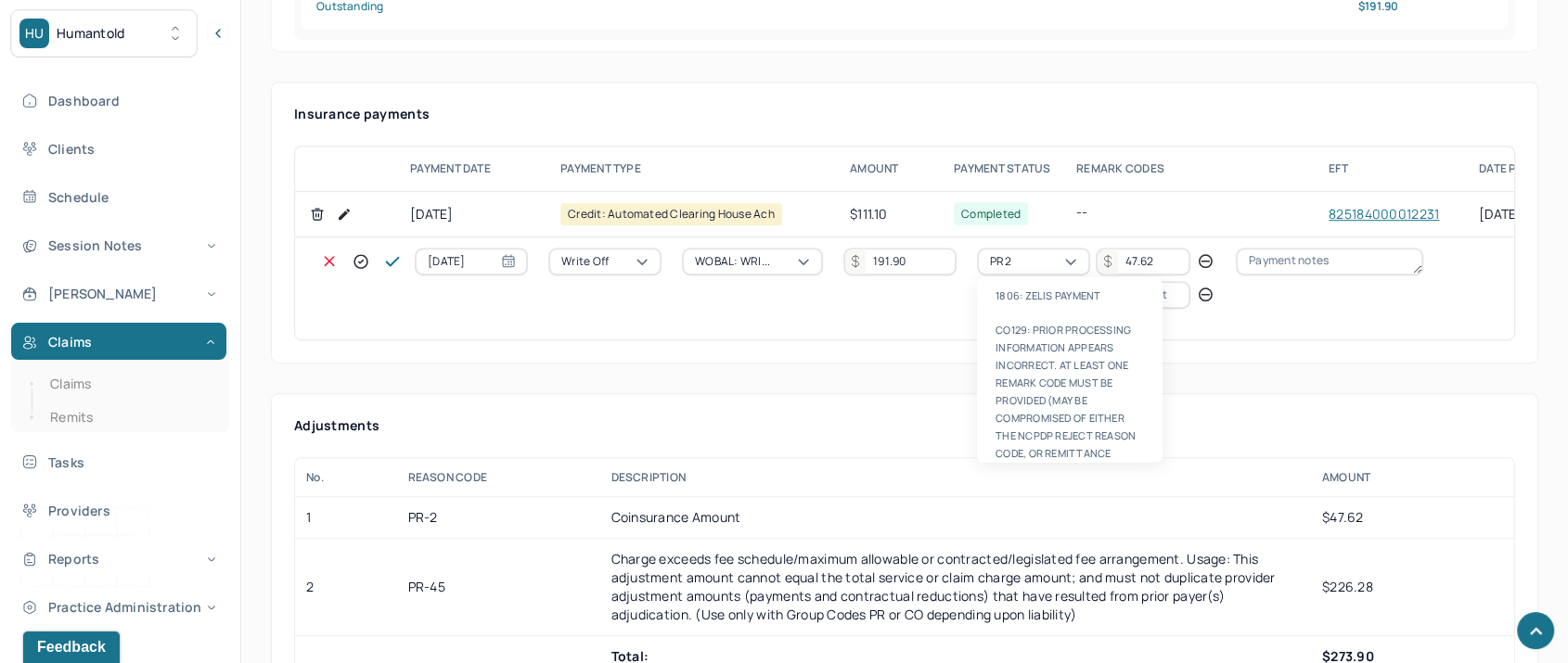 click on "Remark code" at bounding box center [1024, 295] 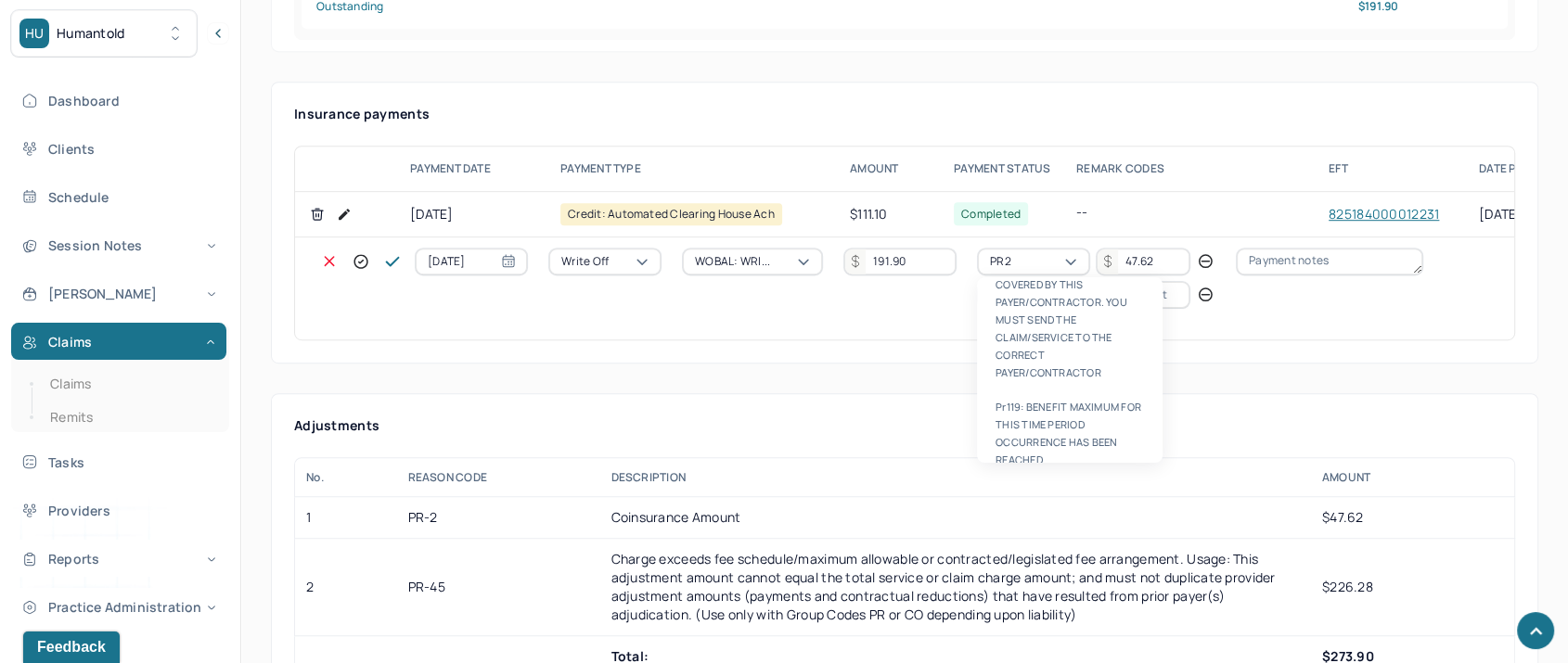 scroll, scrollTop: 0, scrollLeft: 0, axis: both 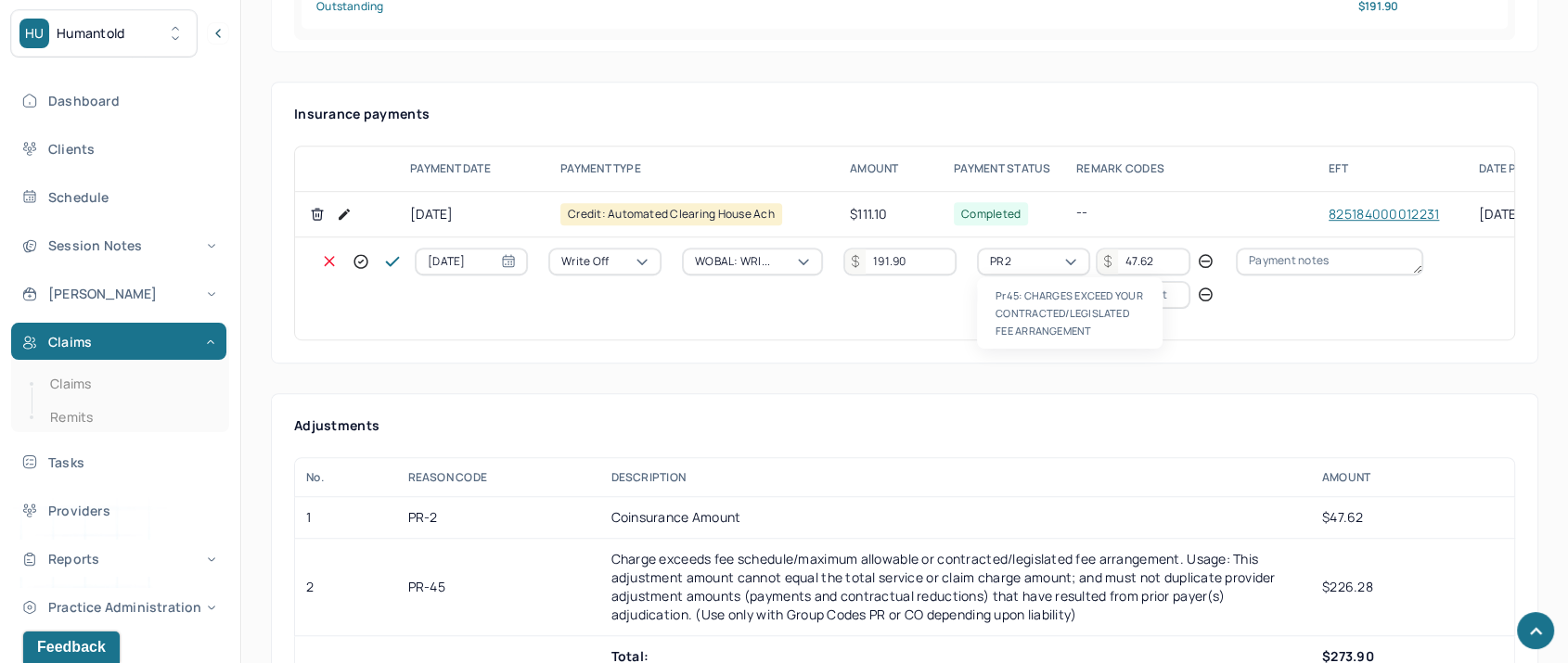 type on "pr45" 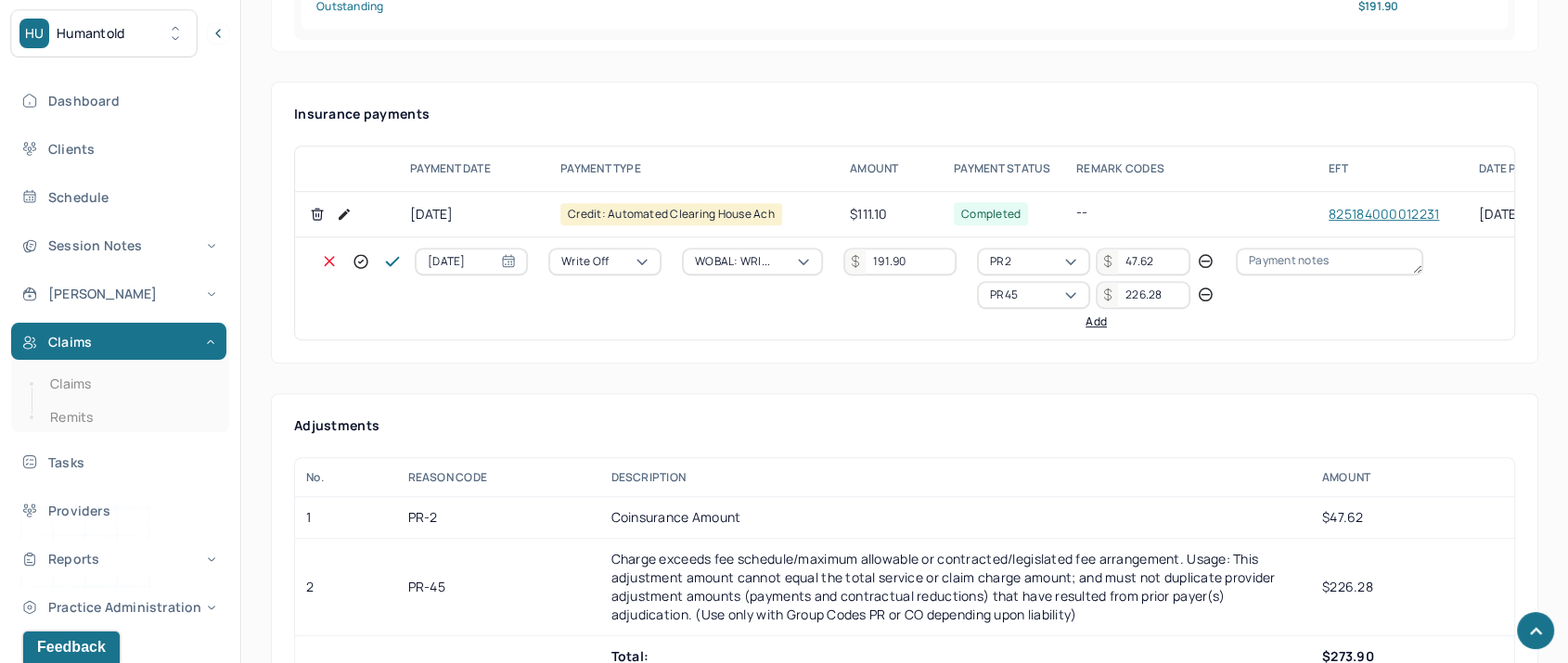 type on "226.28" 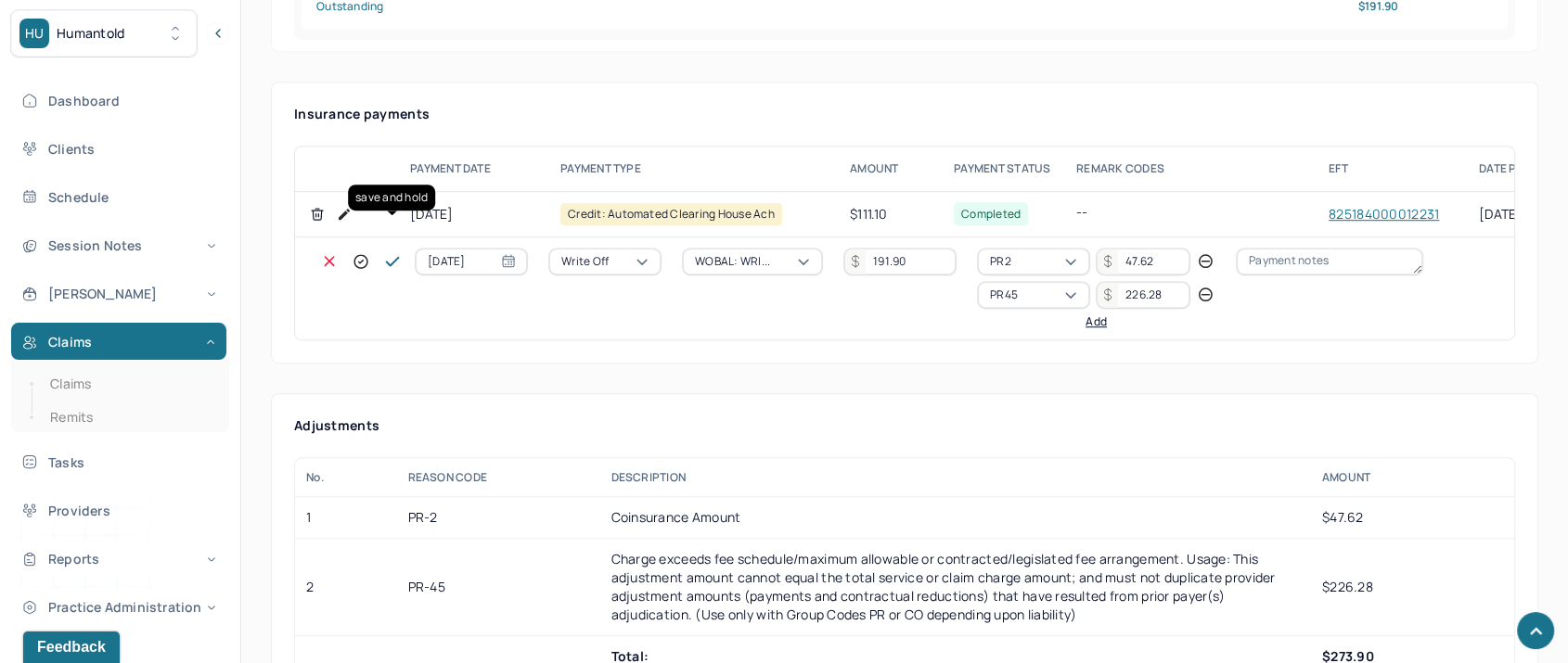 click 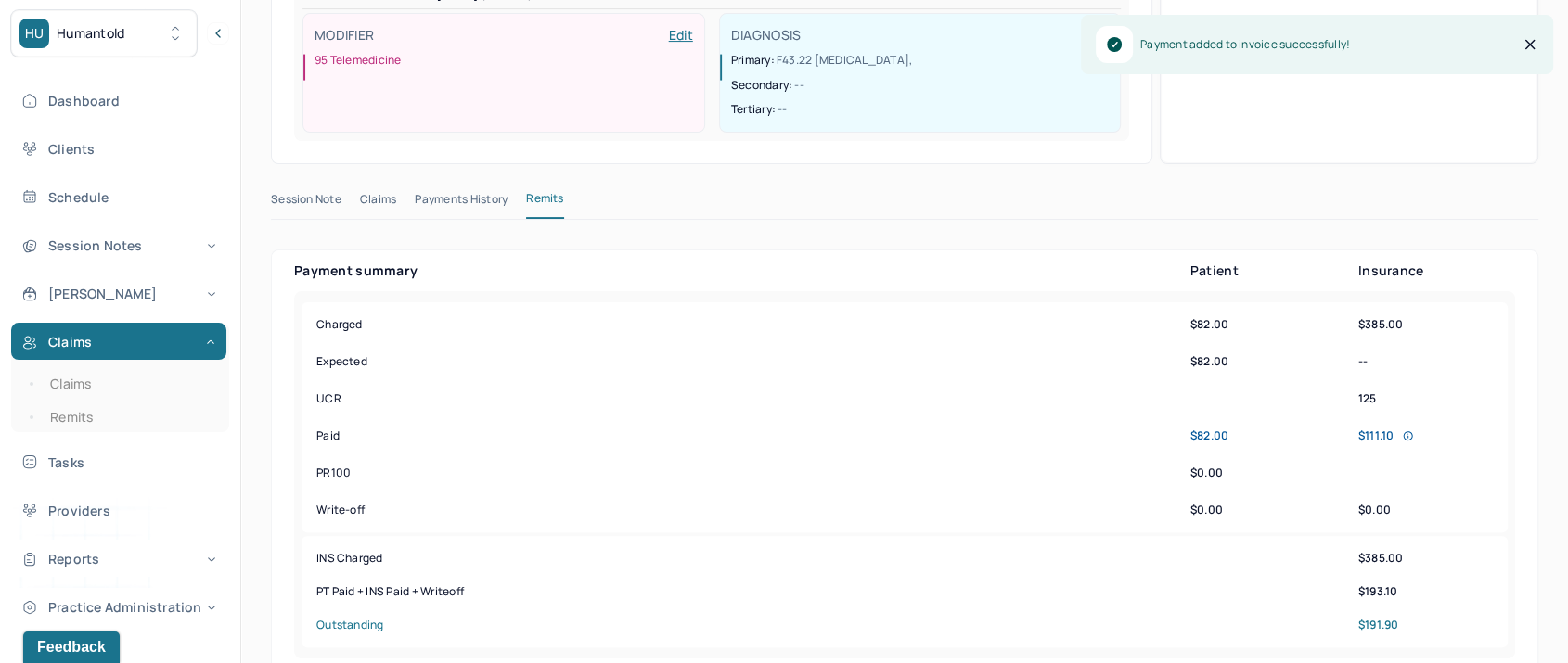 scroll, scrollTop: 0, scrollLeft: 0, axis: both 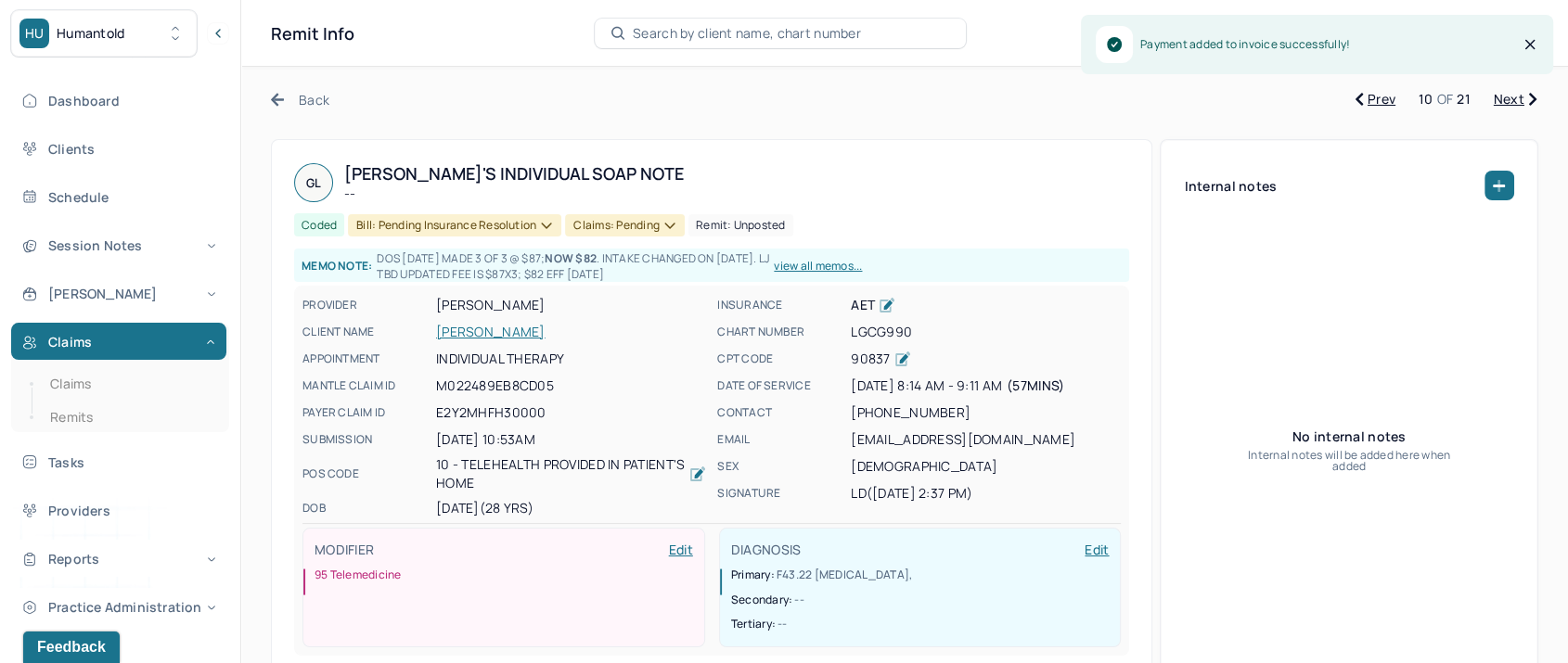 click on "Claims: pending" at bounding box center (624, 225) 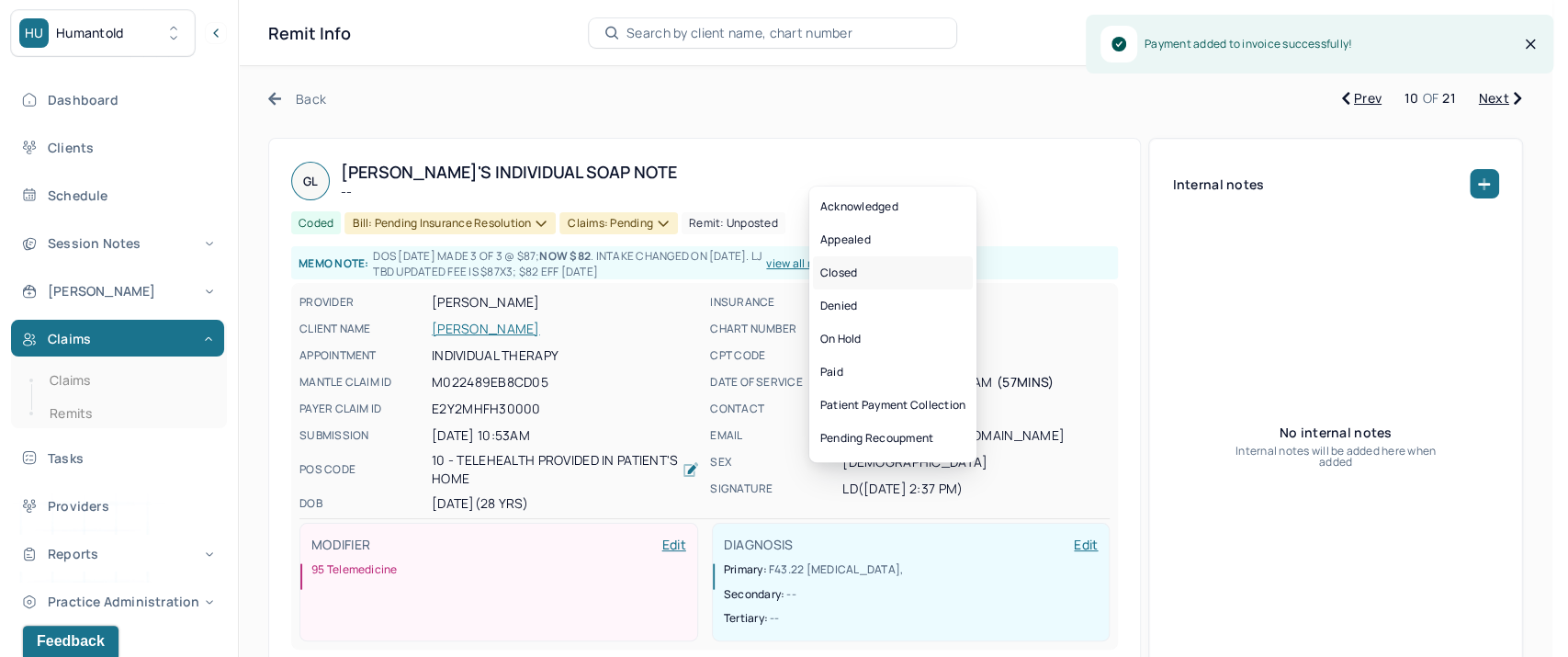 click on "Closed" at bounding box center (893, 273) 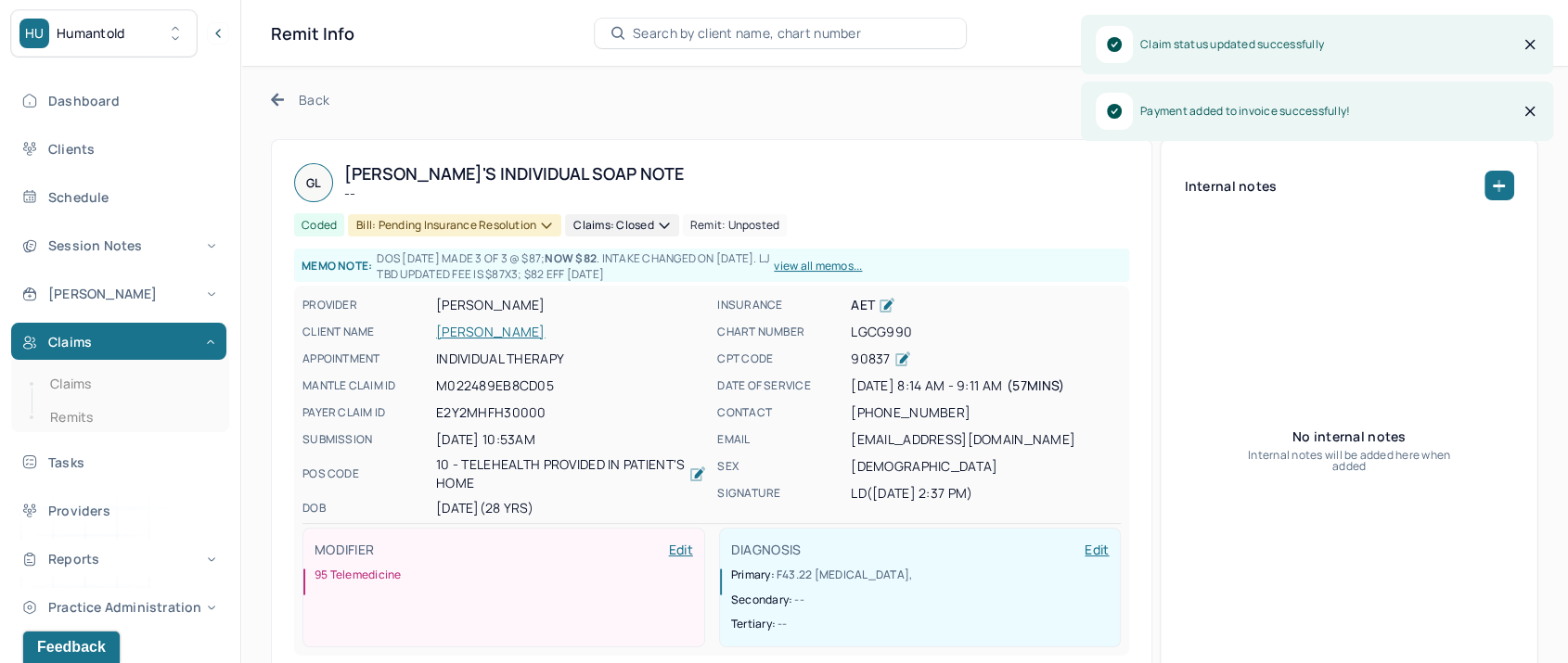 click on "Bill: Pending Insurance Resolution" at bounding box center (455, 225) 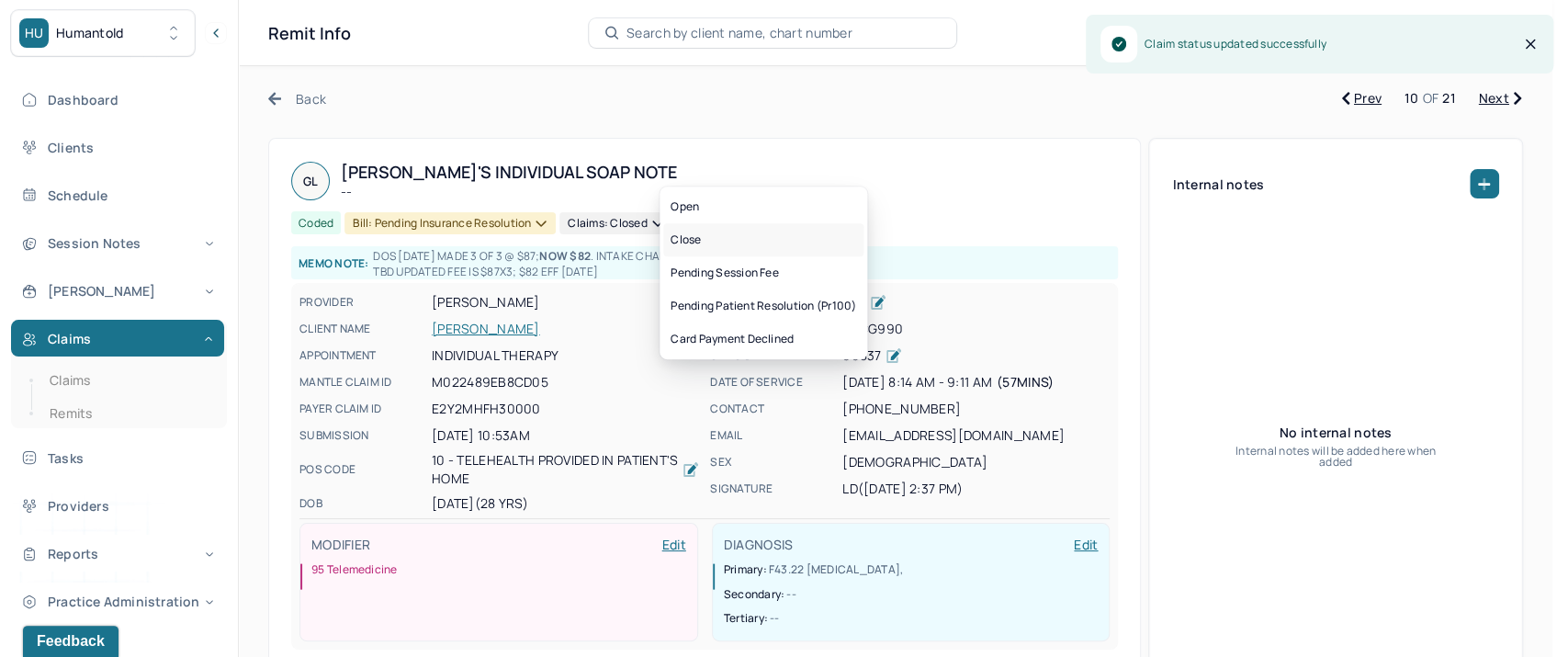click on "Close" at bounding box center (763, 240) 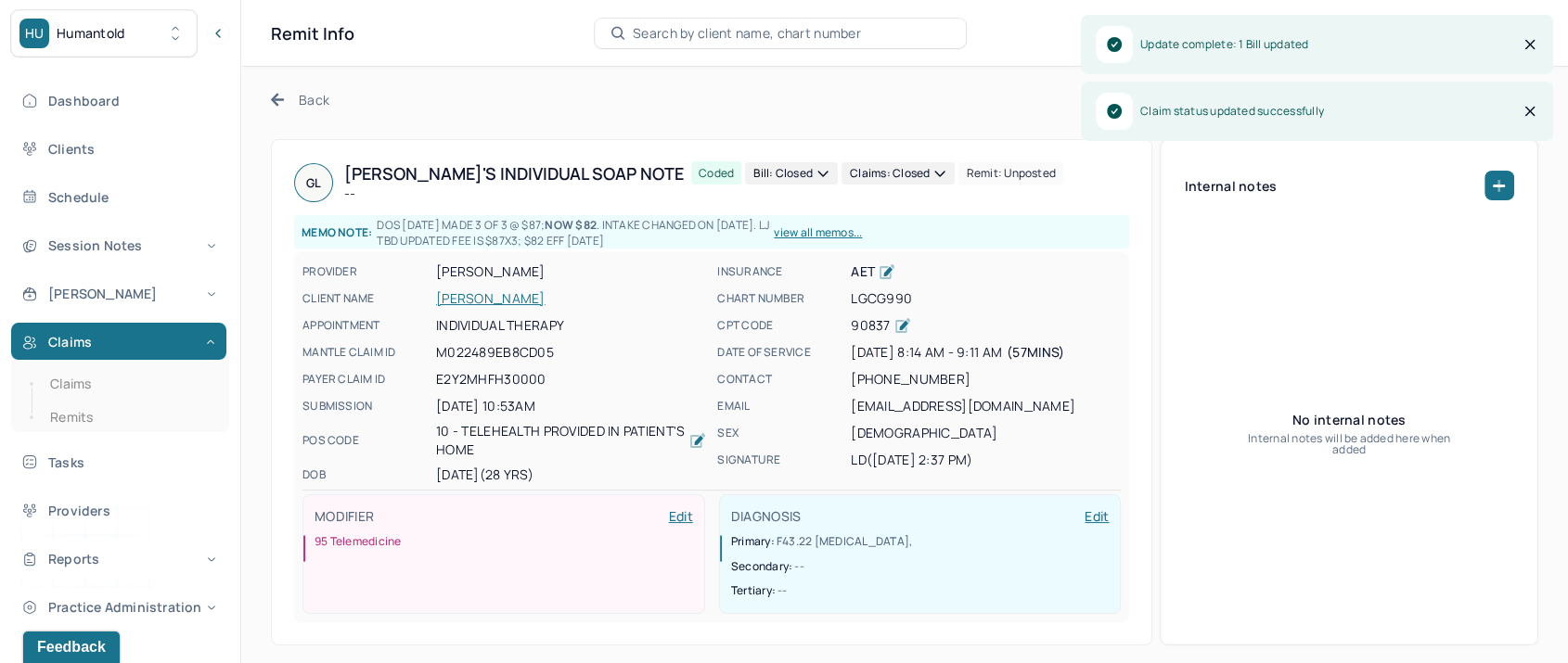 click 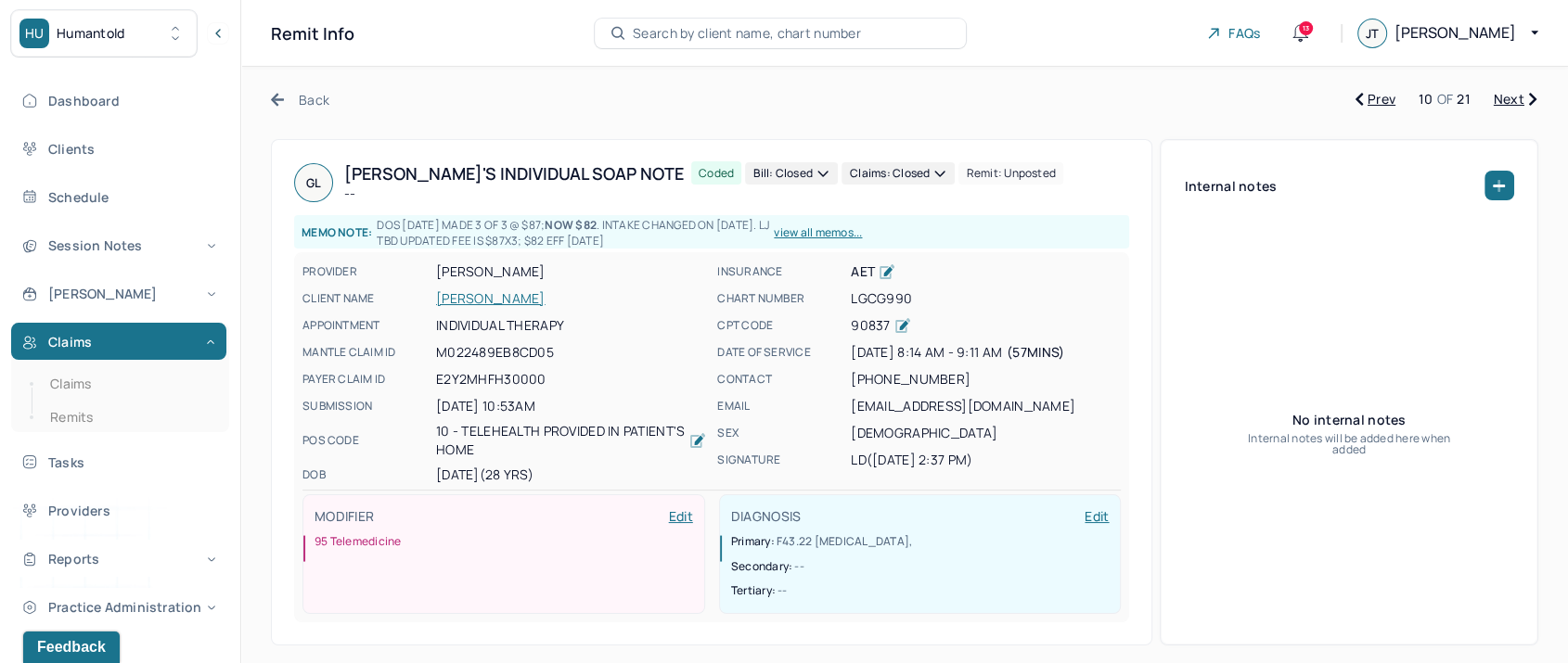 click on "Next" at bounding box center (1515, 99) 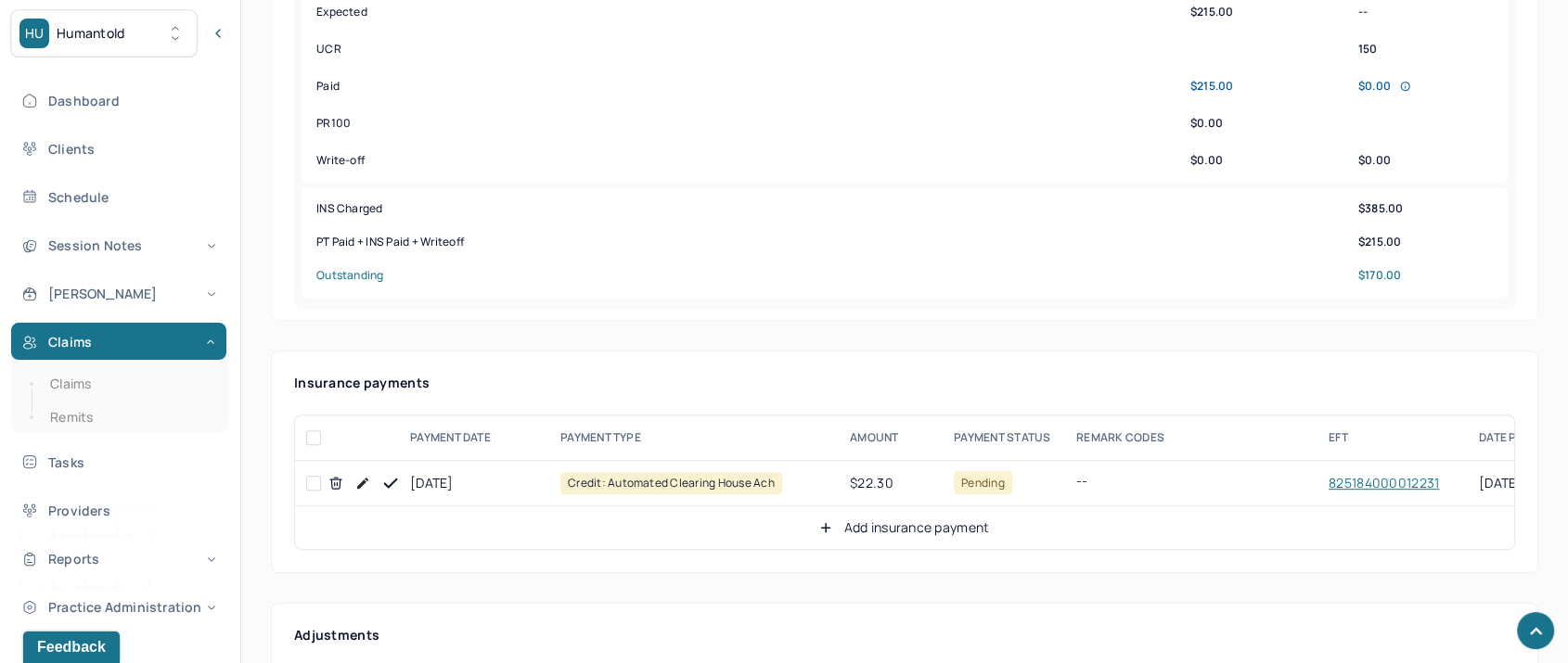 scroll, scrollTop: 1030, scrollLeft: 0, axis: vertical 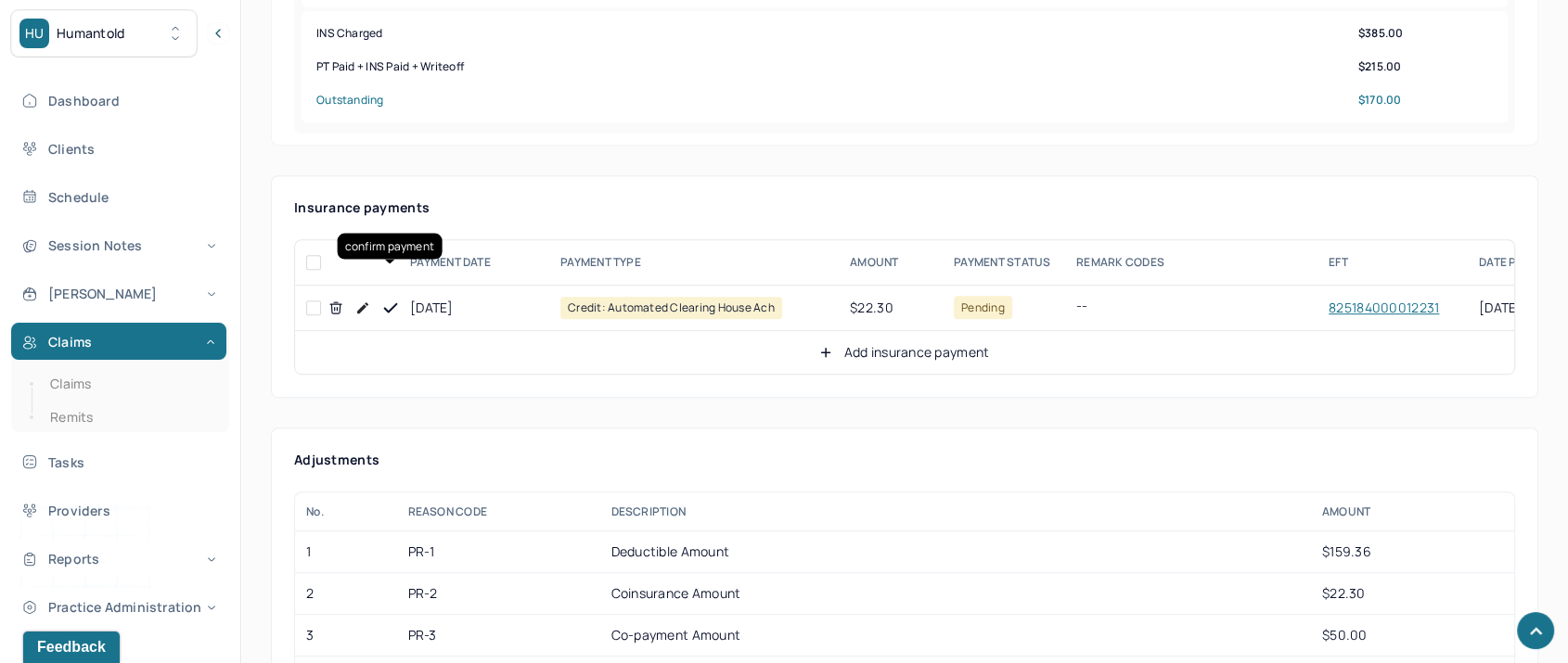 click 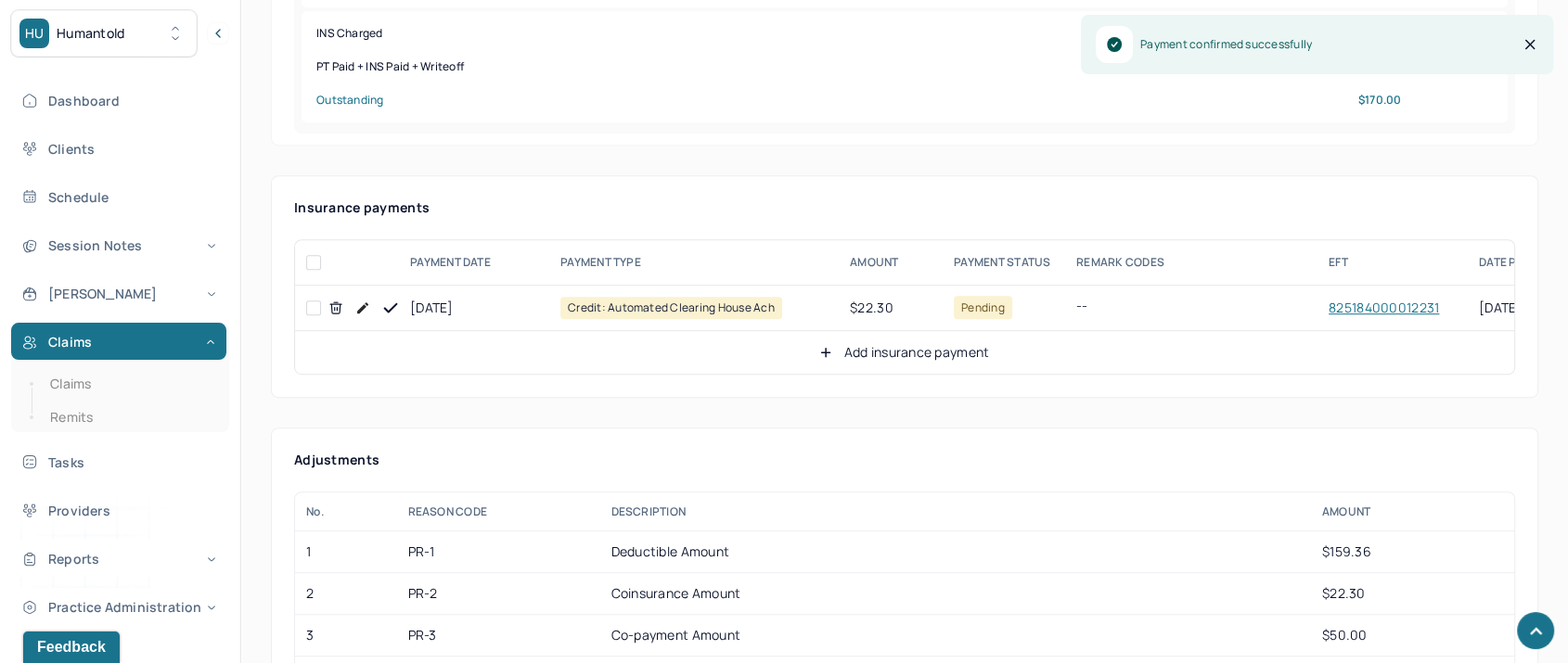 click on "Add insurance payment" at bounding box center (904, 352) 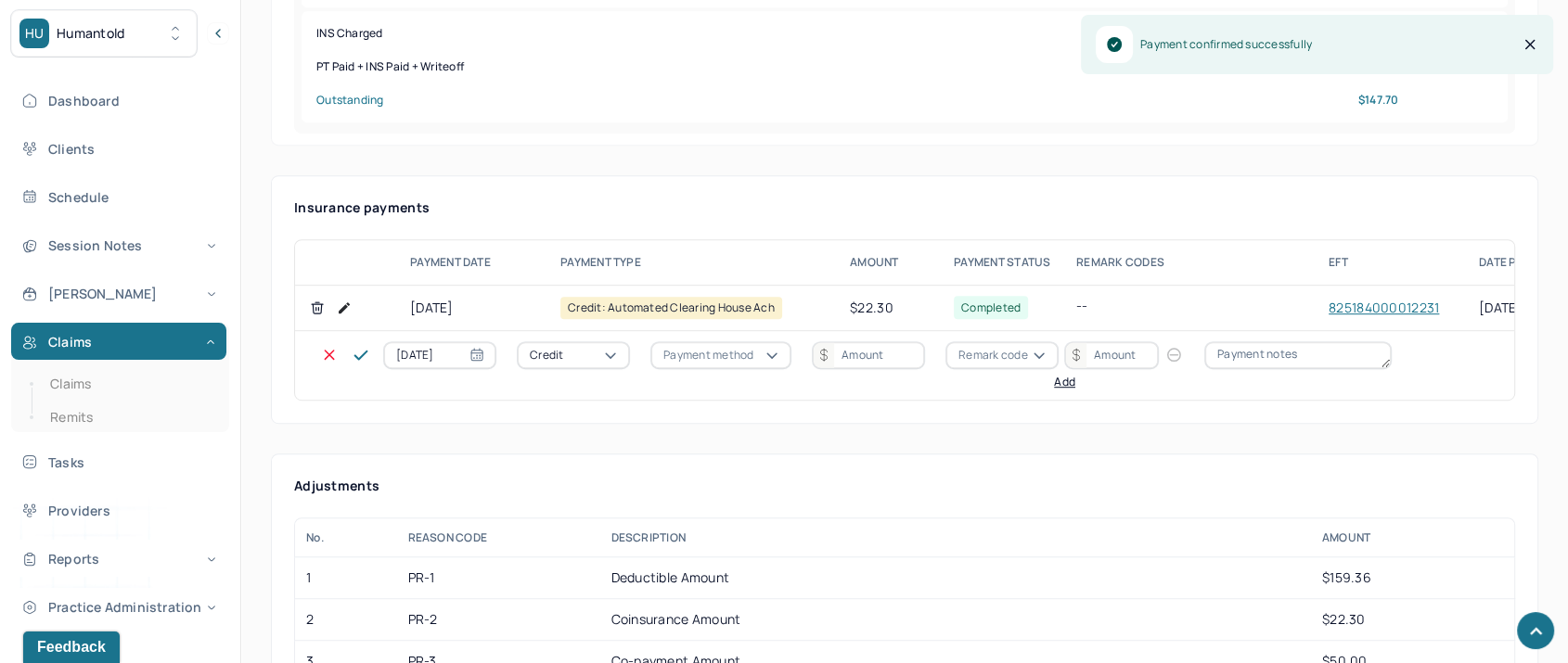click on "Credit" at bounding box center (573, 355) 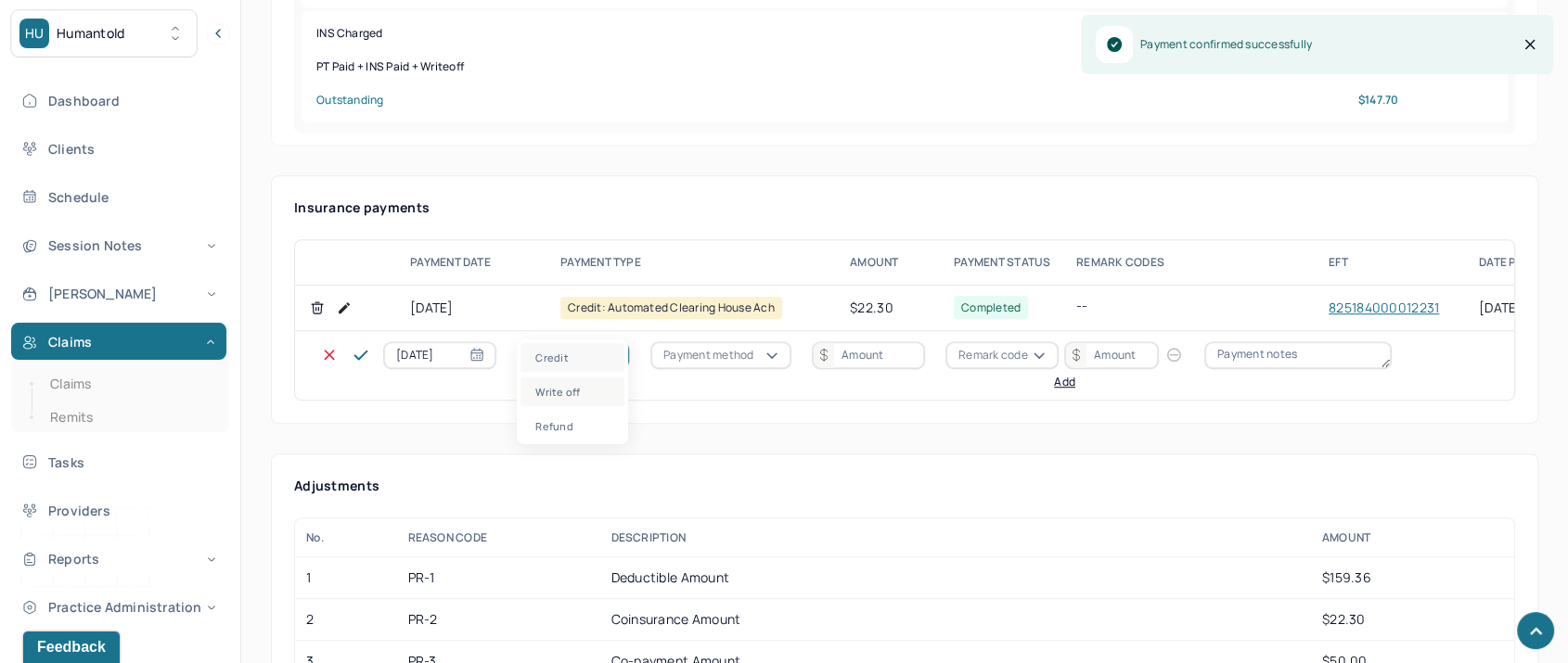 click on "Write off" at bounding box center (572, 391) 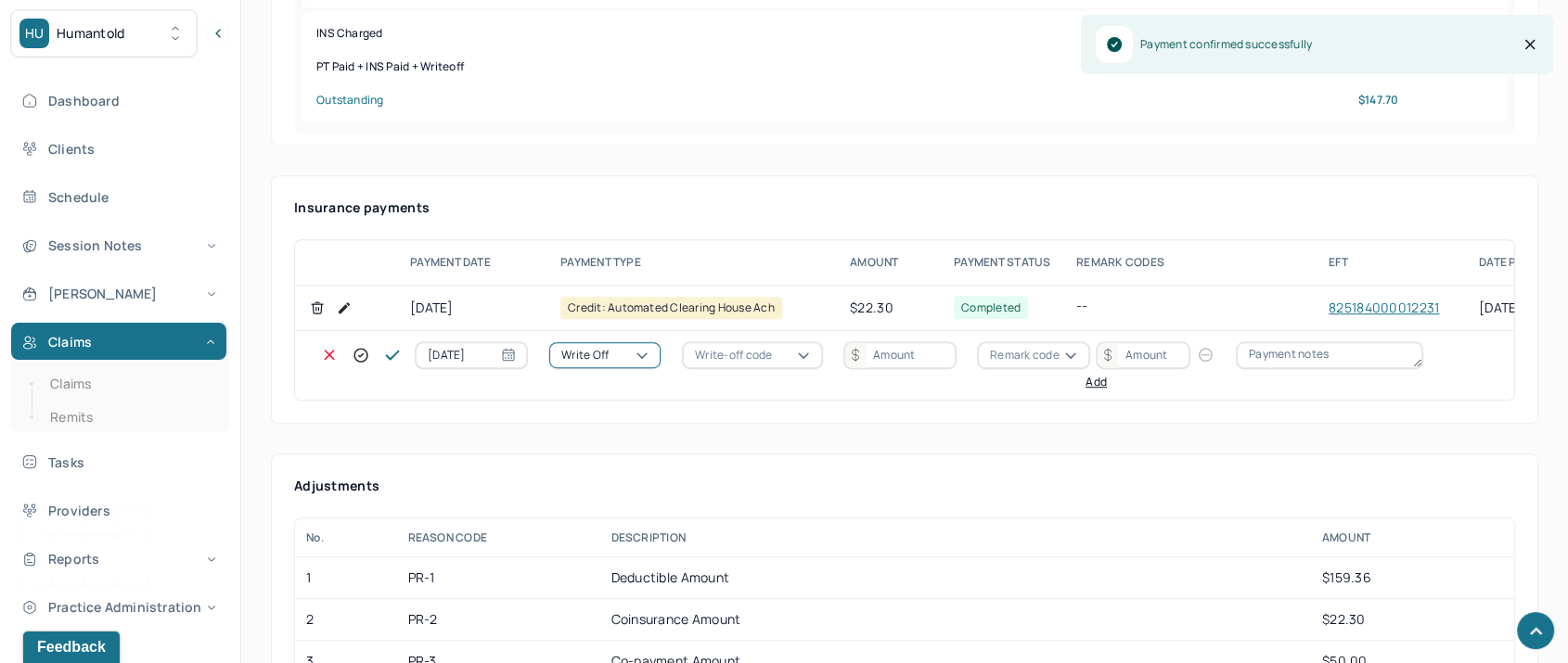 click on "Write-off code" at bounding box center [752, 355] 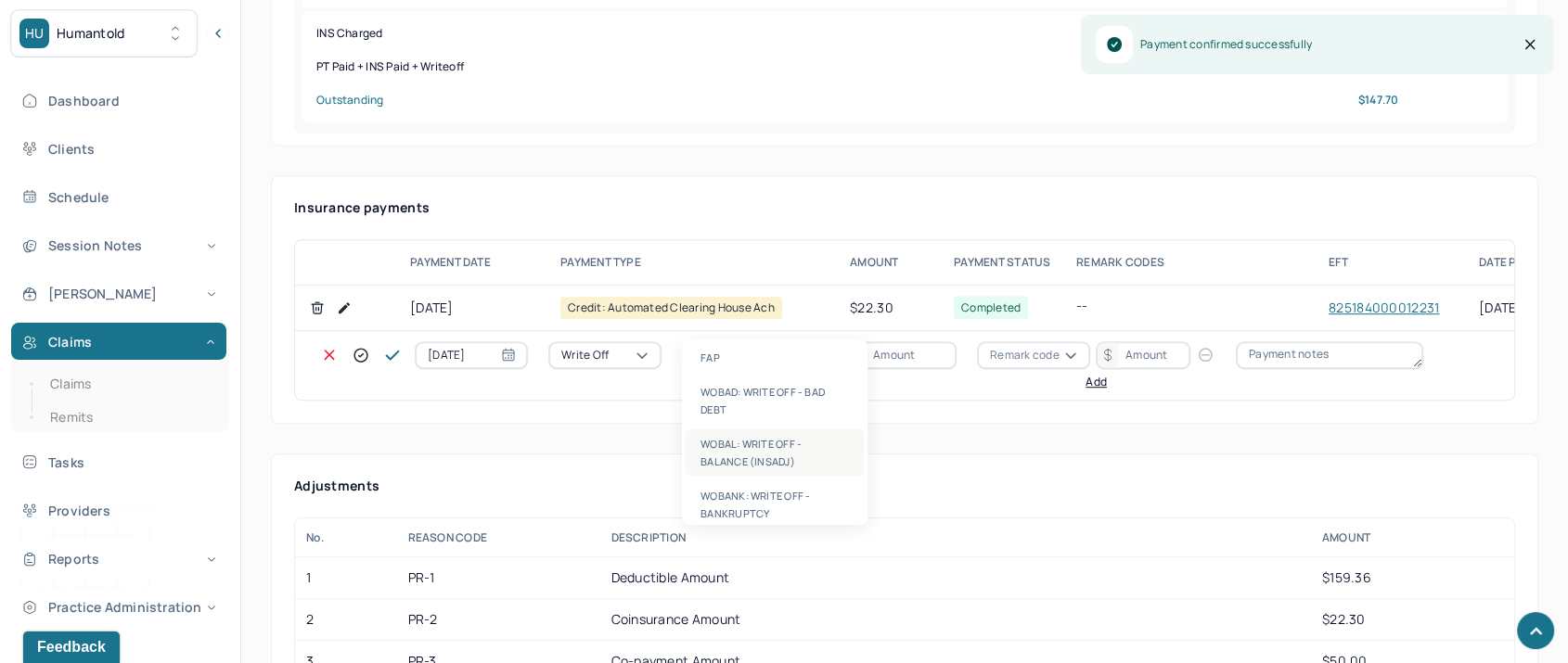 click on "WOBAL: WRITE OFF - BALANCE (INSADJ)" at bounding box center [775, 453] 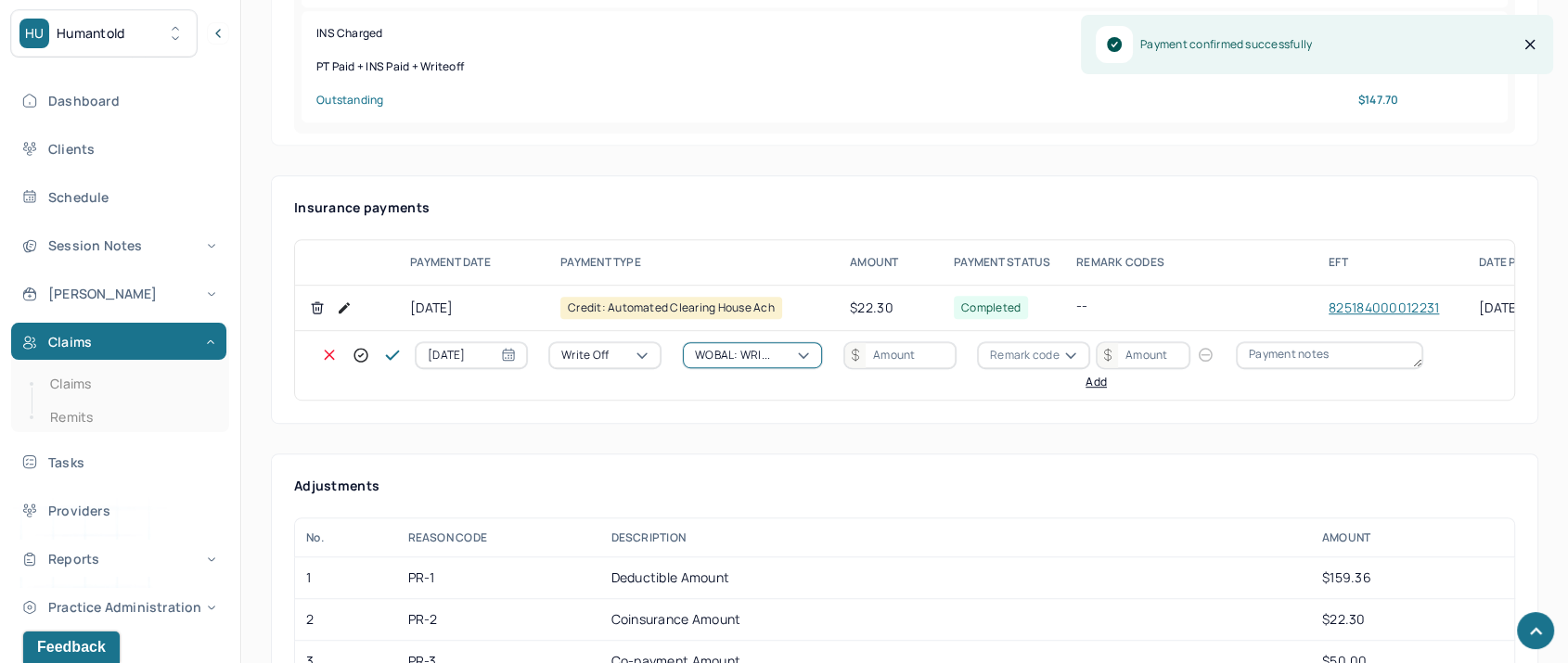 drag, startPoint x: 866, startPoint y: 323, endPoint x: 876, endPoint y: 323, distance: 10 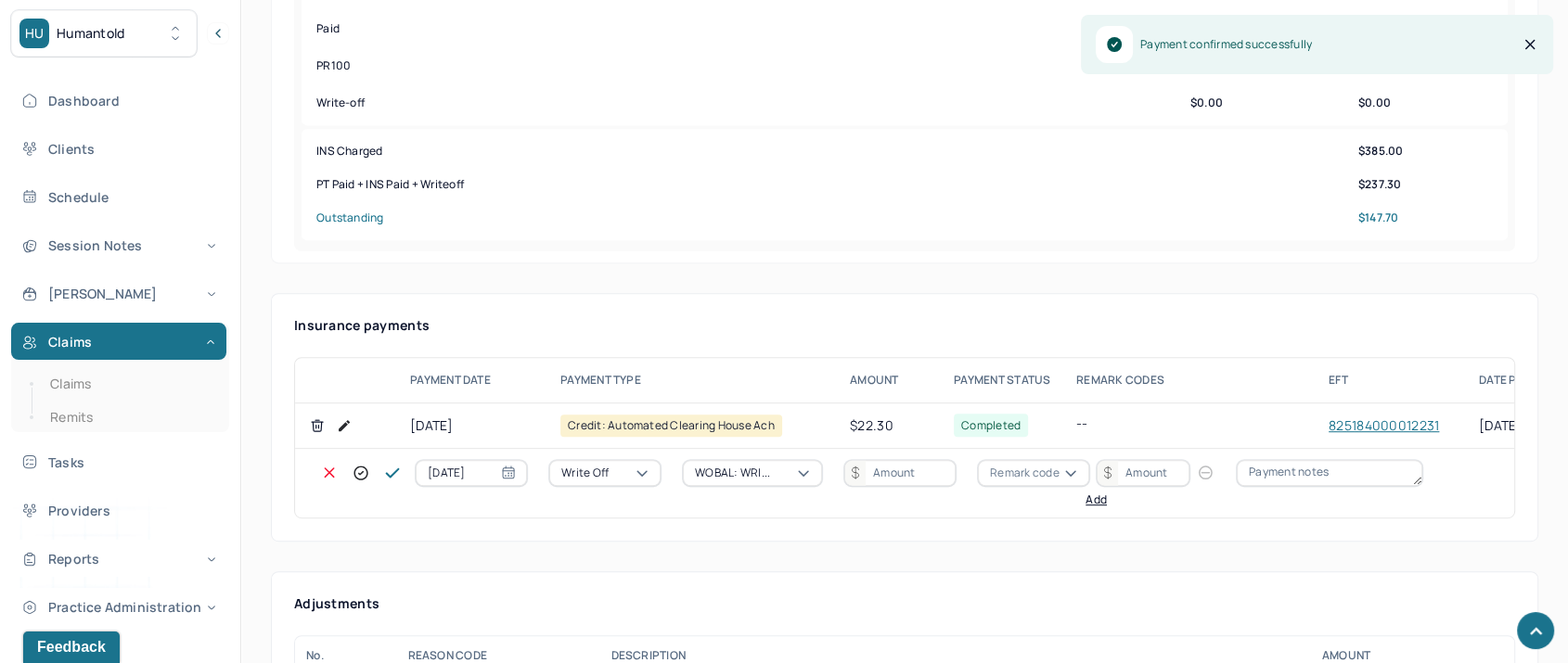 scroll, scrollTop: 823, scrollLeft: 0, axis: vertical 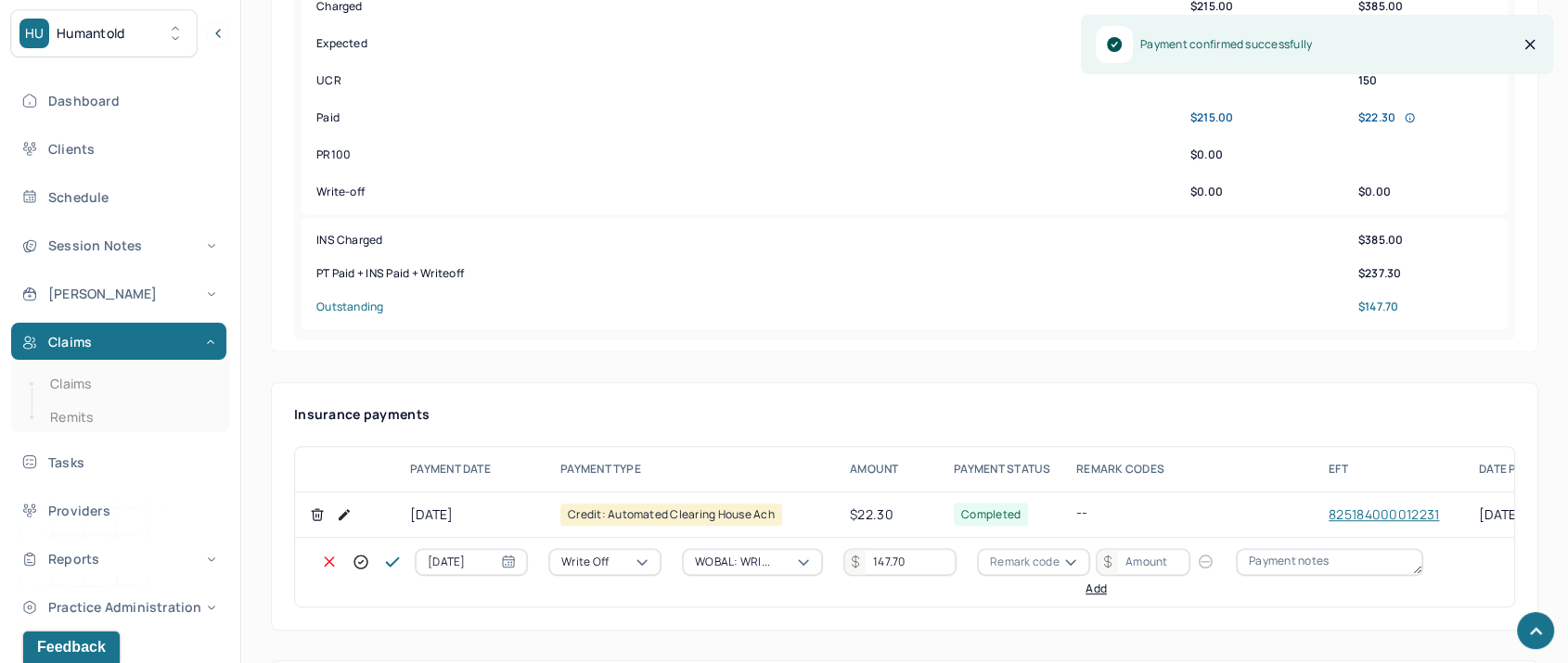 type on "147.70" 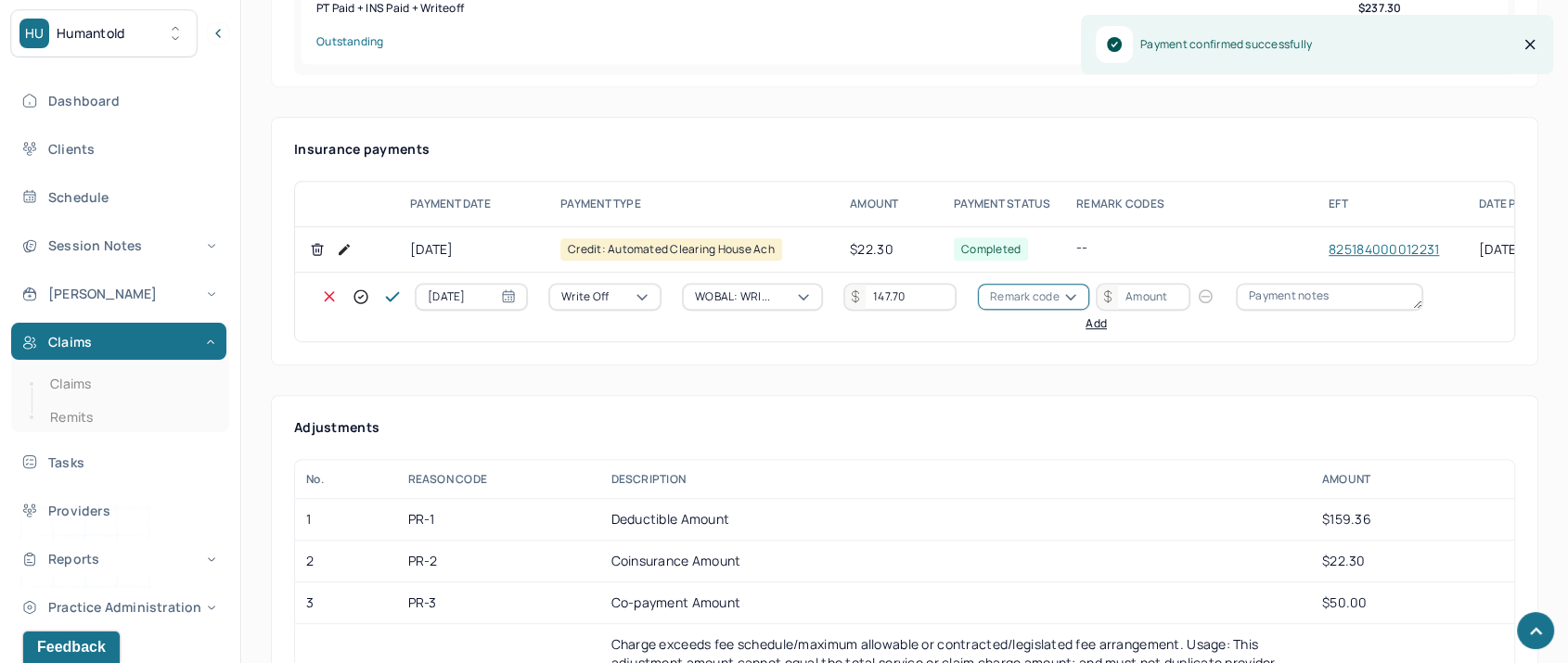 scroll, scrollTop: 1133, scrollLeft: 0, axis: vertical 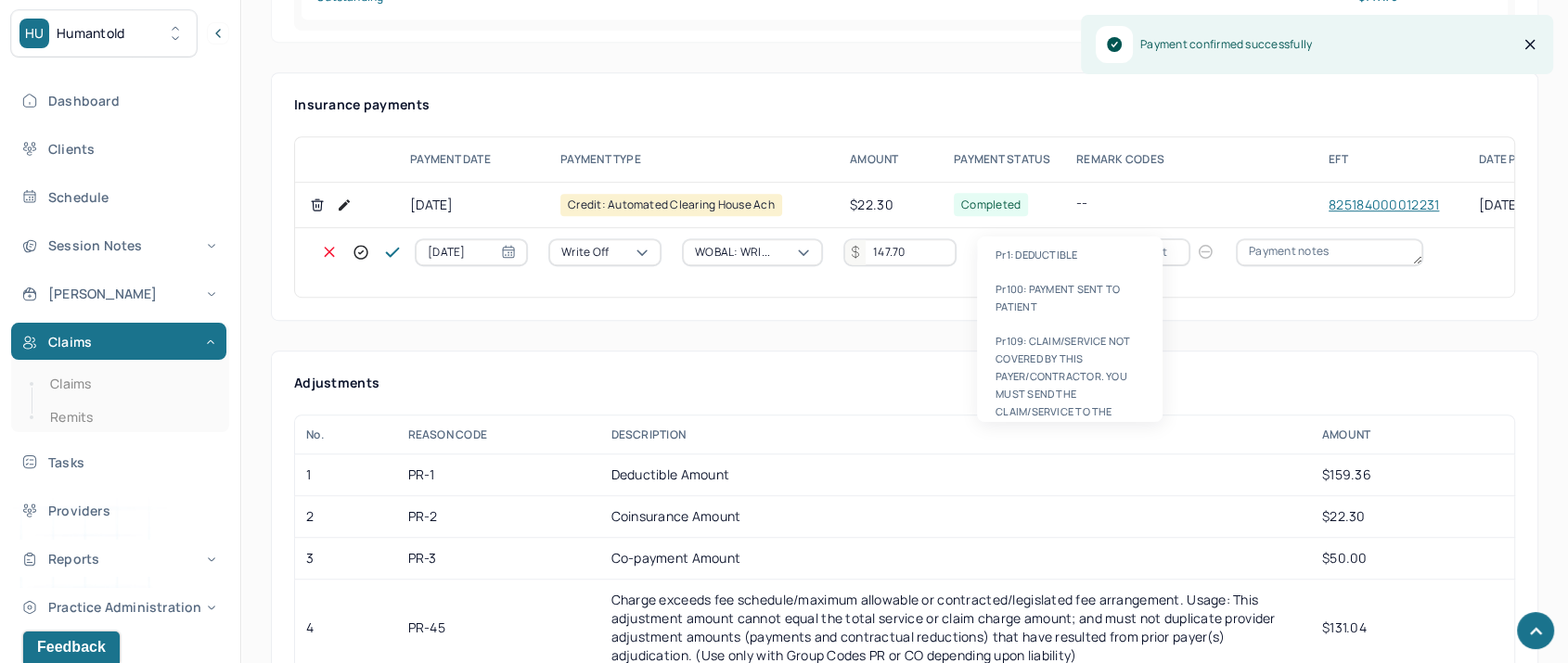 type on "pr1" 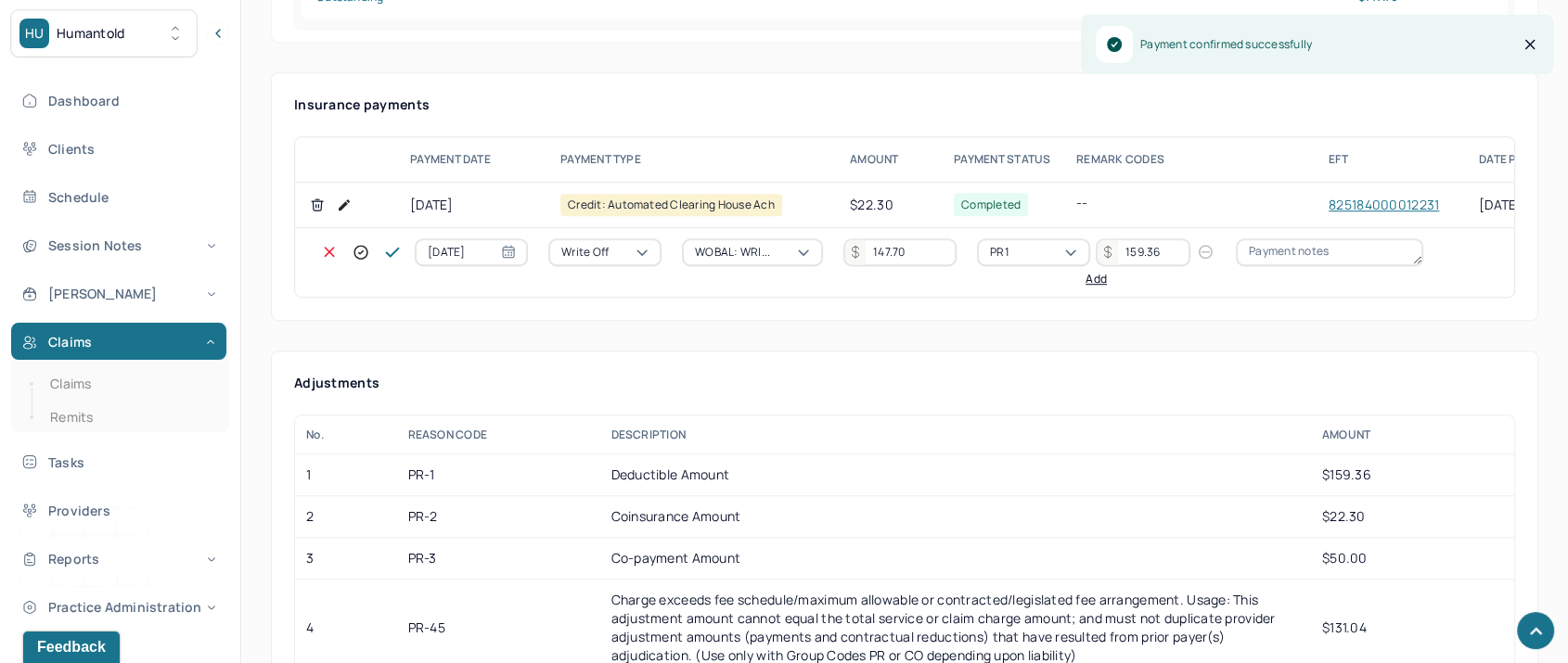 type on "159.36" 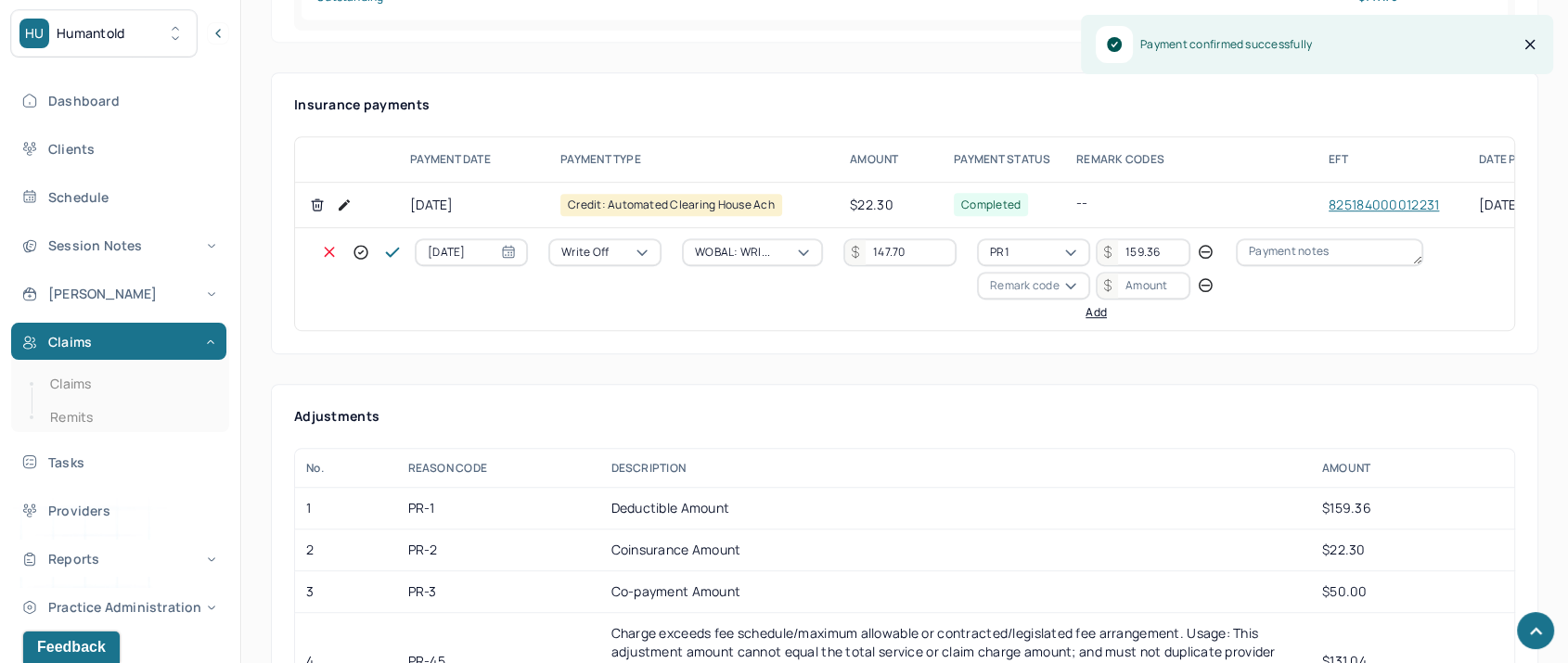 click on "Remark code" at bounding box center [1024, 286] 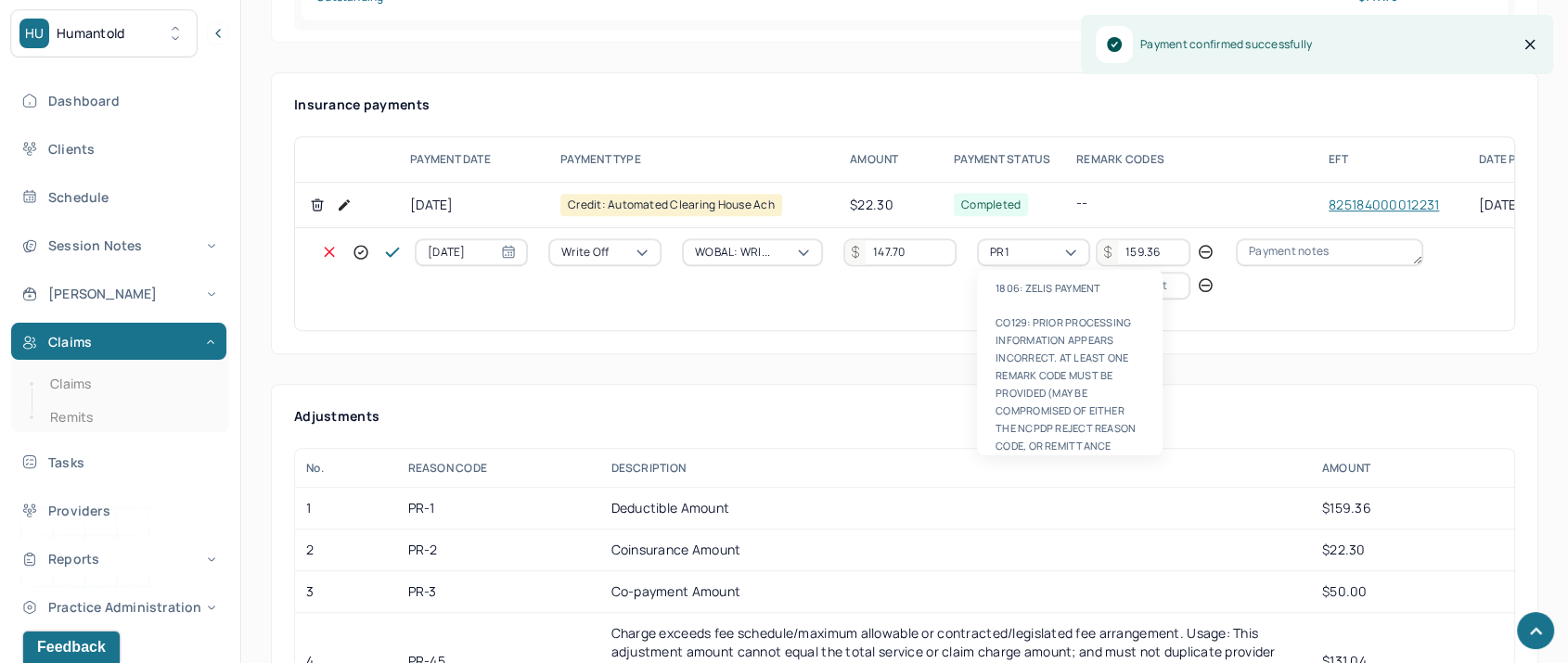 scroll, scrollTop: 115, scrollLeft: 0, axis: vertical 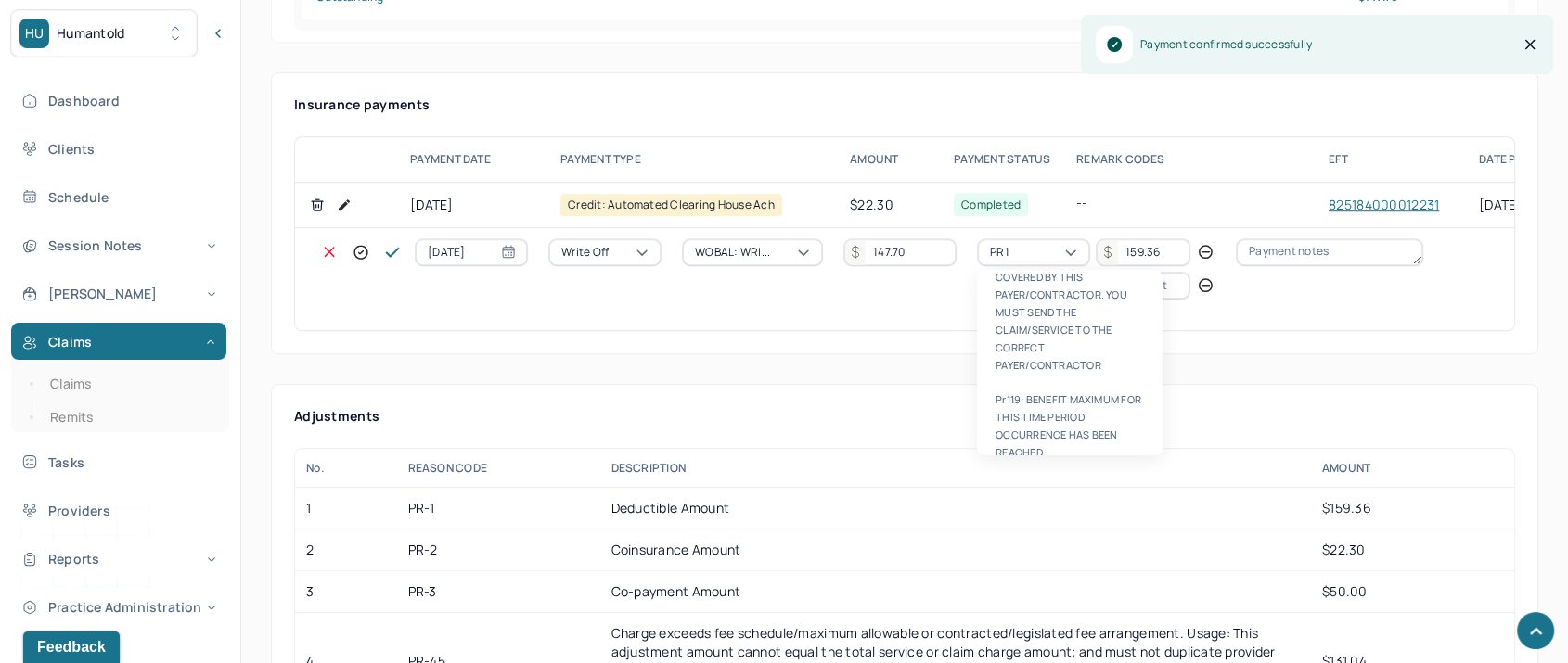 type on "pr2" 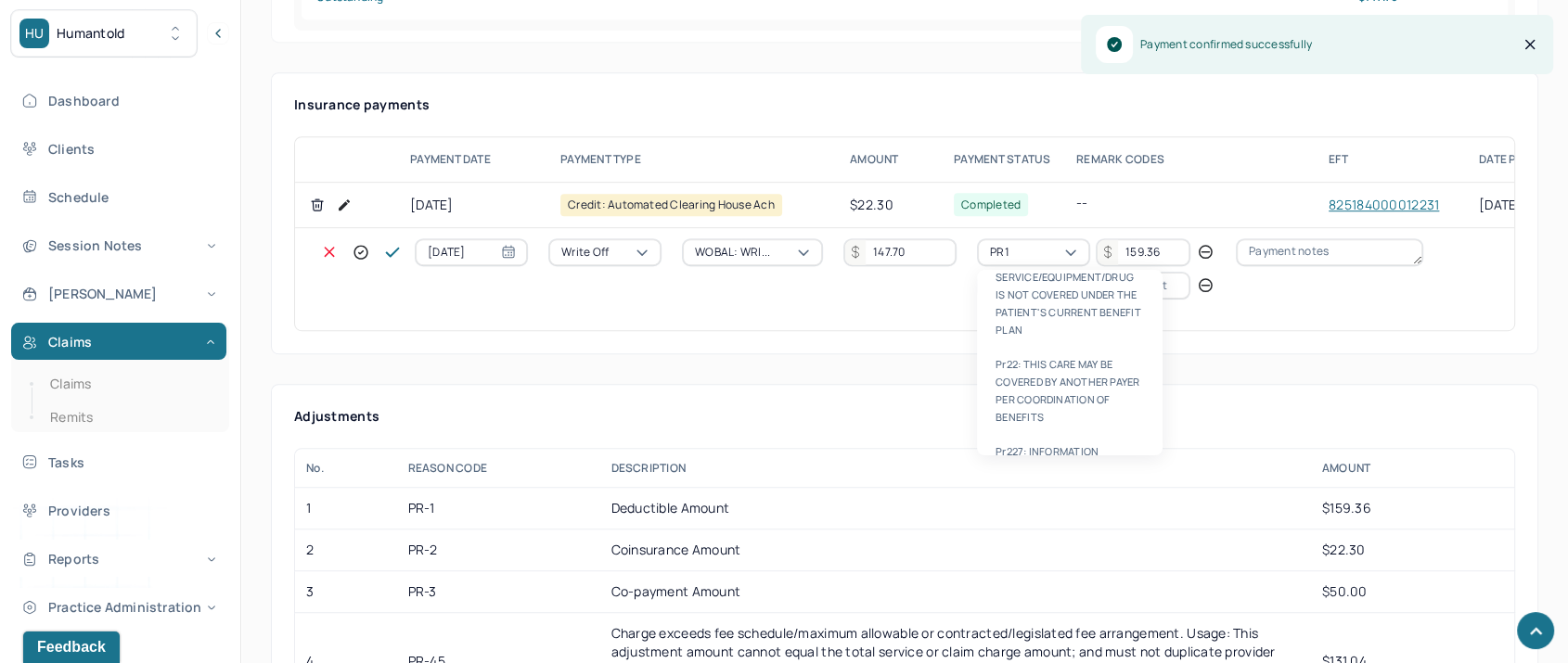 type 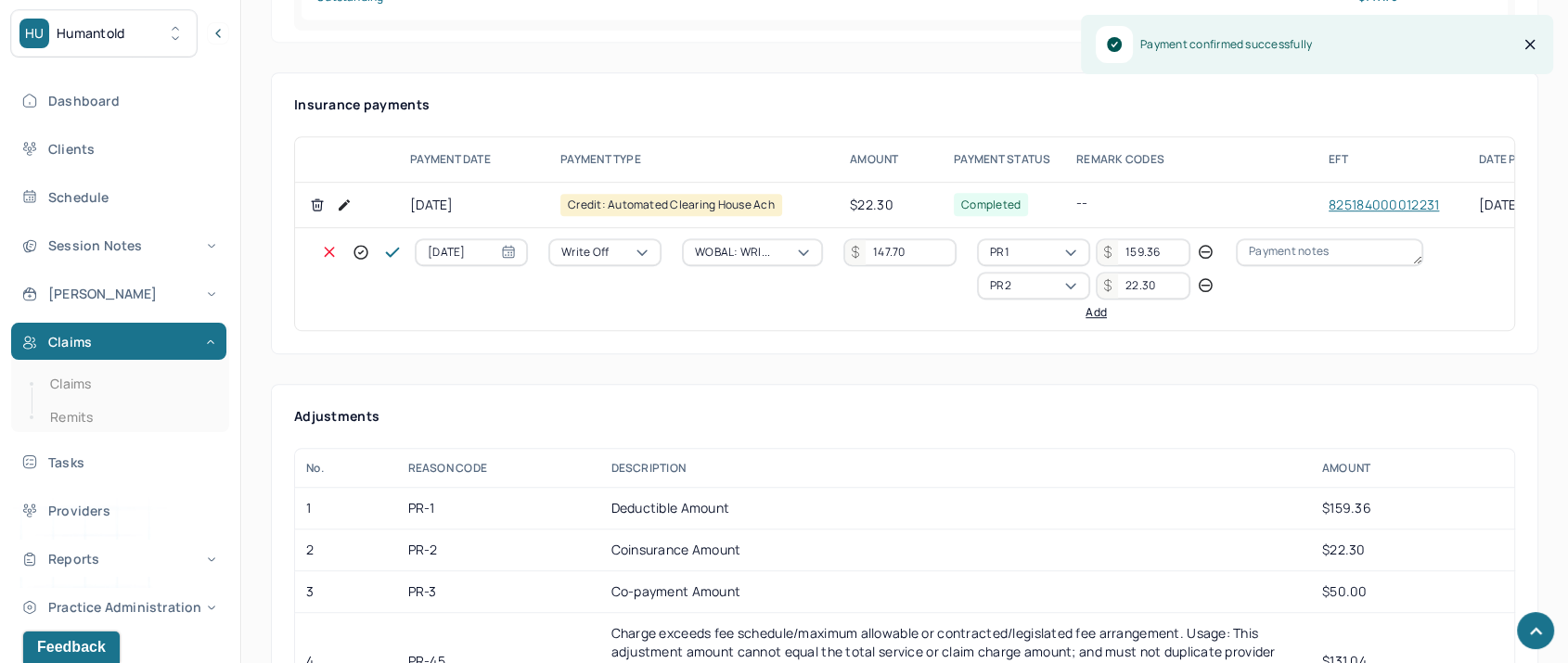 type on "22.30" 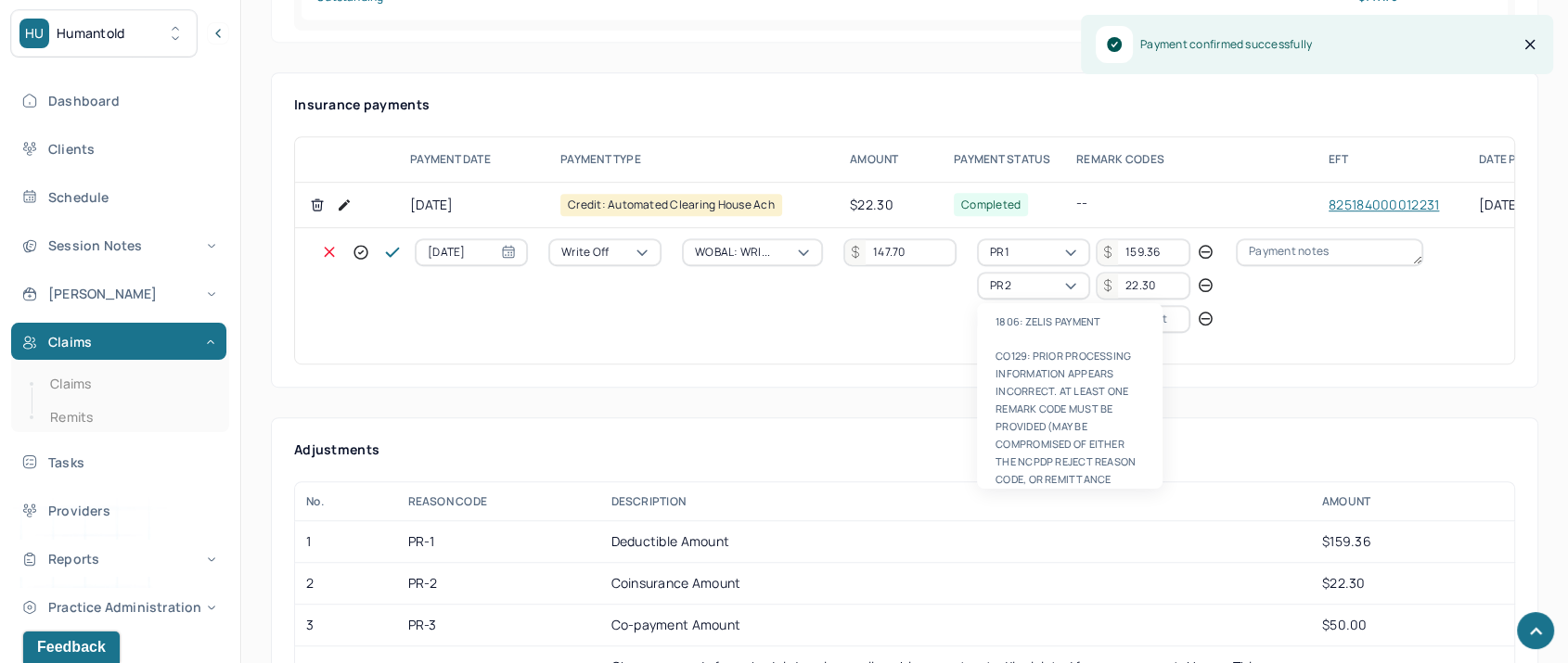click on "Remark code" at bounding box center [1024, 319] 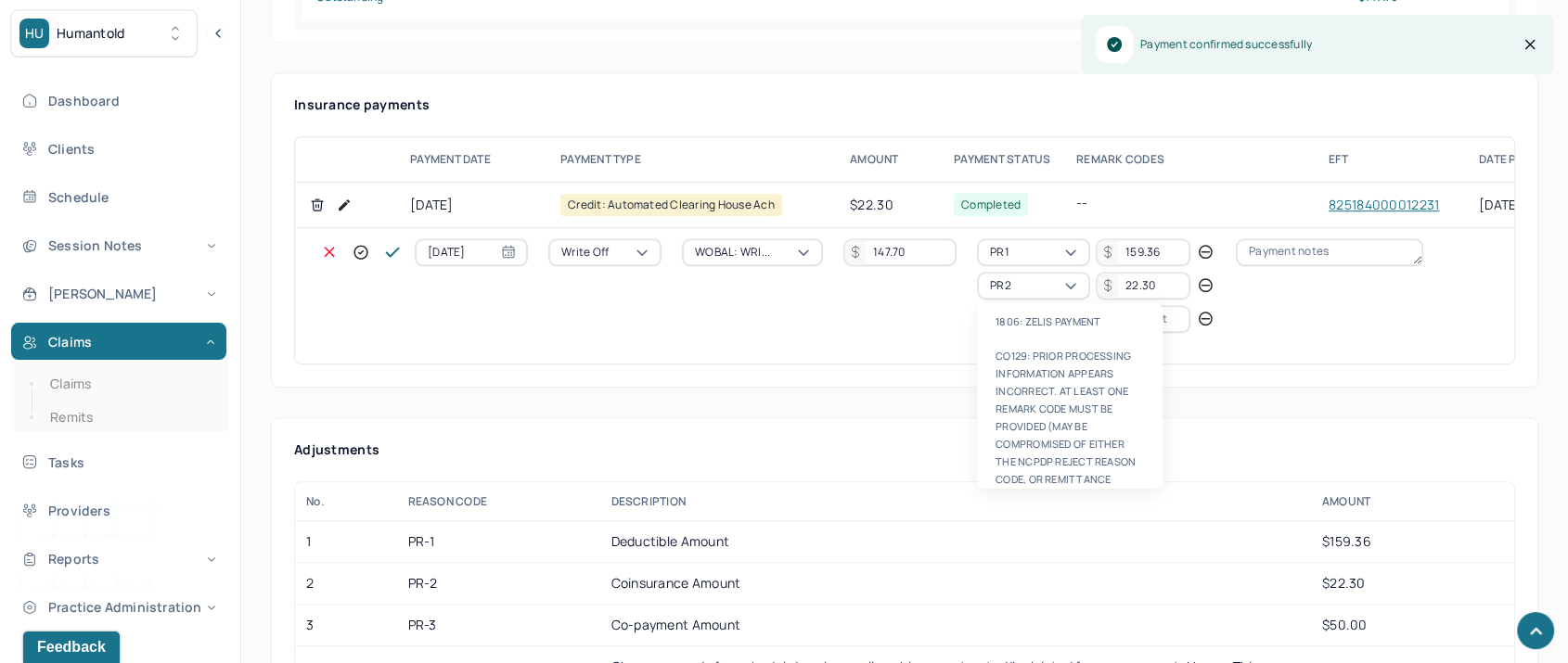 scroll, scrollTop: 115, scrollLeft: 0, axis: vertical 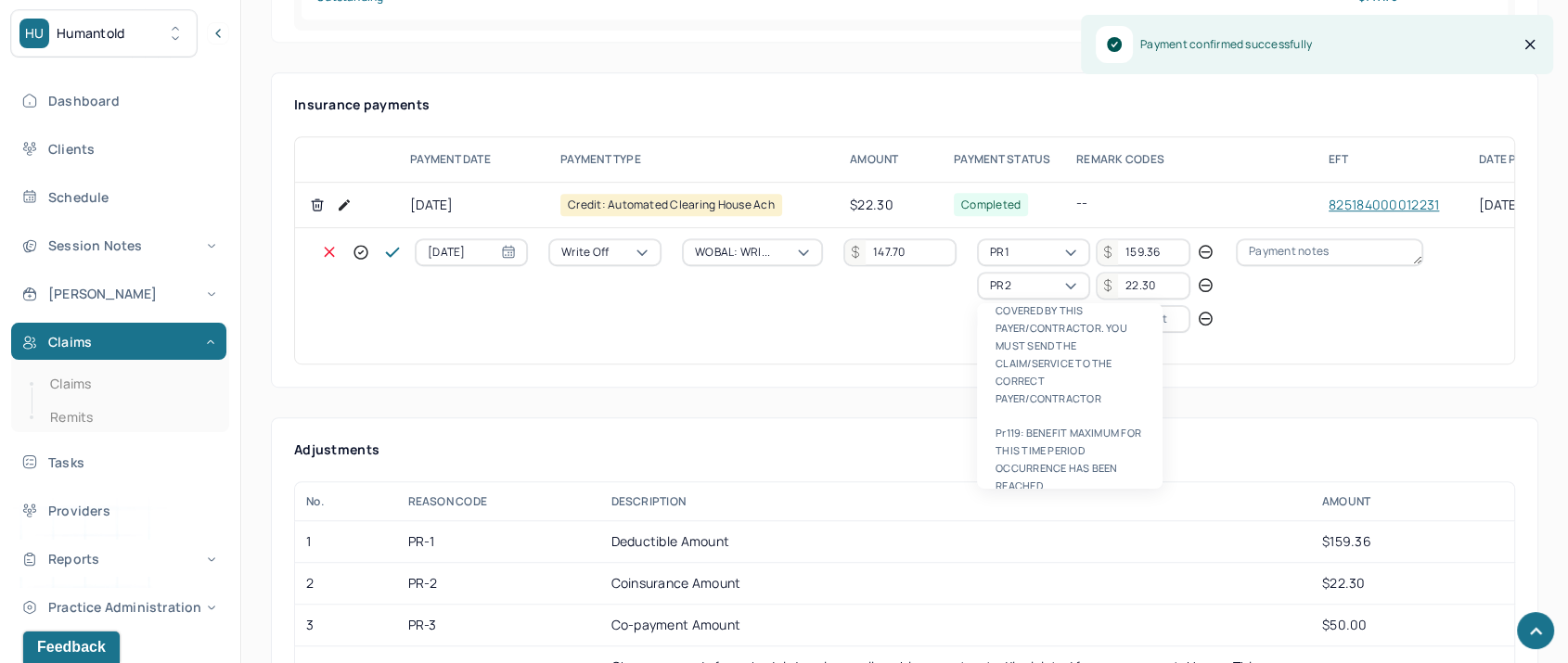 type on "pr3" 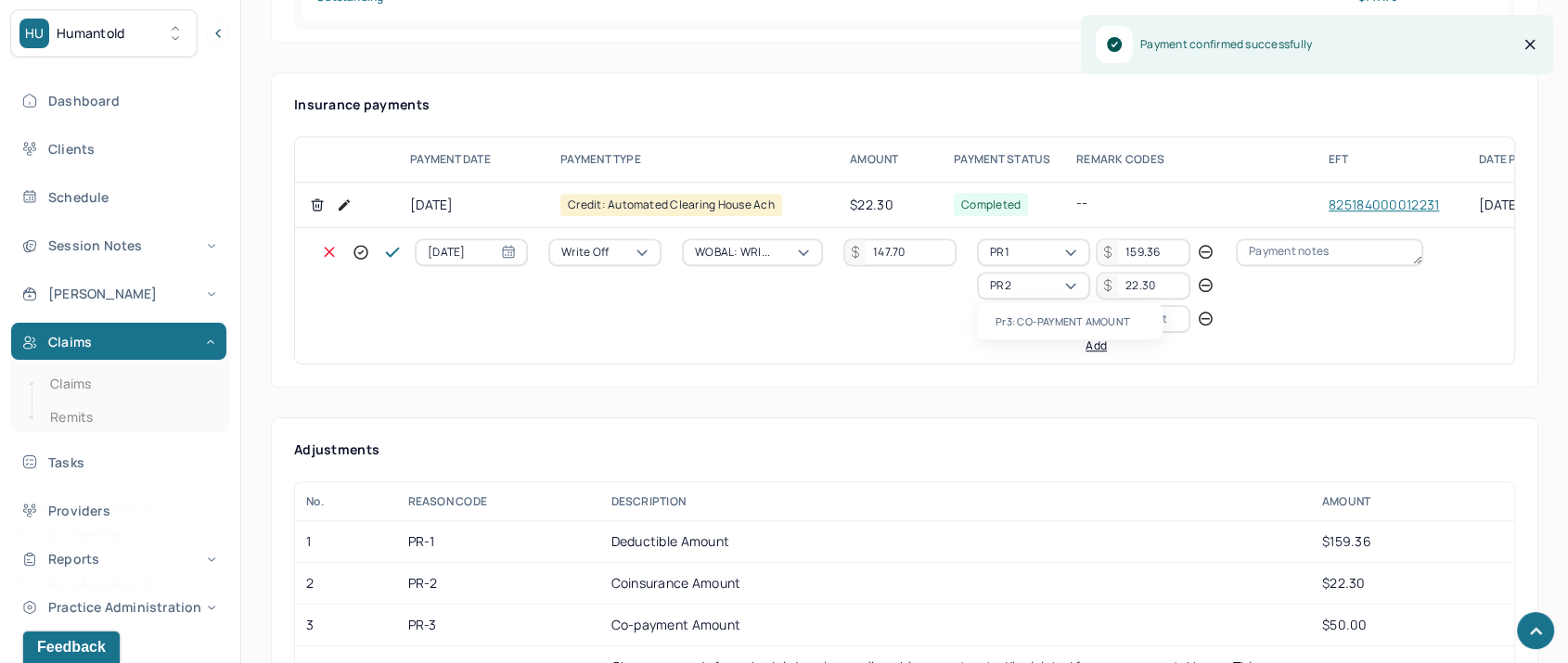 type 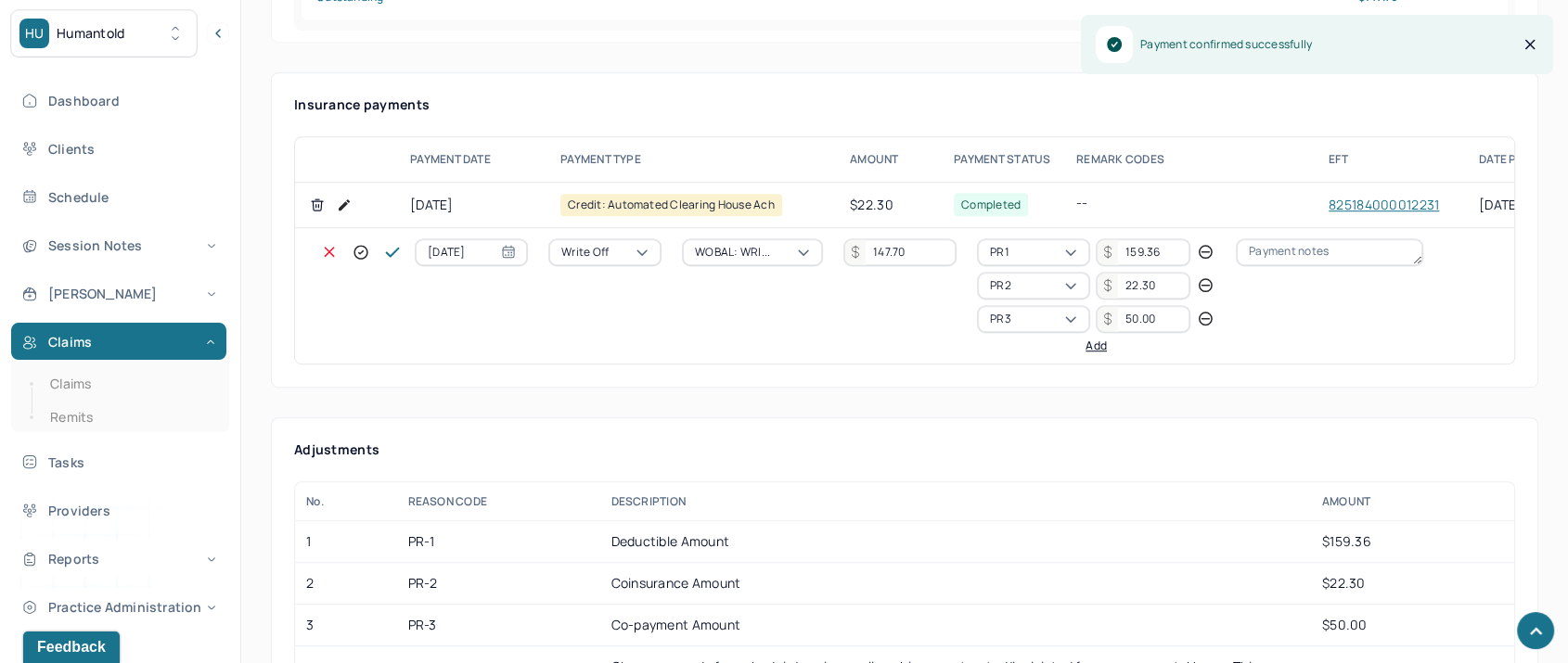 type on "50.00" 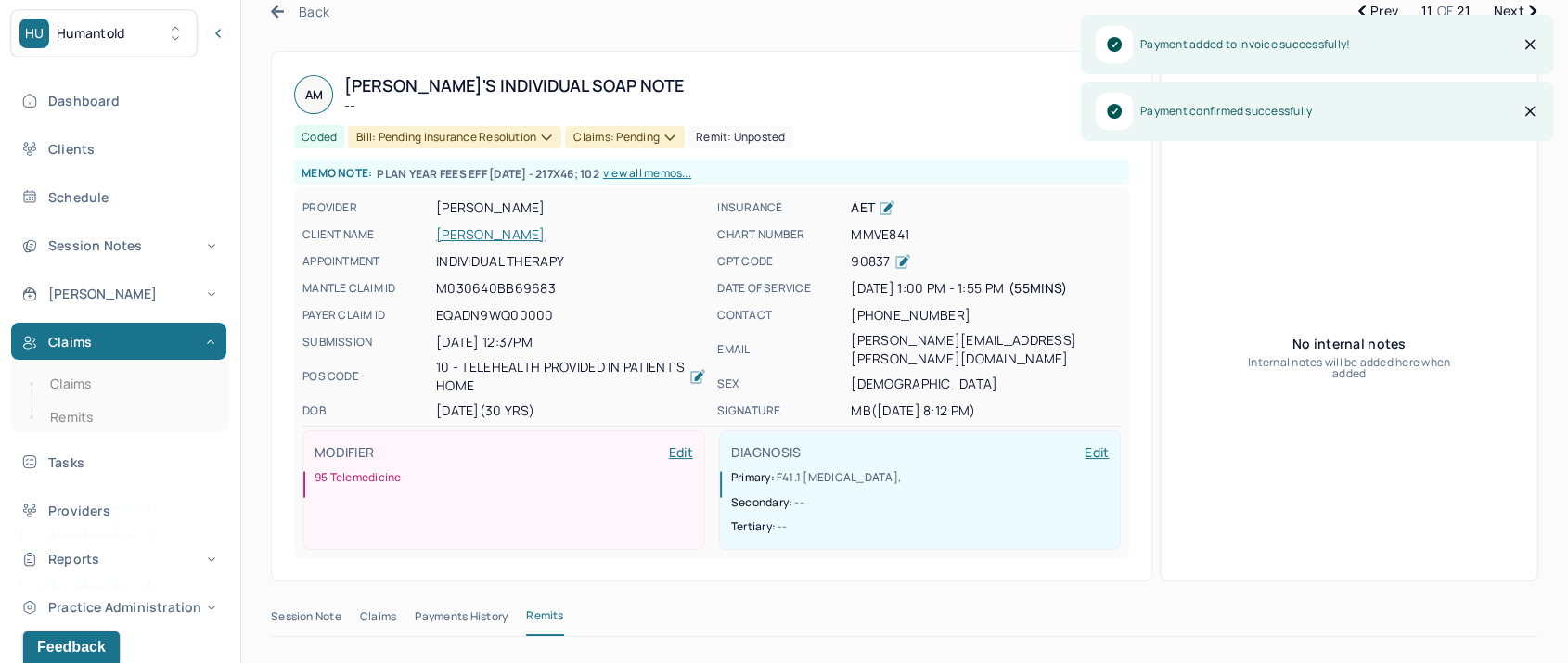 scroll, scrollTop: 0, scrollLeft: 0, axis: both 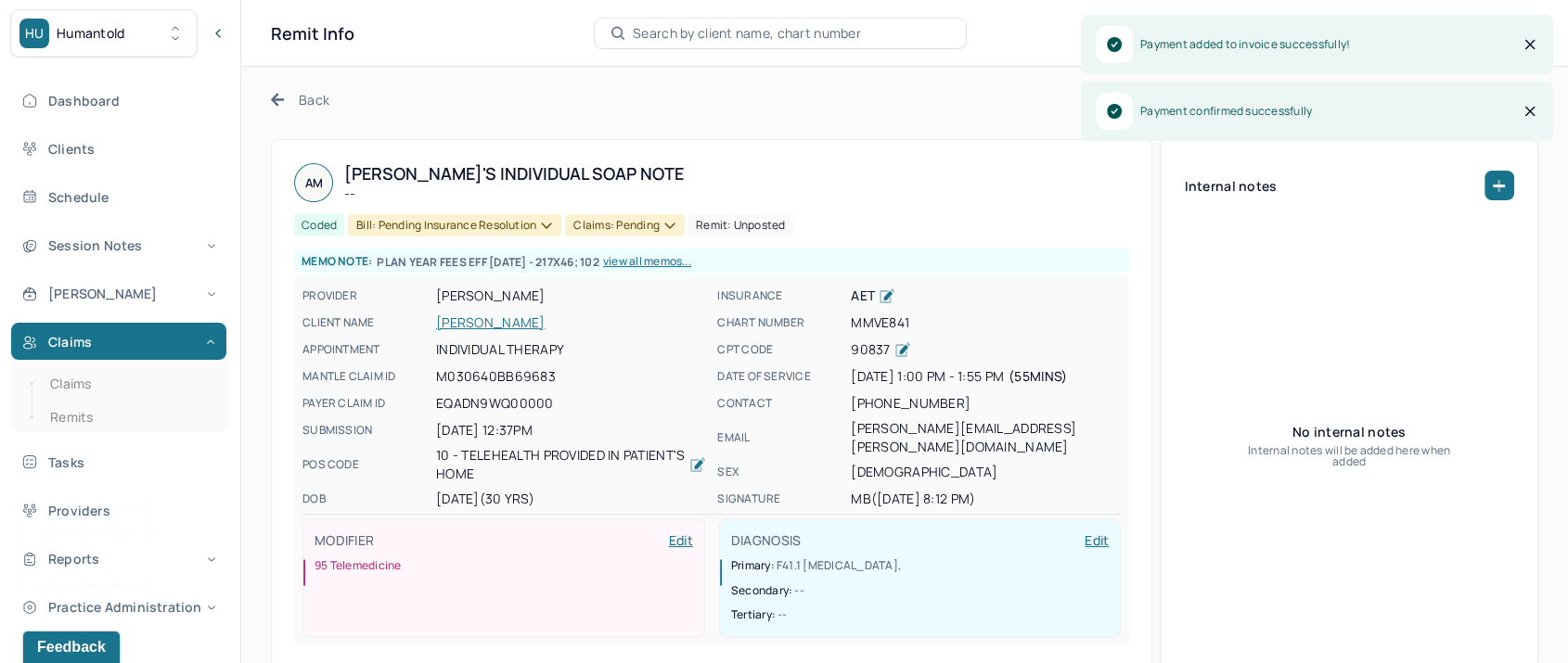click on "Claims: pending" at bounding box center (624, 225) 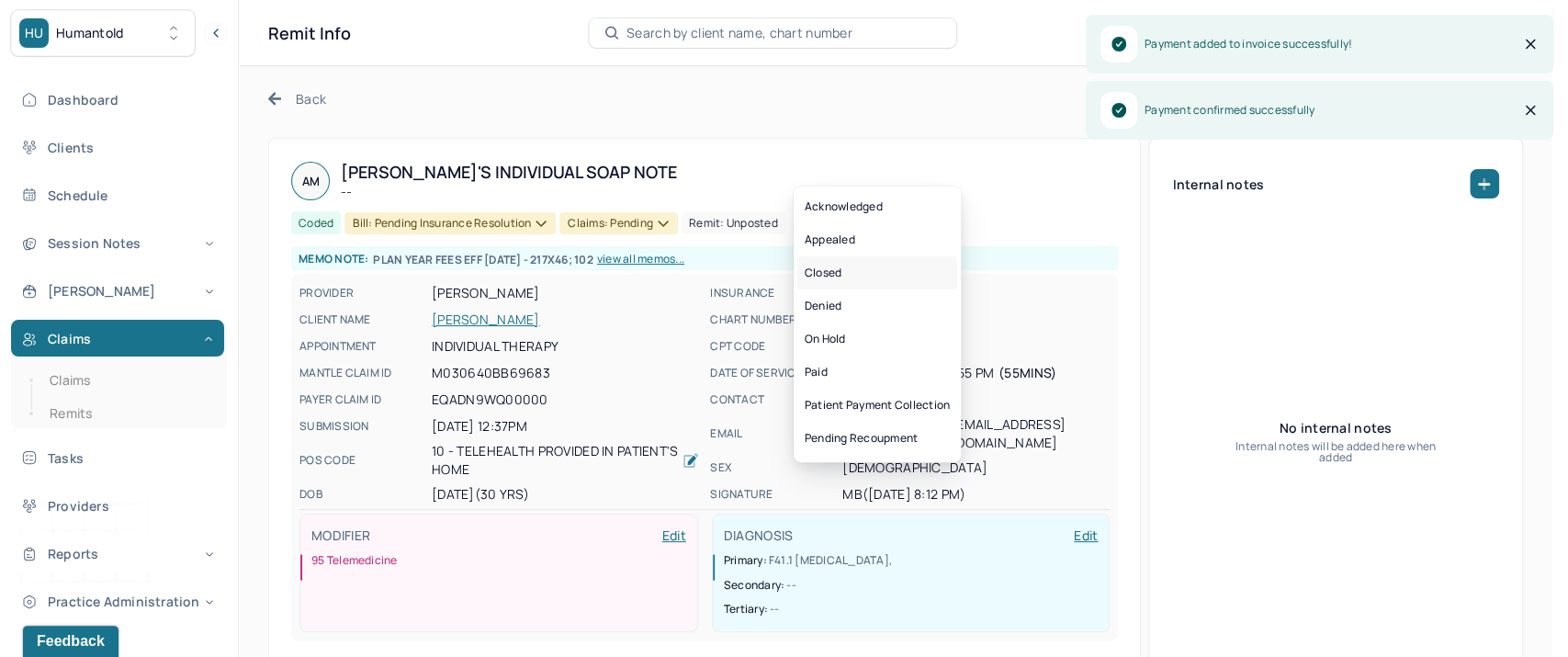 drag, startPoint x: 855, startPoint y: 284, endPoint x: 840, endPoint y: 255, distance: 32.64966 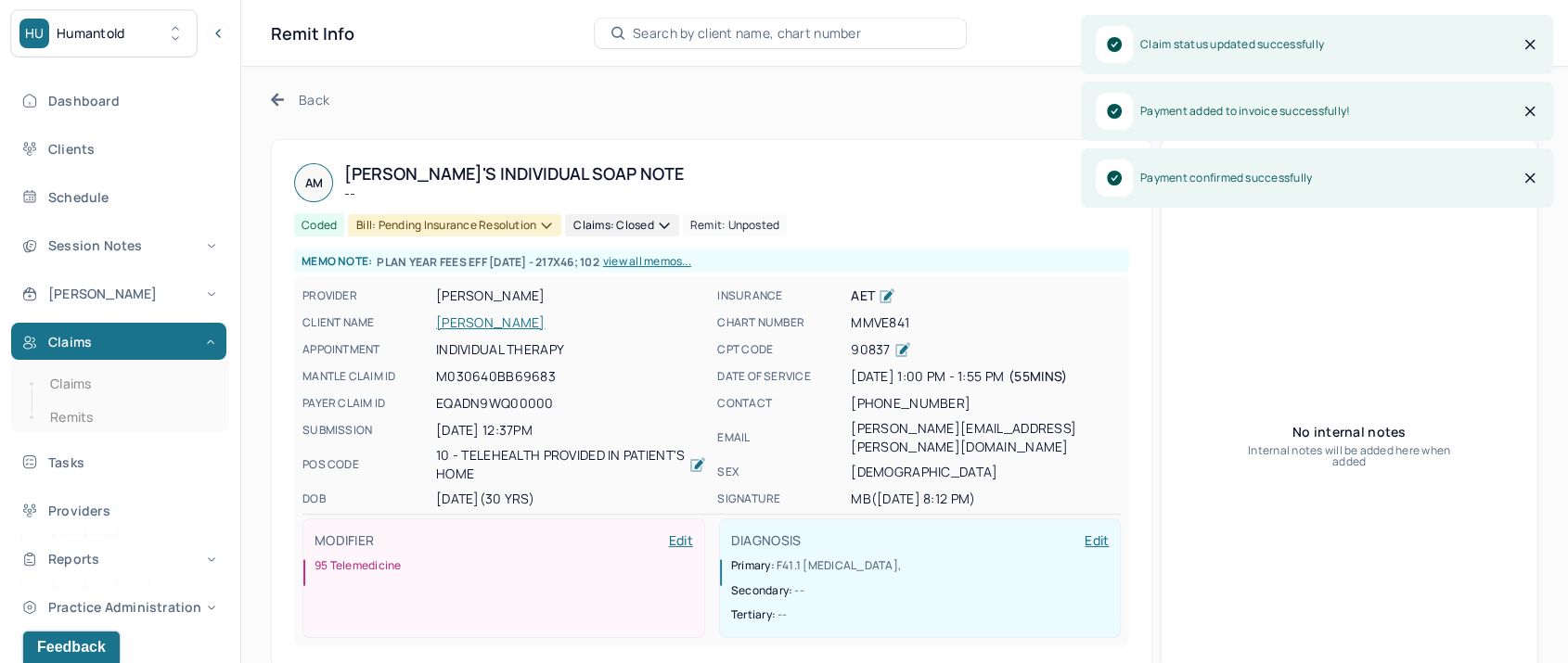 click on "Bill: Pending Insurance Resolution" at bounding box center [455, 225] 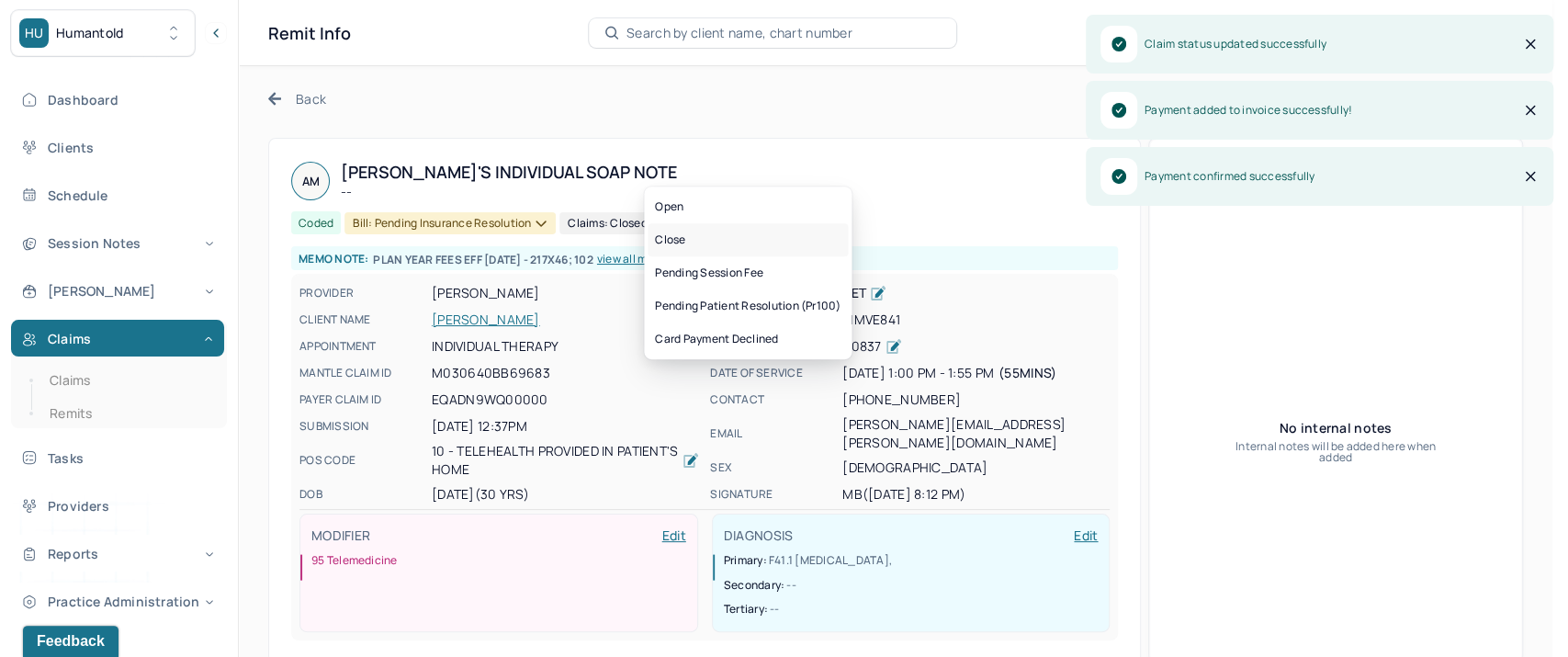 click on "Close" at bounding box center [748, 240] 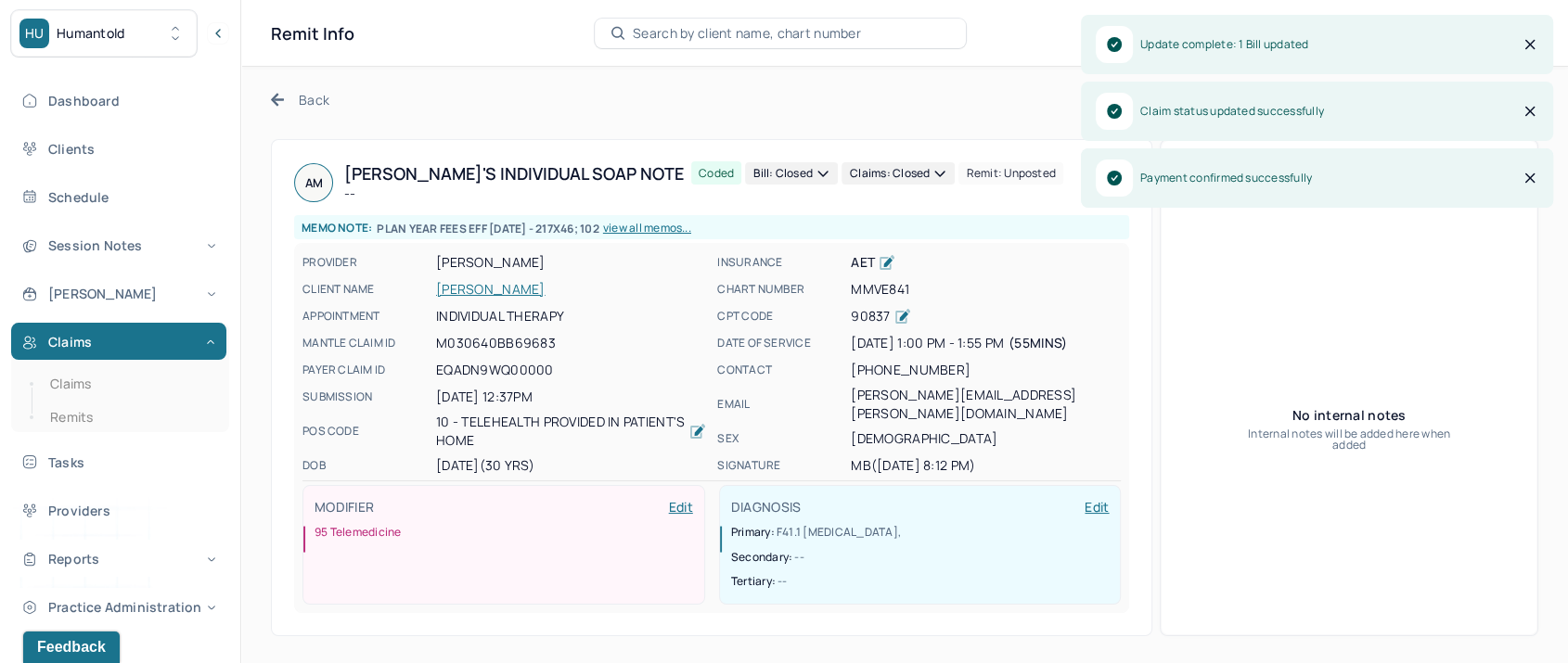 click 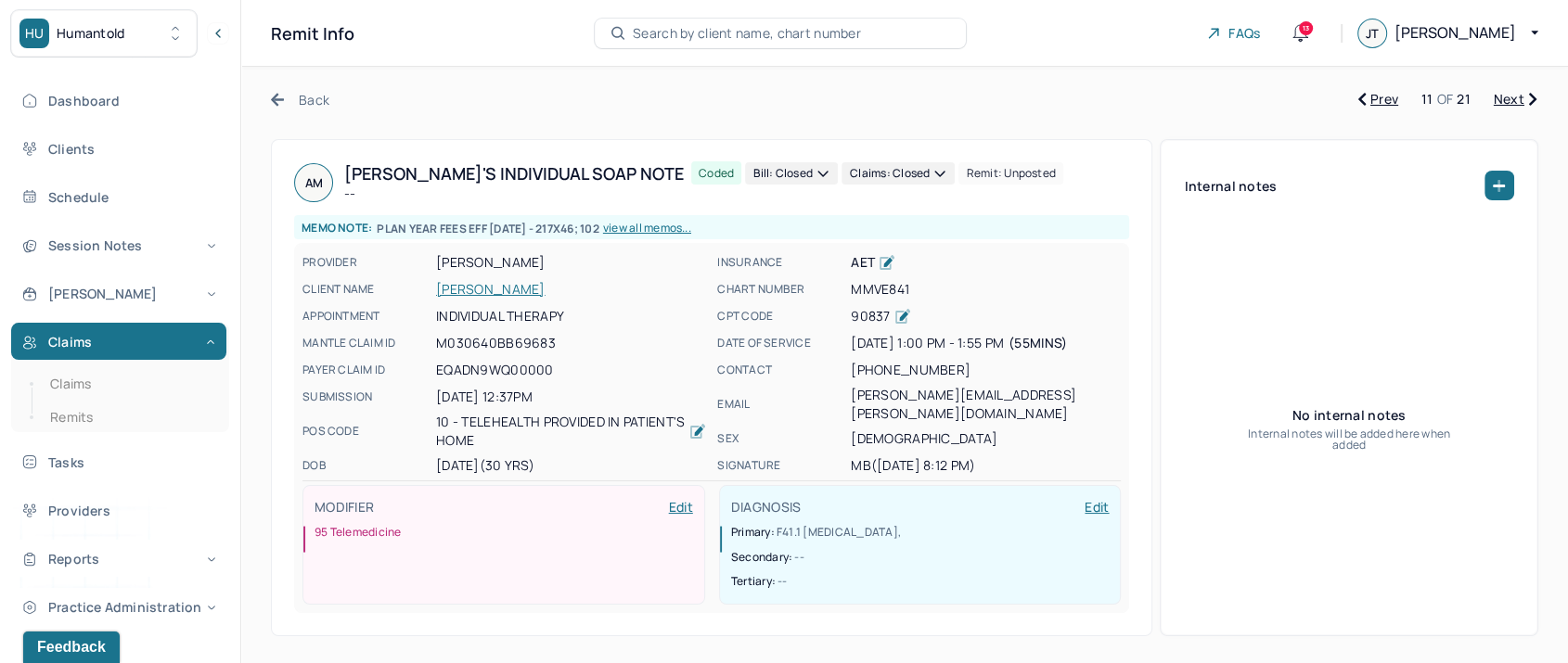 click on "Next" at bounding box center [1515, 99] 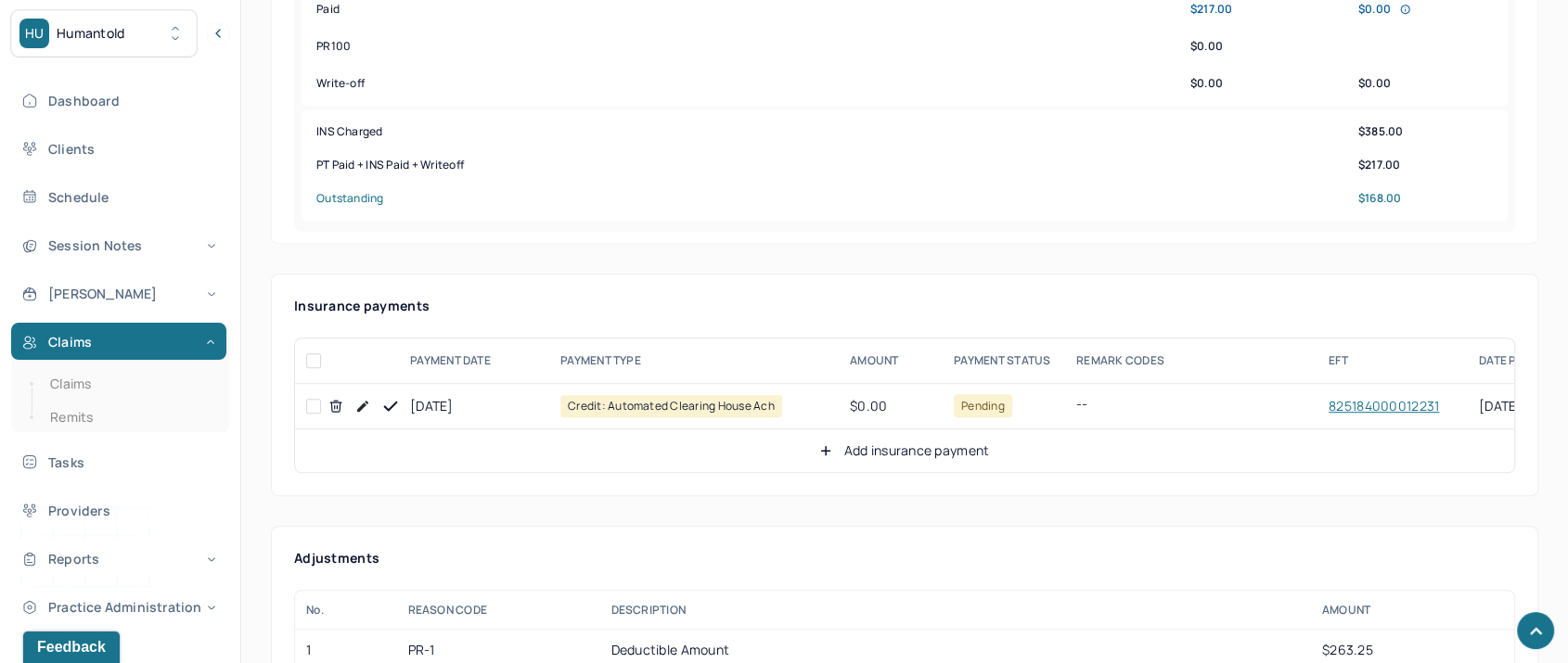 scroll, scrollTop: 1030, scrollLeft: 0, axis: vertical 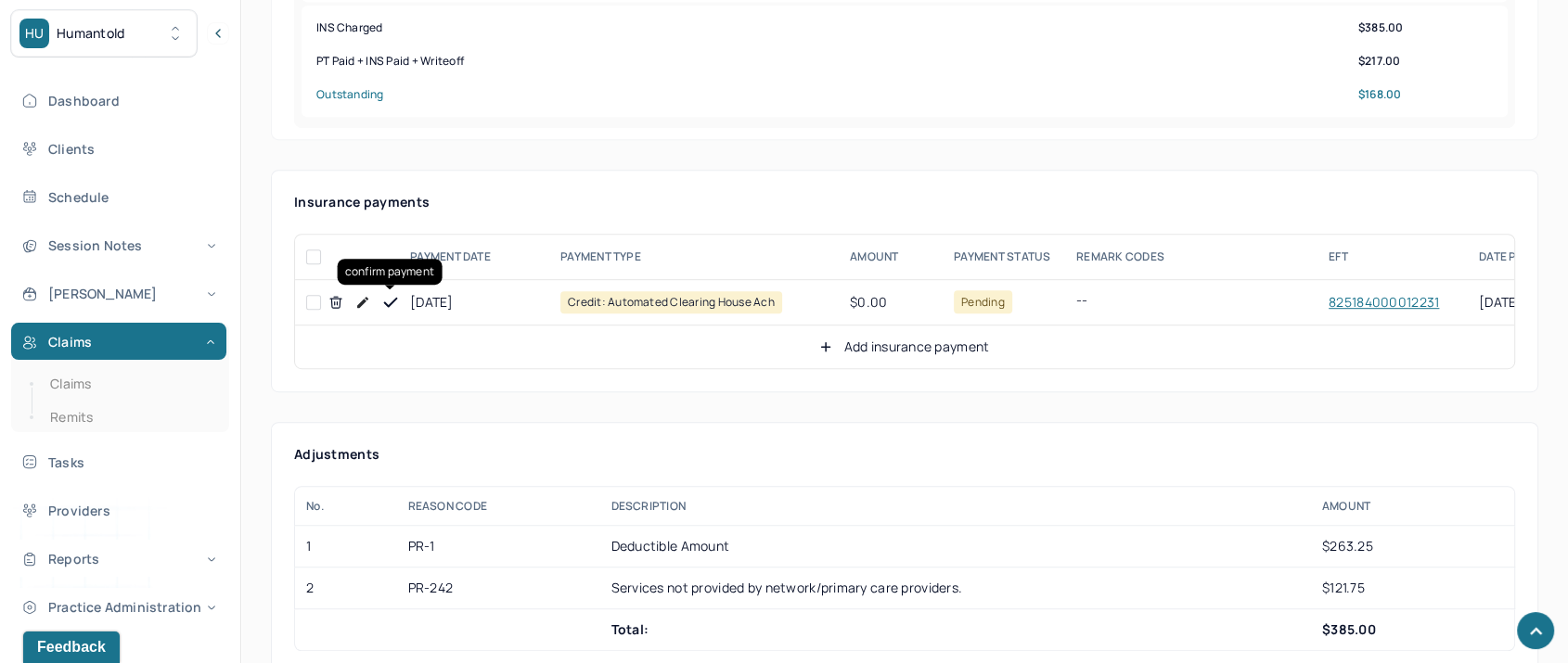 click 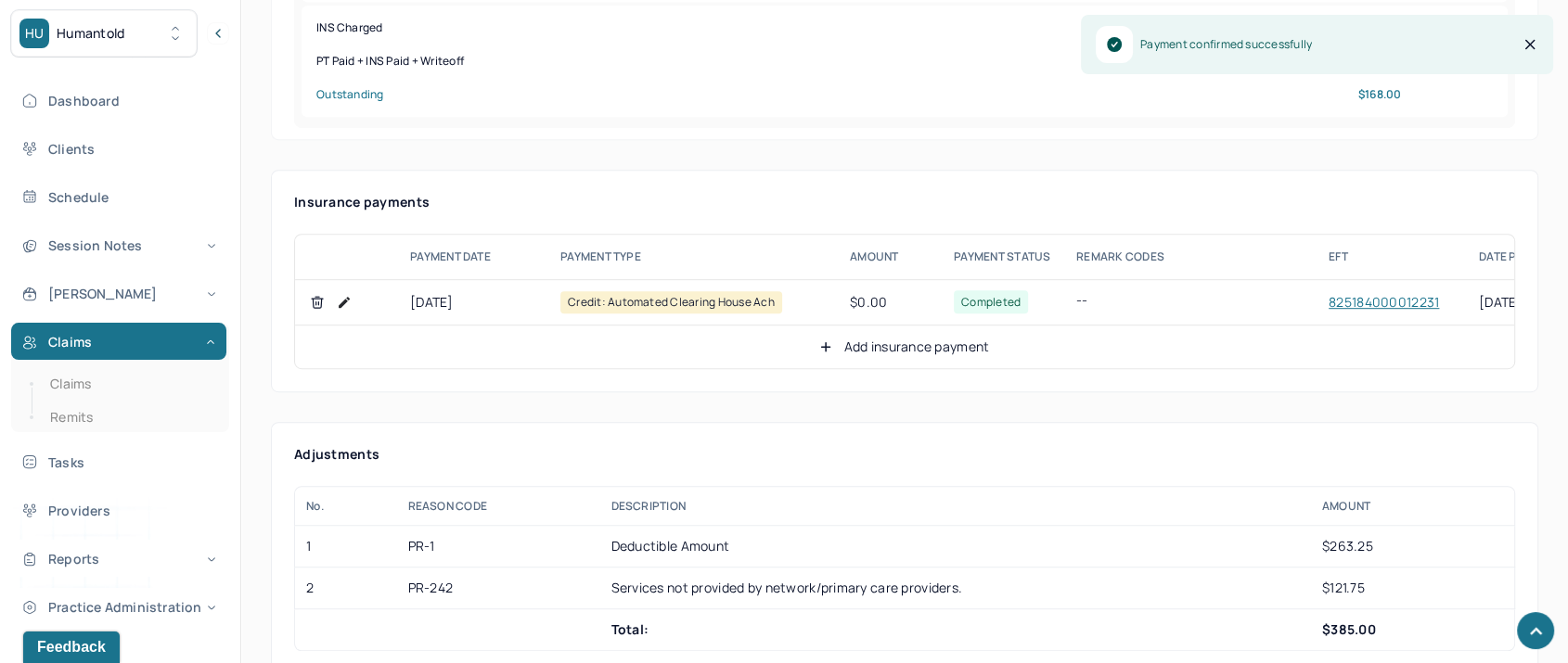 click on "Add insurance payment" at bounding box center [904, 347] 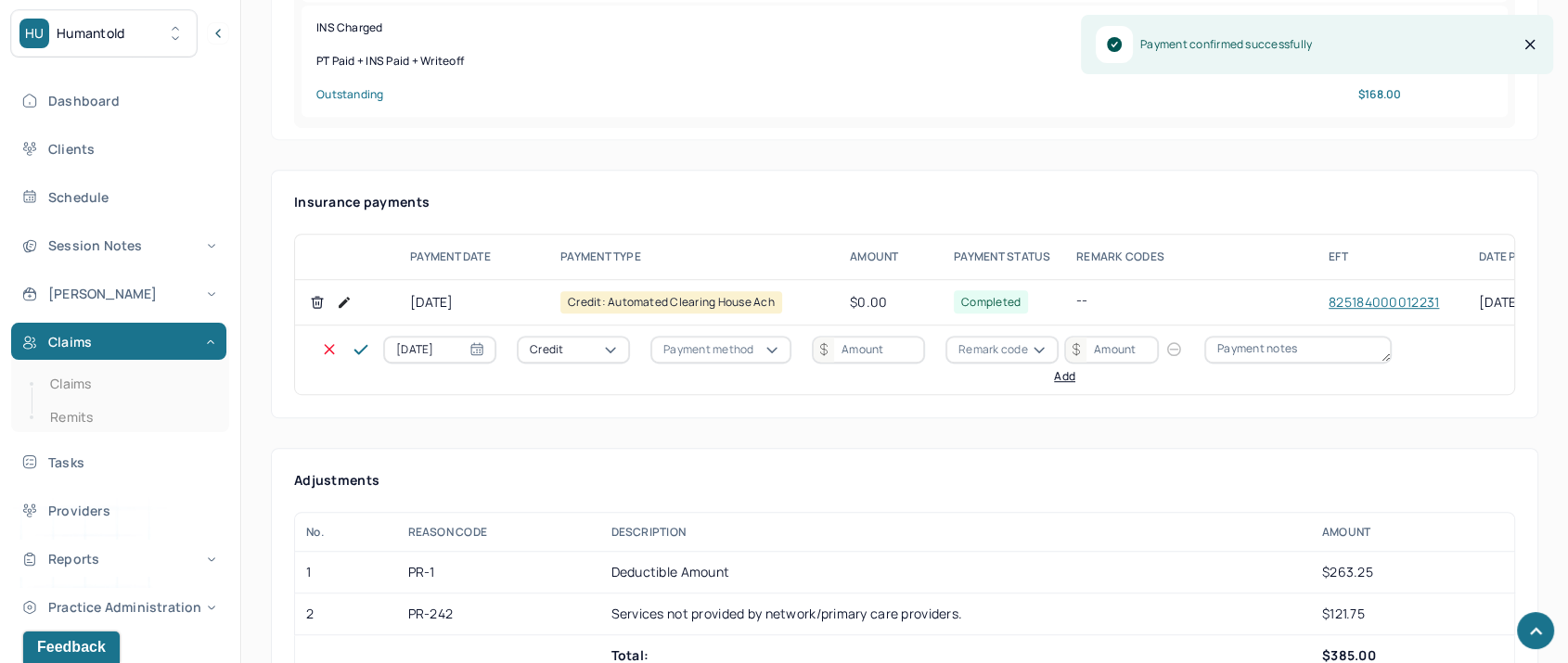 click on "Credit" at bounding box center [573, 350] 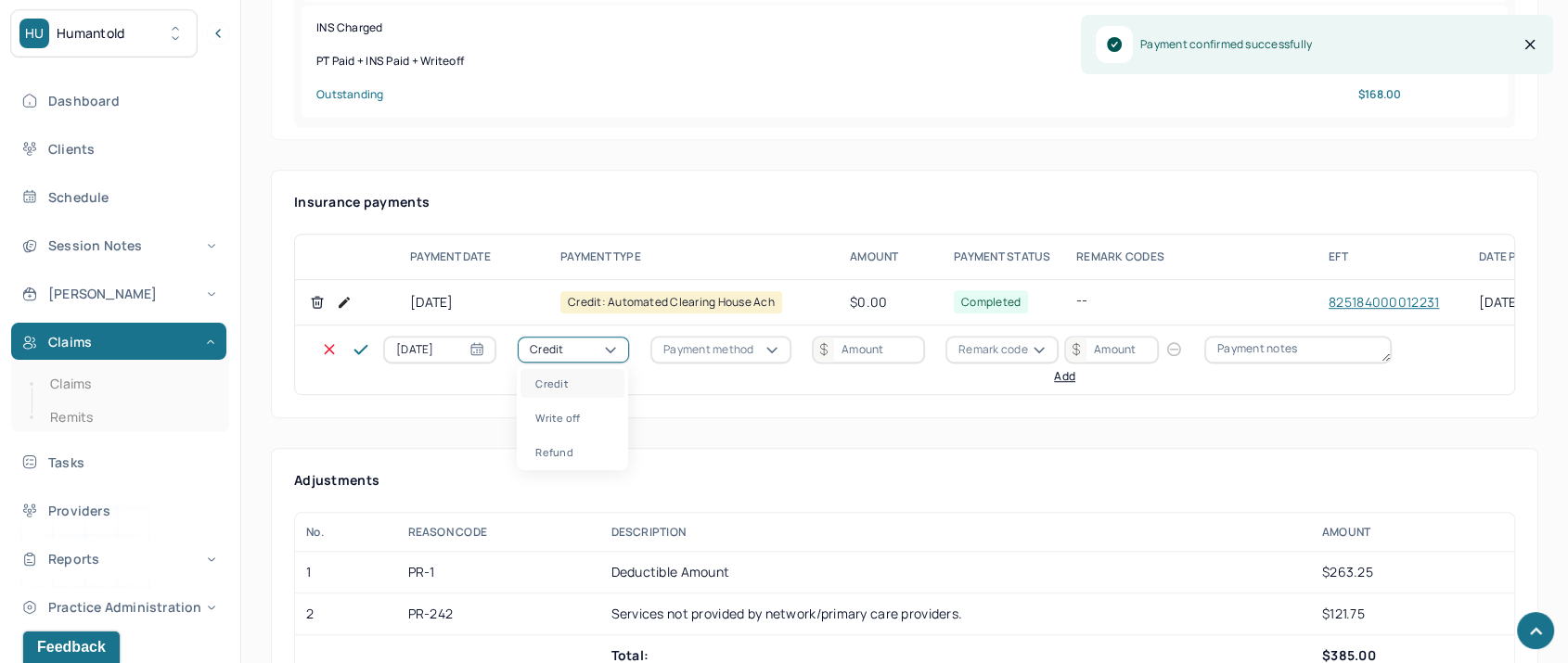 click on "Write off" at bounding box center (572, 417) 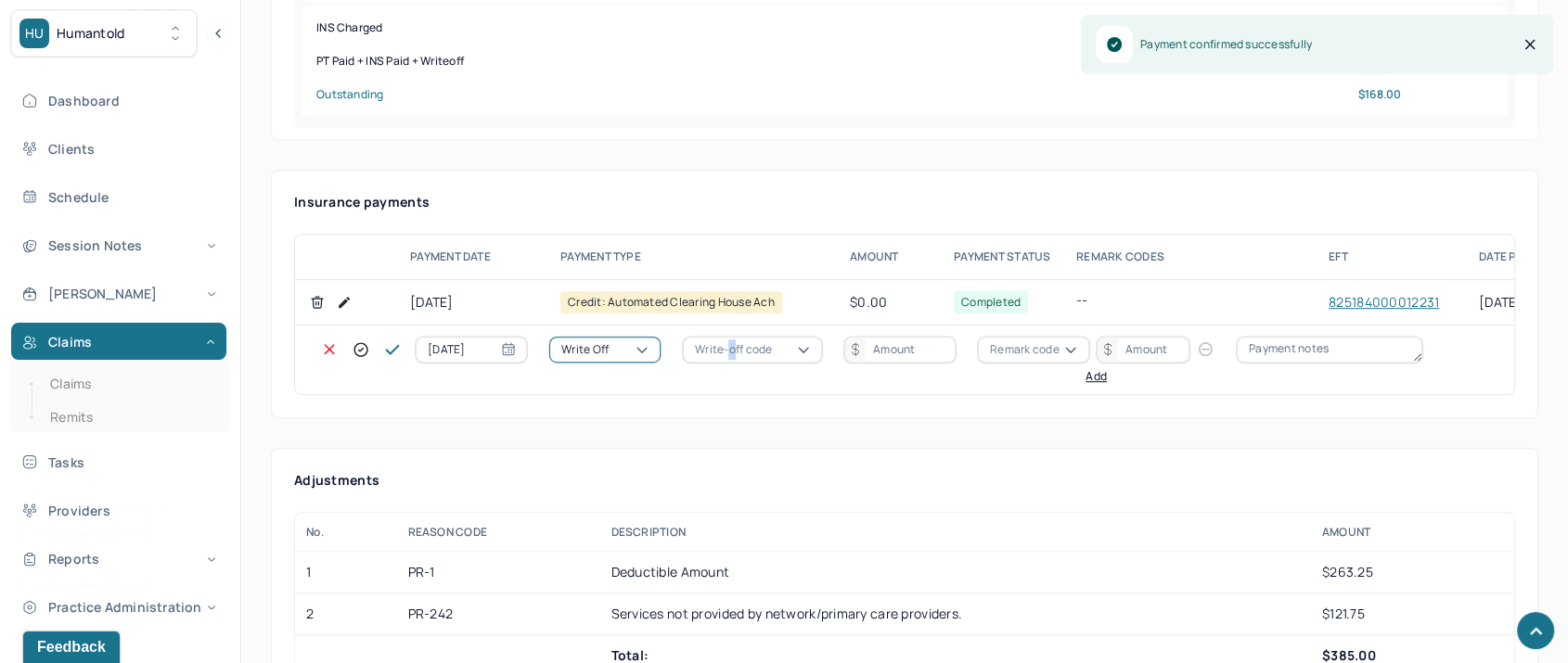 drag, startPoint x: 729, startPoint y: 365, endPoint x: 742, endPoint y: 351, distance: 19.104973 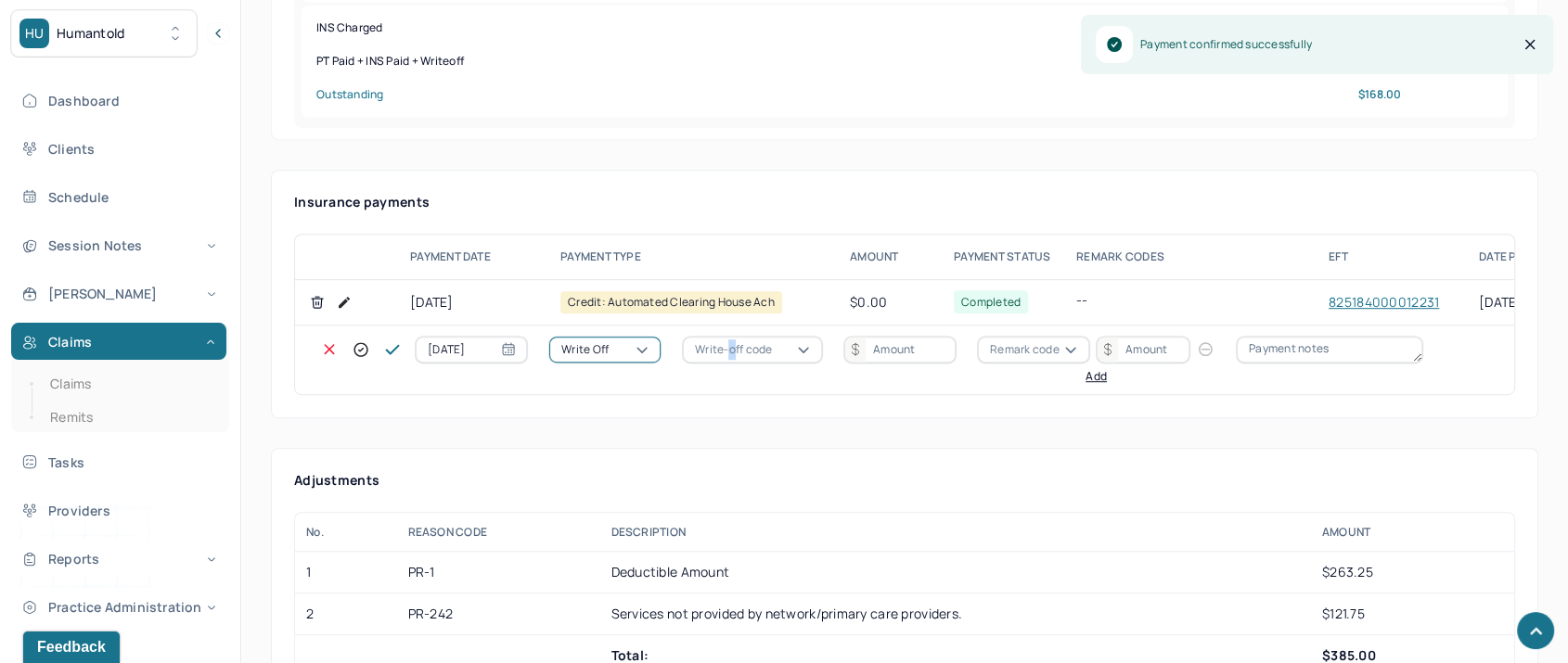 click on "[DATE] option Write off, selected. Write off Write-off code Remark code       Add" at bounding box center [930, 360] 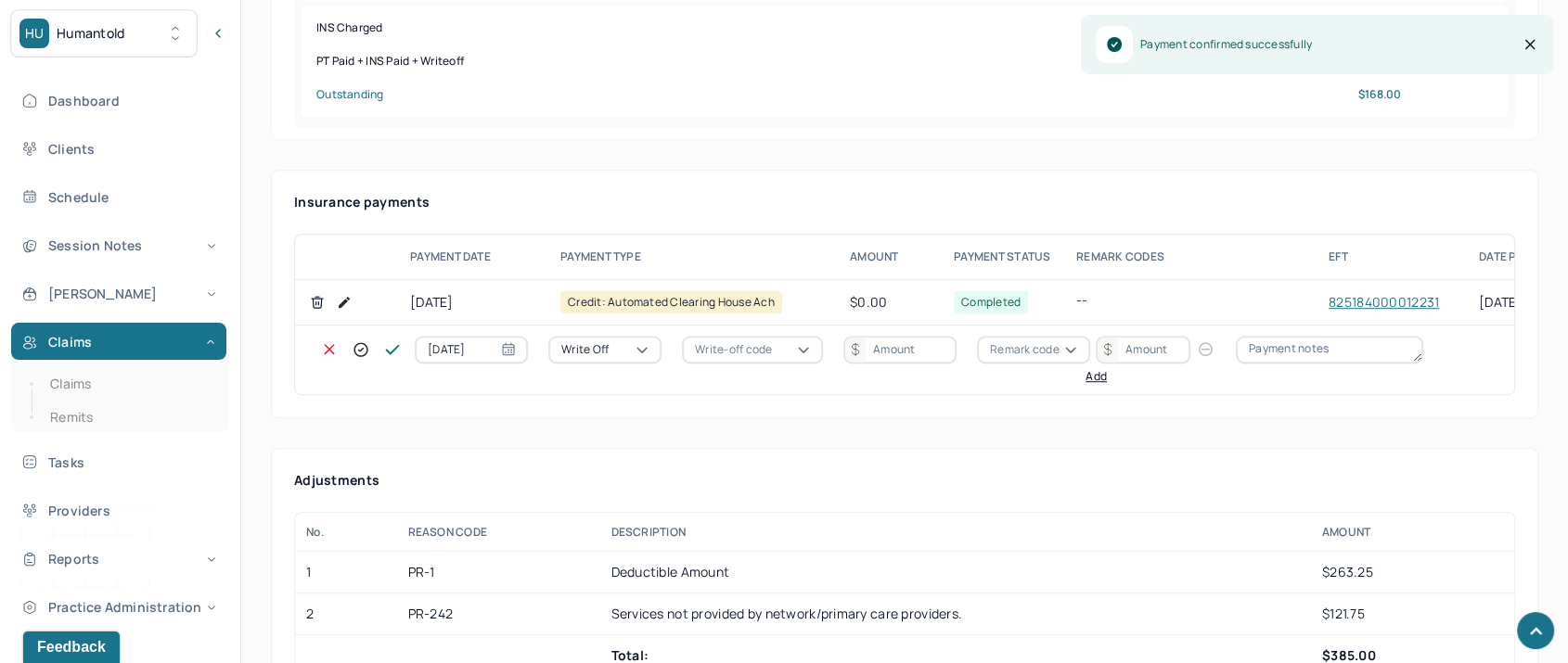 click on "Write-off code" at bounding box center [733, 350] 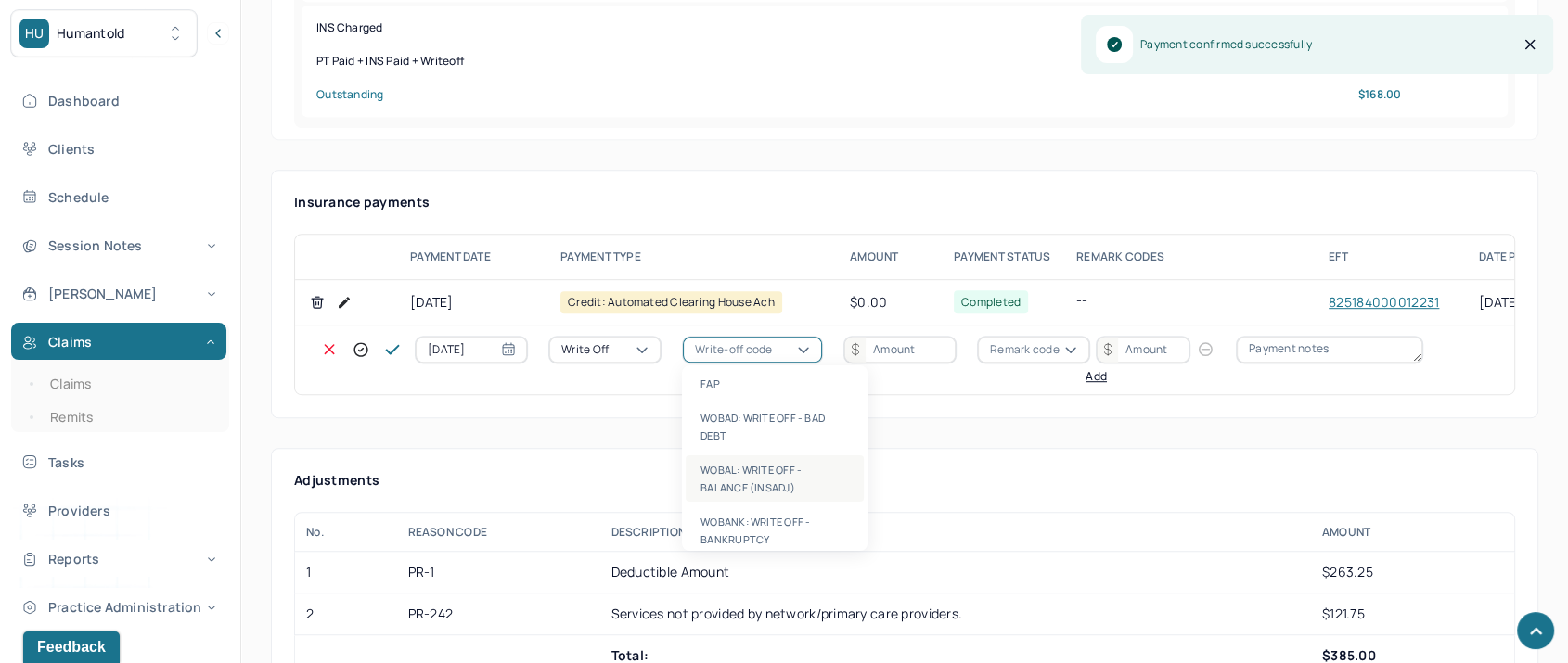 click on "WOBAL: WRITE OFF - BALANCE (INSADJ)" at bounding box center (775, 478) 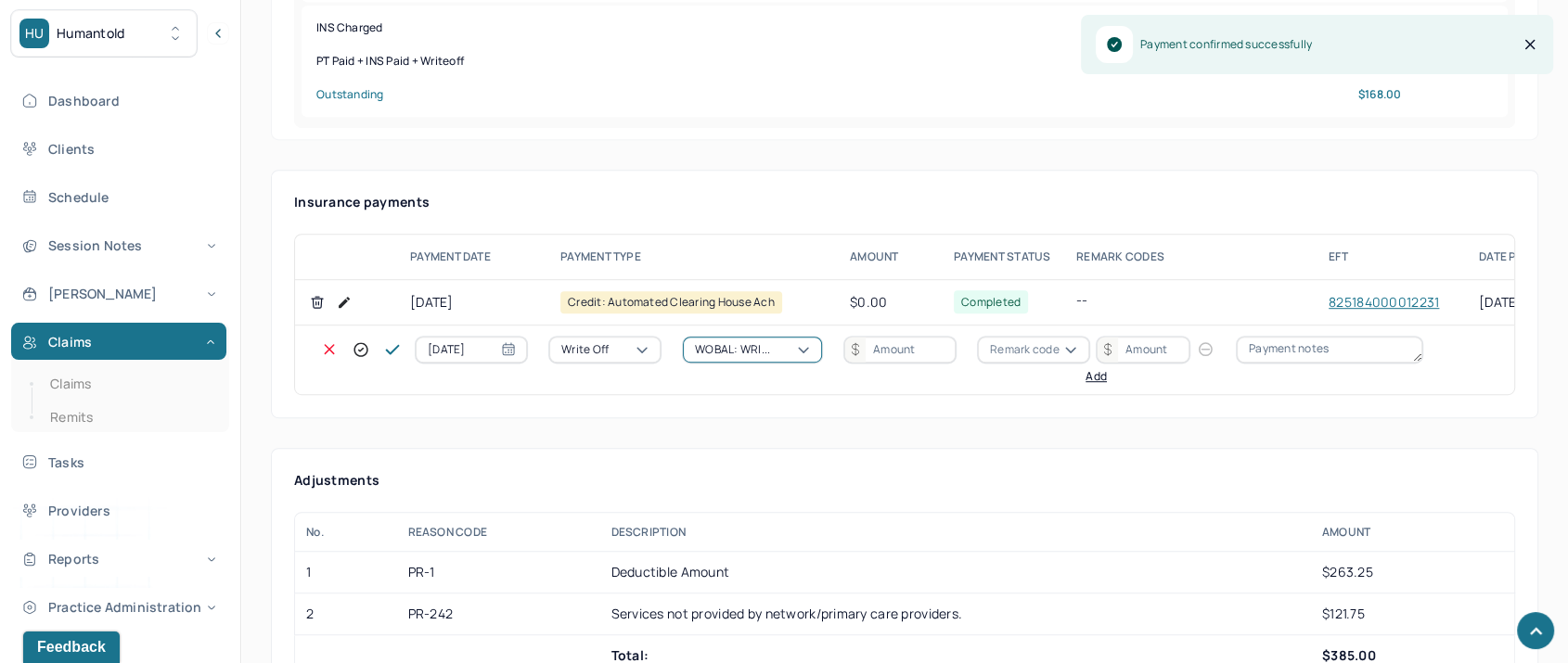 click at bounding box center (900, 350) 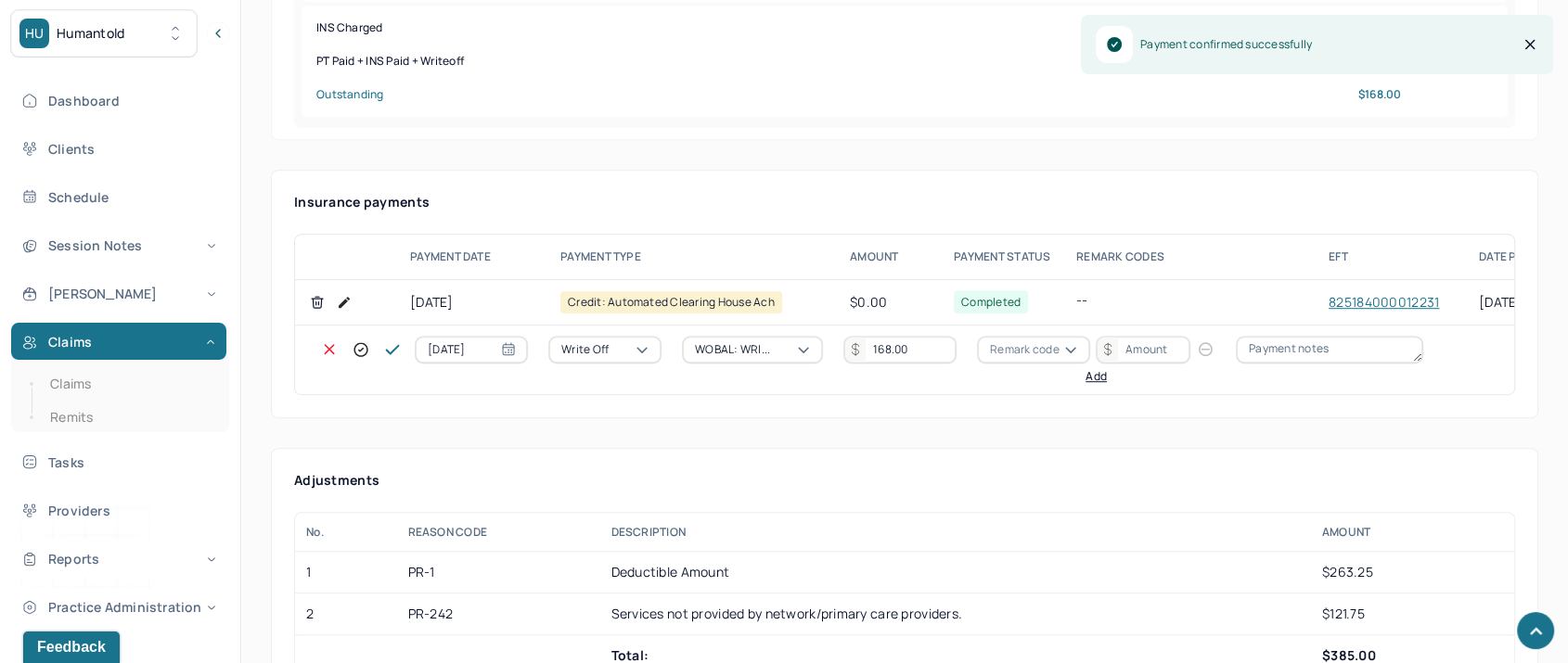 type on "168.00" 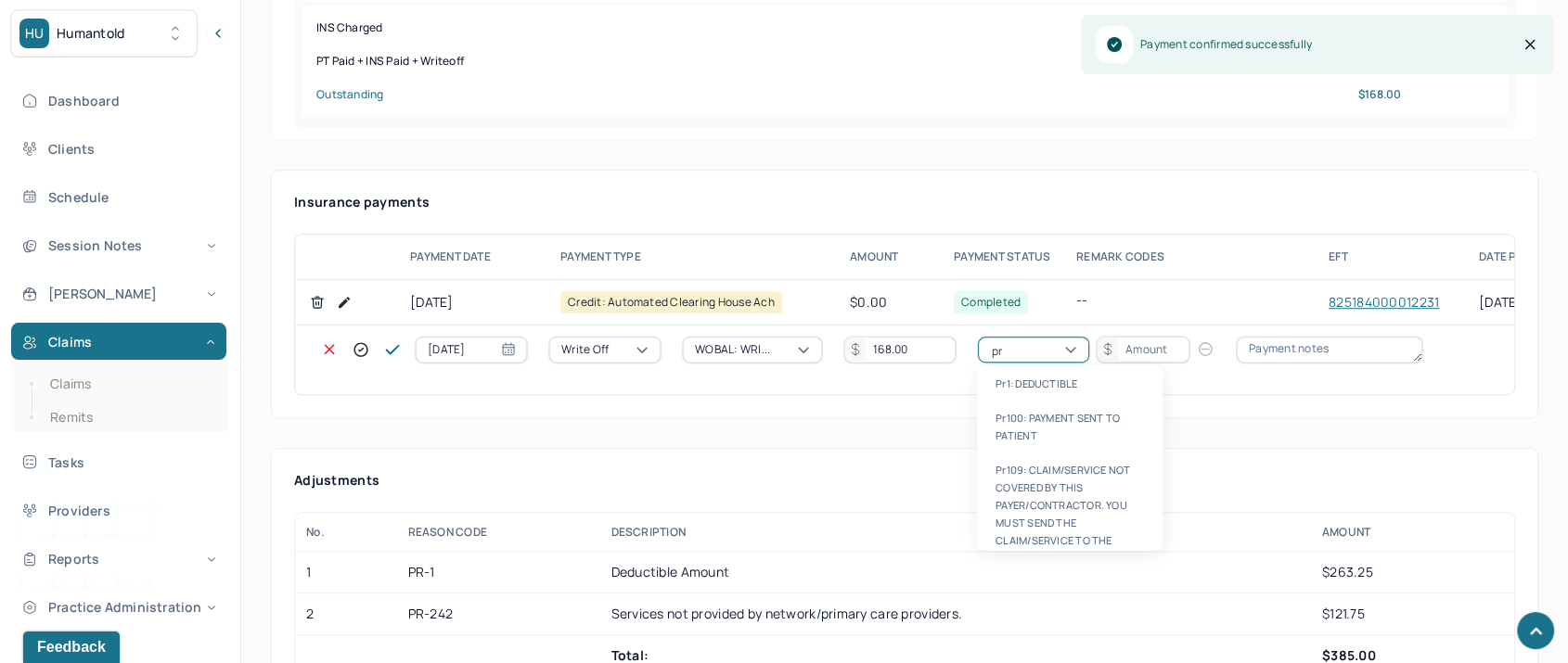 type on "pr1" 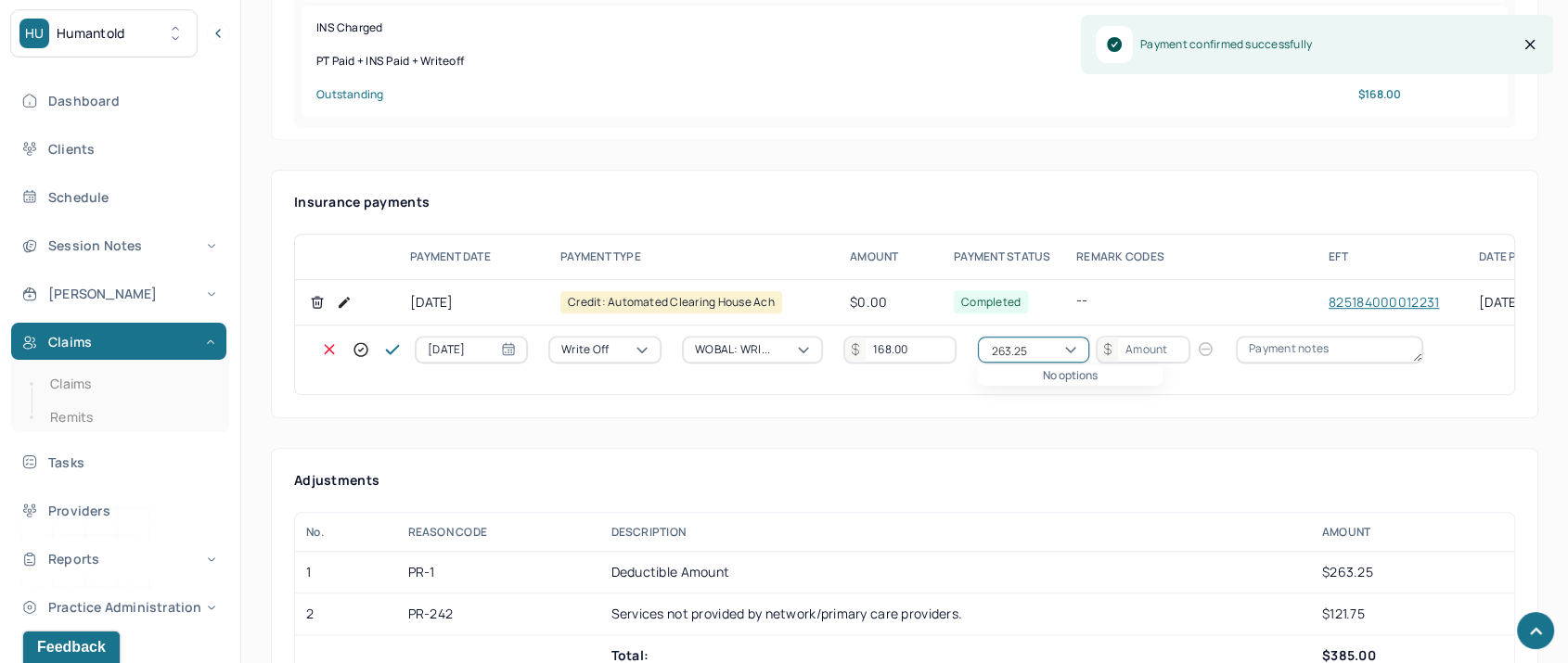 type on "263.25" 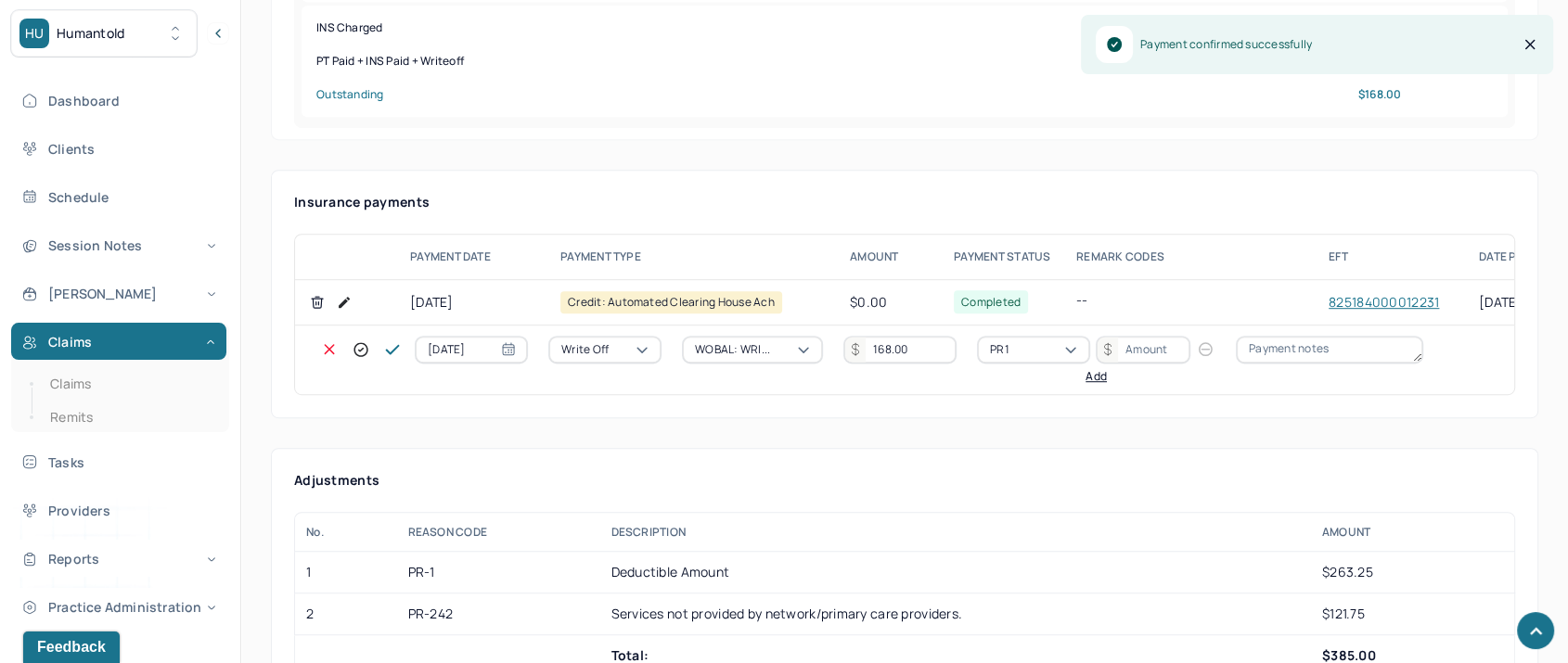 click at bounding box center [1143, 350] 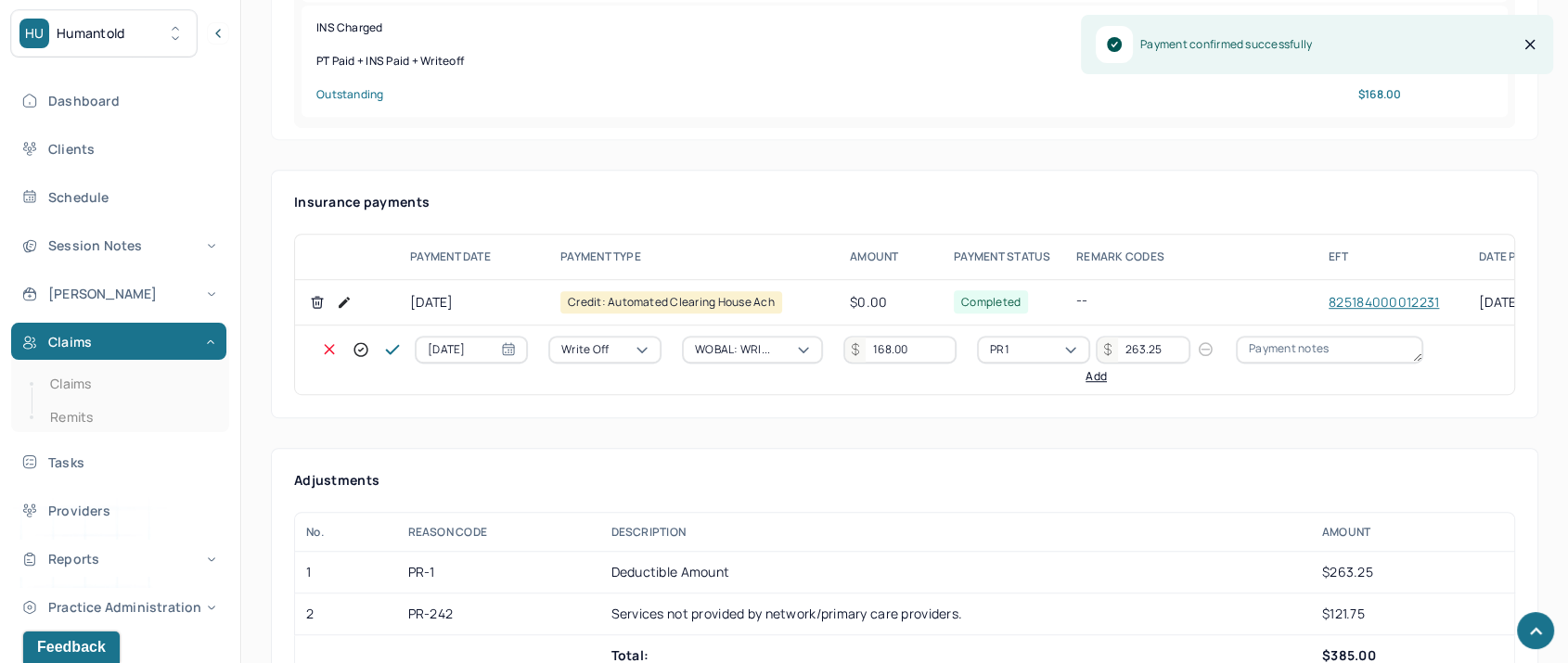 type on "263.25" 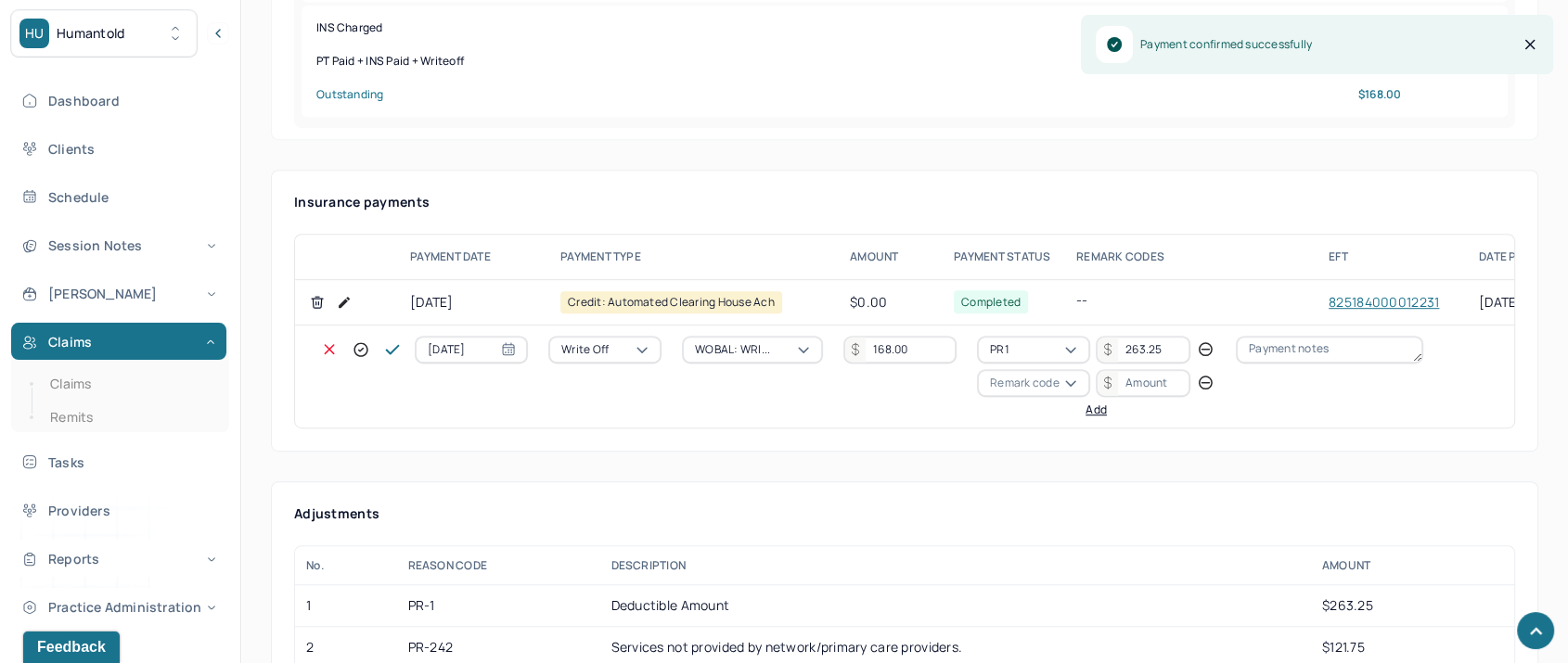click on "Remark code" at bounding box center (1024, 383) 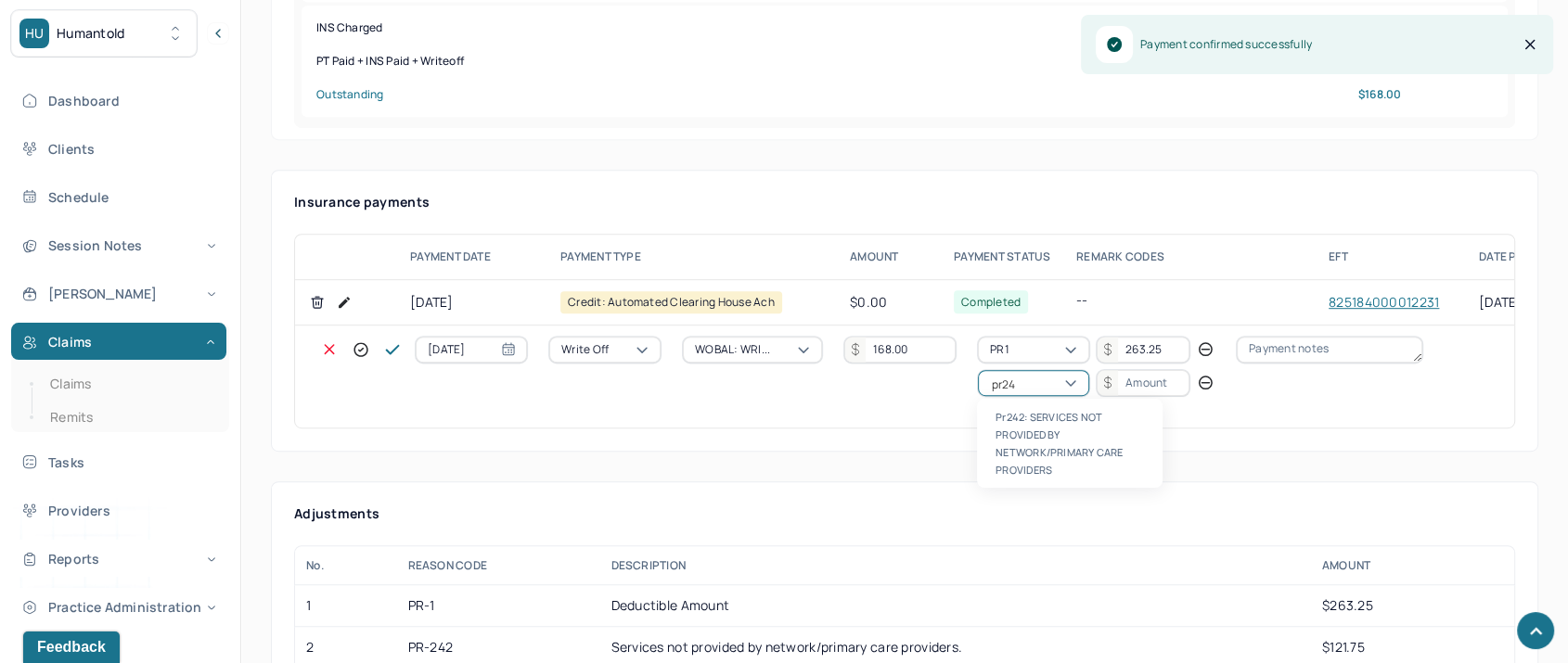 scroll, scrollTop: 0, scrollLeft: 0, axis: both 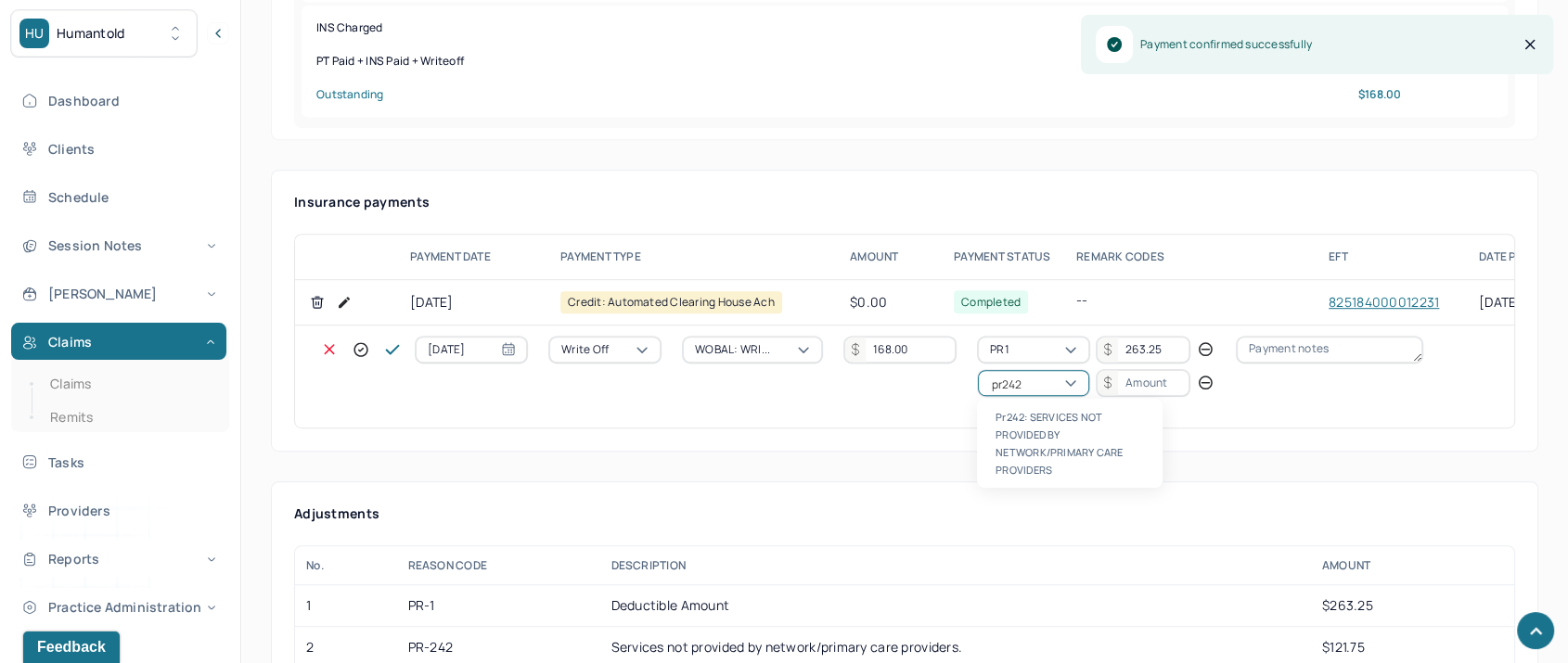 type 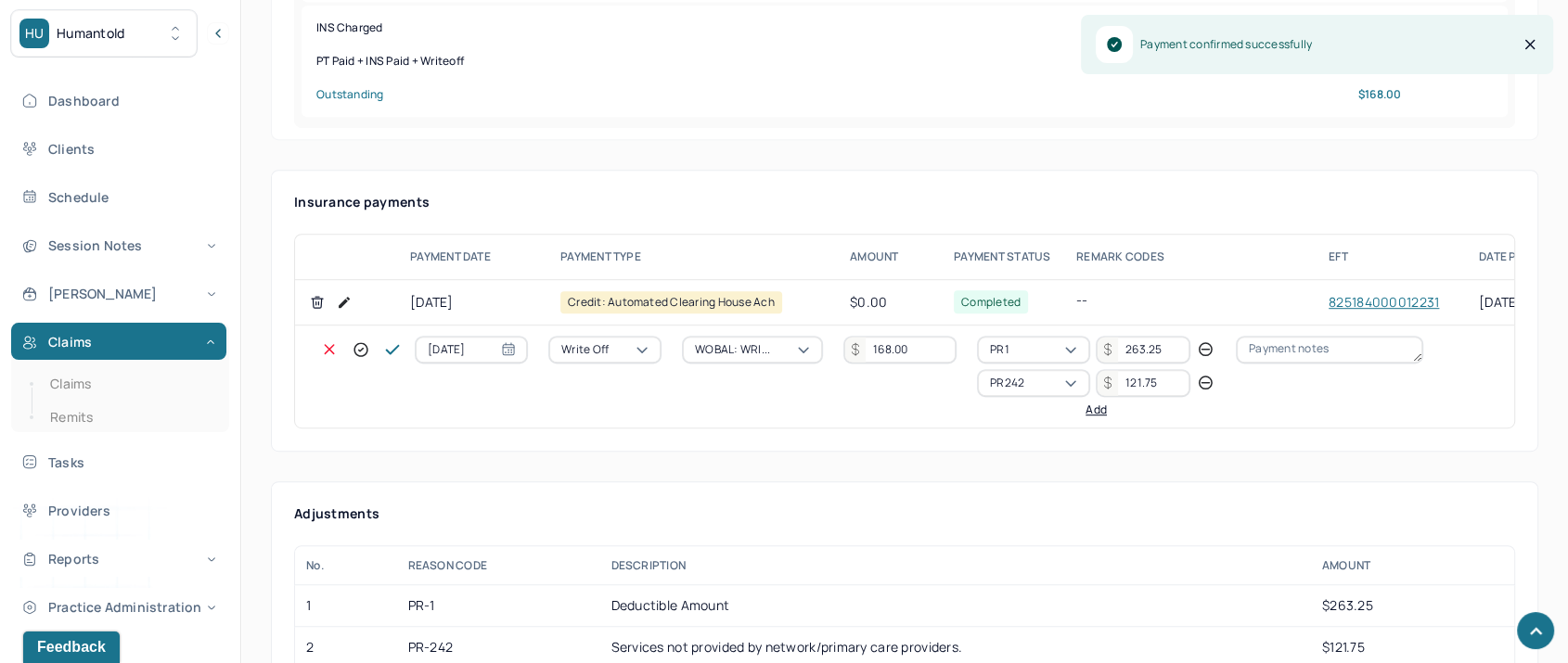 type on "121.75" 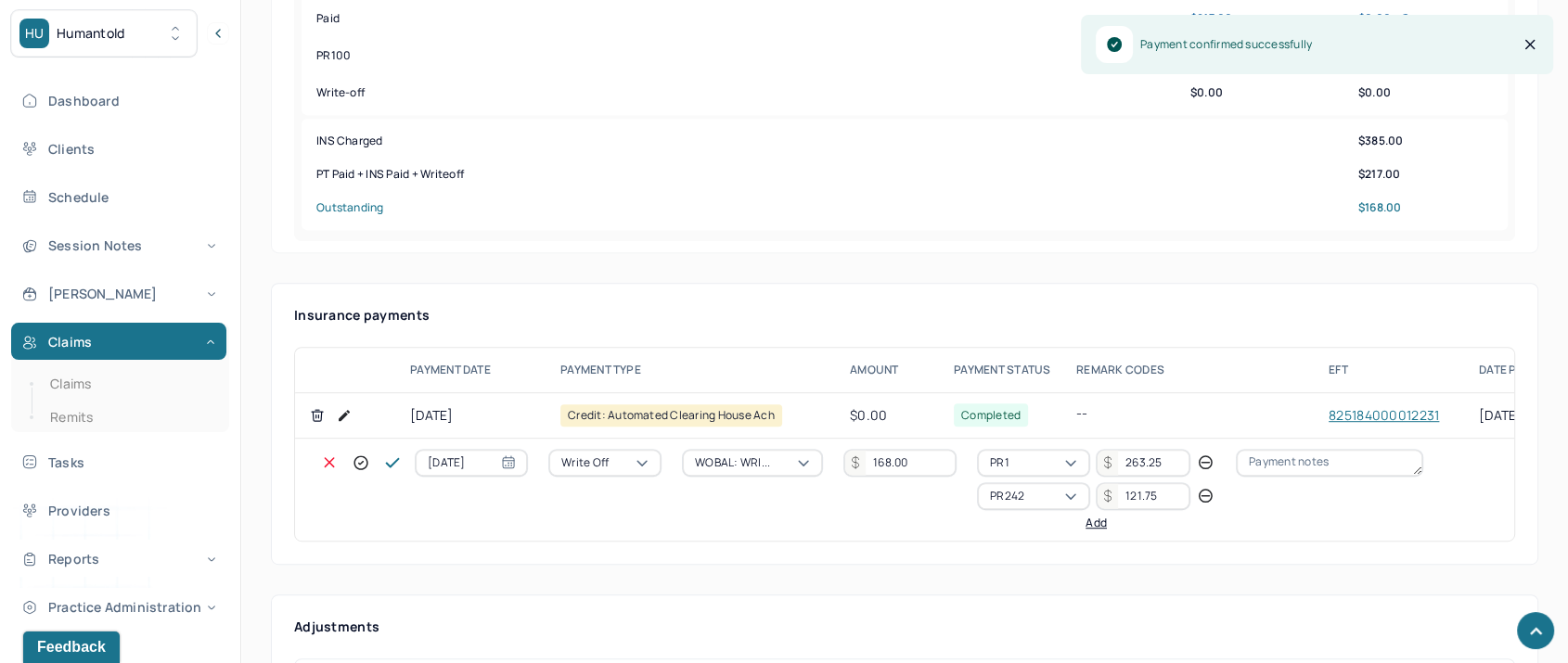 scroll, scrollTop: 927, scrollLeft: 0, axis: vertical 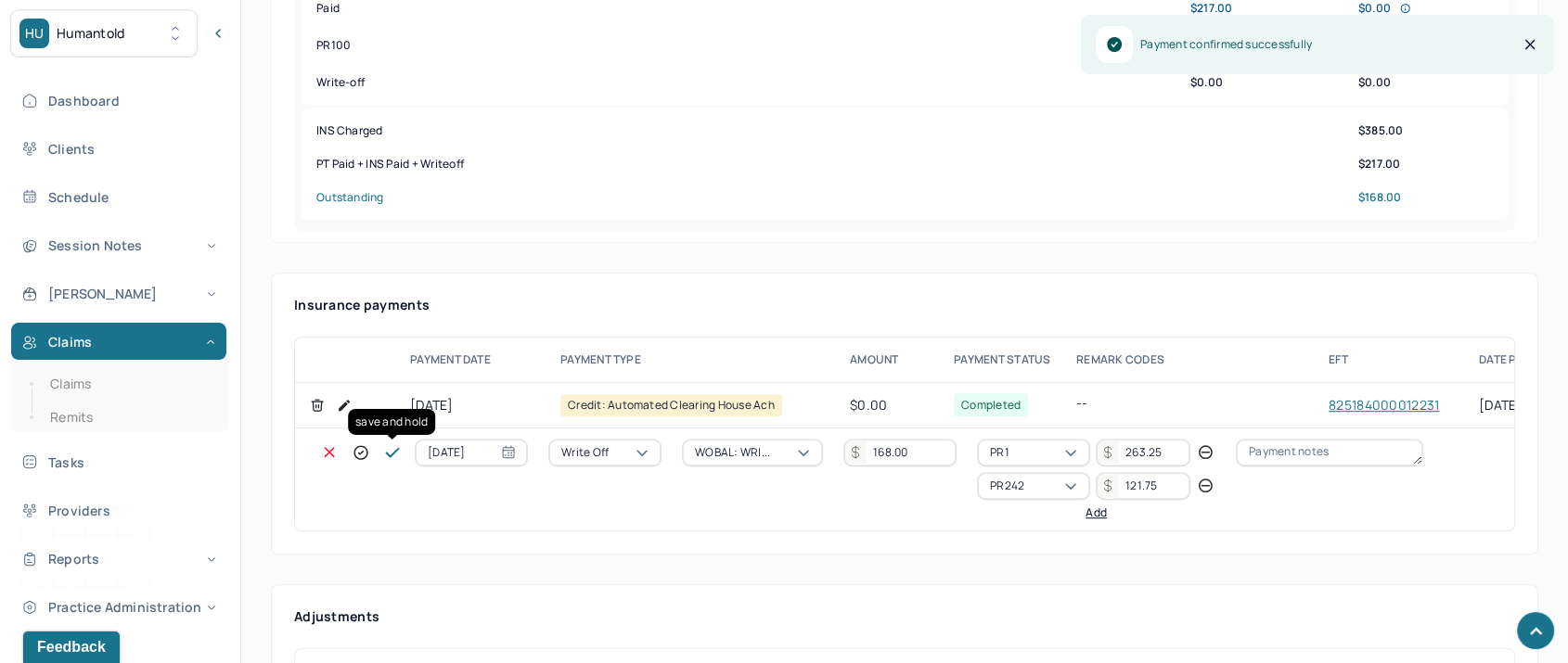 click 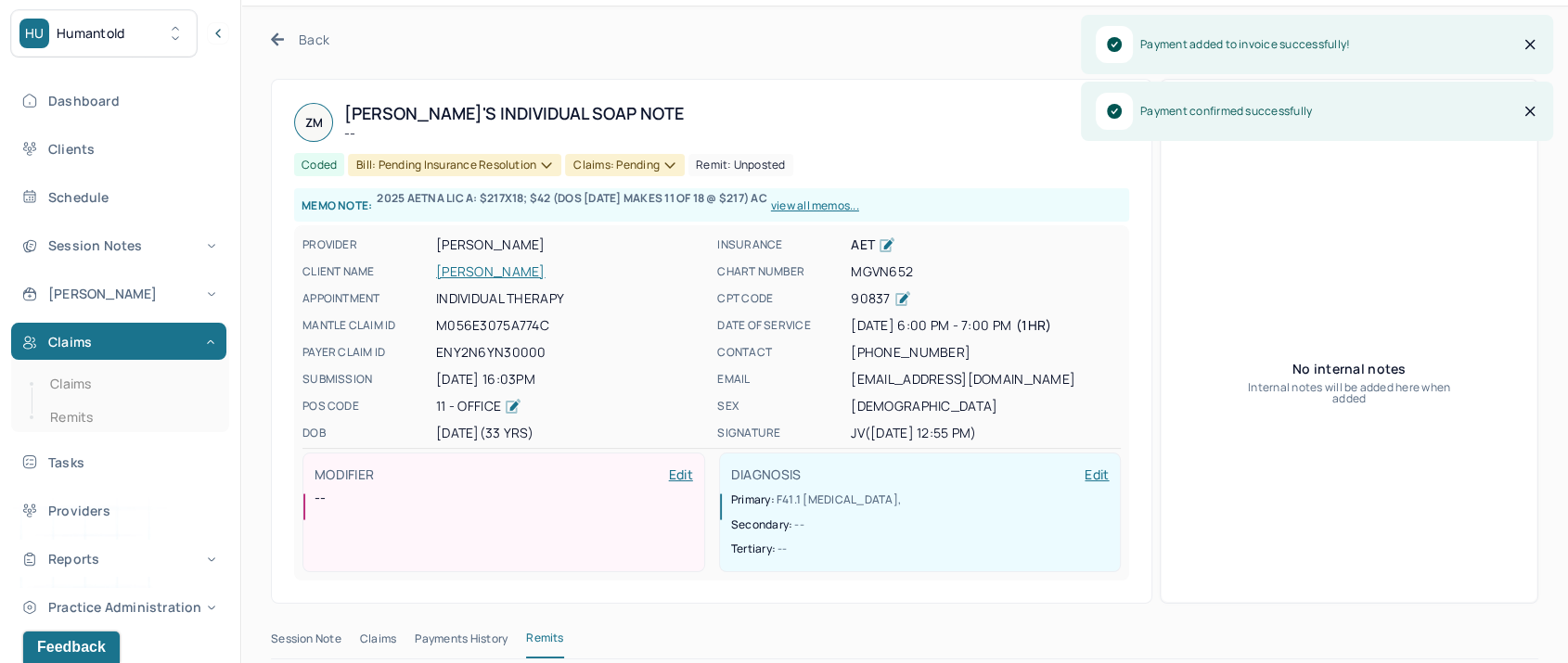 scroll, scrollTop: 0, scrollLeft: 0, axis: both 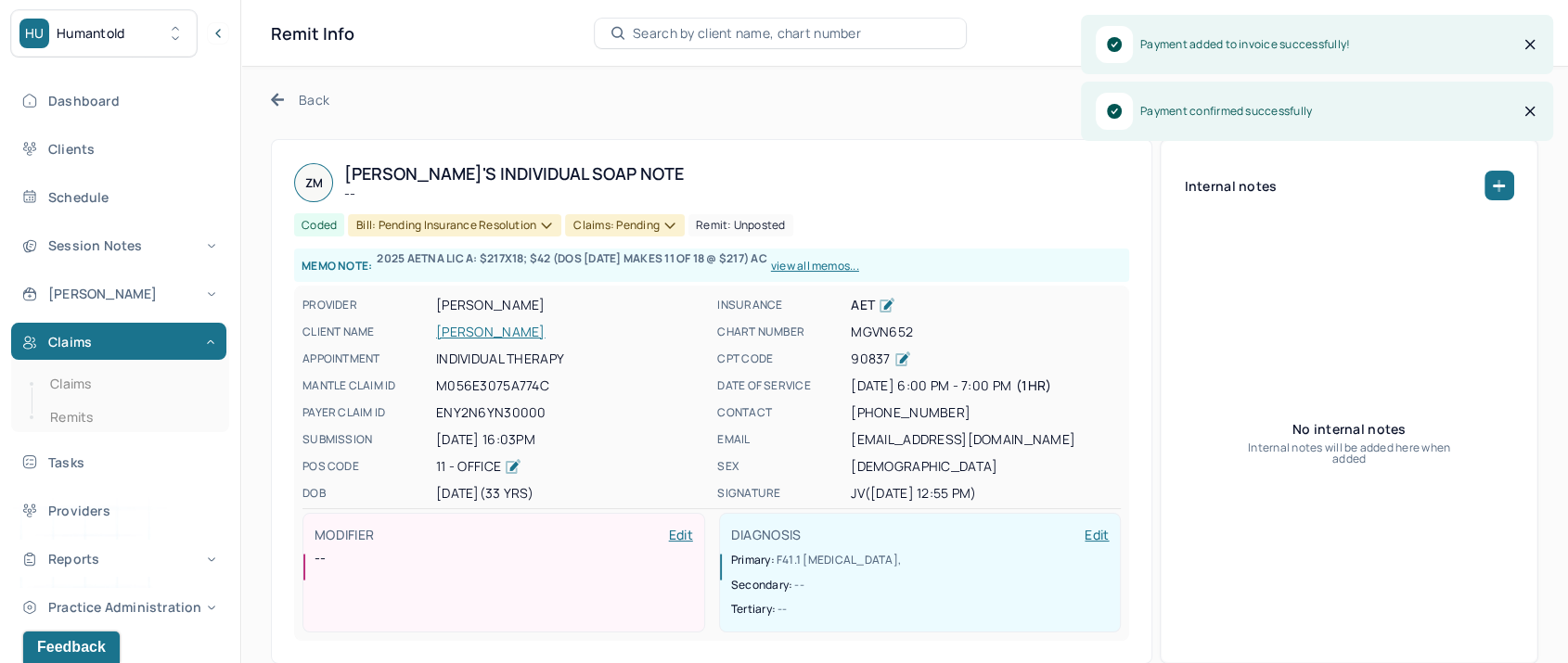 click on "Claims: pending" at bounding box center [624, 225] 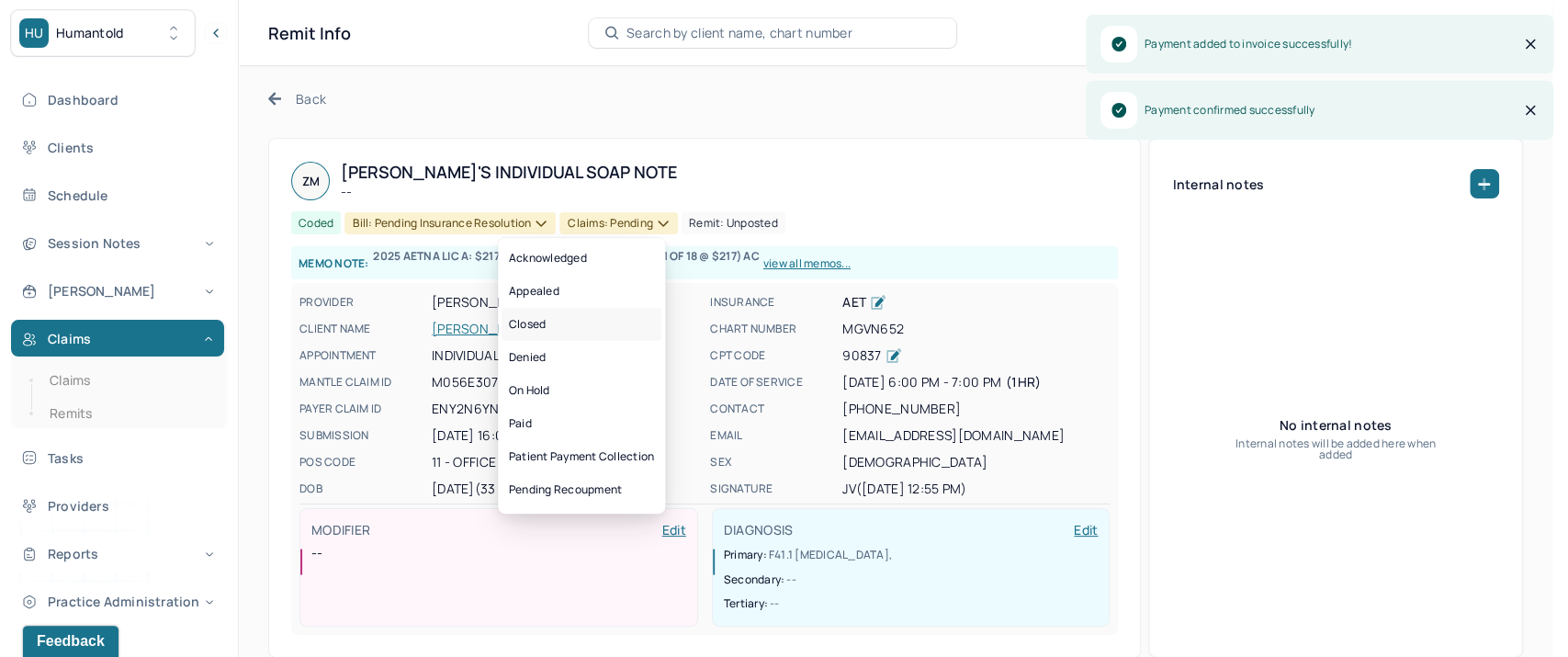 click on "Closed" at bounding box center (581, 324) 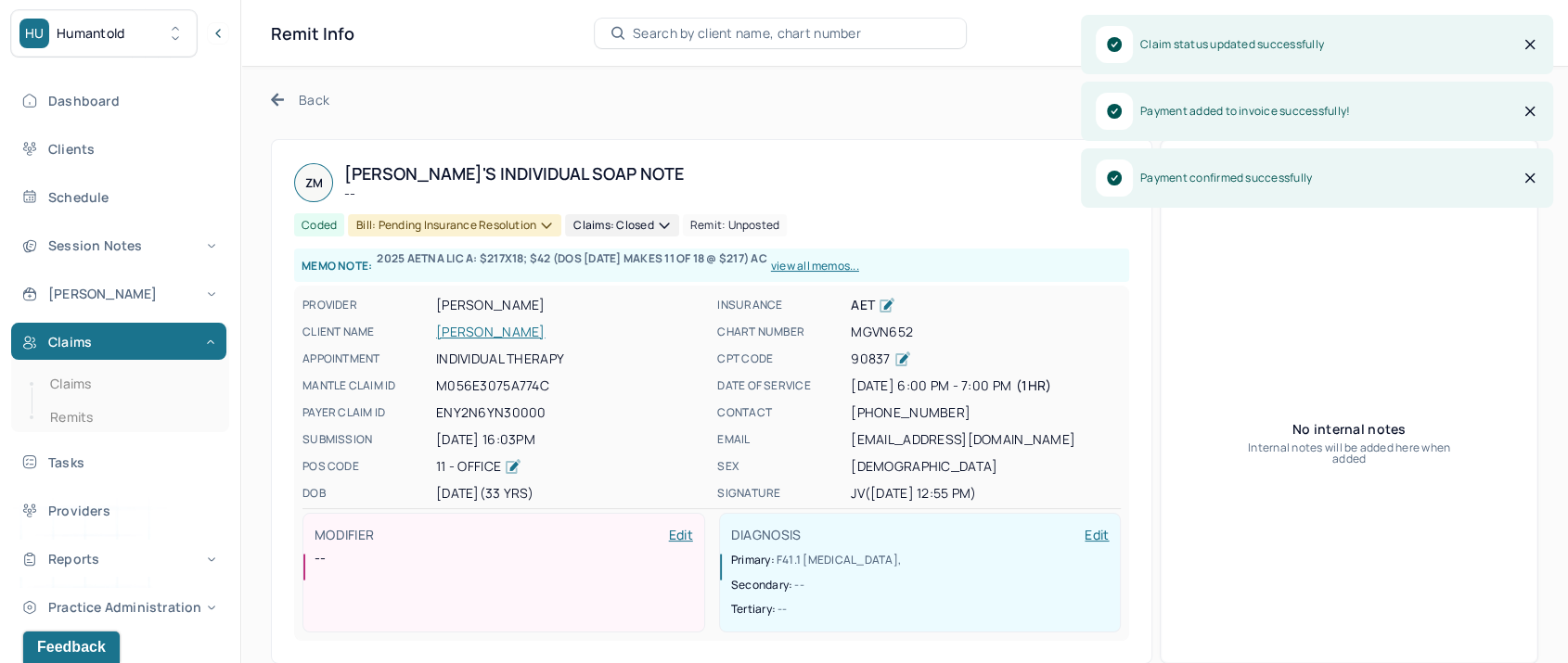 click on "Bill: Pending Insurance Resolution" at bounding box center [455, 225] 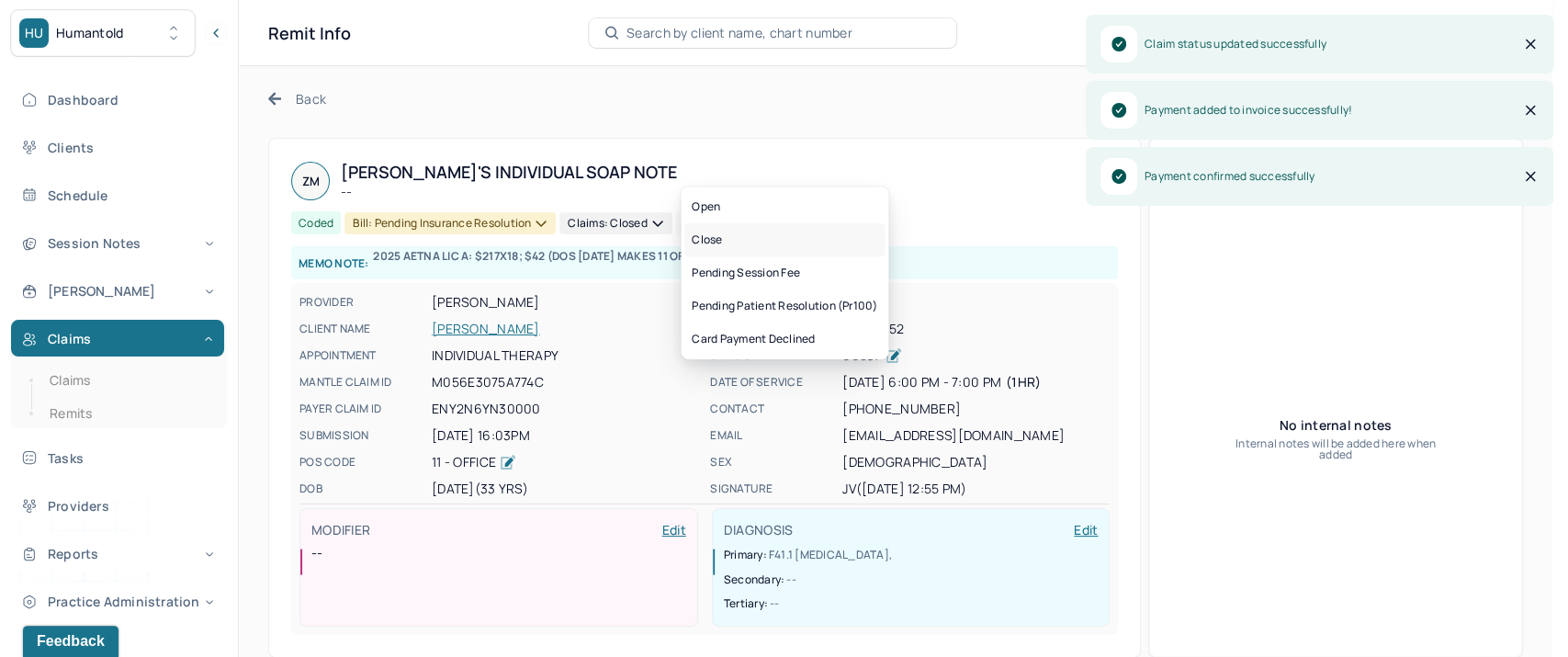 click on "Close" at bounding box center [784, 240] 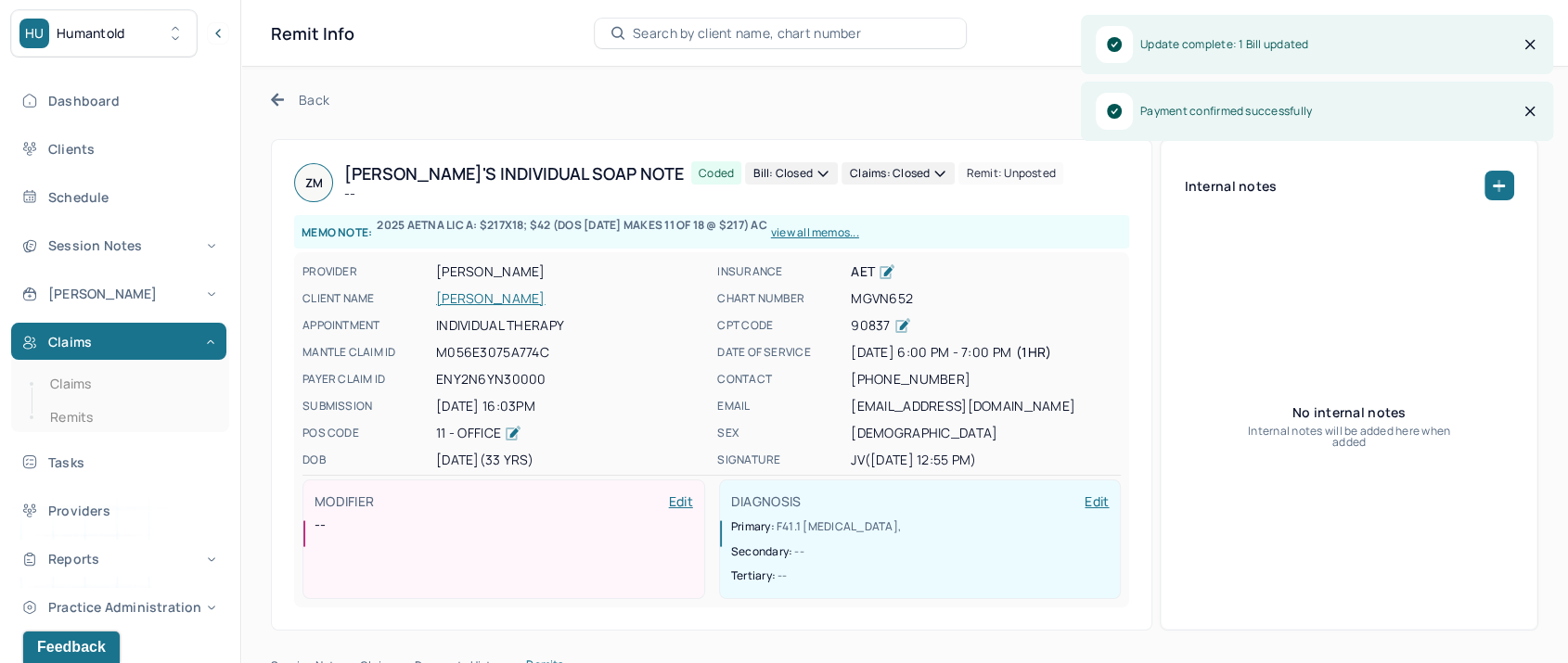 click 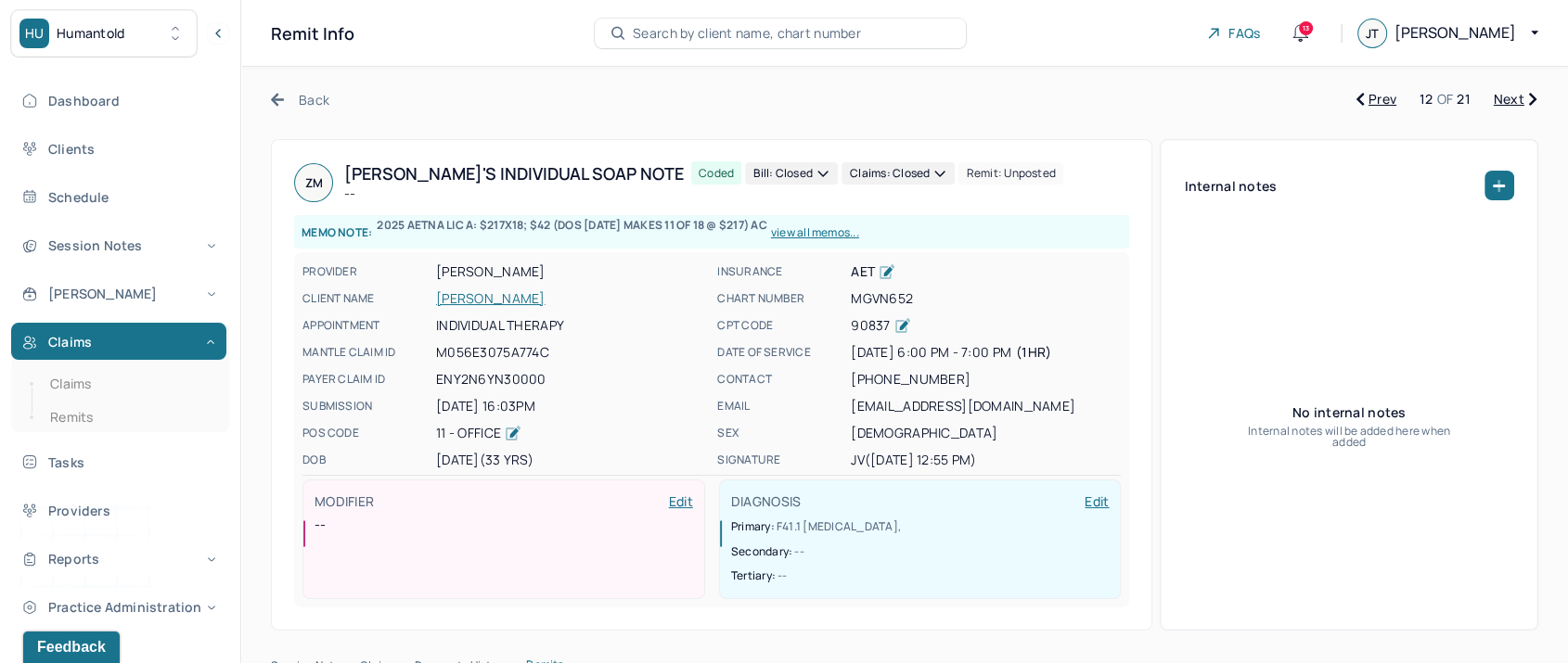 click on "Next" at bounding box center [1515, 99] 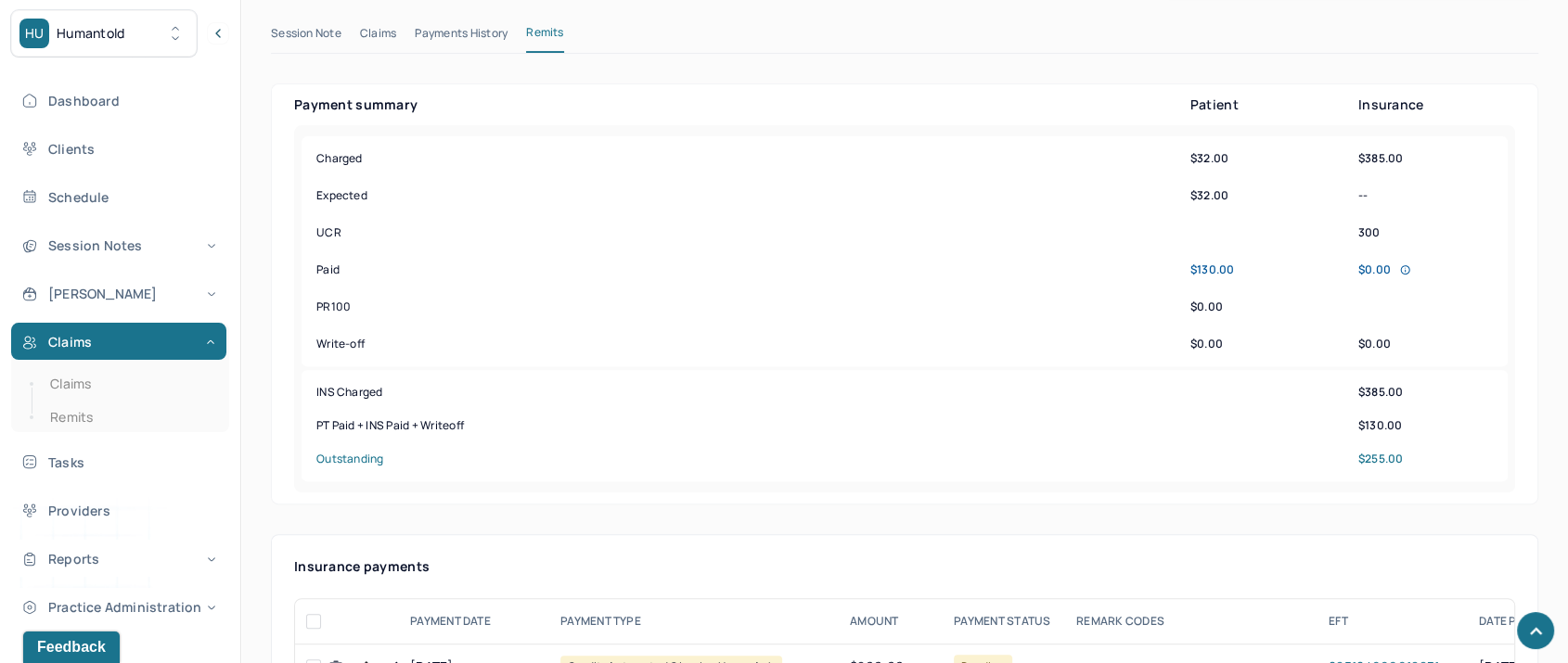scroll, scrollTop: 823, scrollLeft: 0, axis: vertical 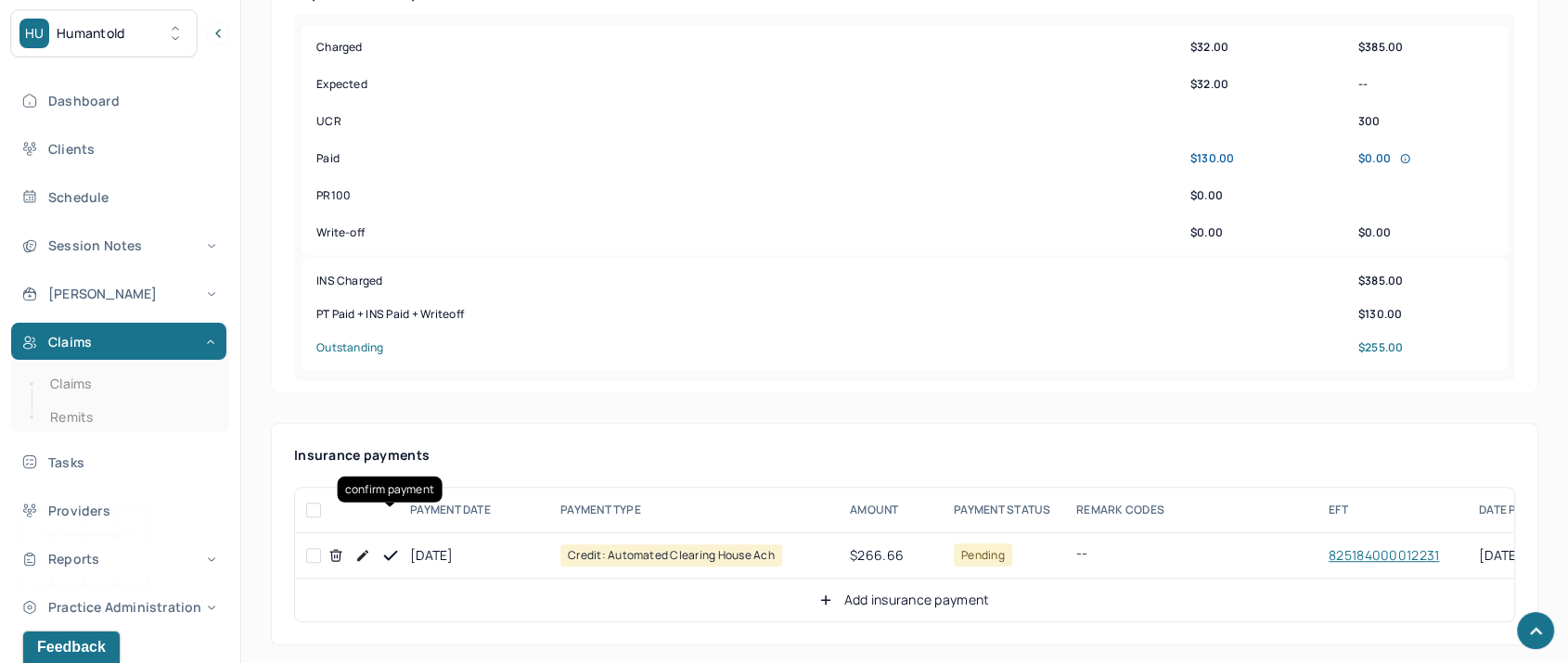 click 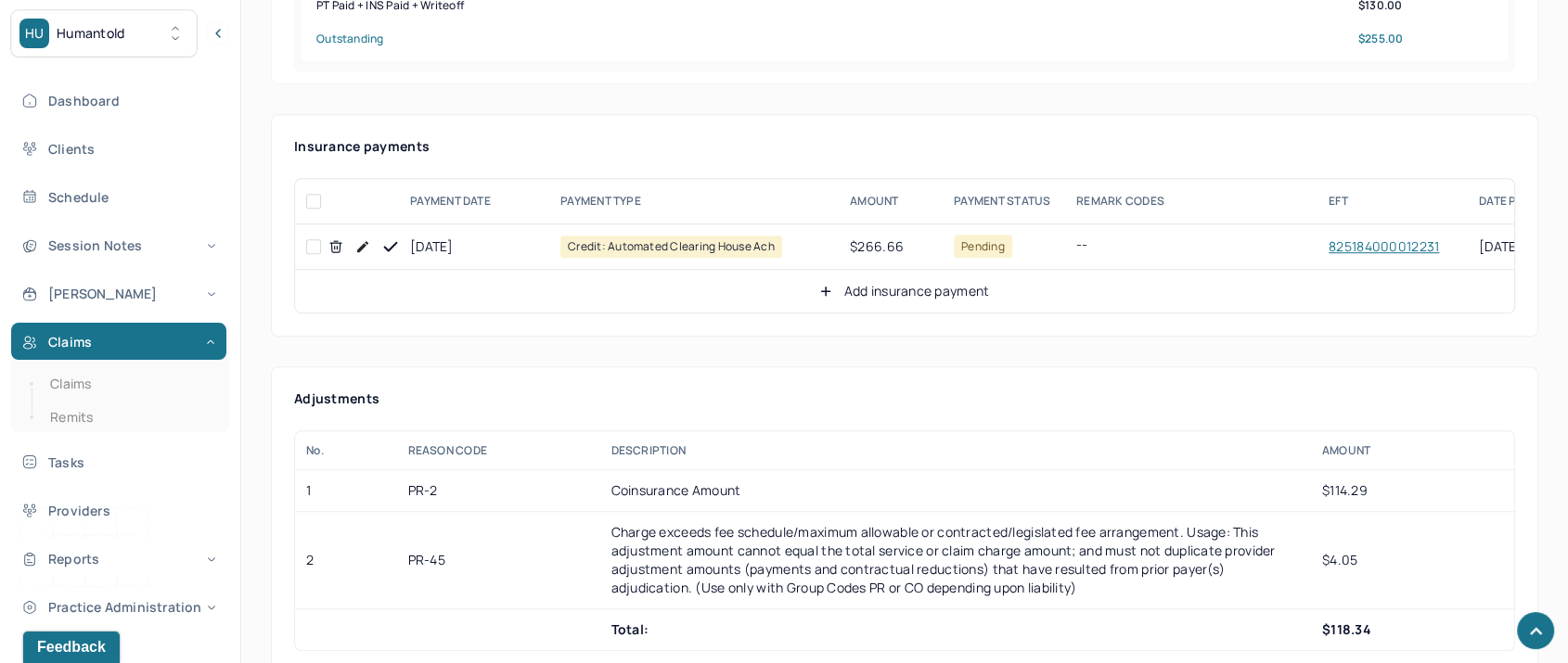 scroll, scrollTop: 1133, scrollLeft: 0, axis: vertical 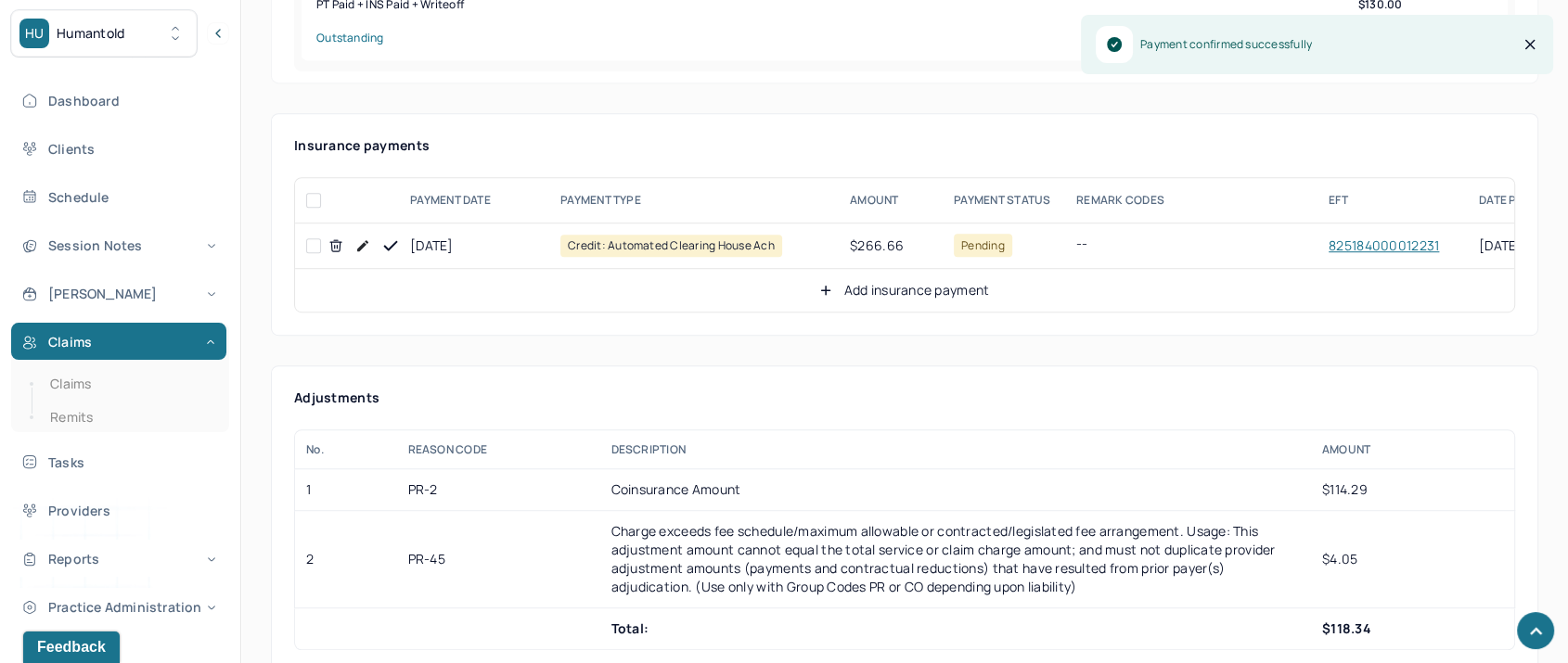 click on "Add insurance payment" at bounding box center (904, 290) 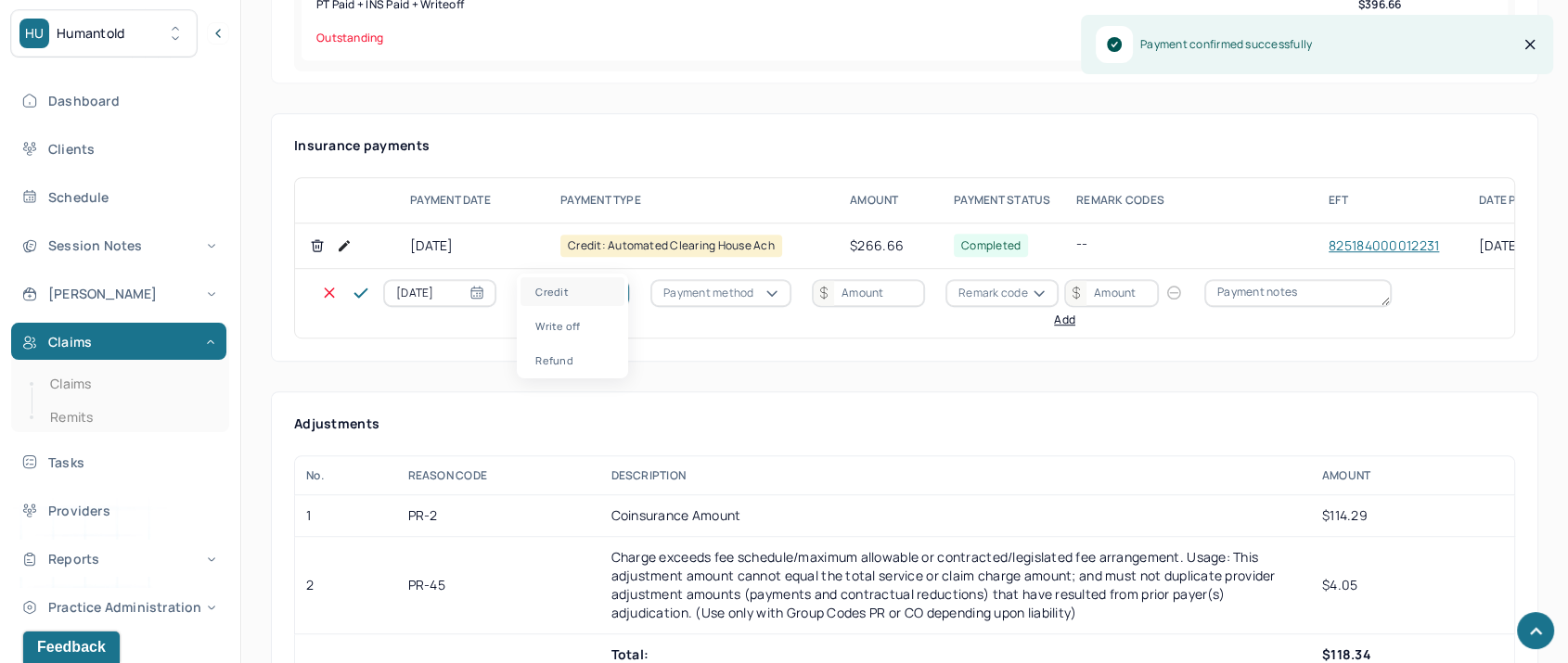 click on "Credit" at bounding box center [573, 293] 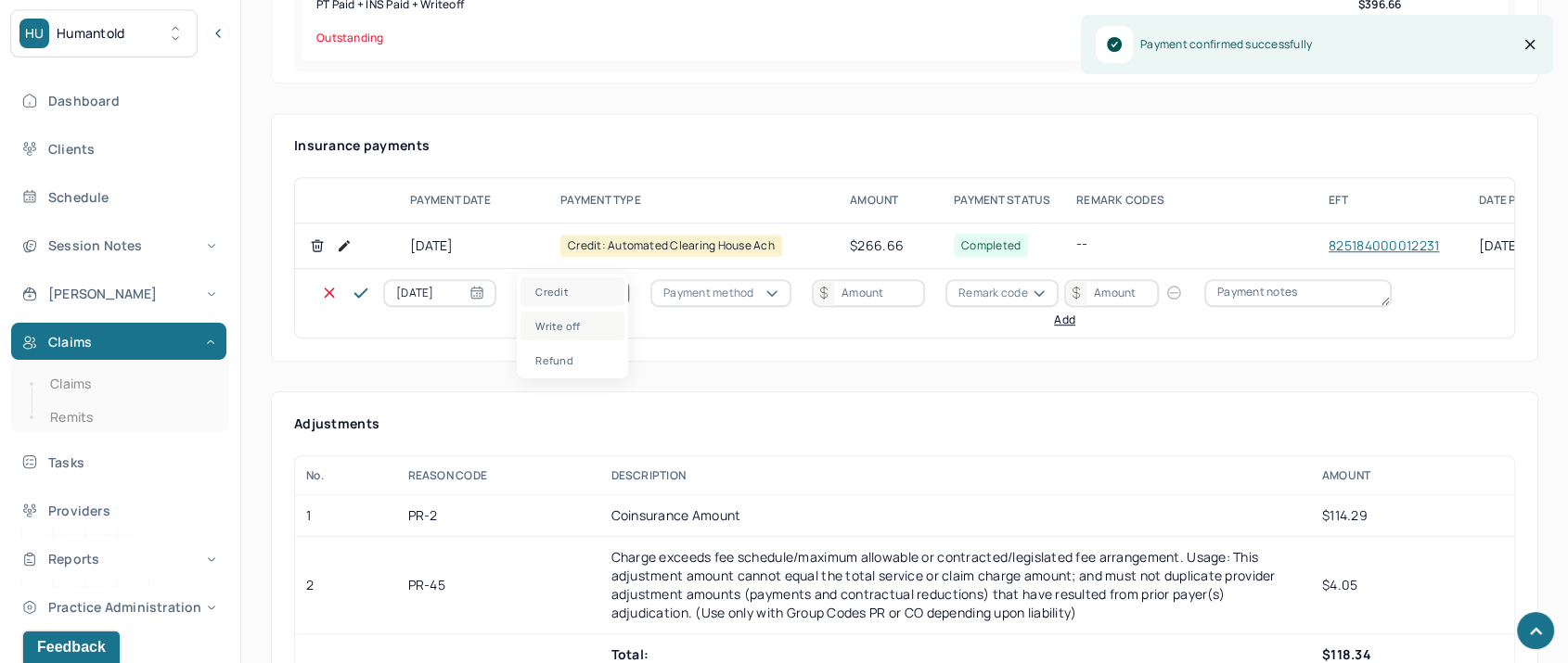 click on "Write off" at bounding box center [572, 325] 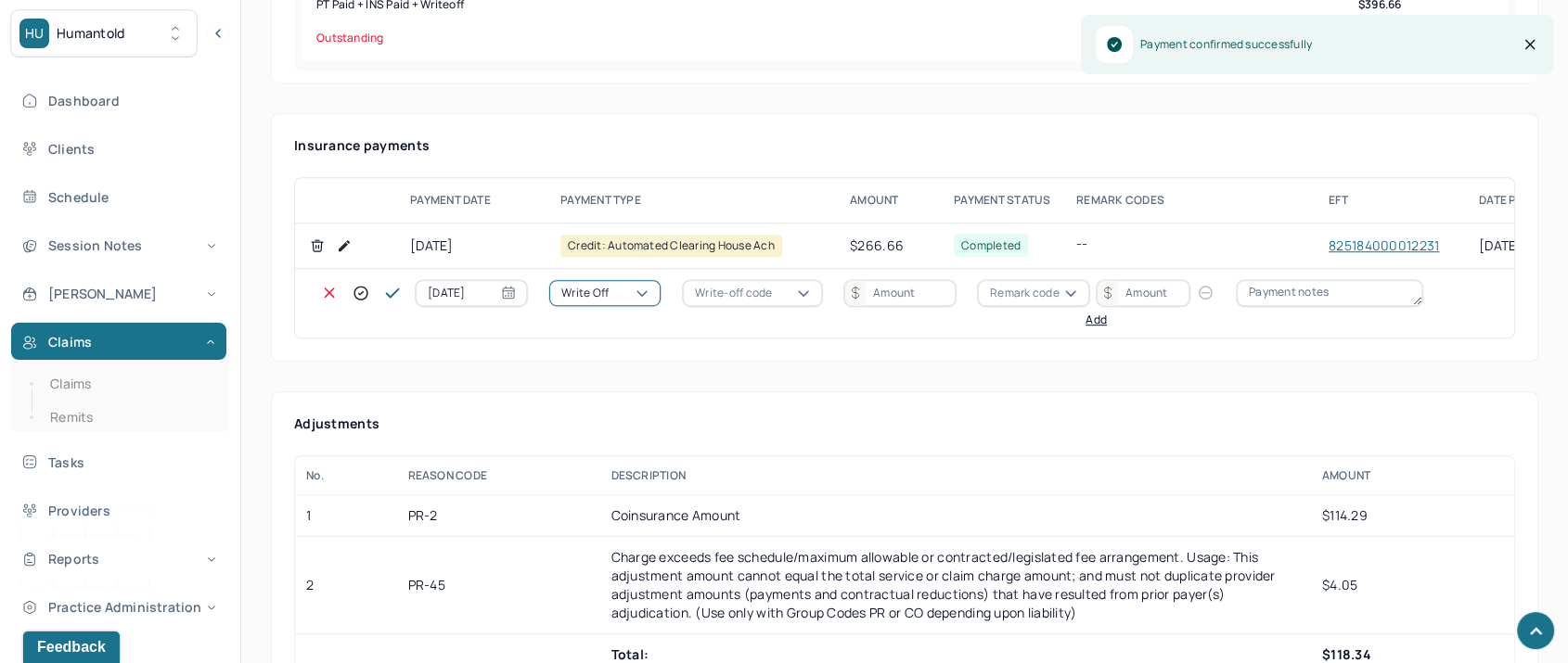 click on "Write-off code" at bounding box center [733, 293] 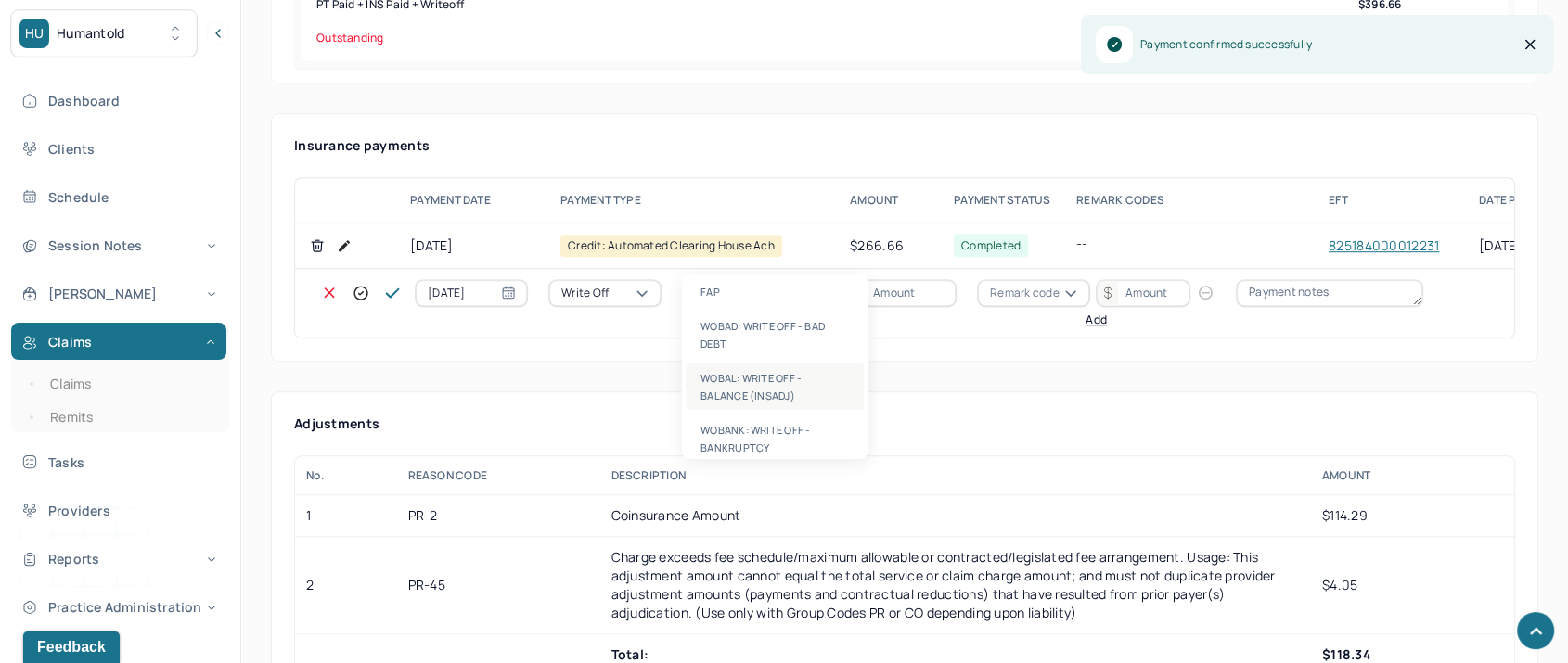 click on "WOBAL: WRITE OFF - BALANCE (INSADJ)" at bounding box center [775, 387] 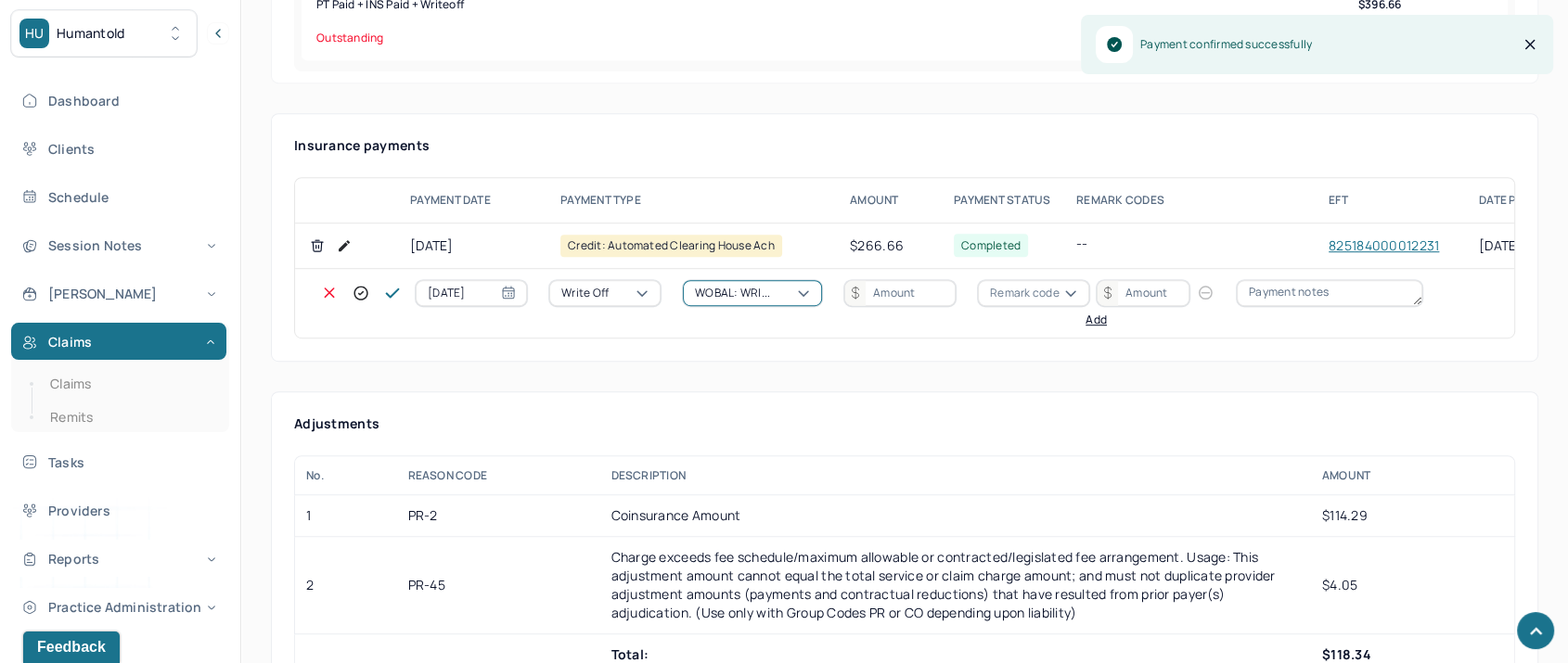 click at bounding box center (900, 293) 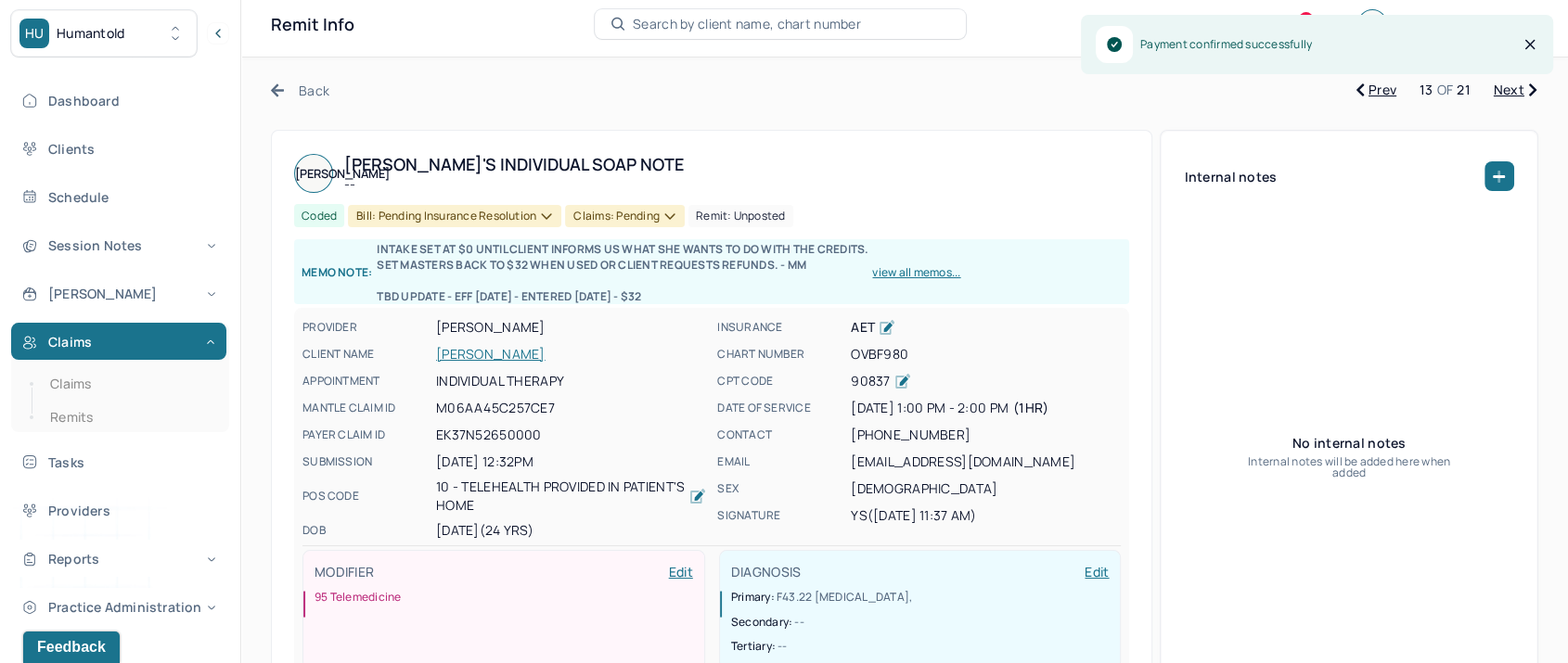 scroll, scrollTop: 0, scrollLeft: 0, axis: both 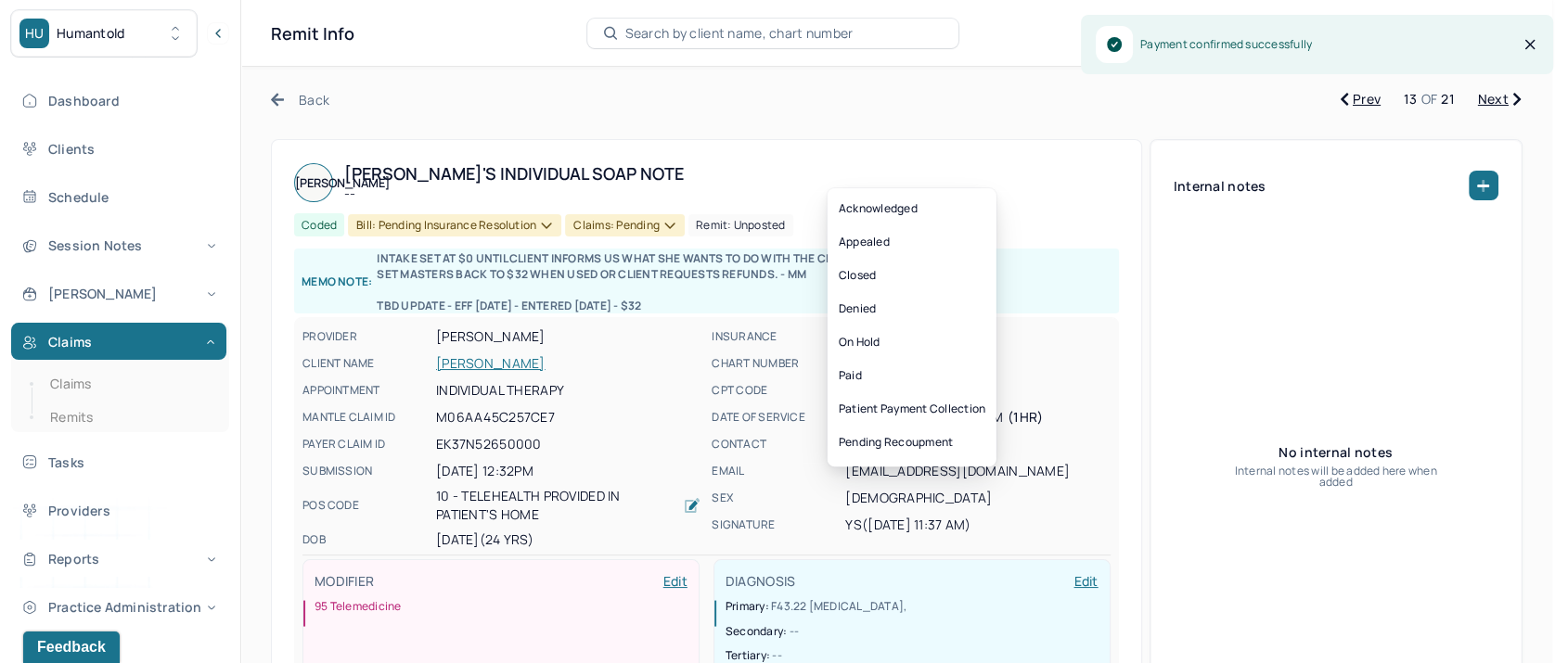 click on "Claims: pending" at bounding box center [624, 225] 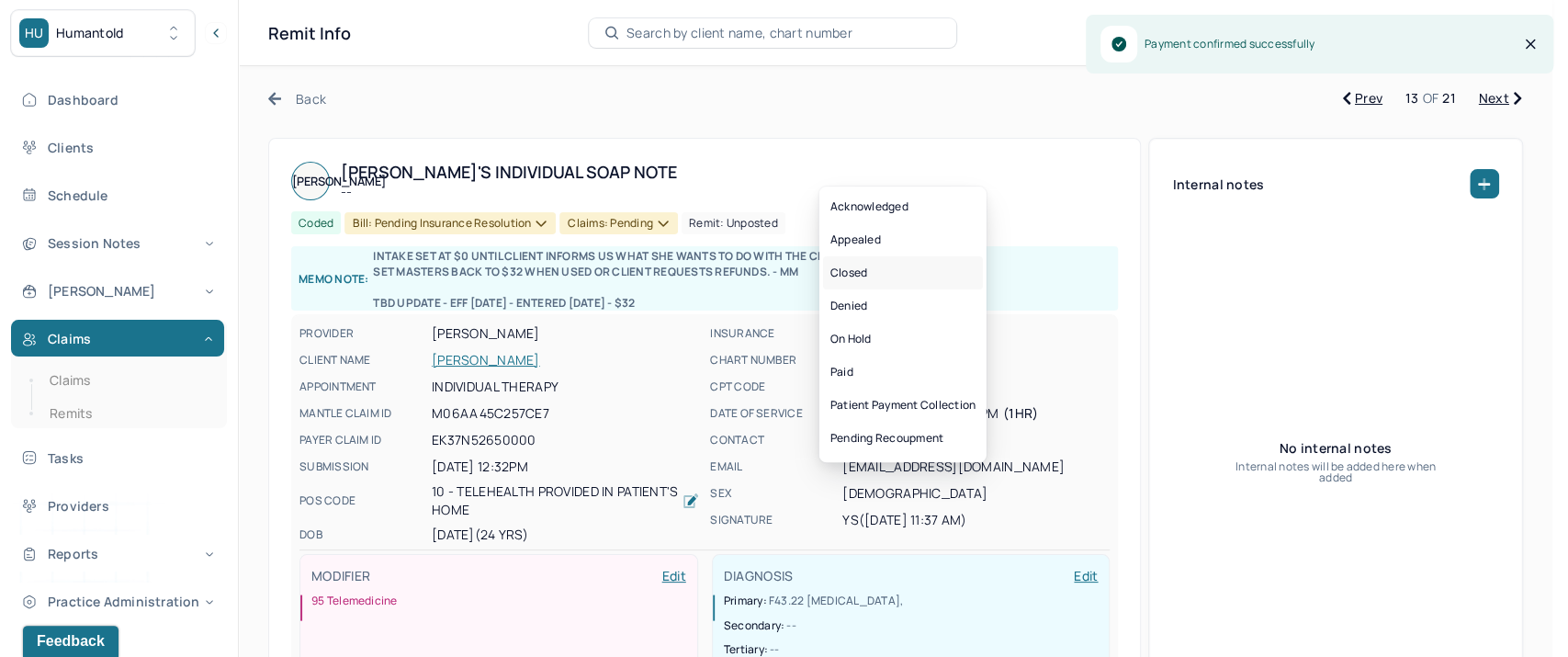 click on "Closed" at bounding box center (903, 273) 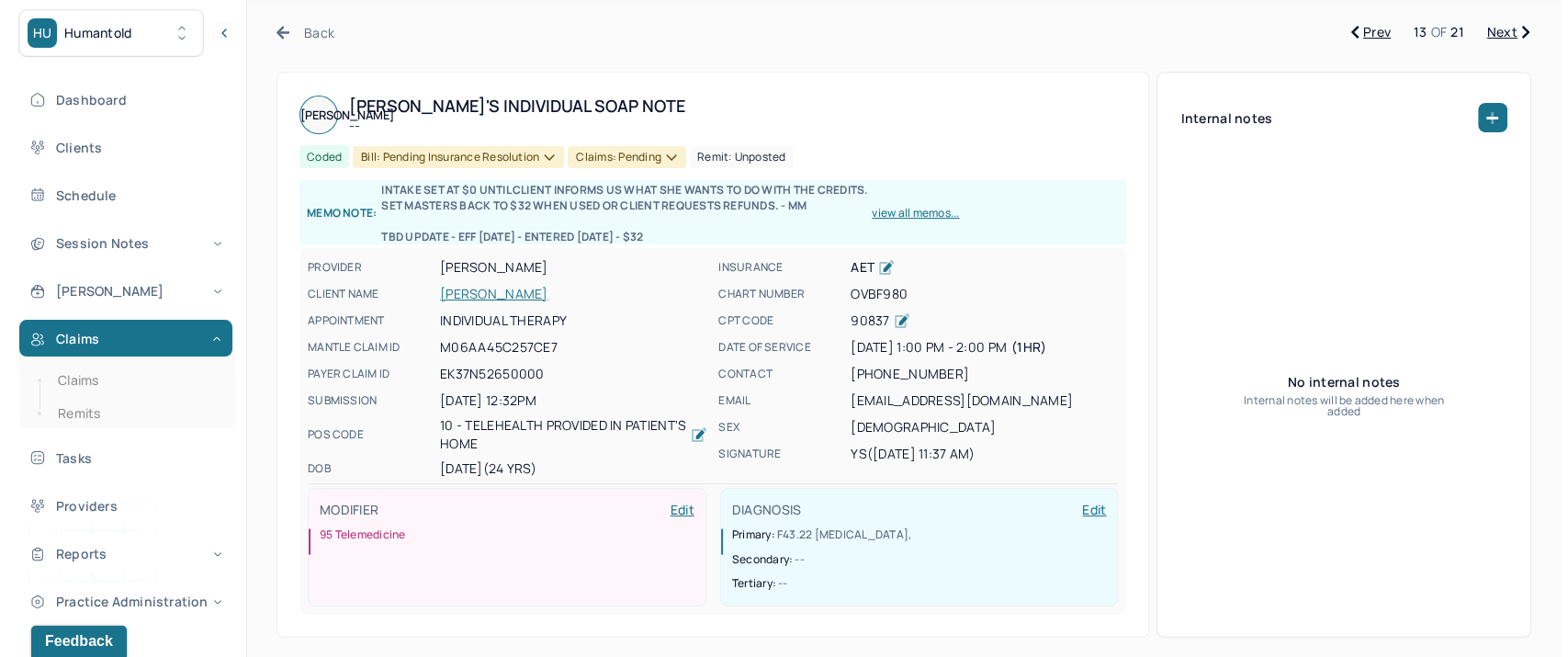 scroll, scrollTop: 0, scrollLeft: 0, axis: both 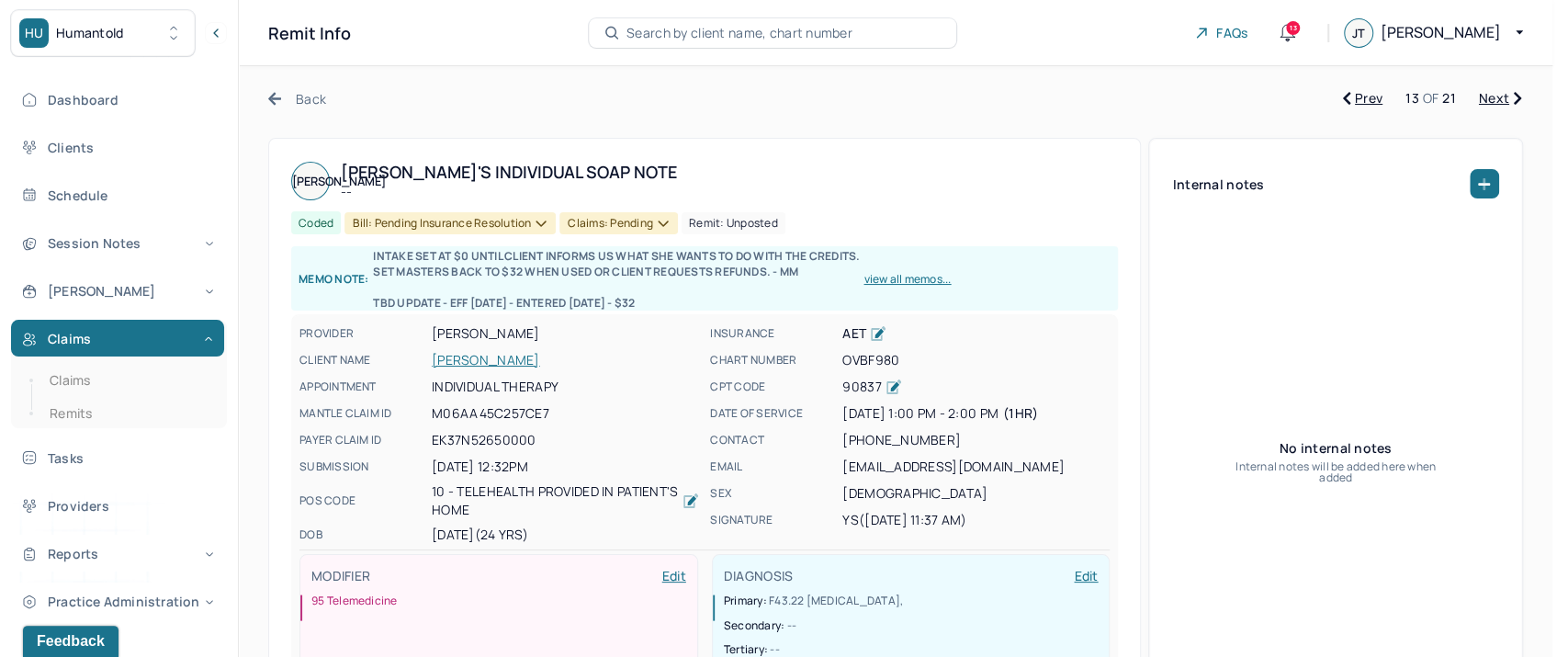 click on "Claims: pending" at bounding box center [618, 223] 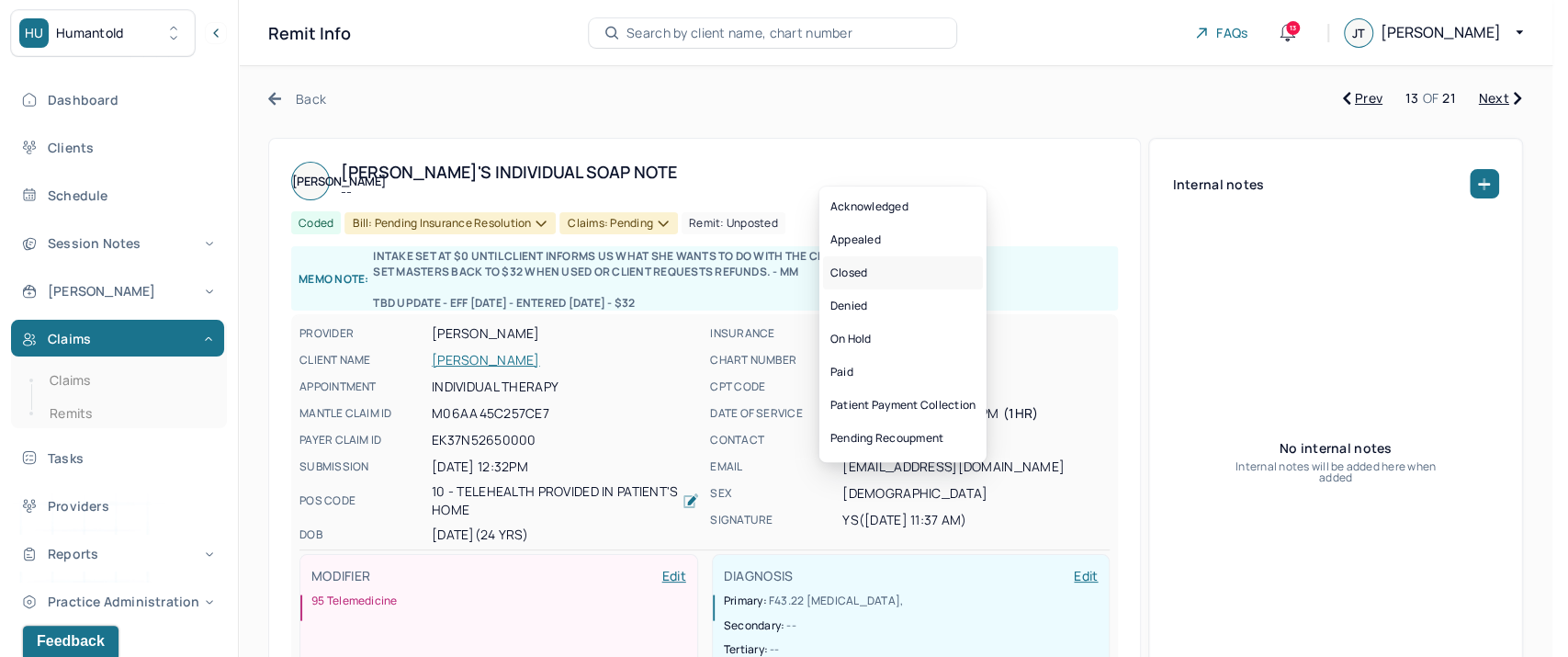 click on "Closed" at bounding box center [903, 273] 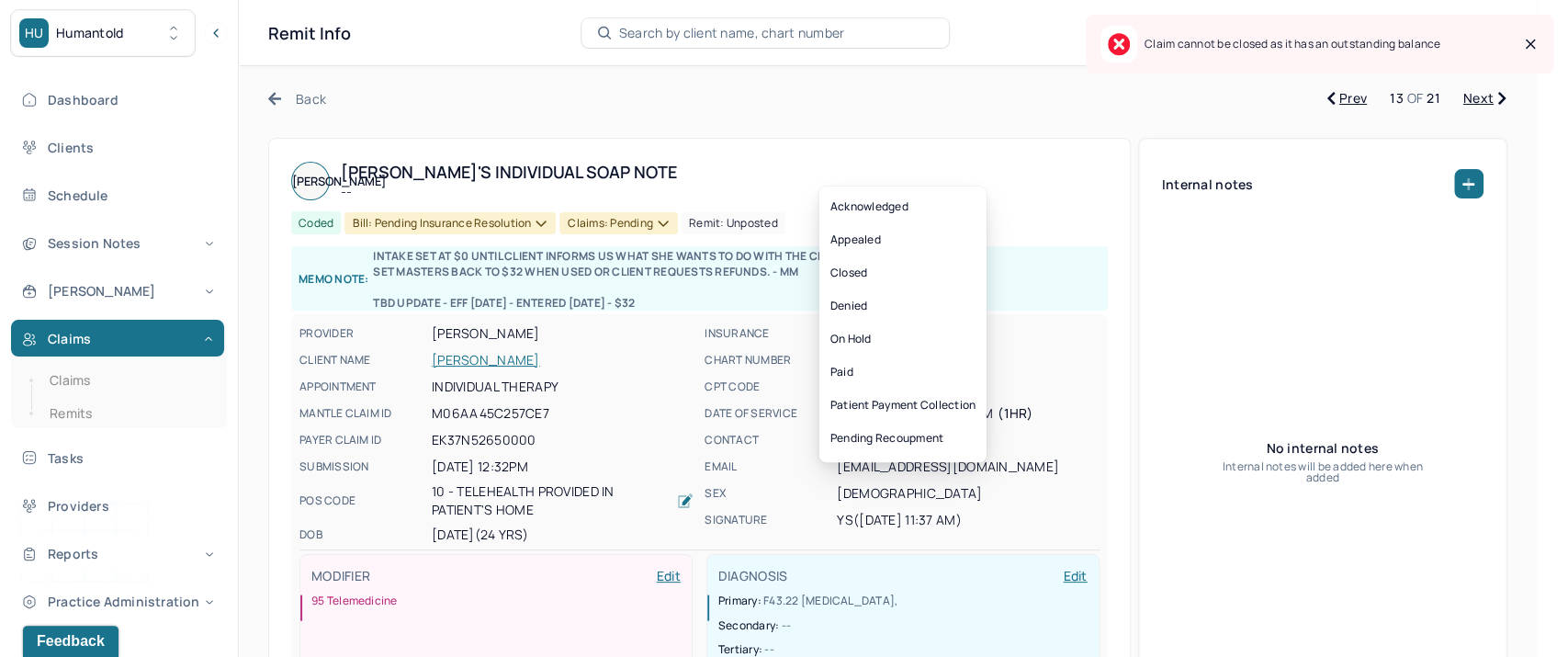 click on "Claims: pending" at bounding box center (618, 223) 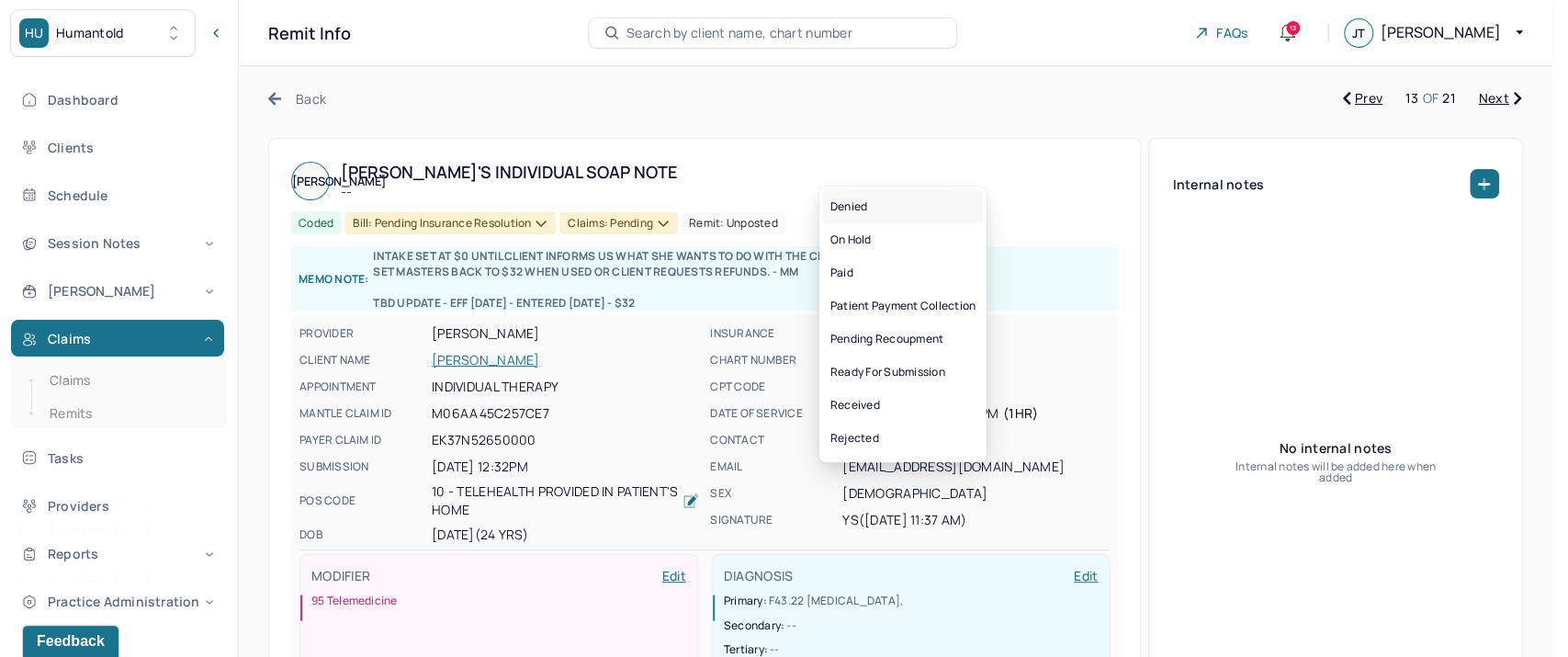 scroll, scrollTop: 102, scrollLeft: 0, axis: vertical 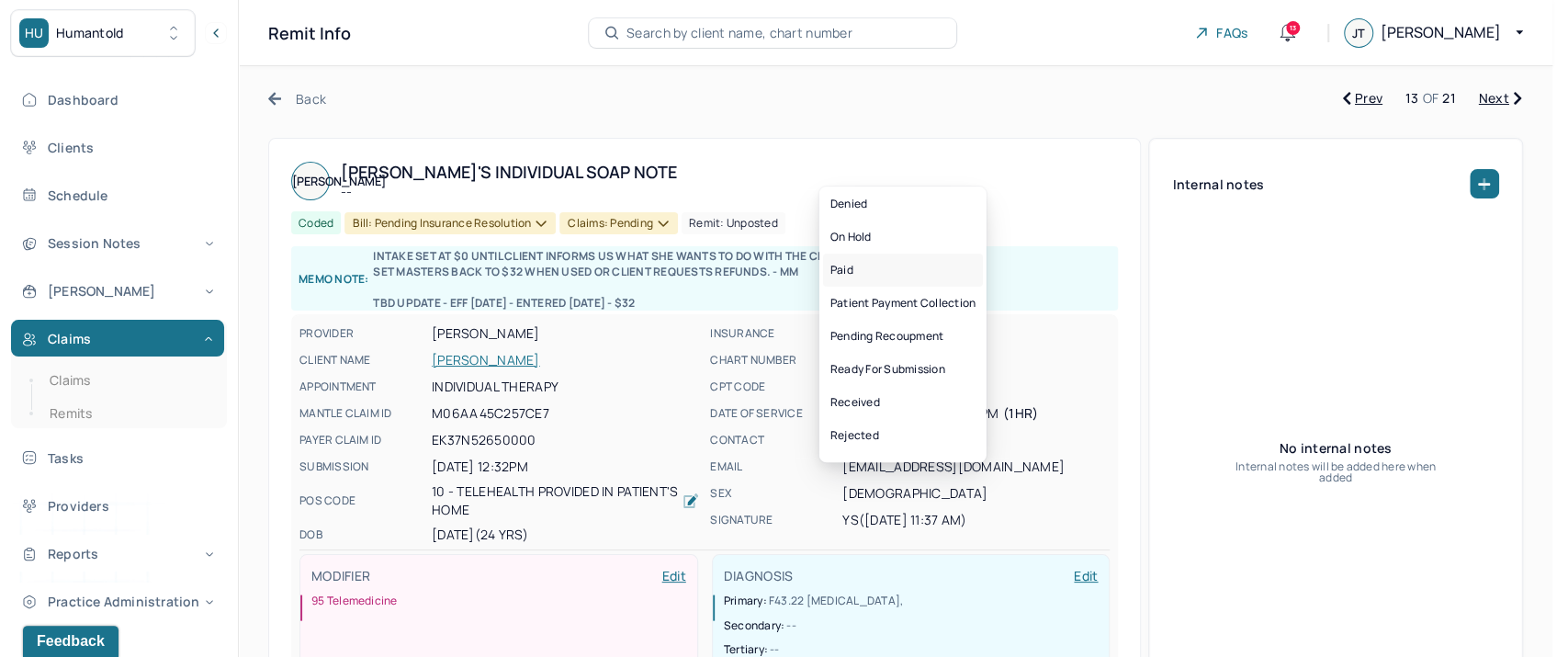 click on "Paid" at bounding box center [903, 270] 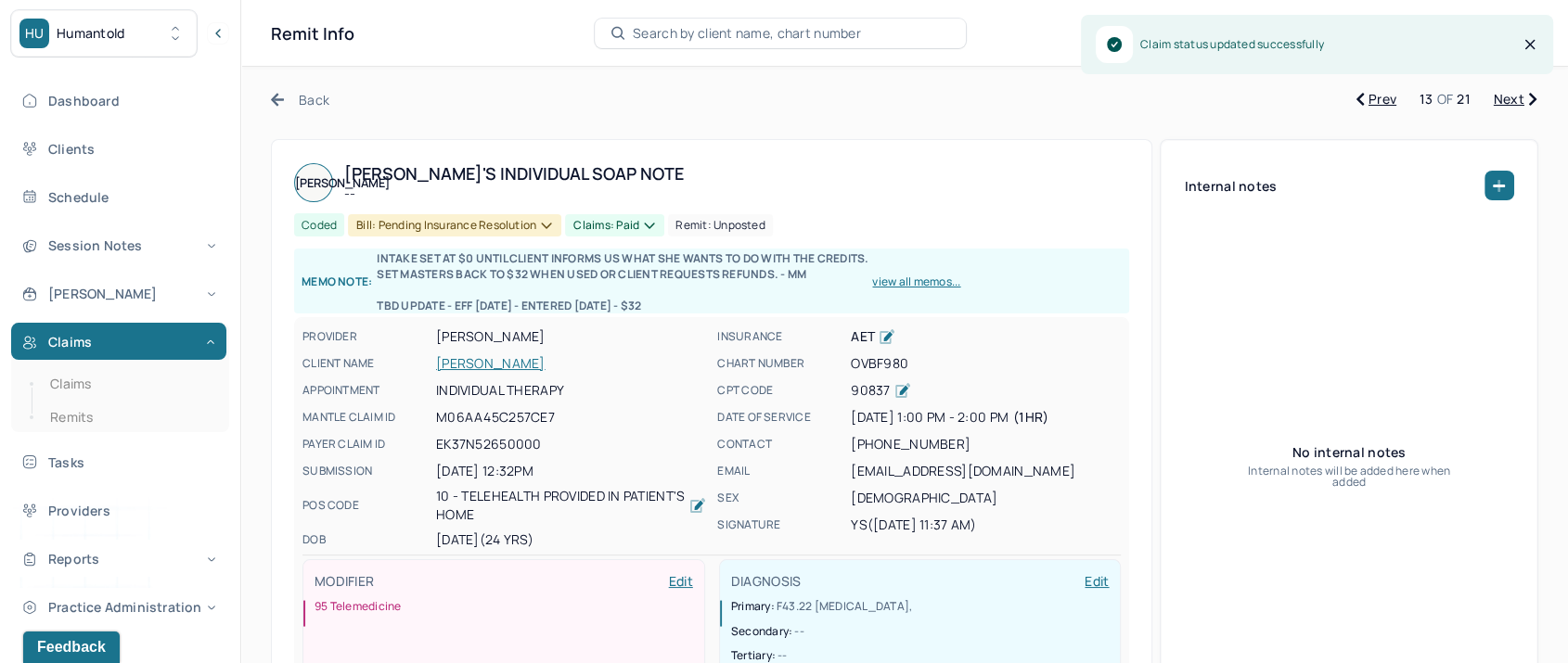 click on "Claims: paid" at bounding box center [614, 225] 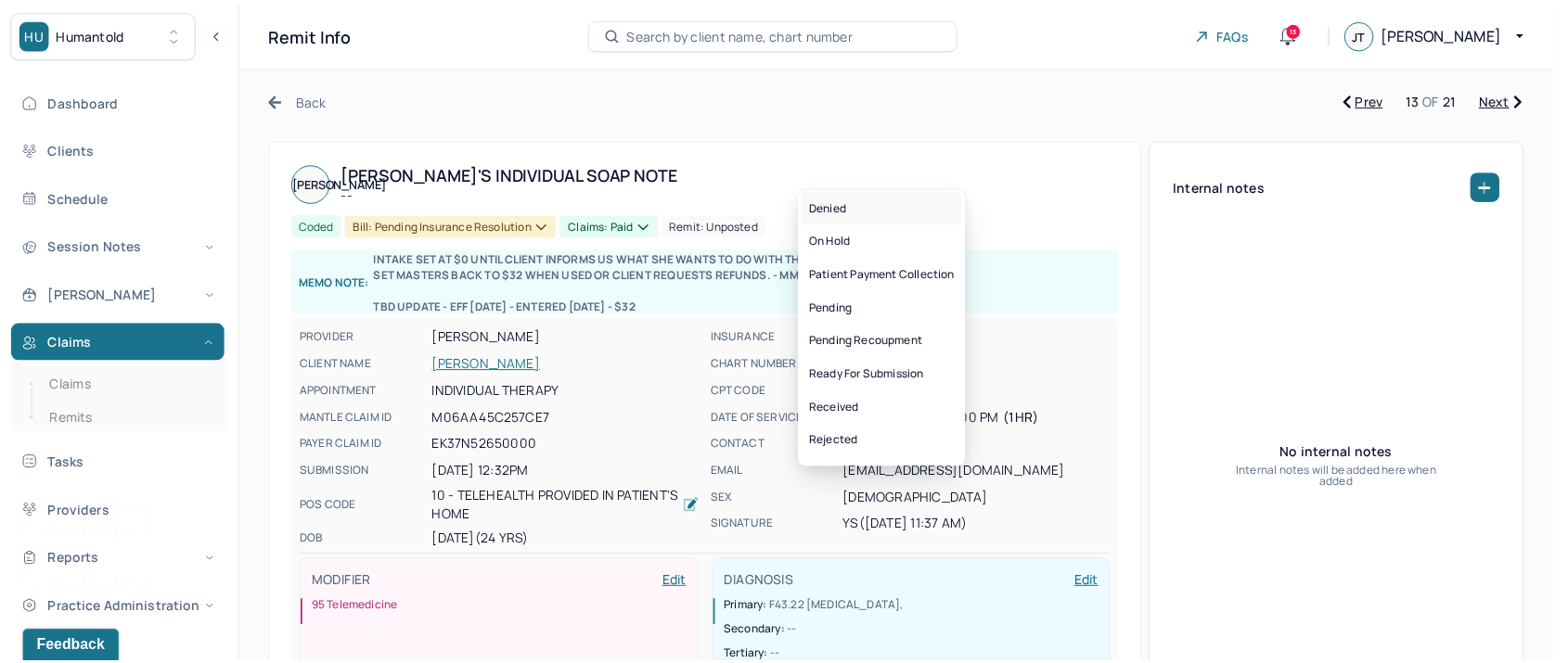 scroll, scrollTop: 103, scrollLeft: 0, axis: vertical 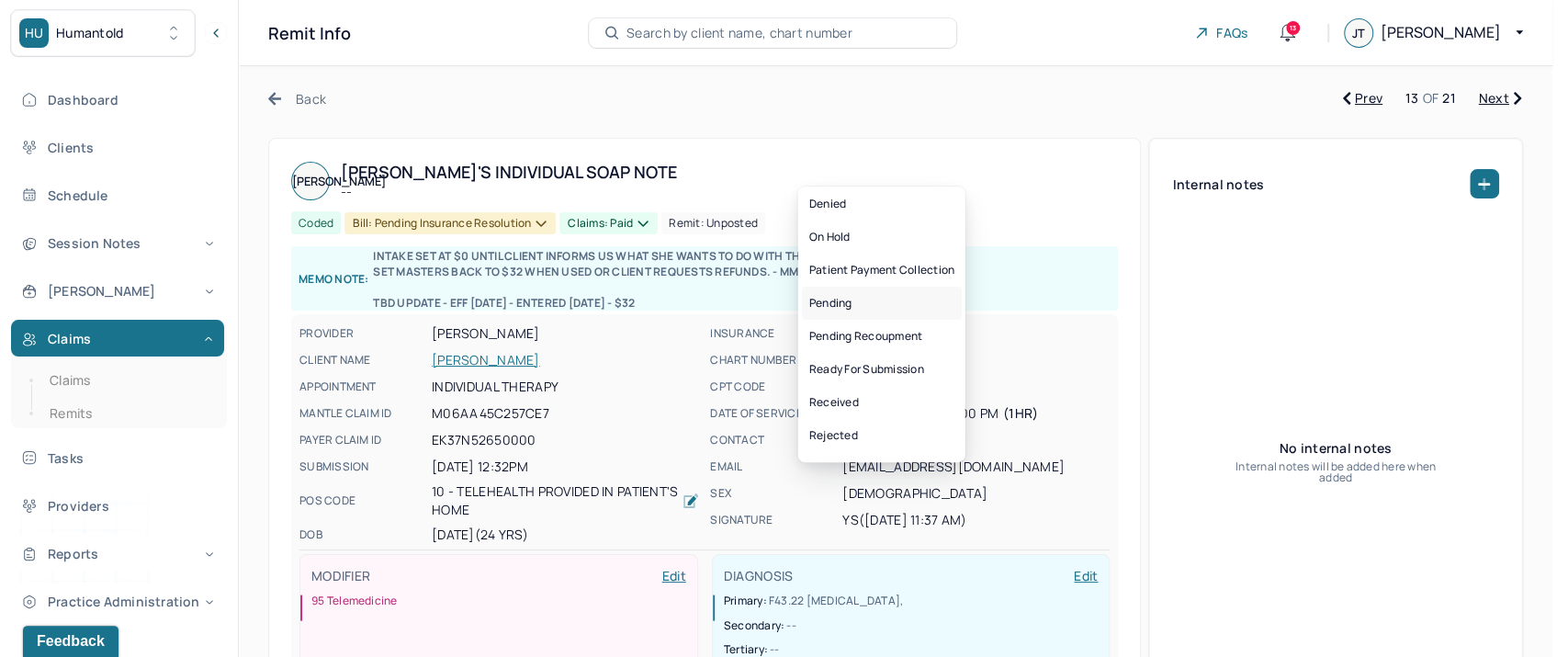 click on "Pending" at bounding box center (881, 303) 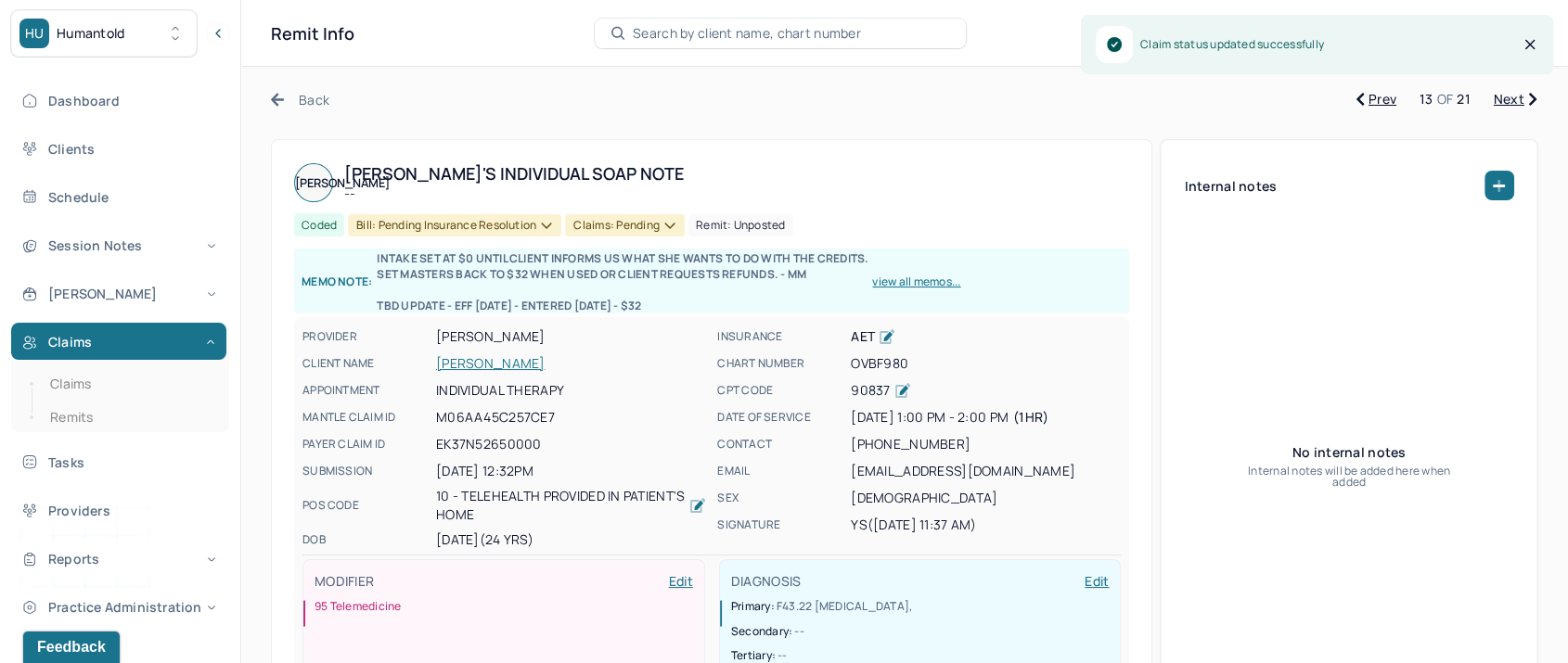 click on "Next" at bounding box center [1515, 99] 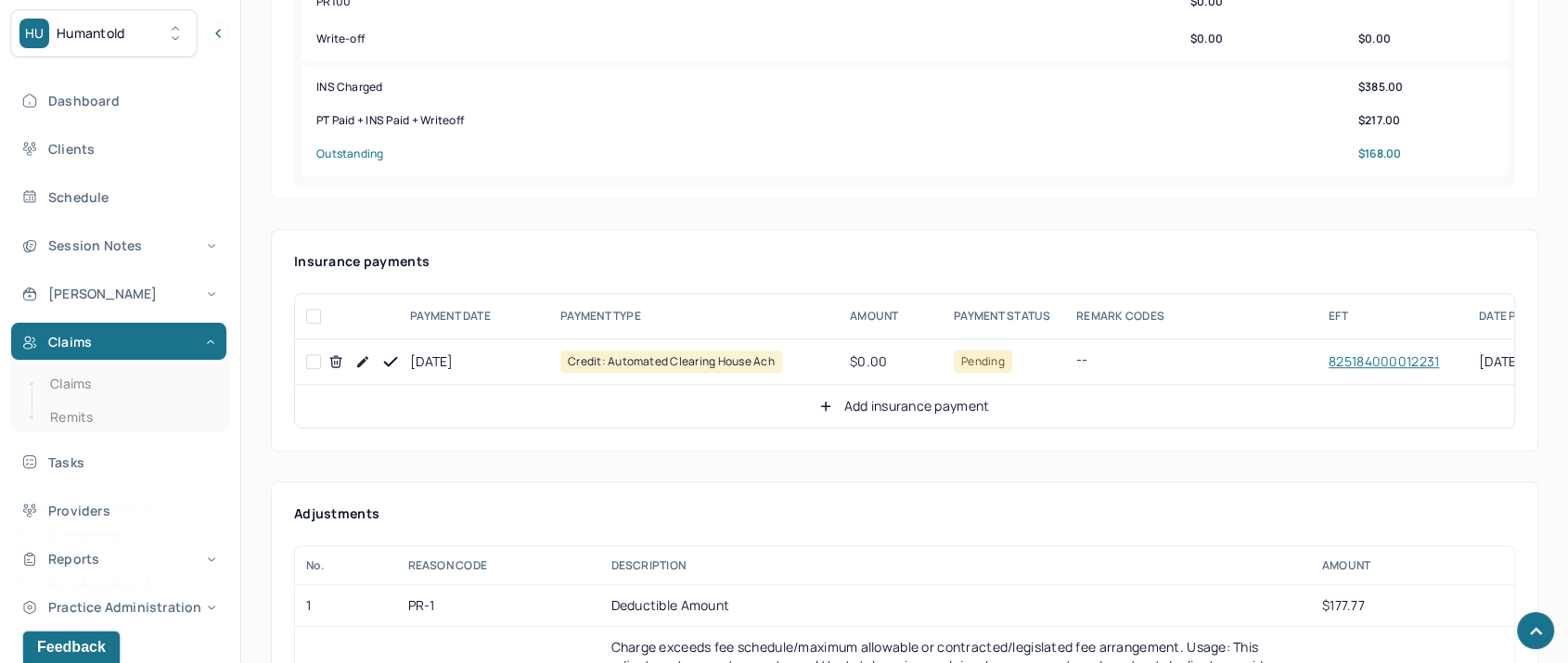 scroll, scrollTop: 1030, scrollLeft: 0, axis: vertical 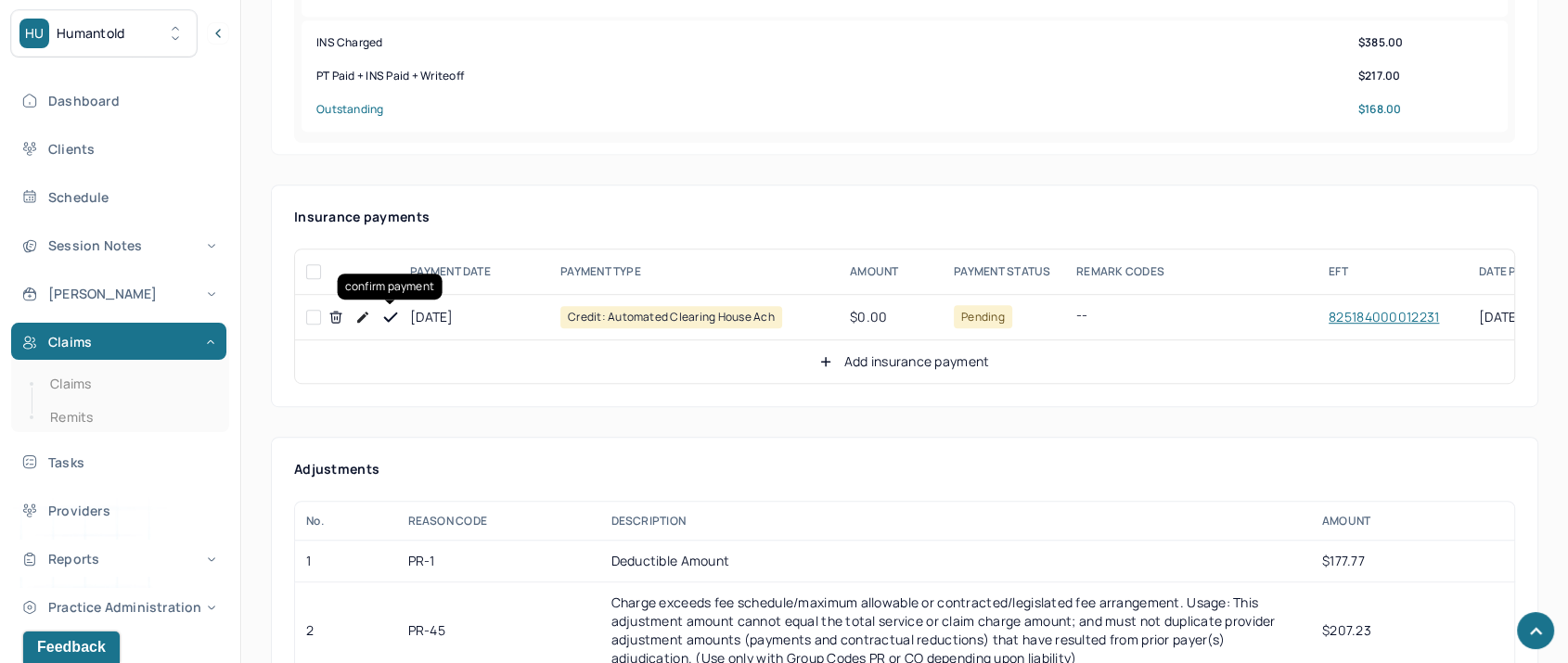 click 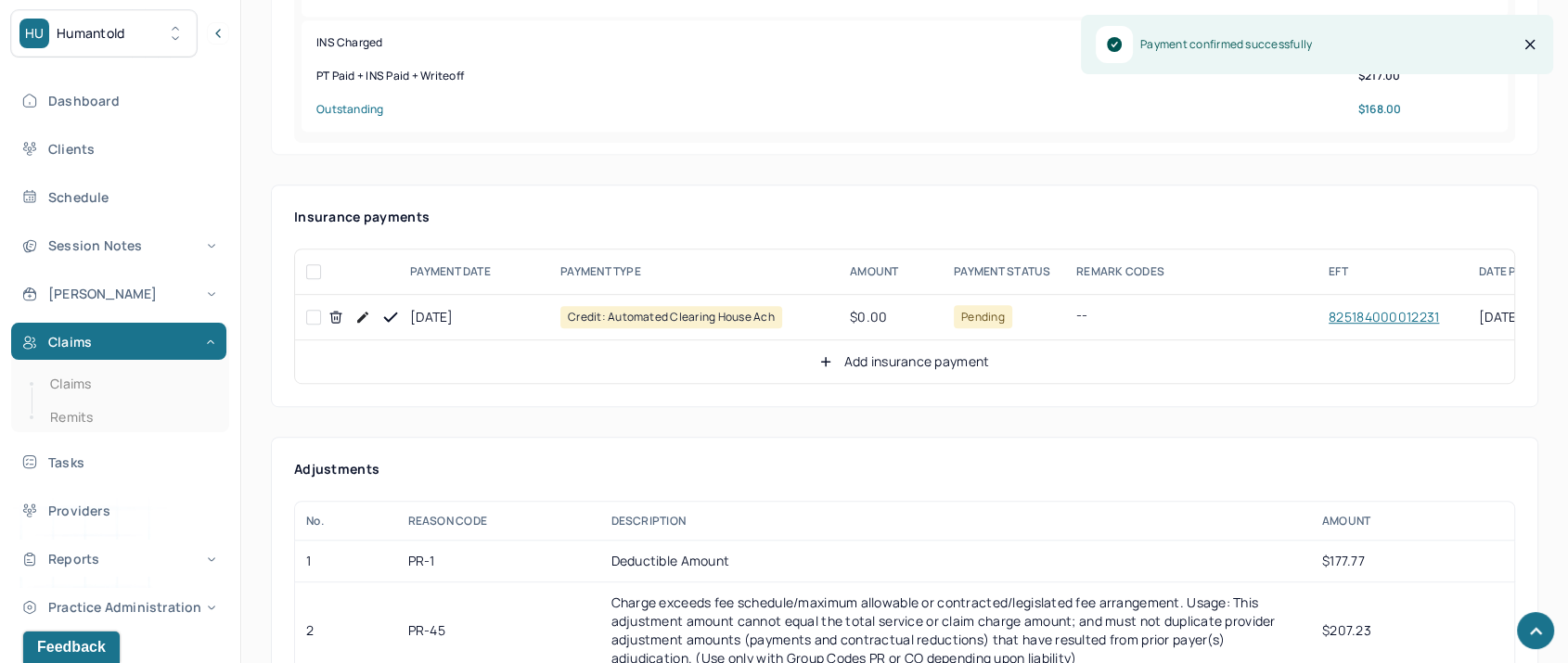 click on "Add insurance payment" at bounding box center [904, 362] 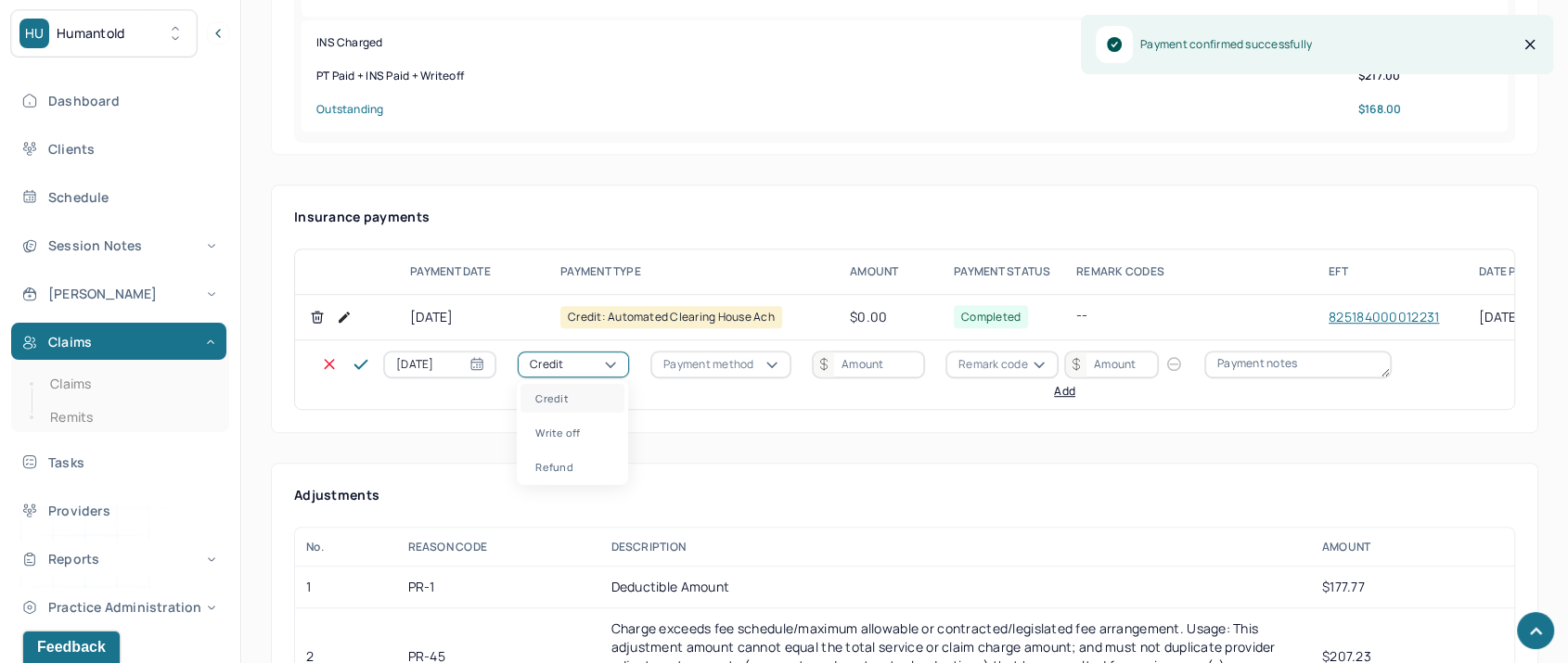 click 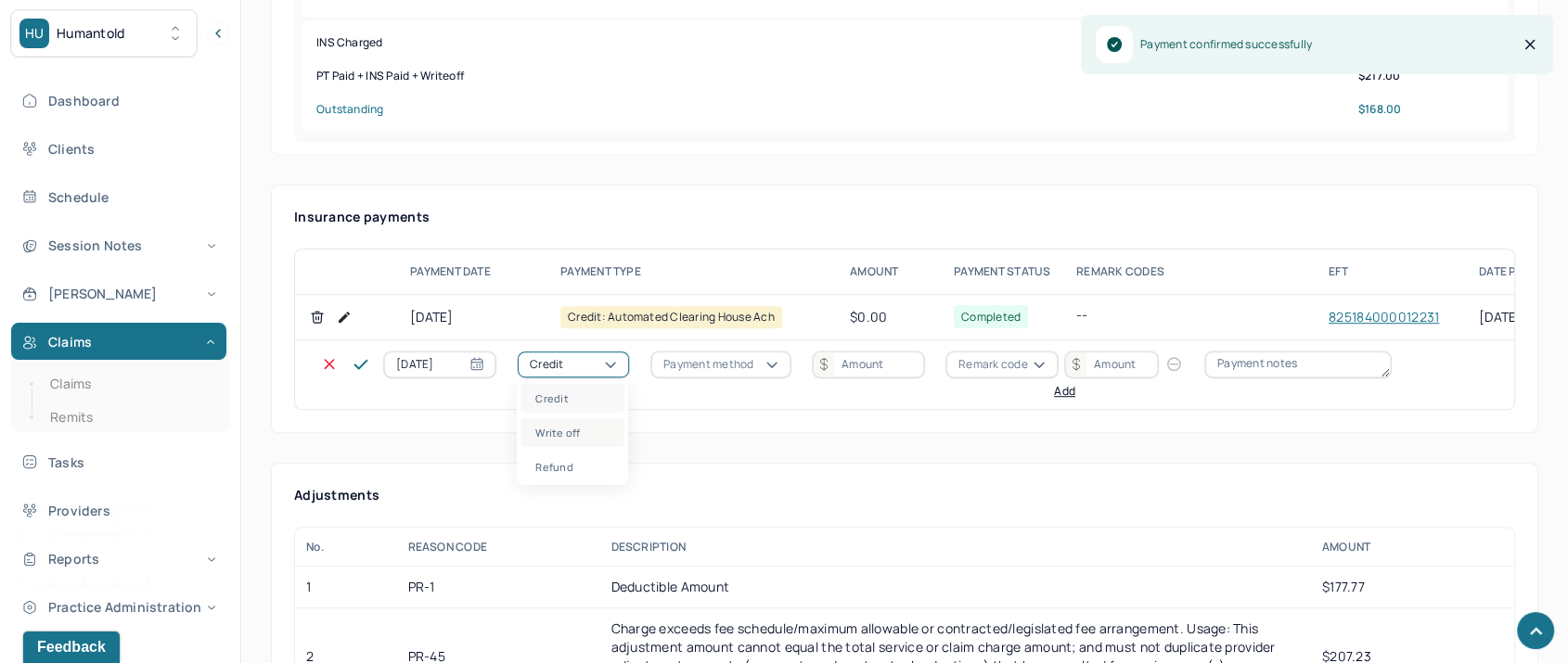 click on "Write off" at bounding box center [572, 432] 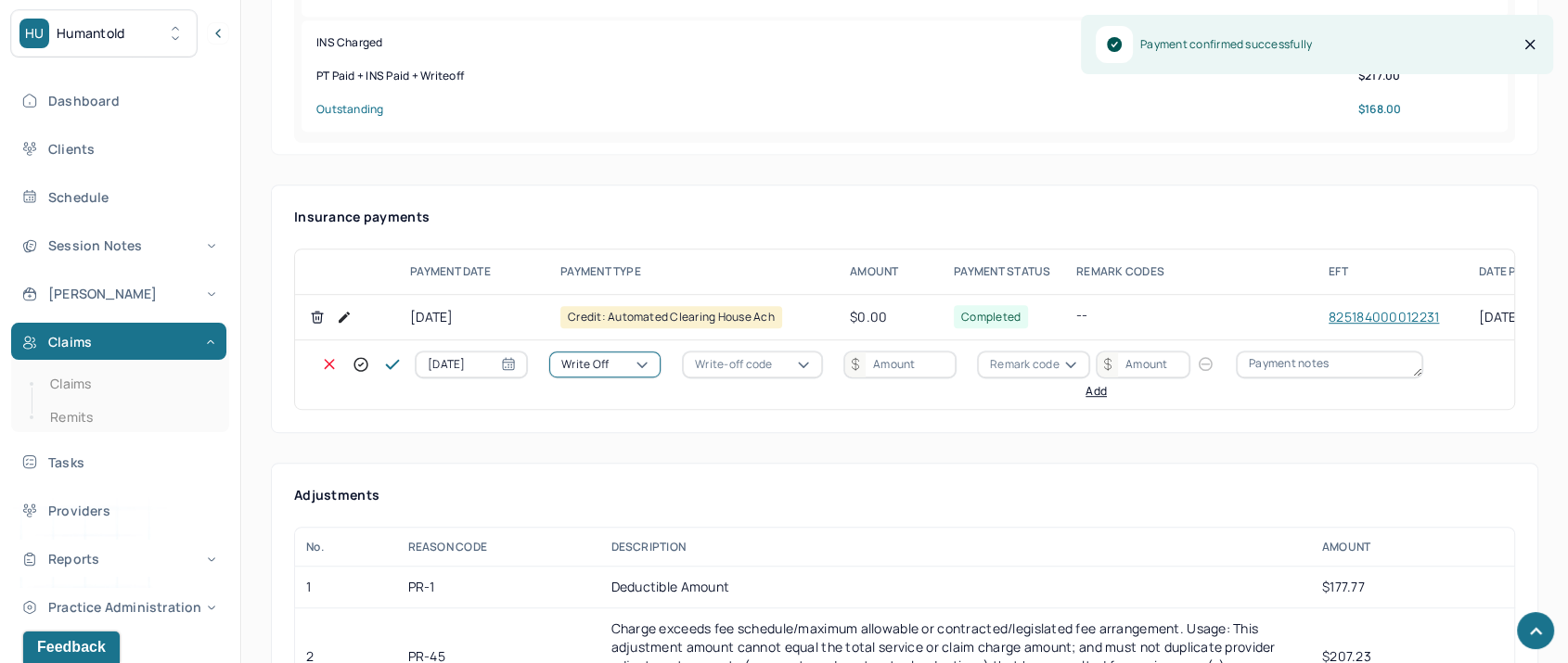 click on "Write-off code" at bounding box center (733, 364) 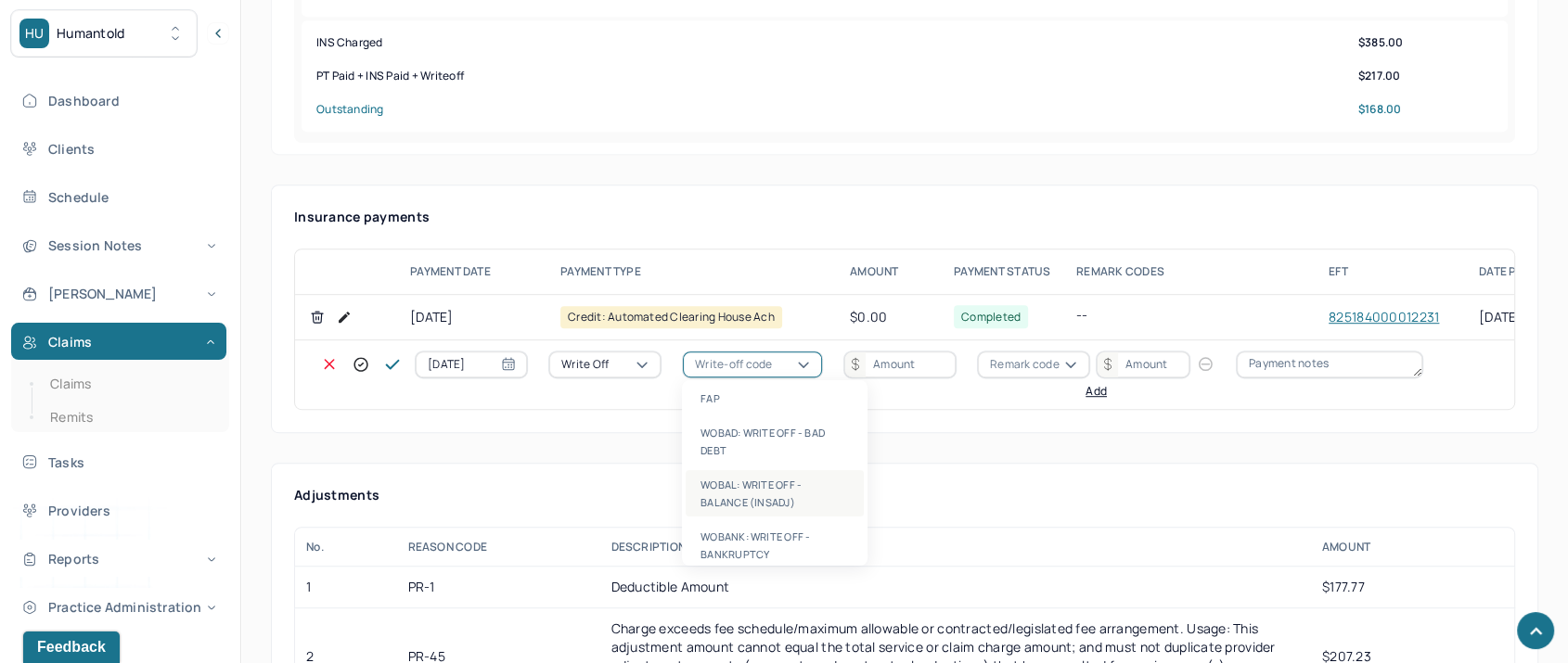 click on "WOBAL: WRITE OFF - BALANCE (INSADJ)" at bounding box center (775, 493) 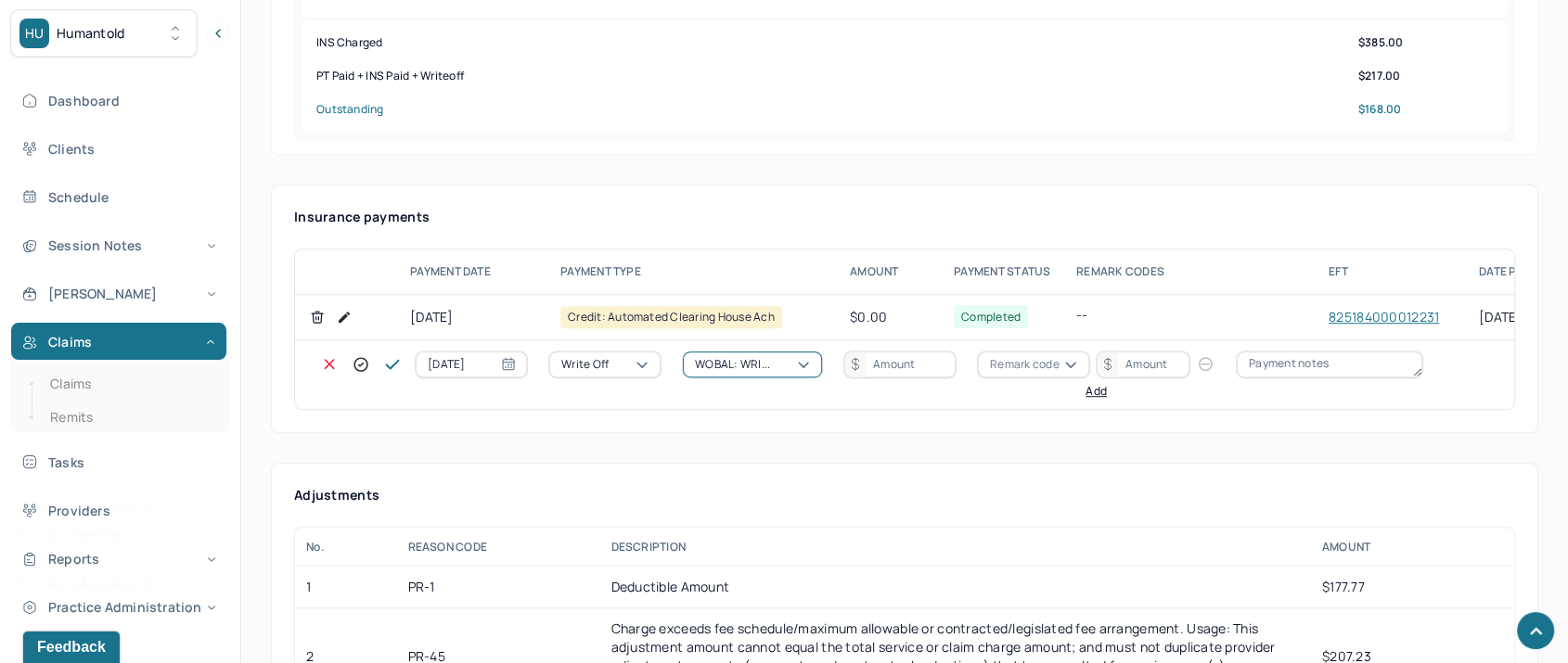click at bounding box center (900, 364) 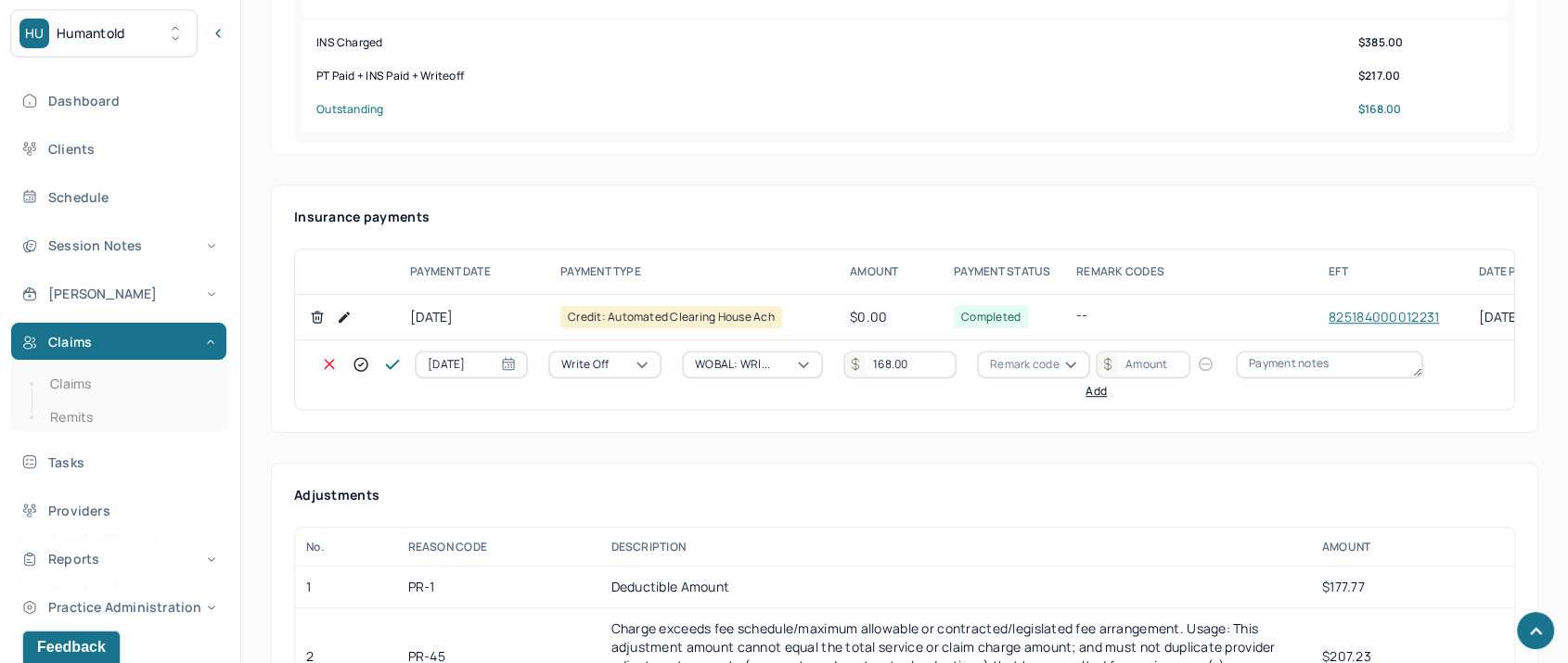 type on "168.00" 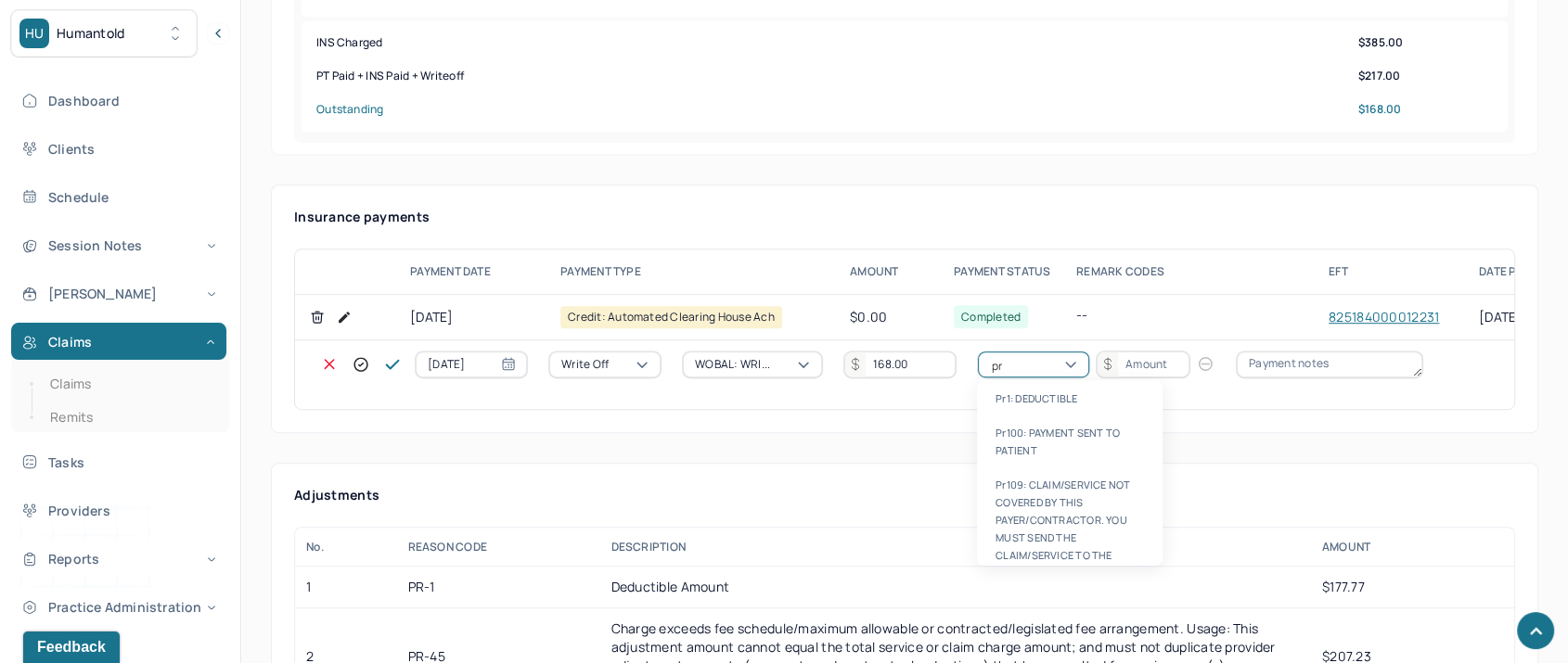 type on "pr1" 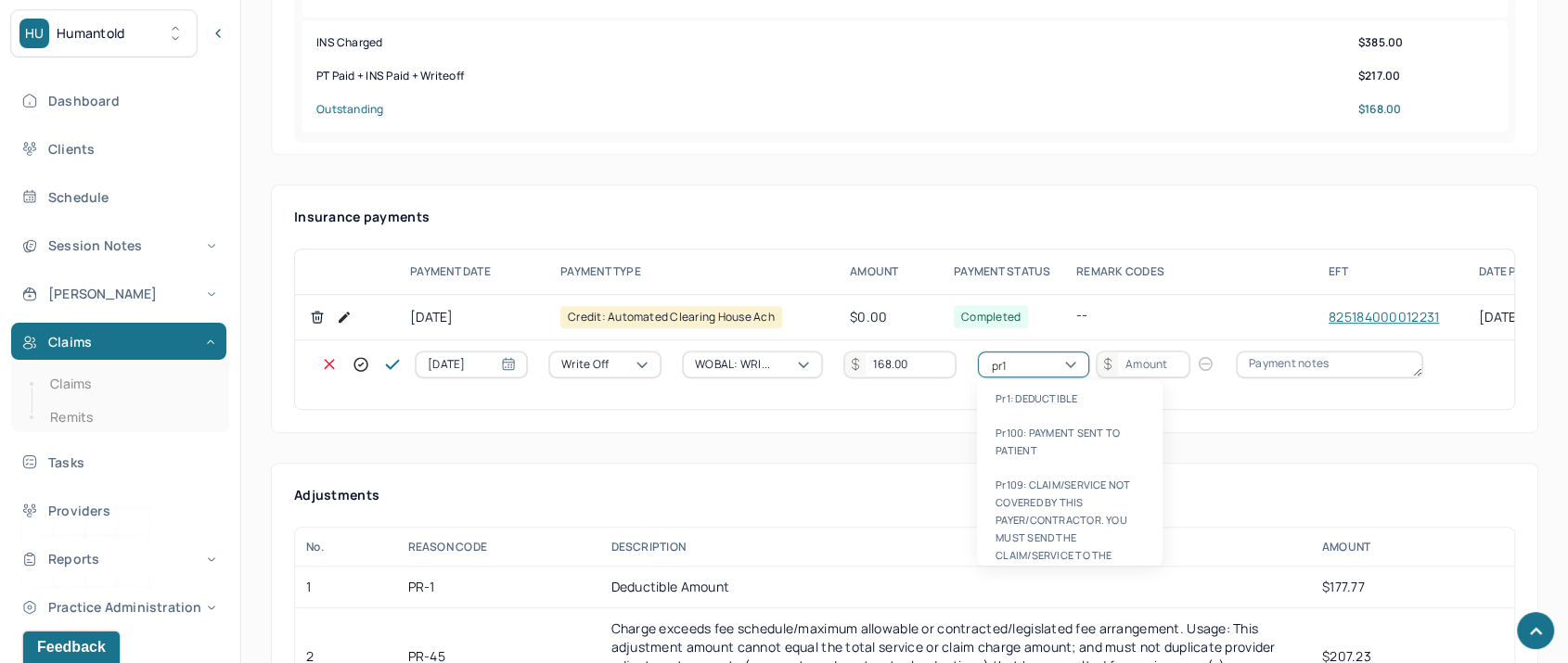 type 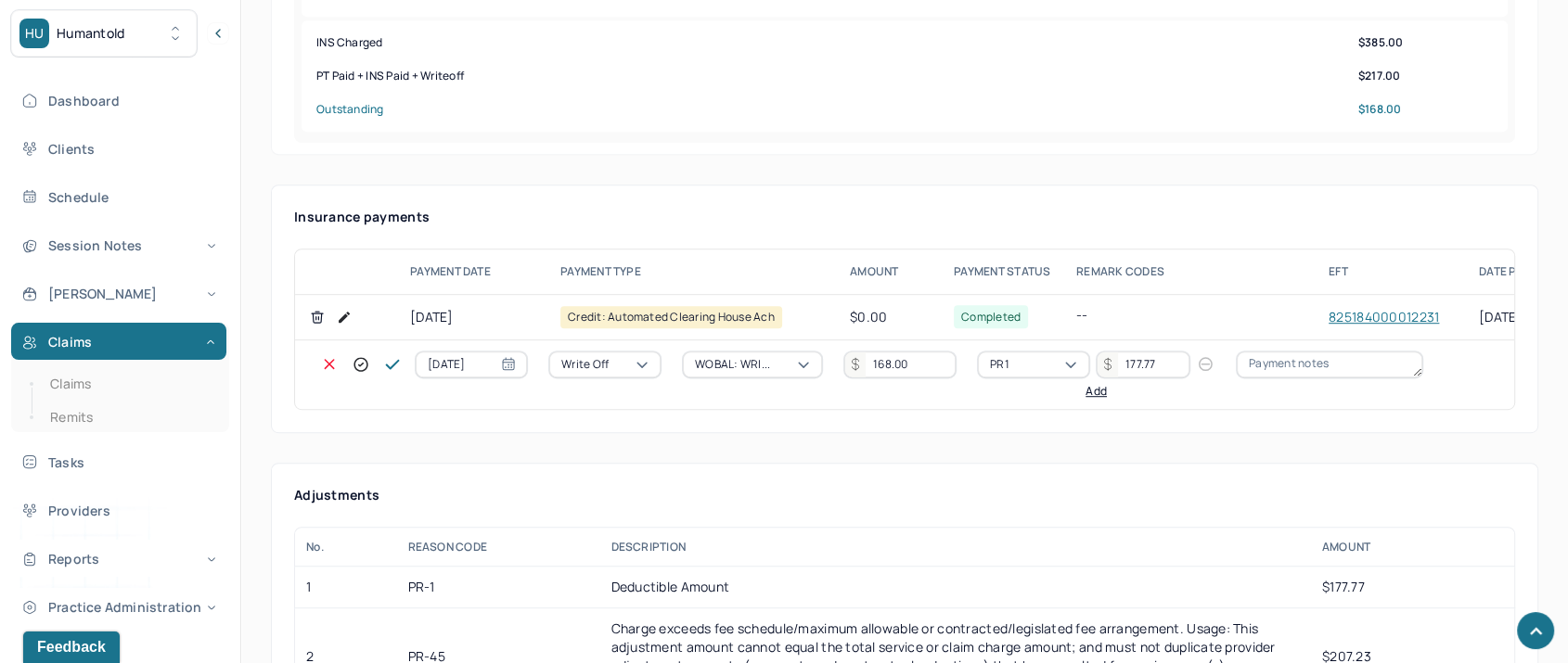 type on "177.77" 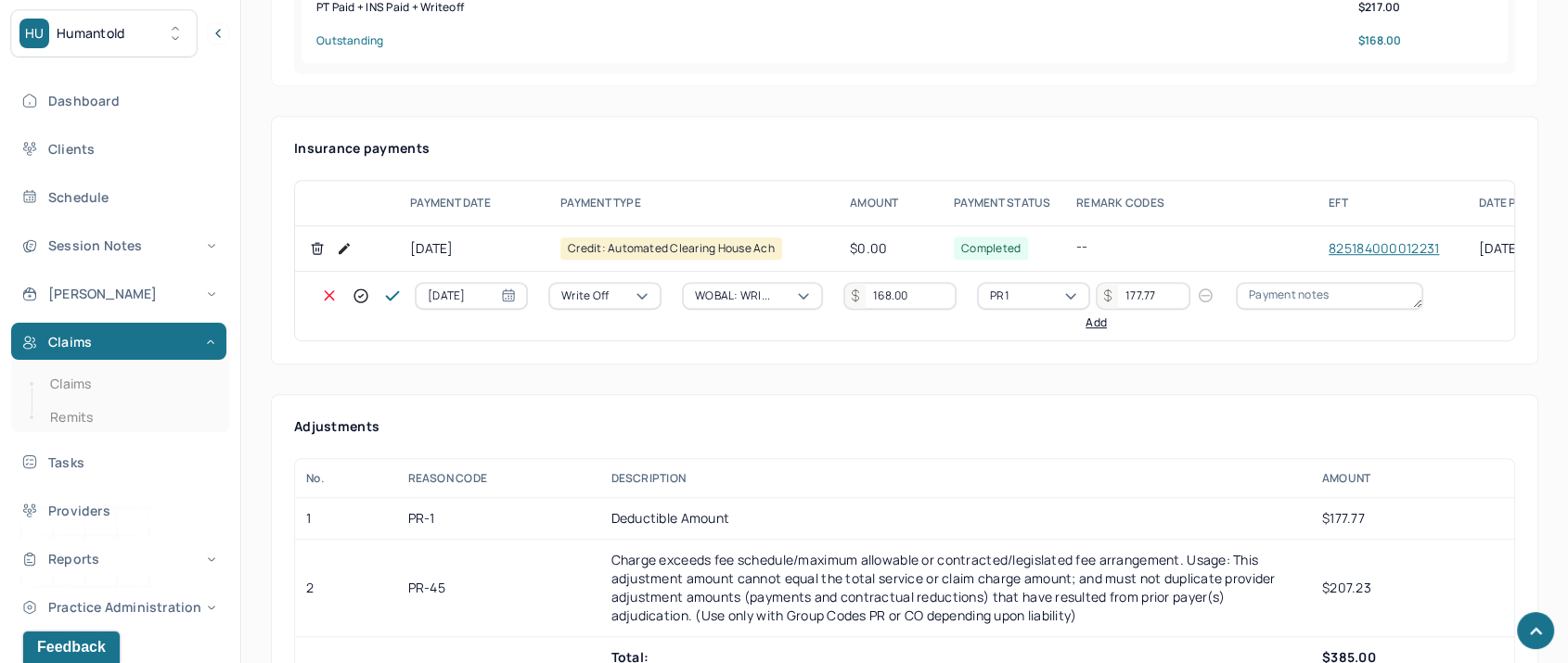 scroll, scrollTop: 1133, scrollLeft: 0, axis: vertical 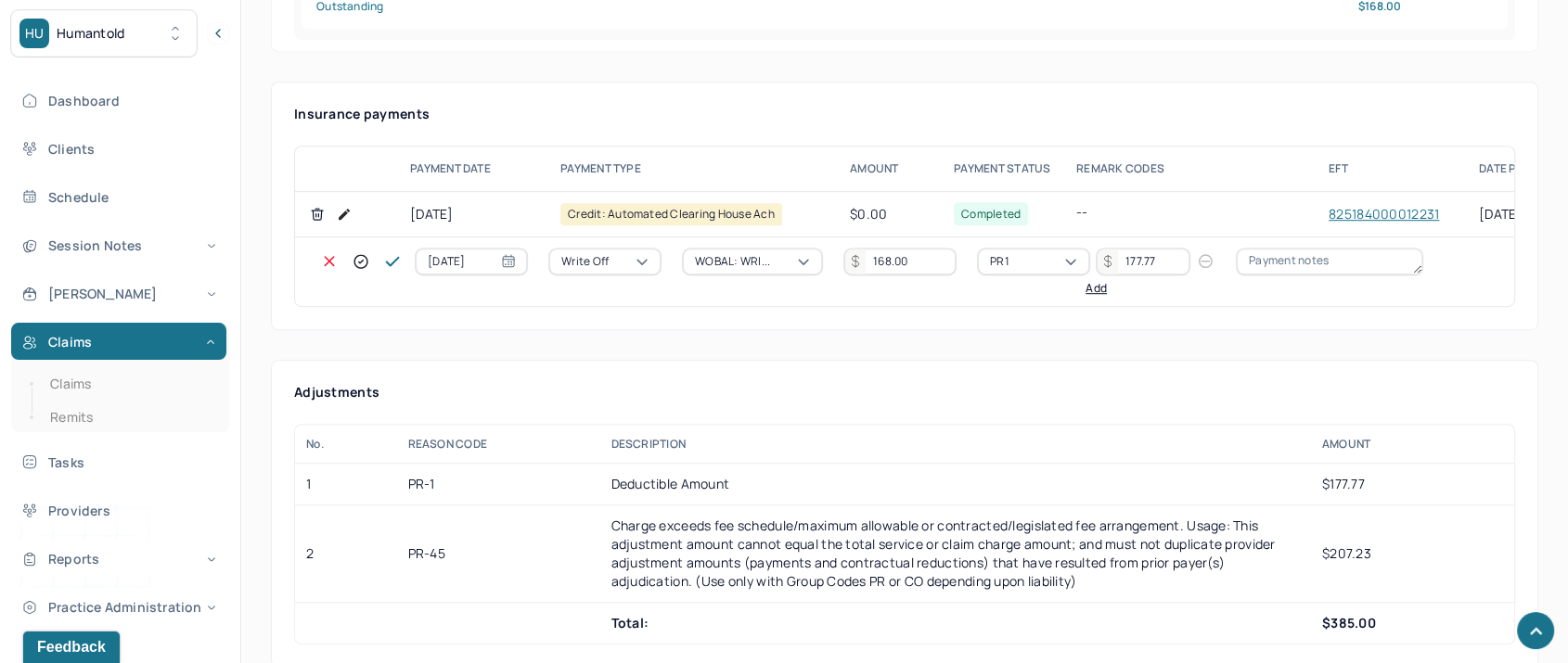 click on "Add" at bounding box center (1096, 288) 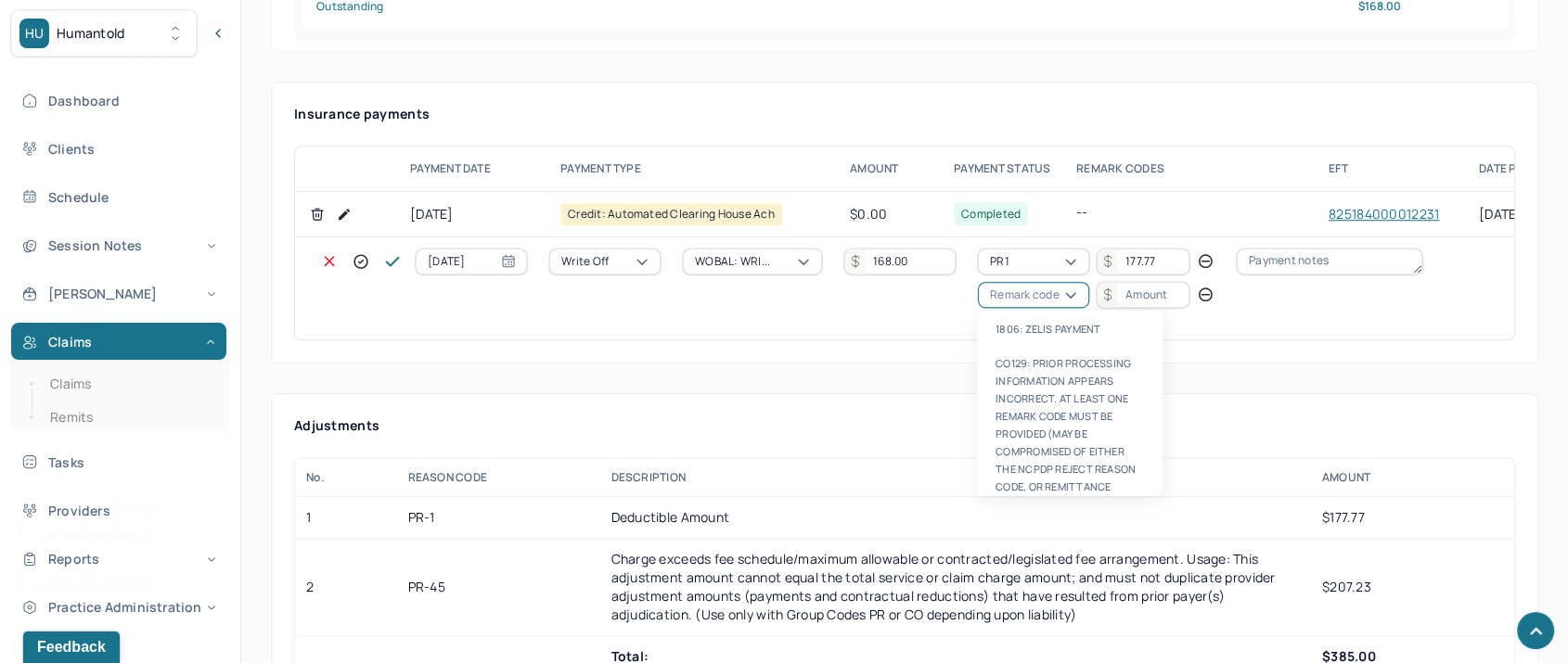 click on "Remark code" at bounding box center (1024, 295) 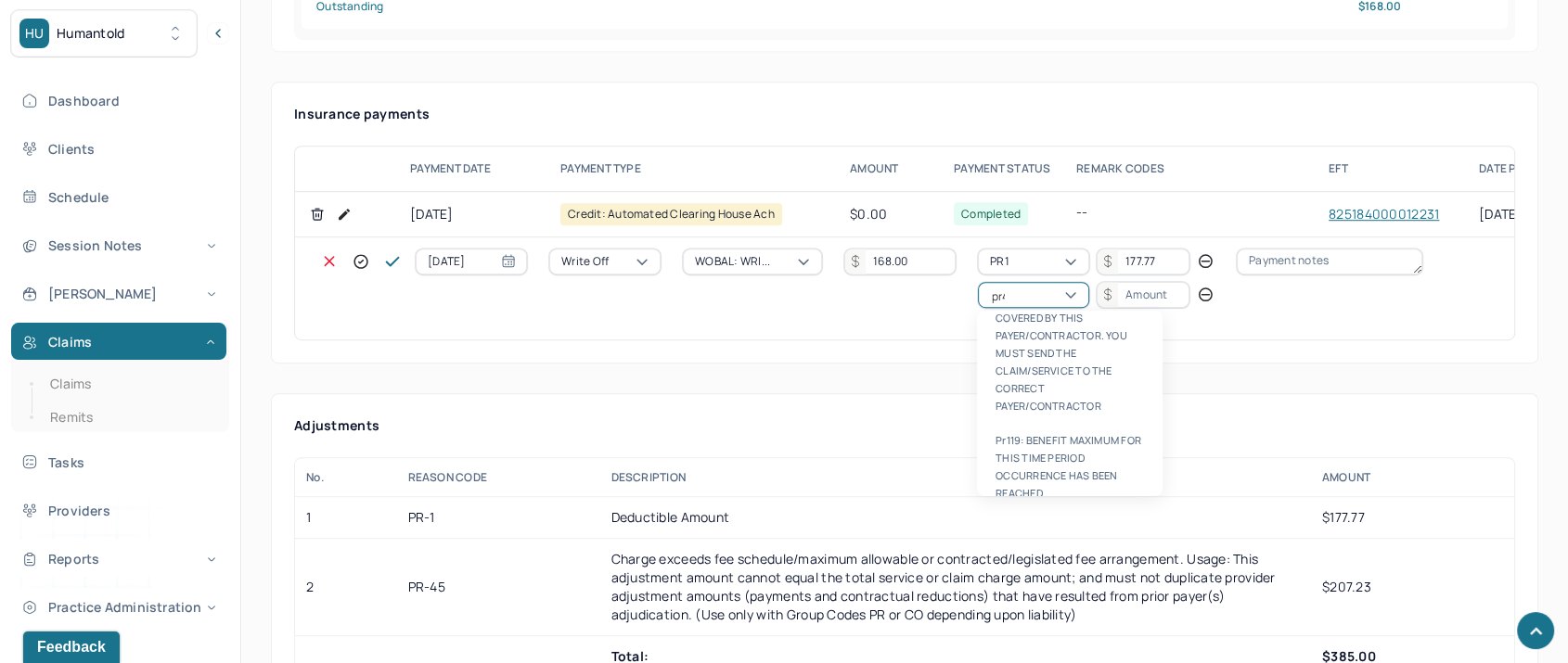scroll, scrollTop: 0, scrollLeft: 0, axis: both 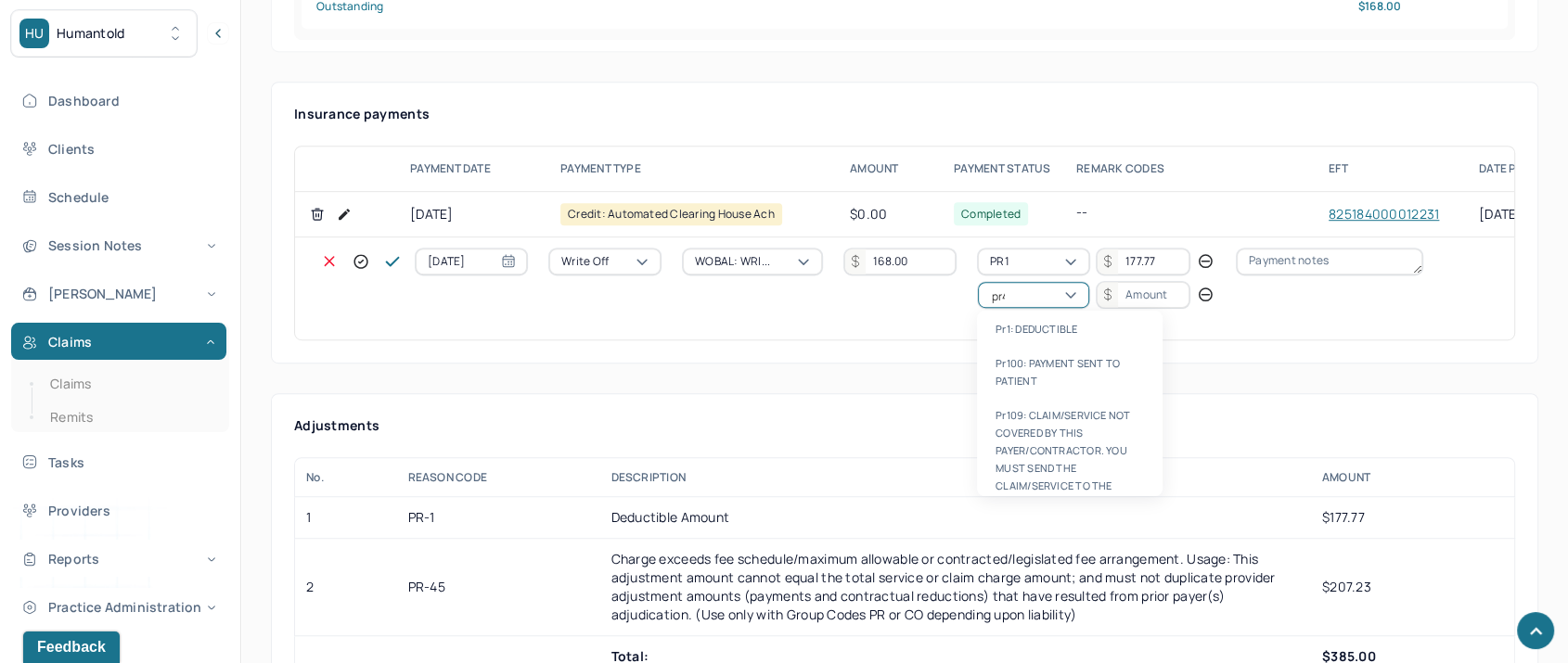 type on "pr45" 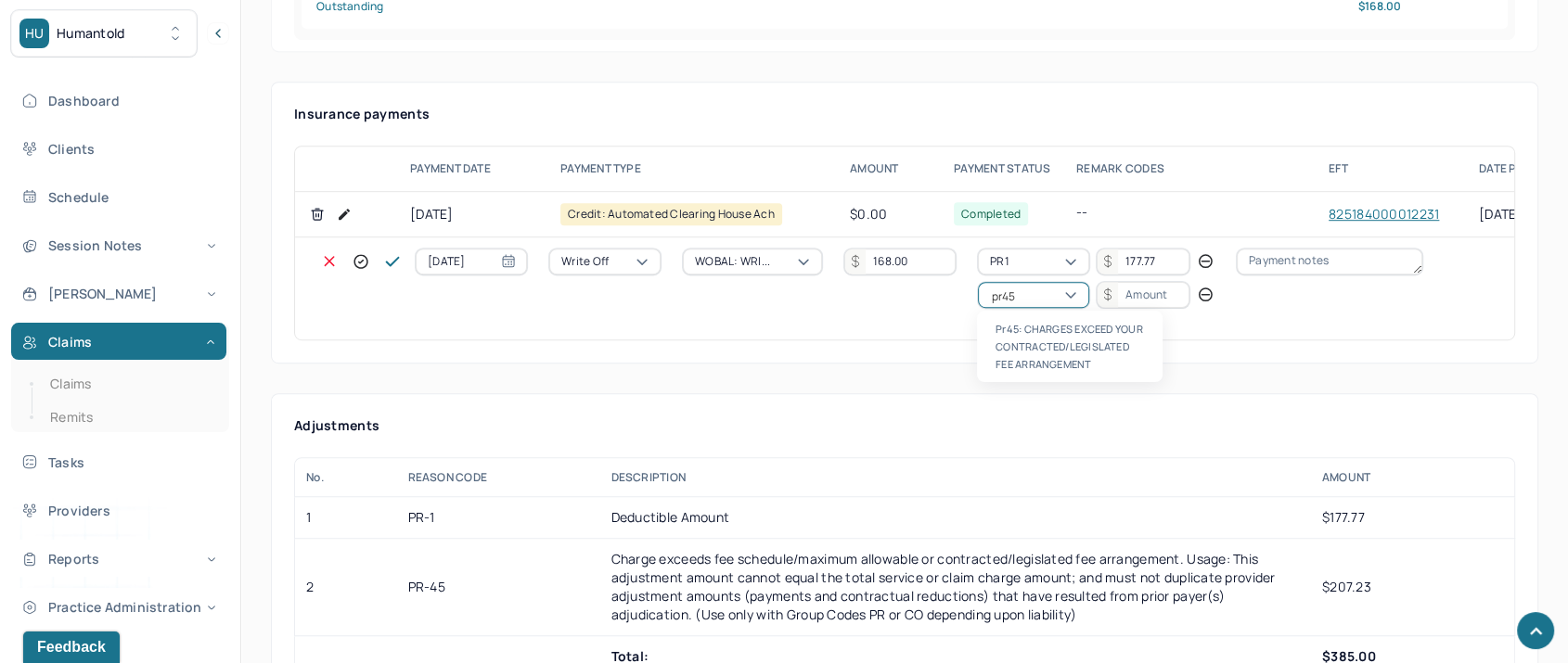 type 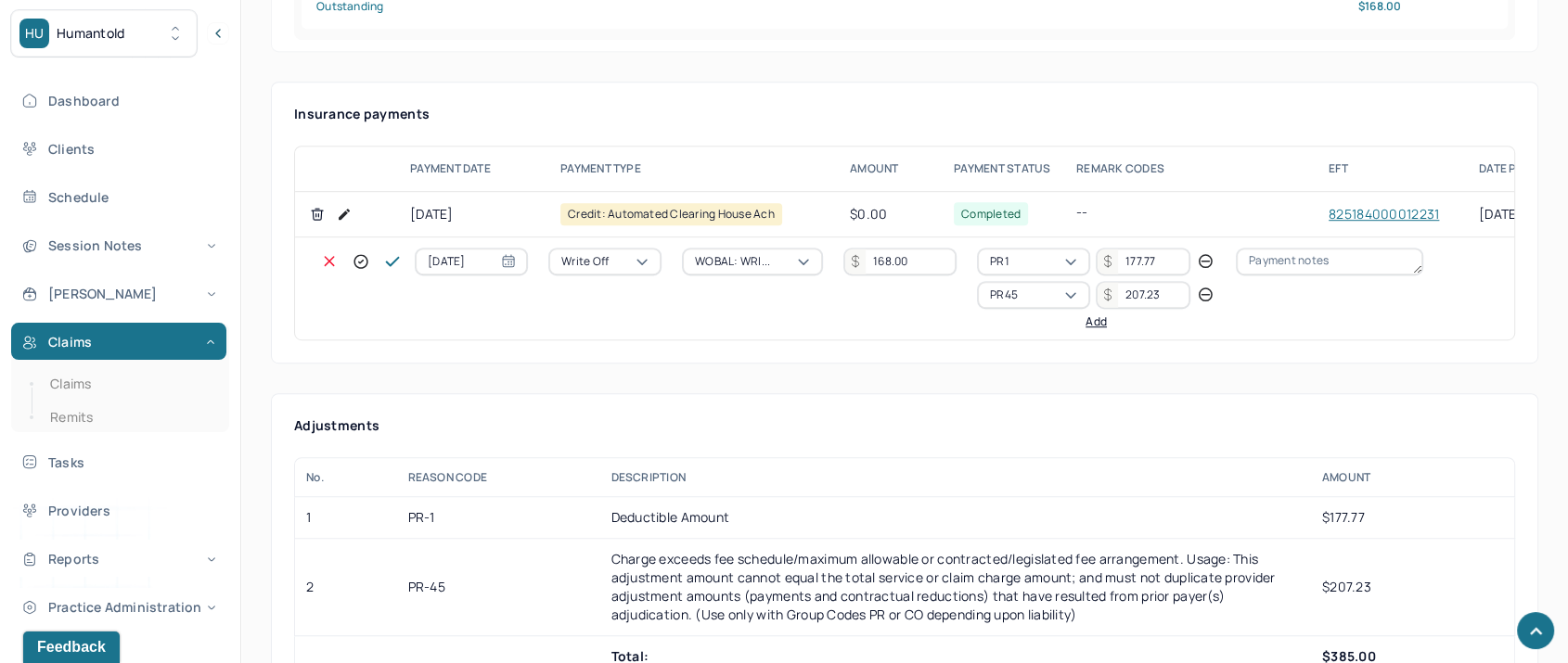 type on "207.23" 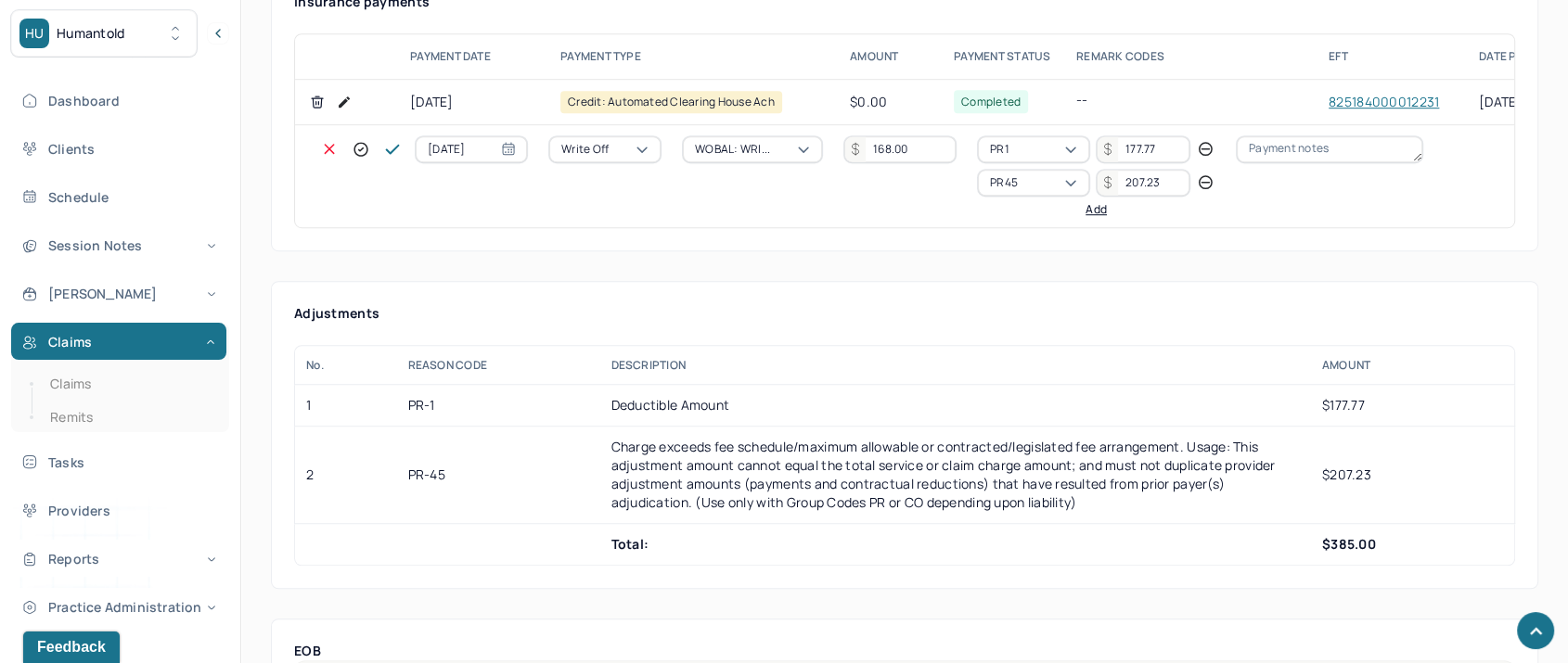 scroll, scrollTop: 1133, scrollLeft: 0, axis: vertical 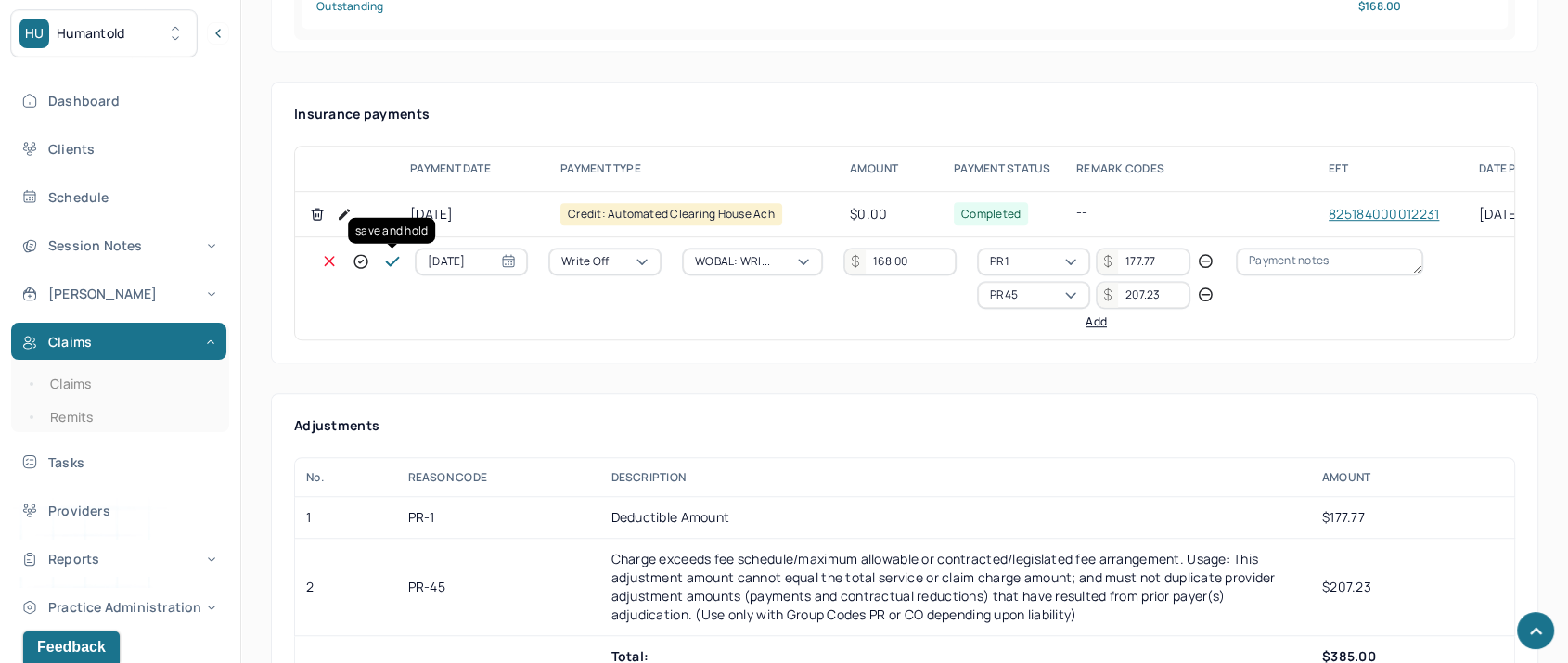 click 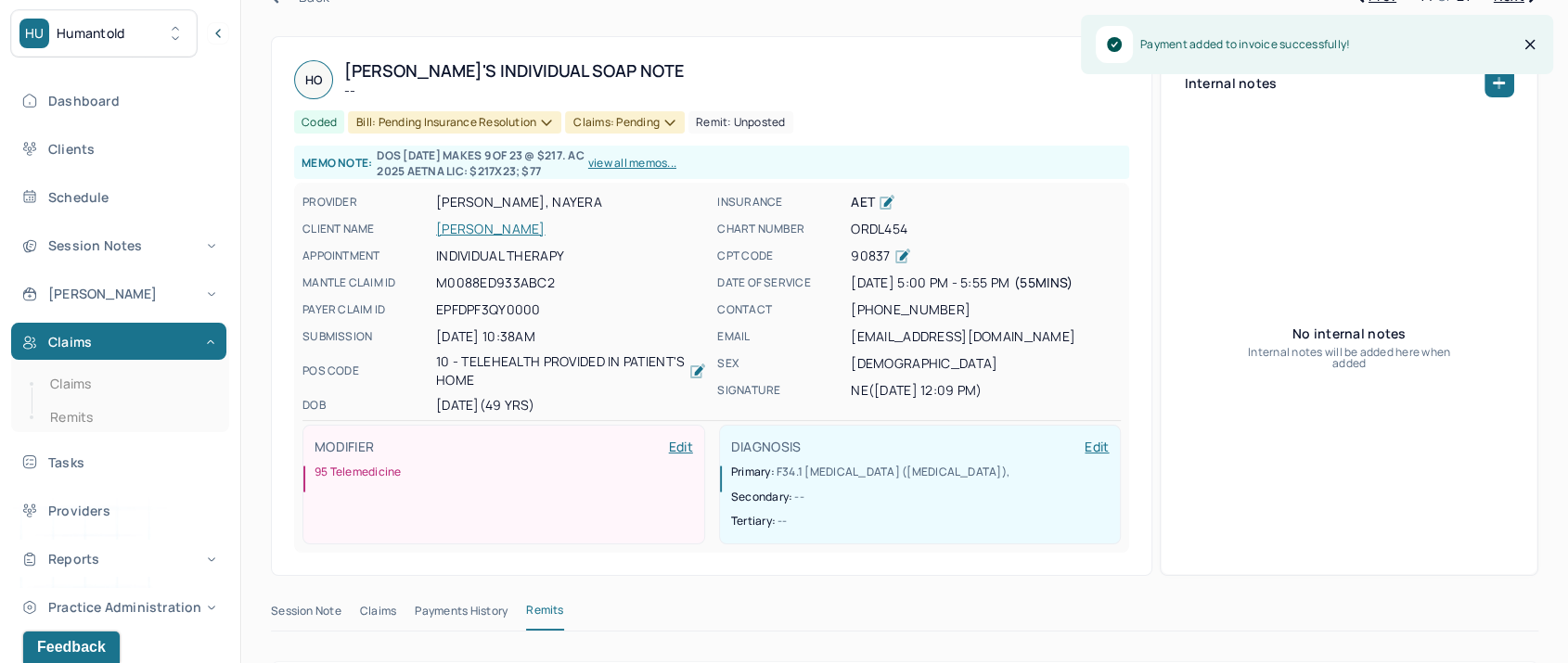 scroll, scrollTop: 0, scrollLeft: 0, axis: both 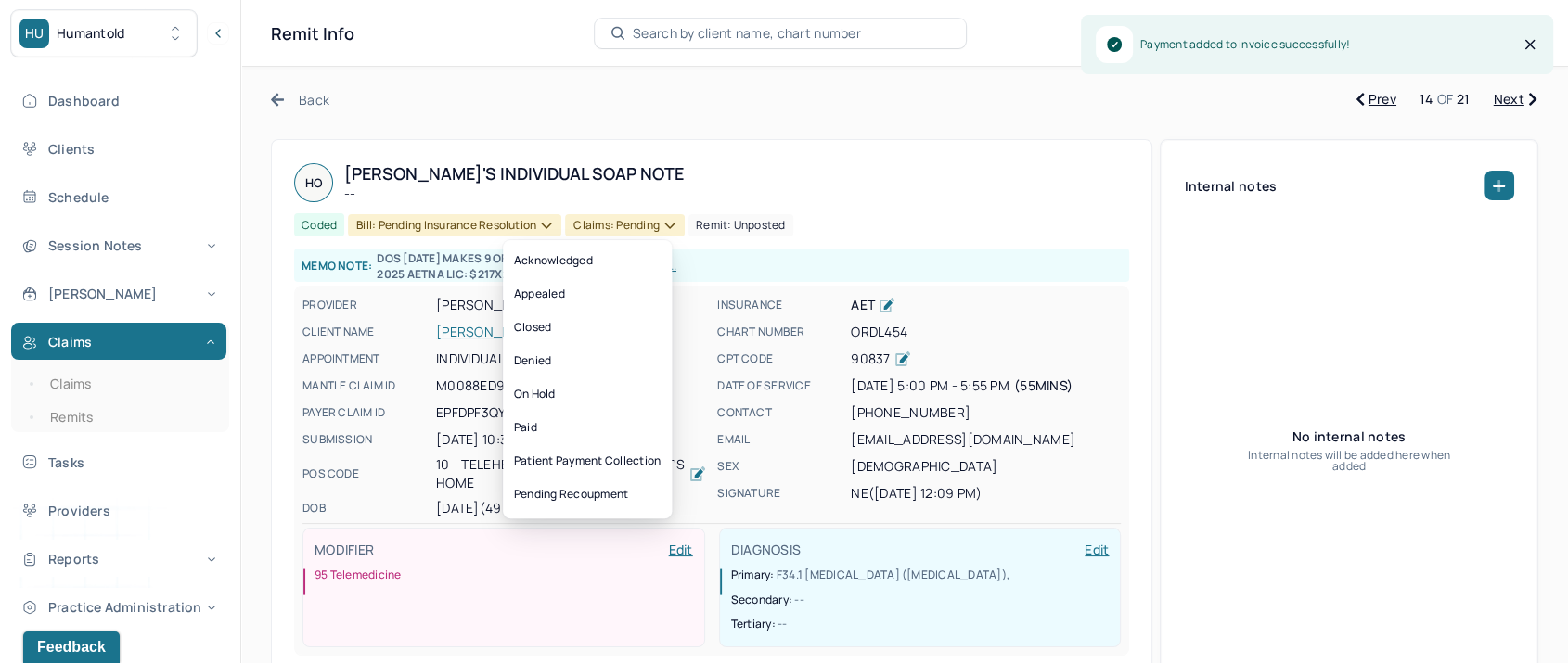 click on "Claims: pending" at bounding box center (624, 225) 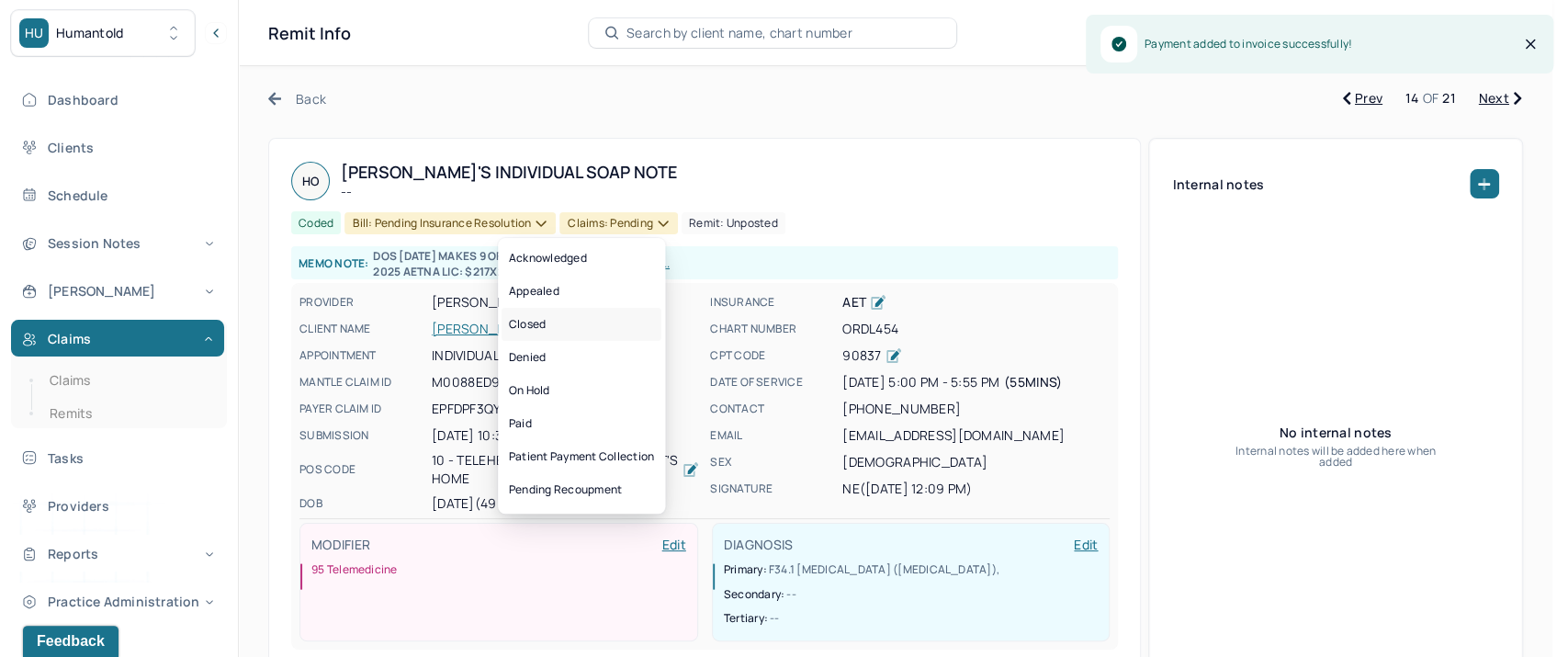 click on "Closed" at bounding box center (581, 324) 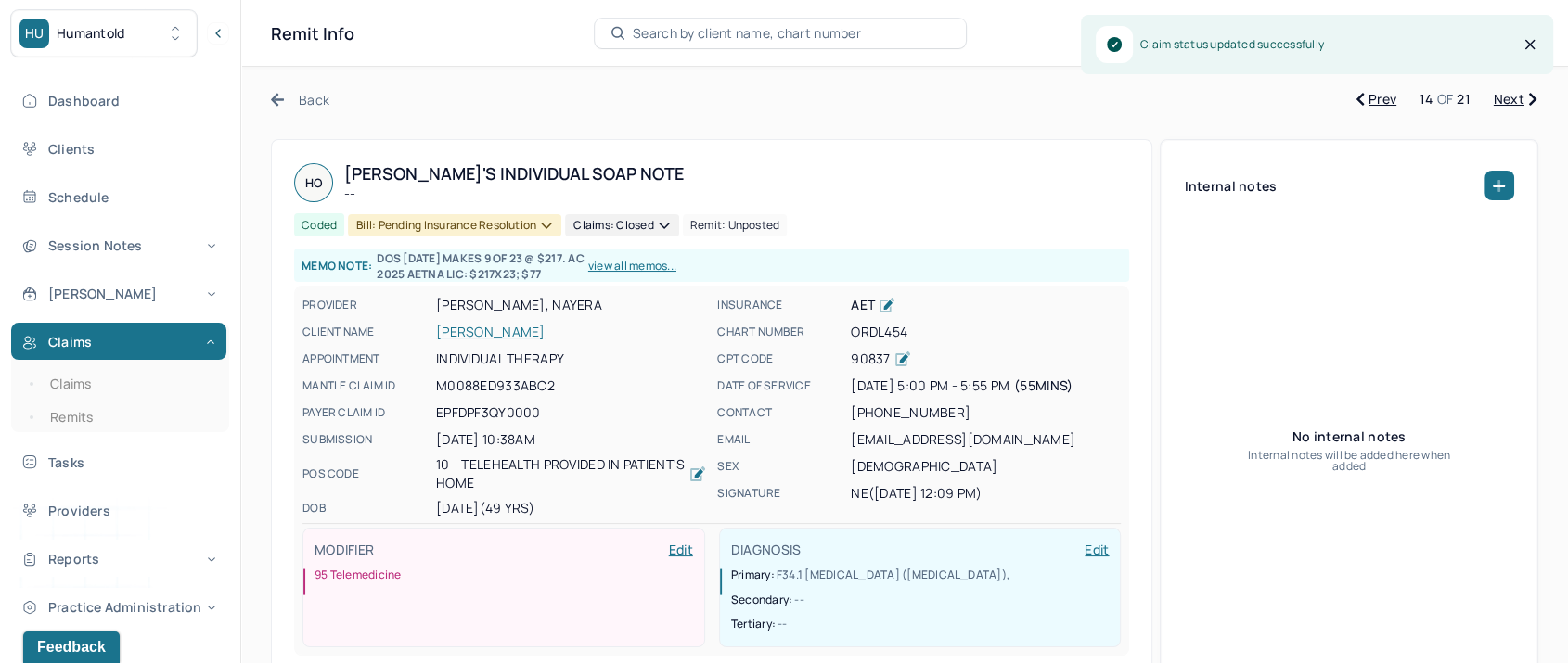 click on "DOS [DATE] makes 9 of 23 @ $217. AC" at bounding box center (480, 258) 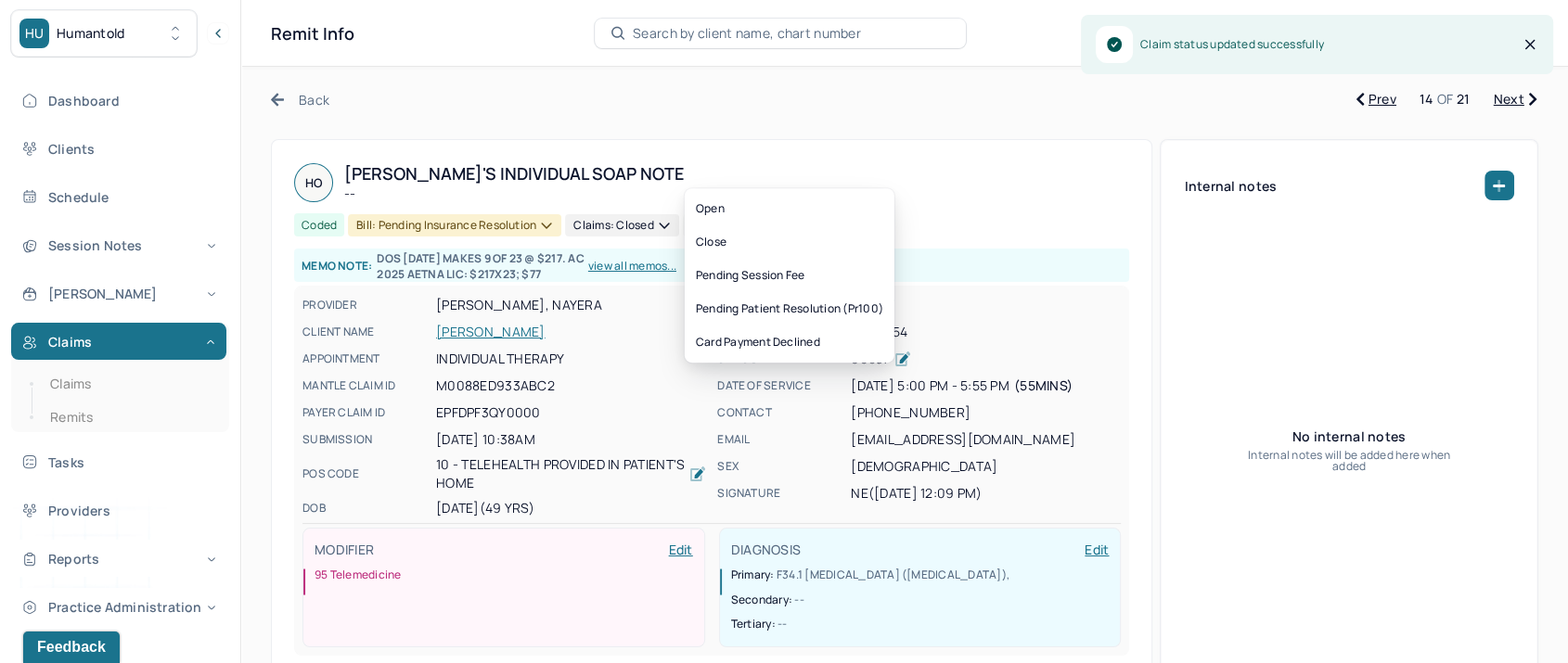 click on "Bill: Pending Insurance Resolution" at bounding box center (455, 225) 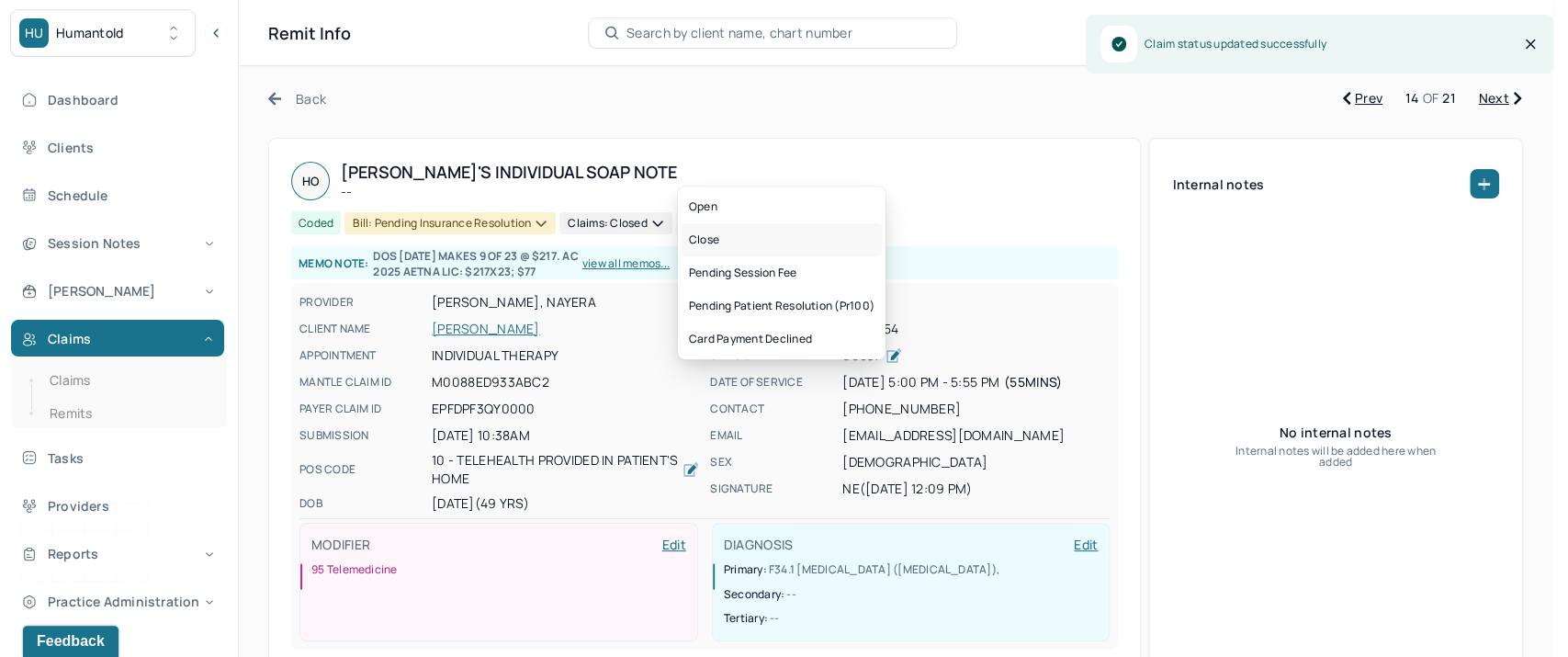 click on "Close" at bounding box center (782, 240) 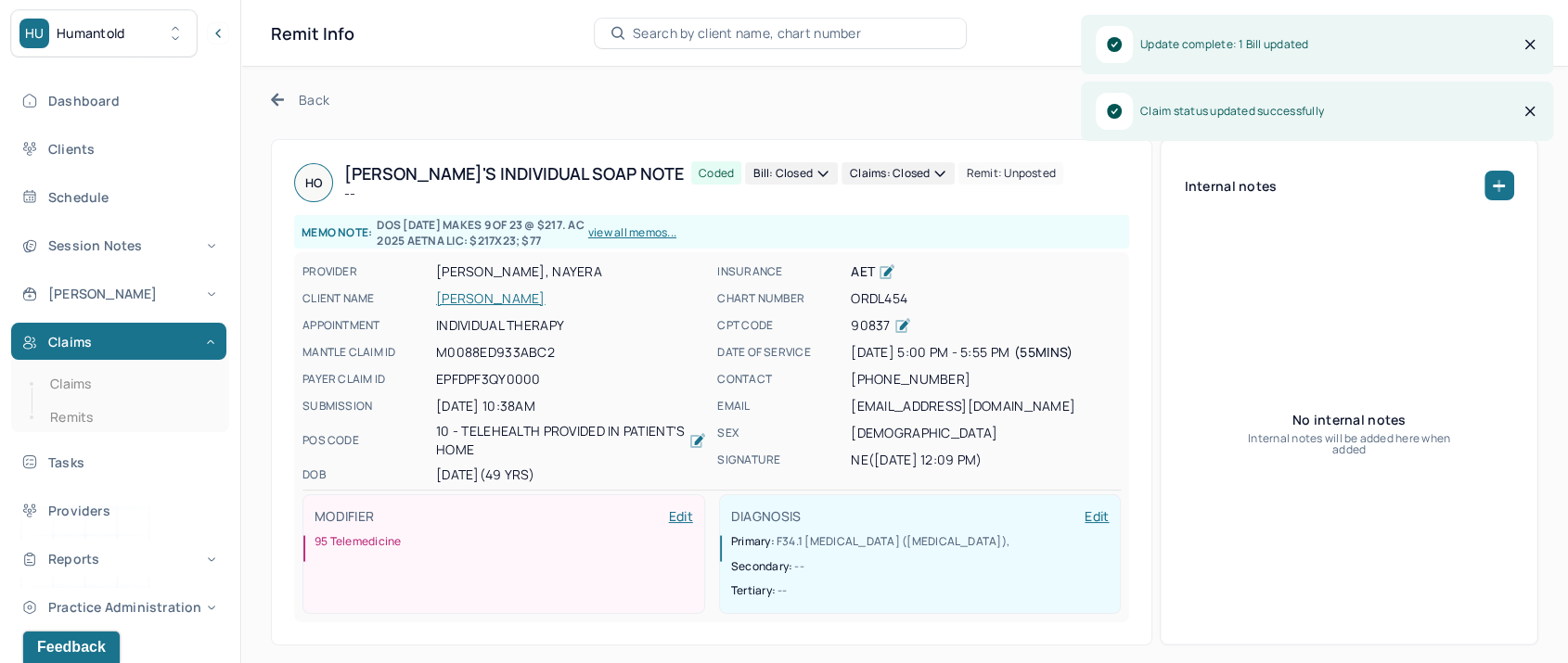 click on "Update complete: 1 Bill updated" at bounding box center (1317, 45) 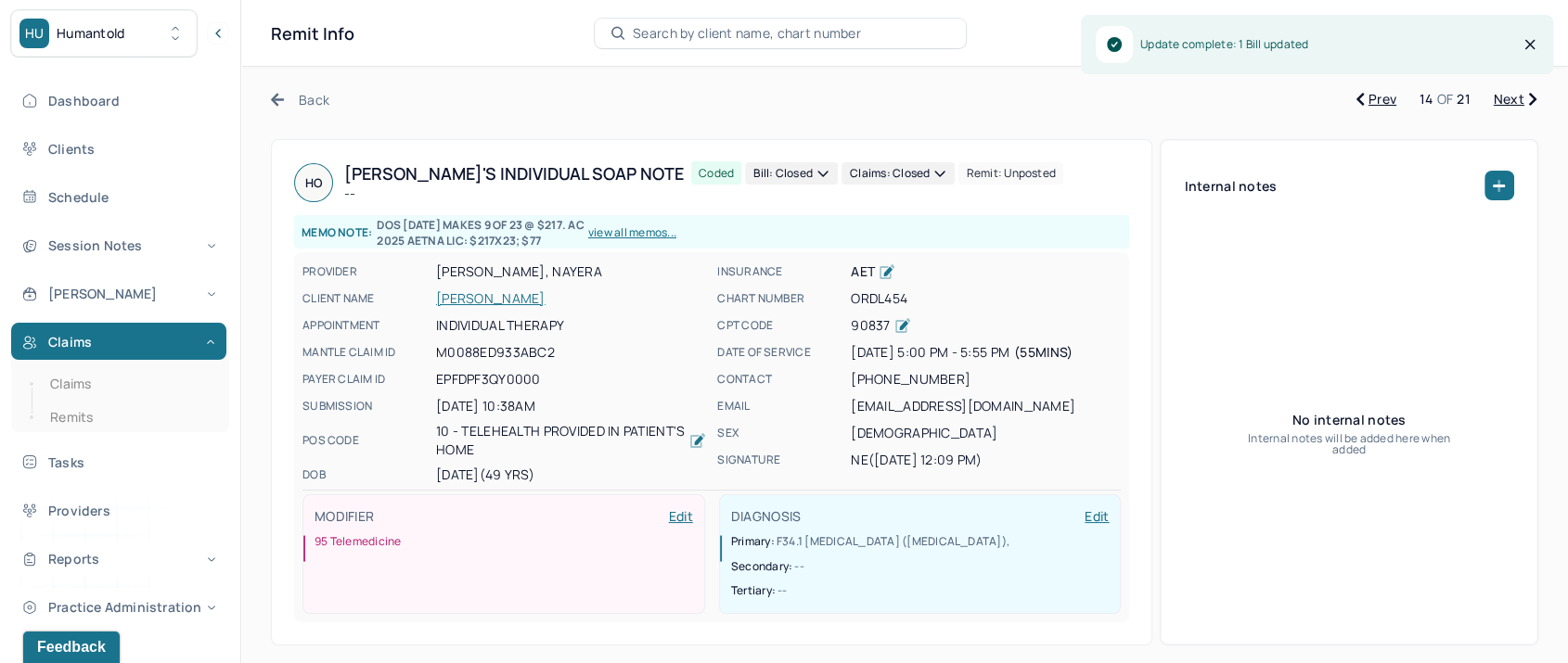 click on "Next" at bounding box center (1515, 99) 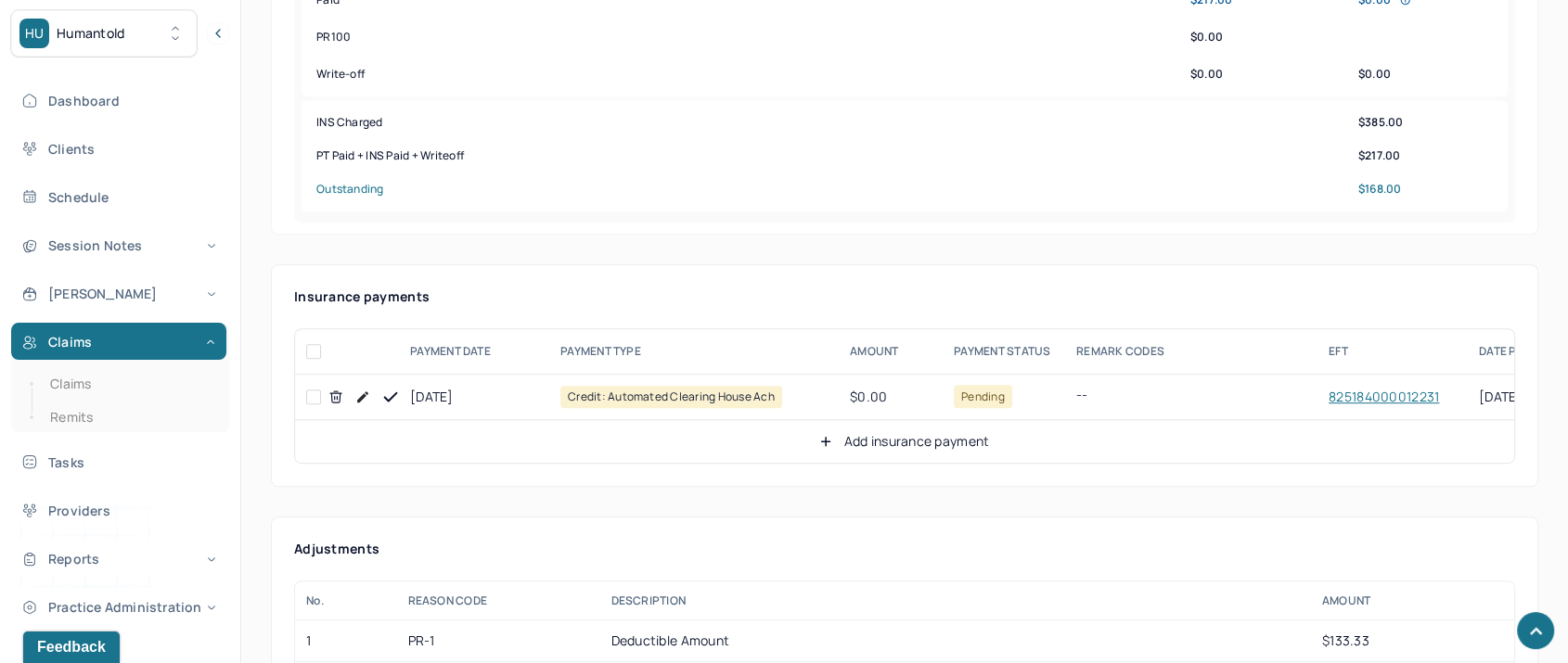 scroll, scrollTop: 1133, scrollLeft: 0, axis: vertical 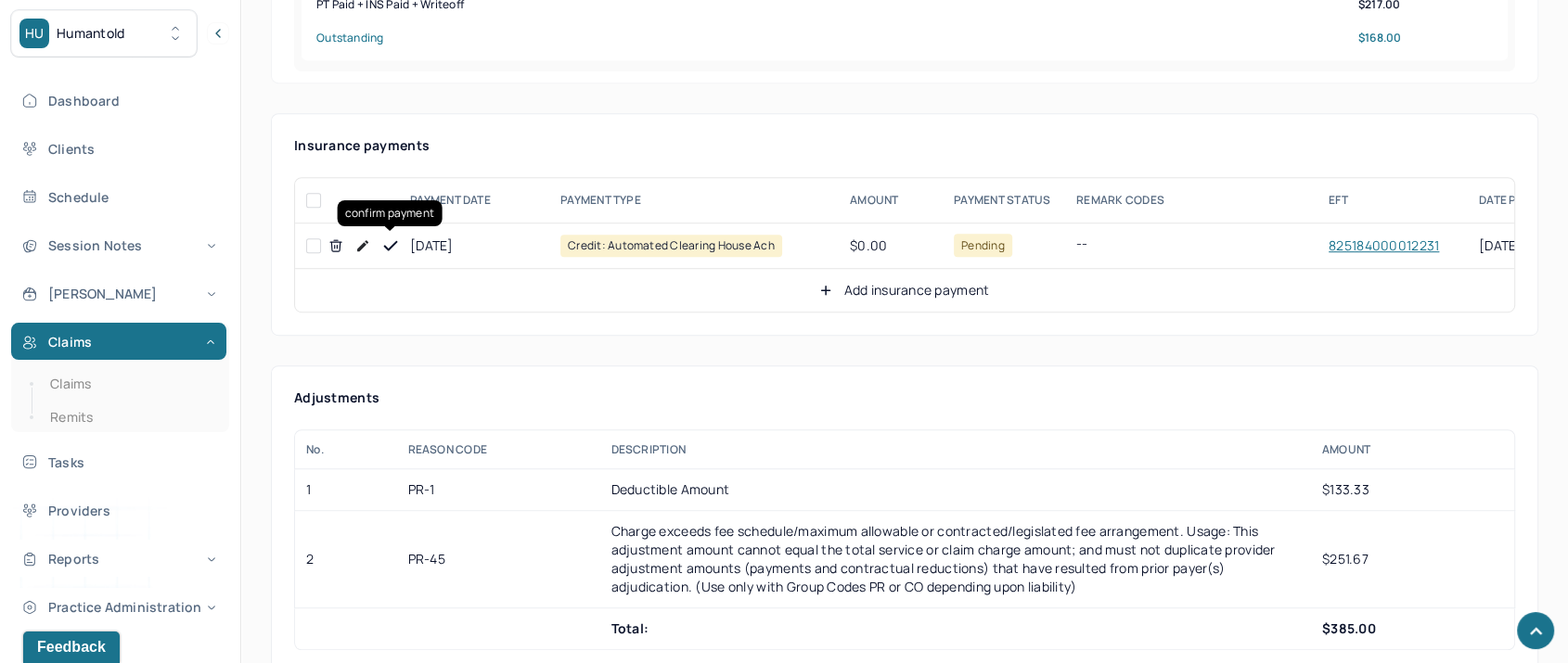 click 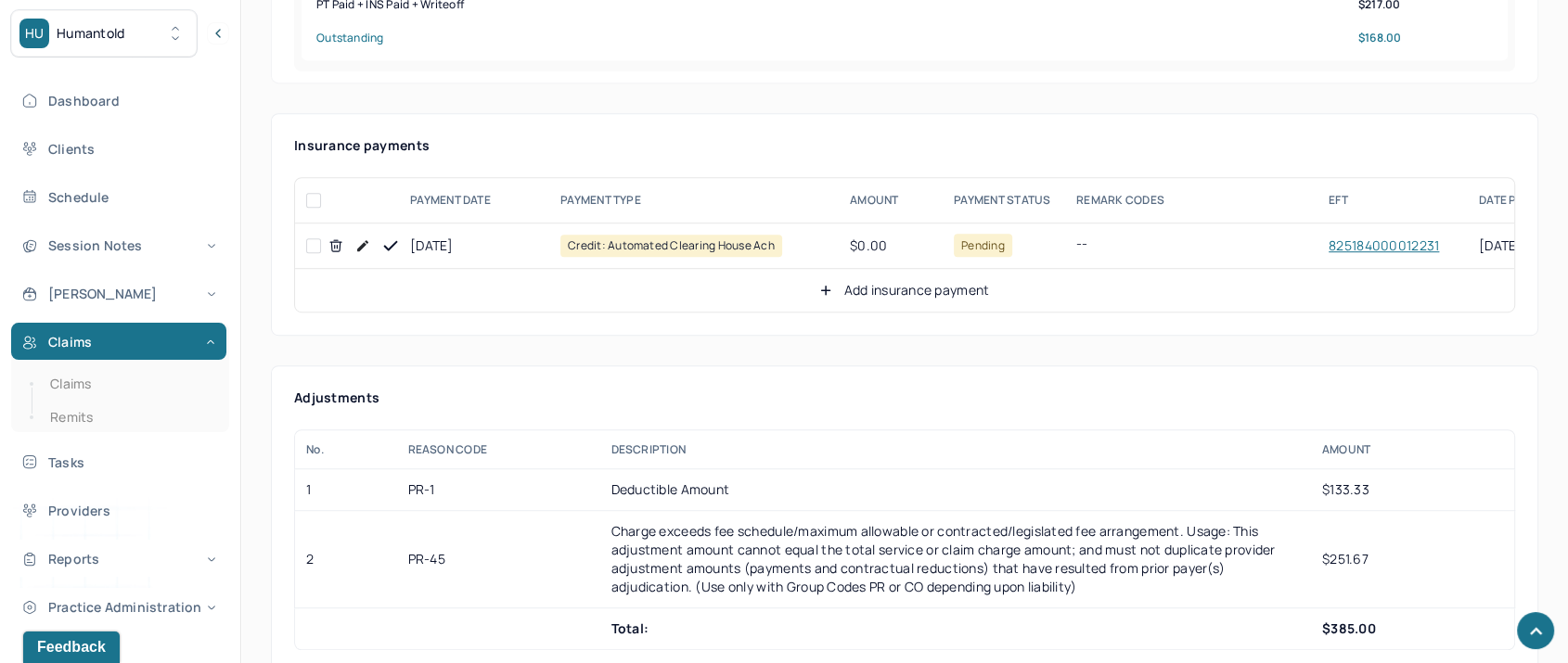 click on "Add insurance payment" at bounding box center (904, 290) 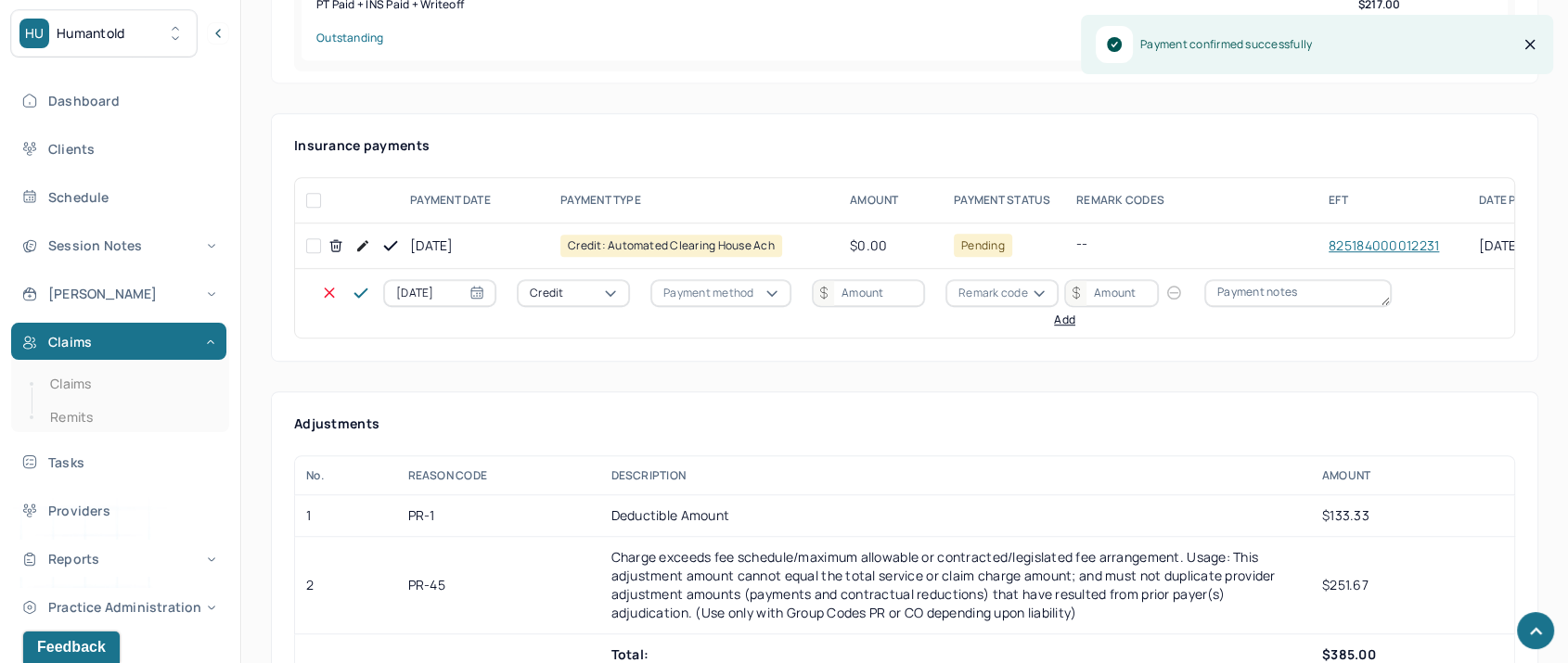 click on "Credit" at bounding box center (573, 293) 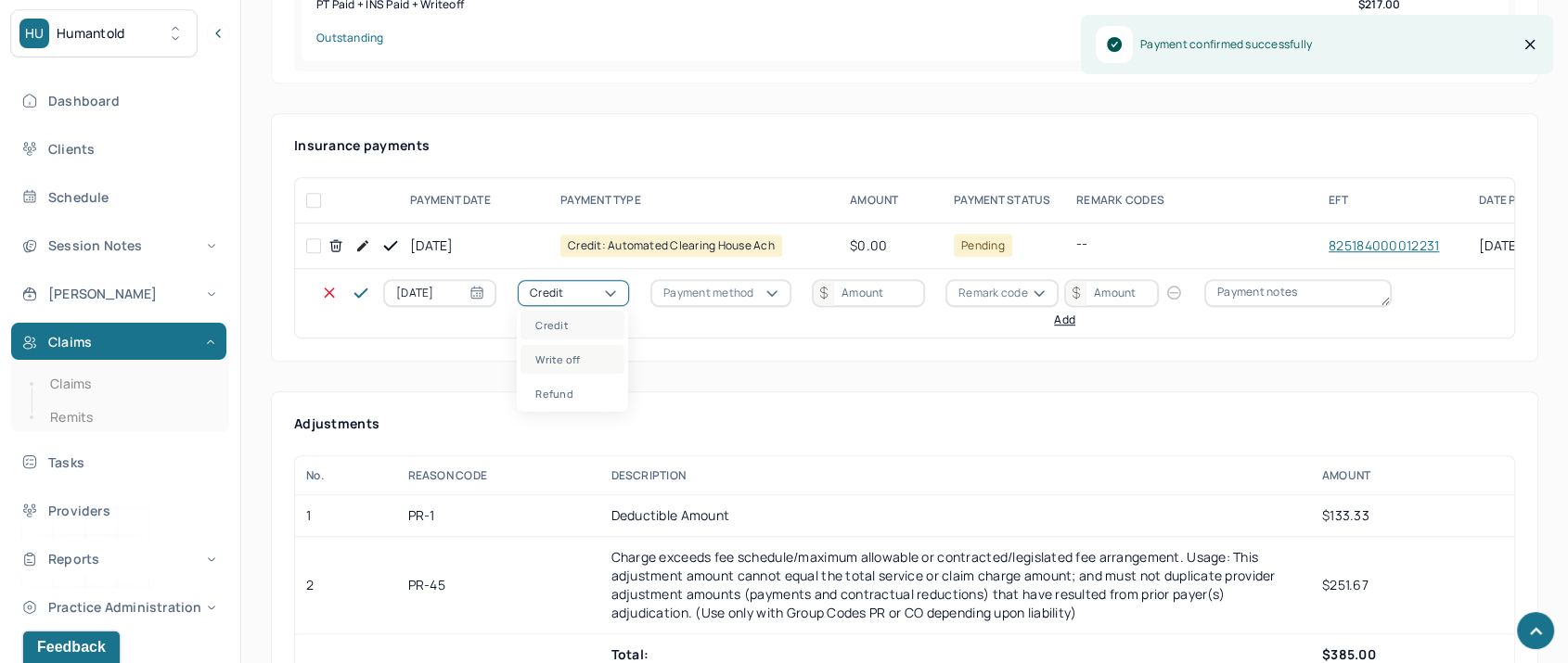 click on "Write off" at bounding box center [572, 359] 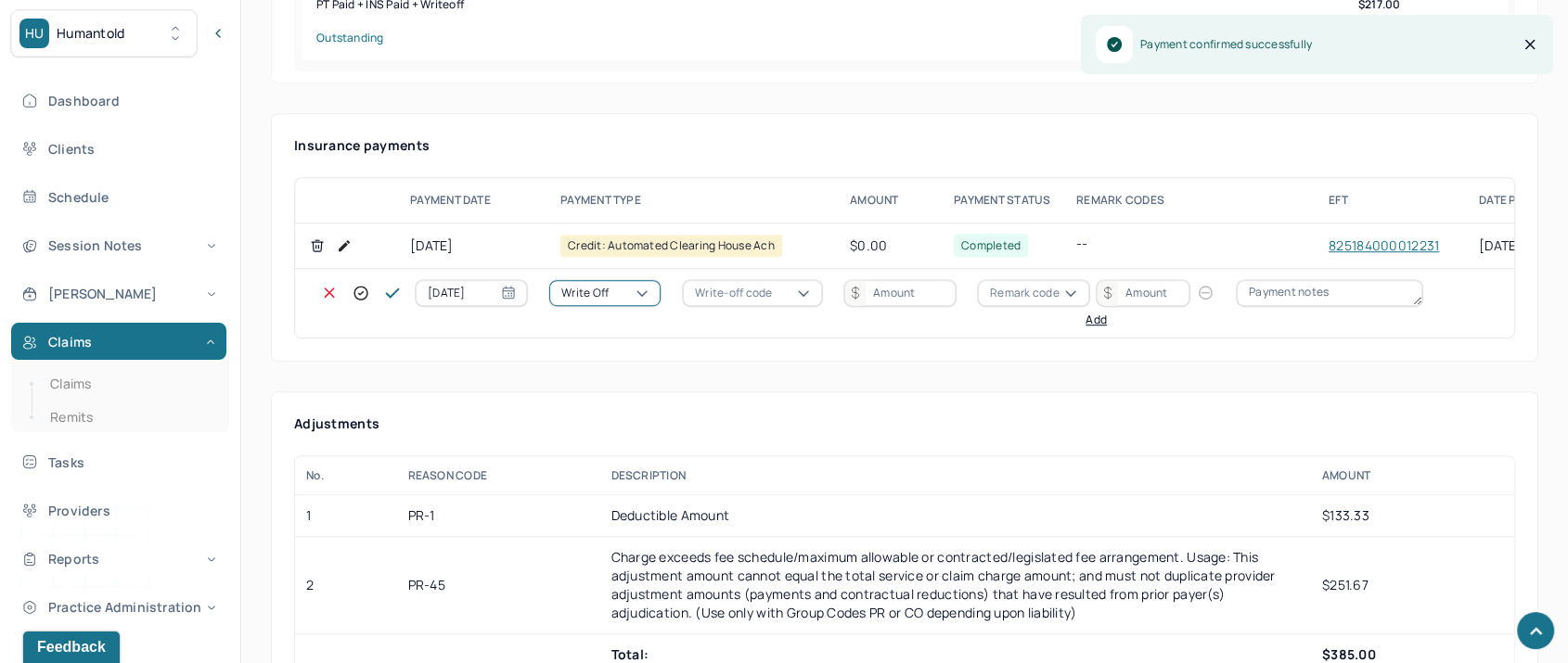 click on "Write-off code" at bounding box center [733, 293] 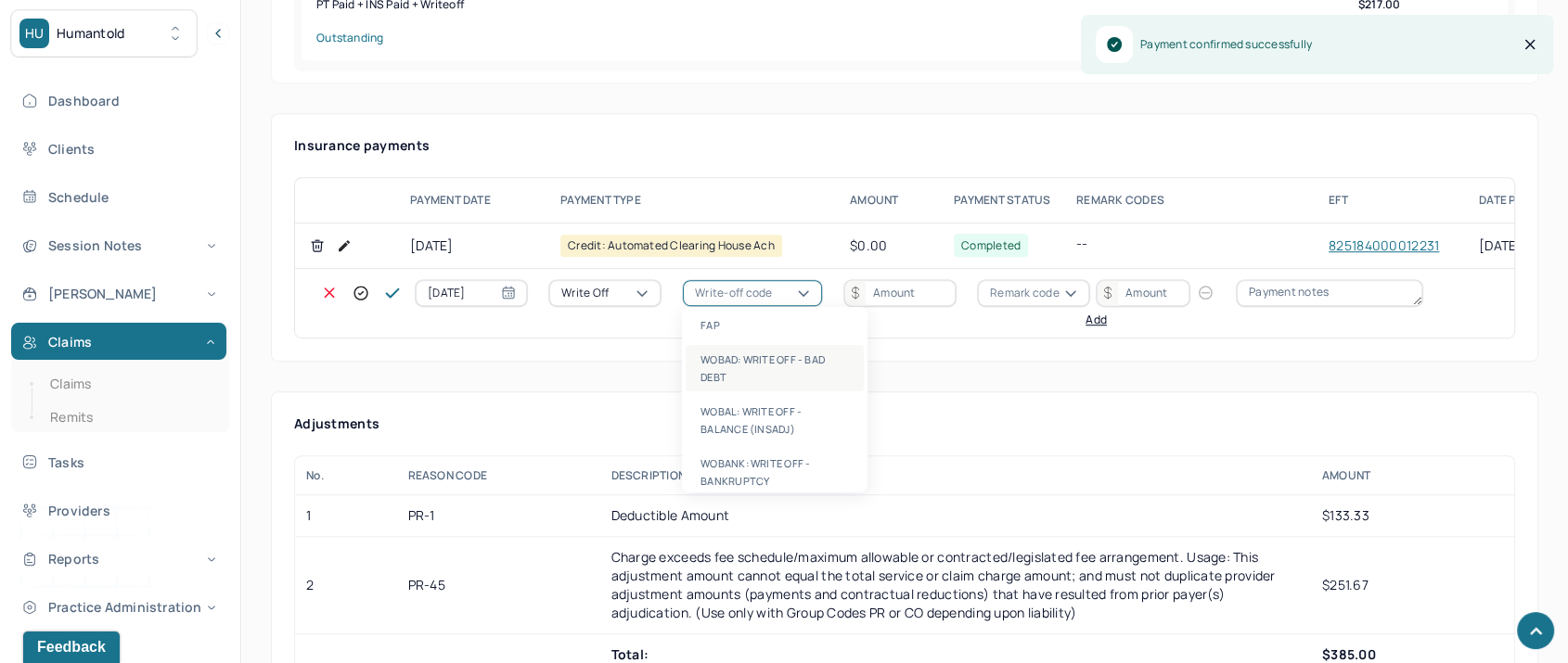 click on "WOBAD: WRITE OFF - BAD DEBT" at bounding box center [775, 368] 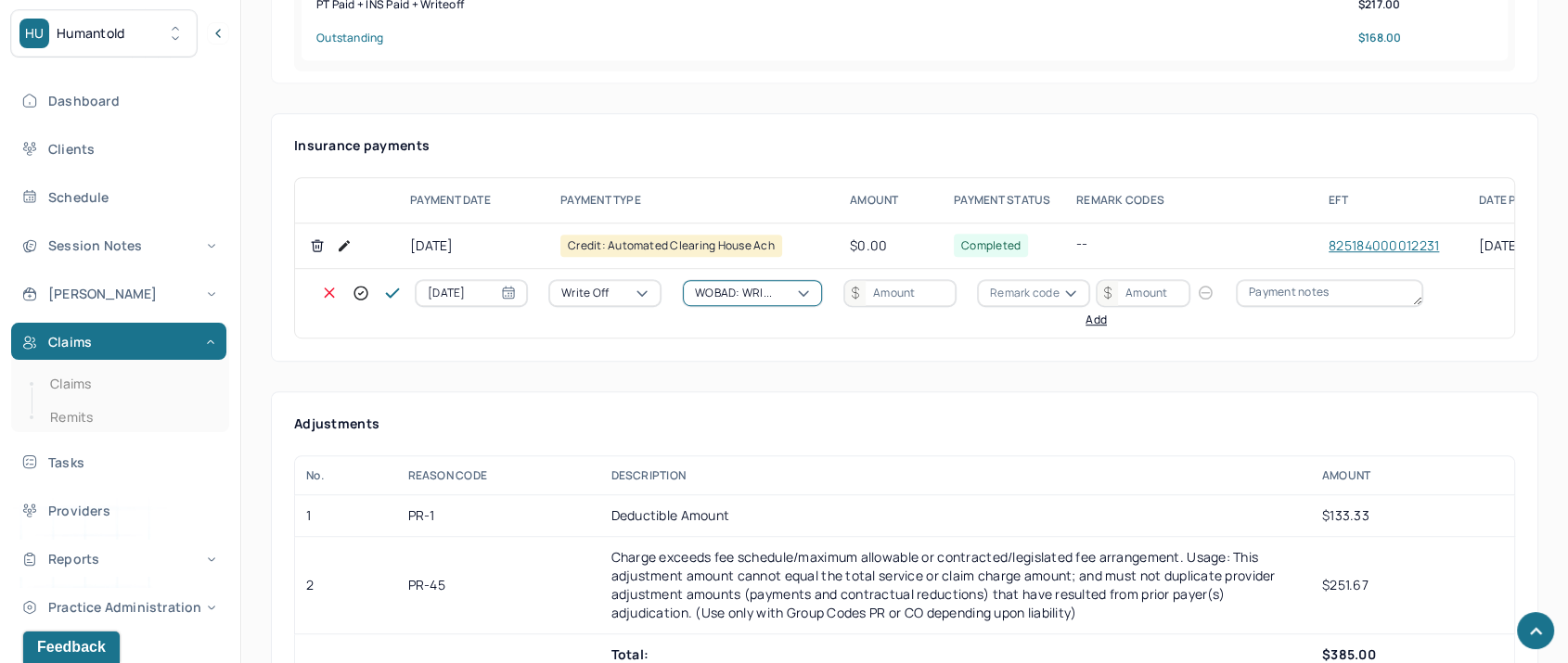 click at bounding box center [790, 293] 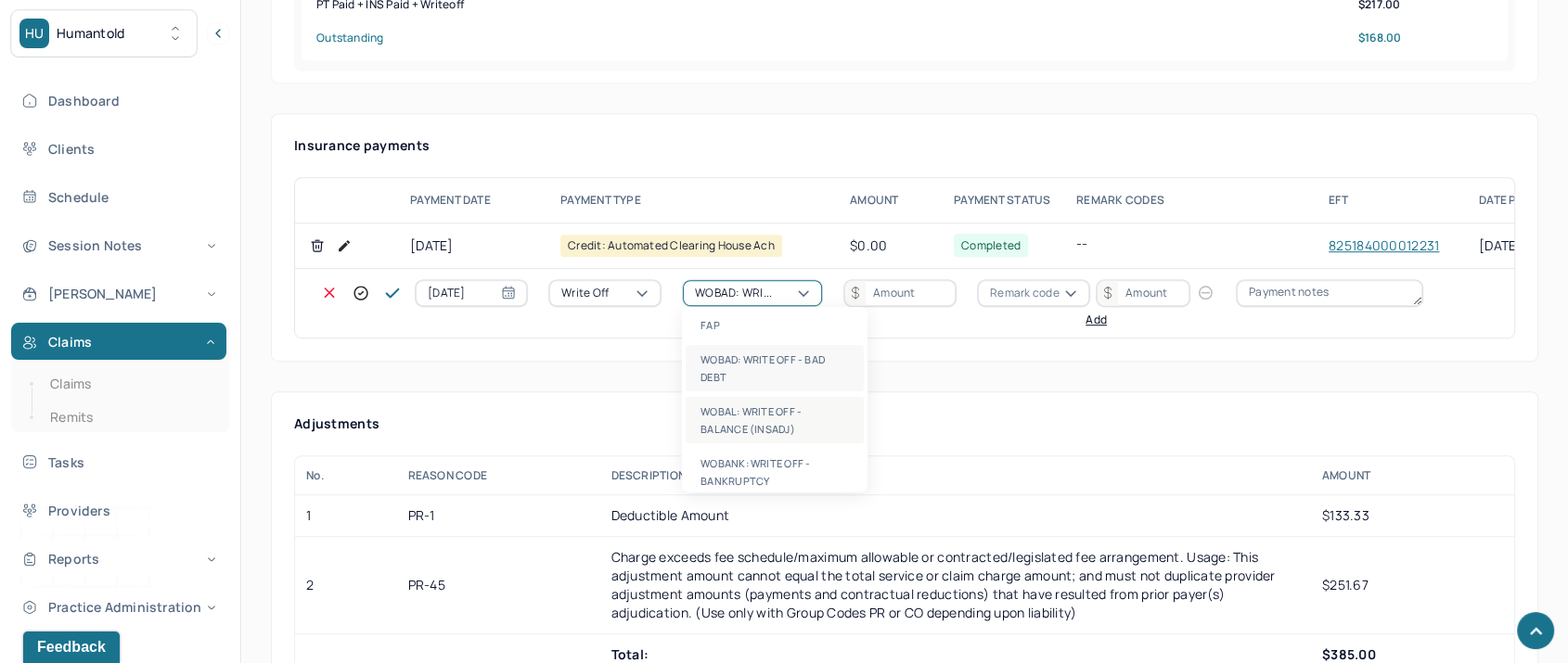 click on "WOBAL: WRITE OFF - BALANCE (INSADJ)" at bounding box center [775, 420] 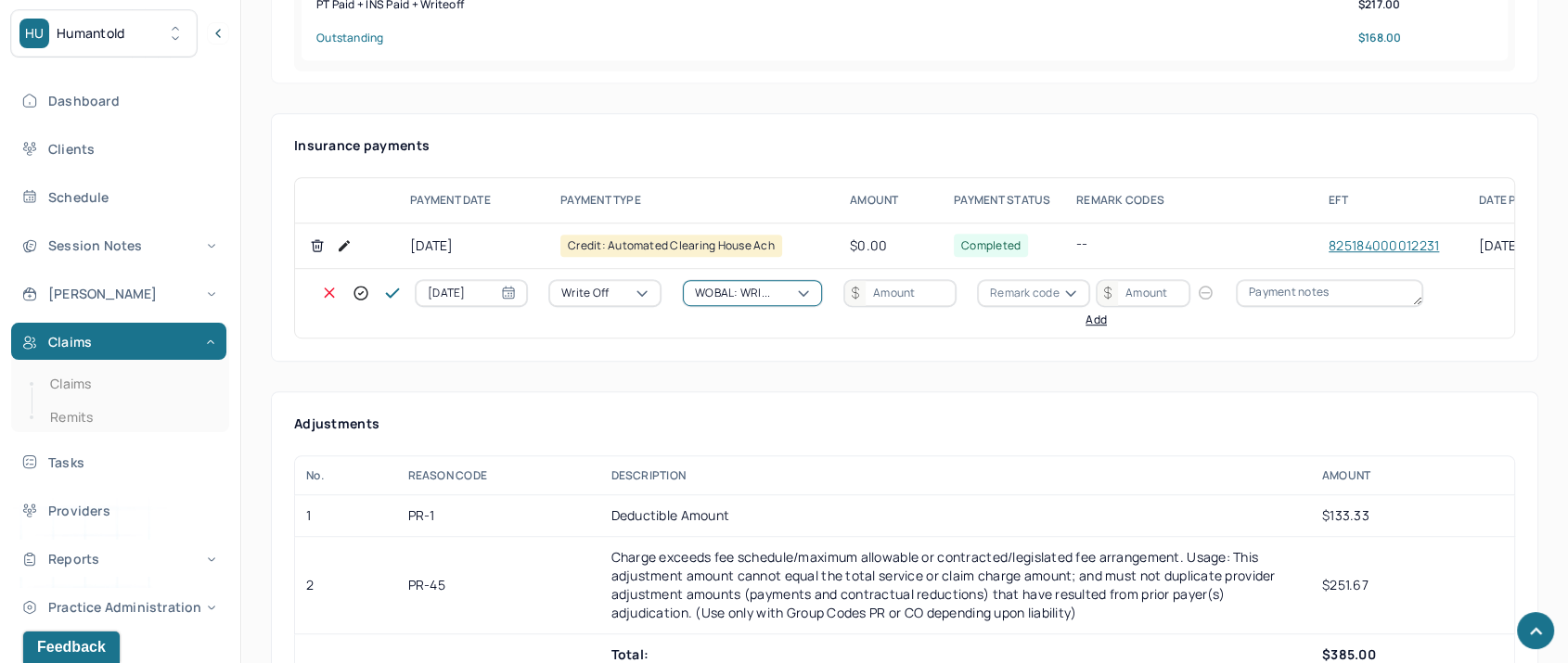 drag, startPoint x: 903, startPoint y: 279, endPoint x: 902, endPoint y: 298, distance: 19.026298 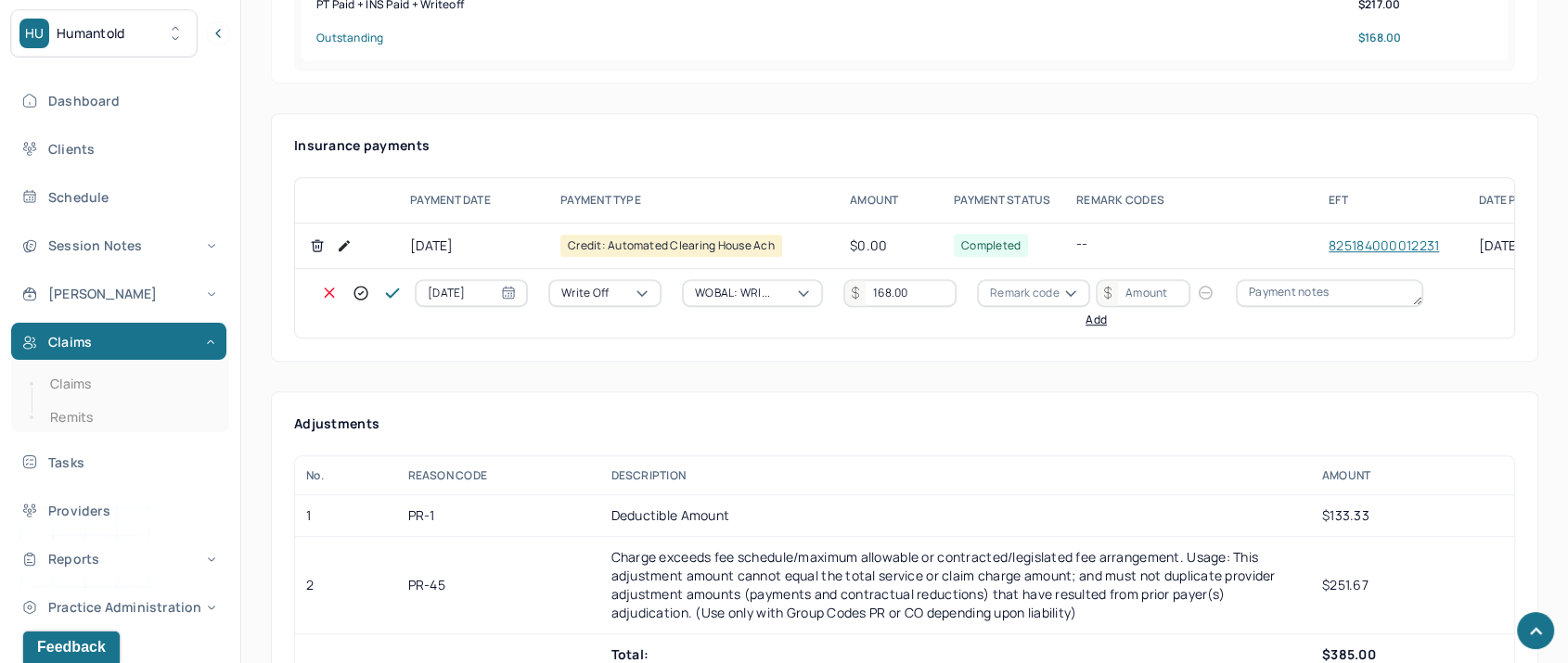 type on "168.00" 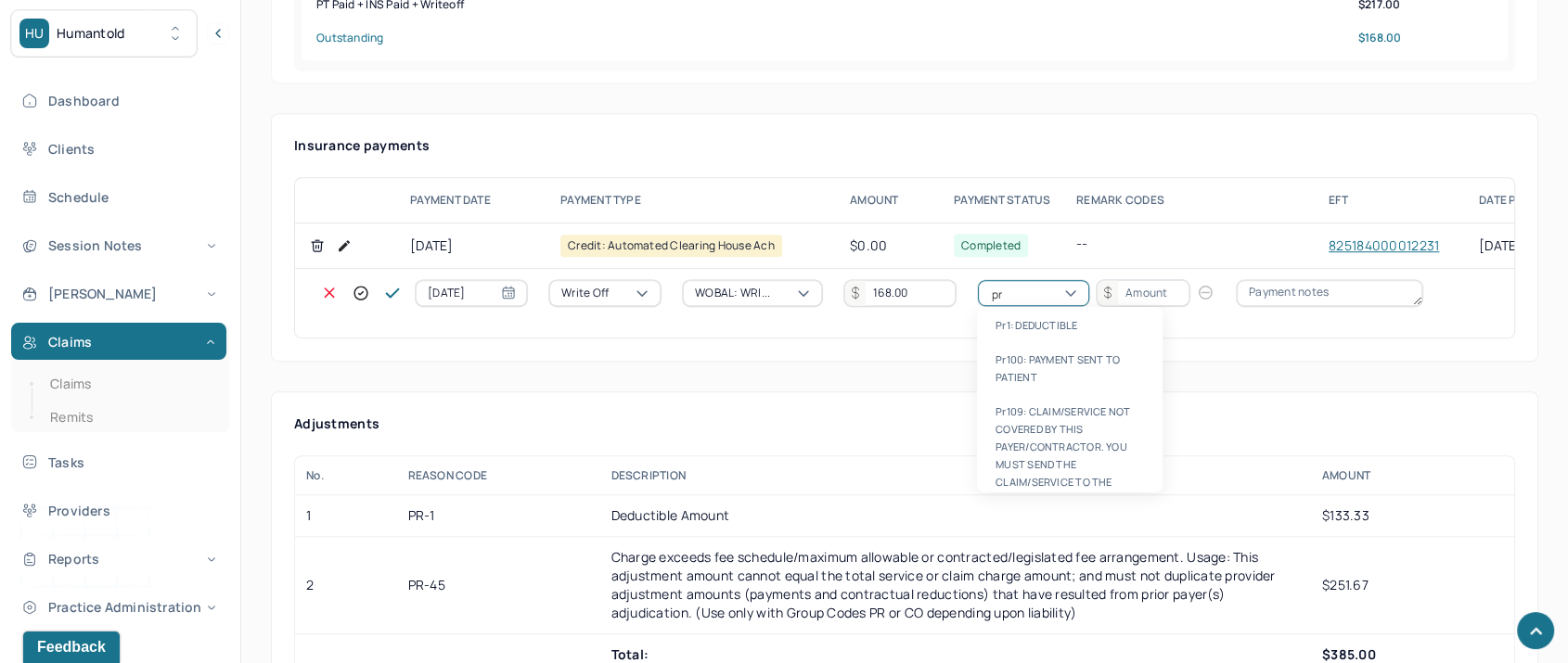 type on "pr1" 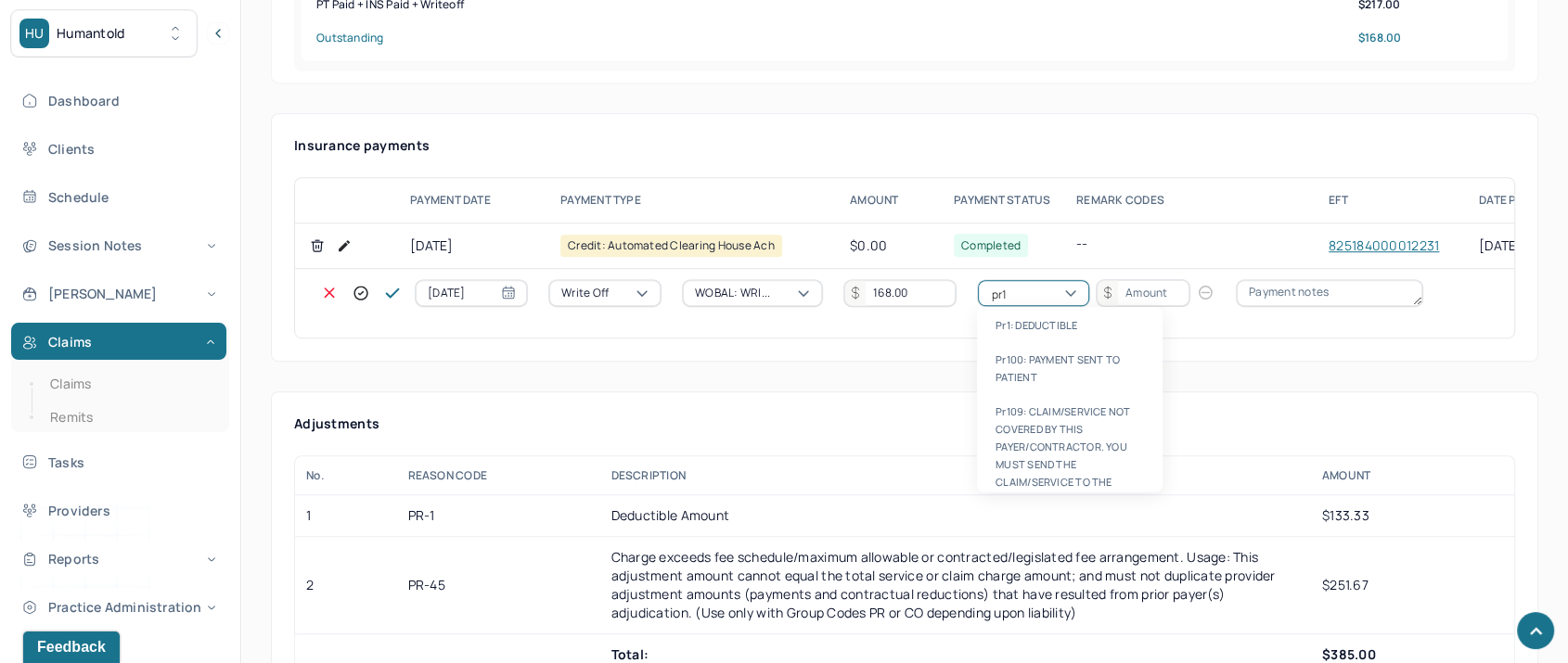 type 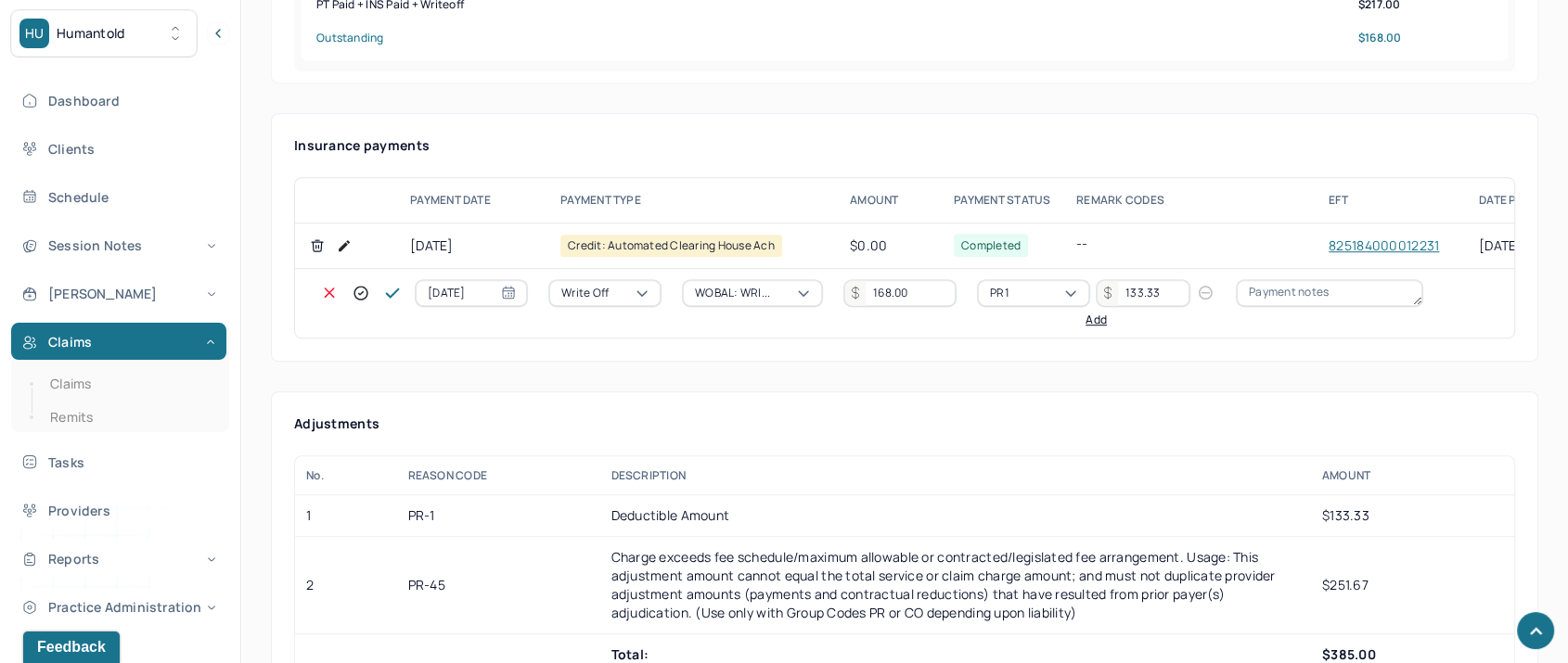 type on "133.33" 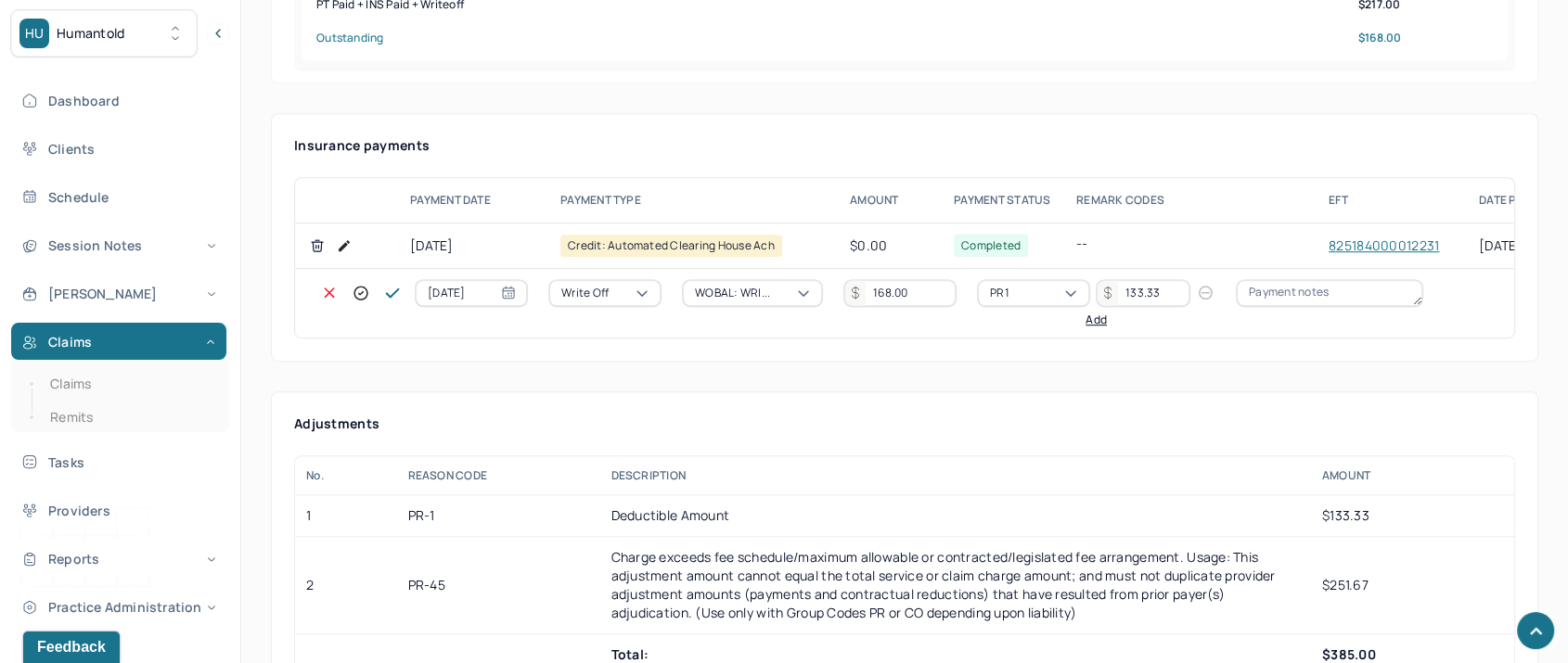 type 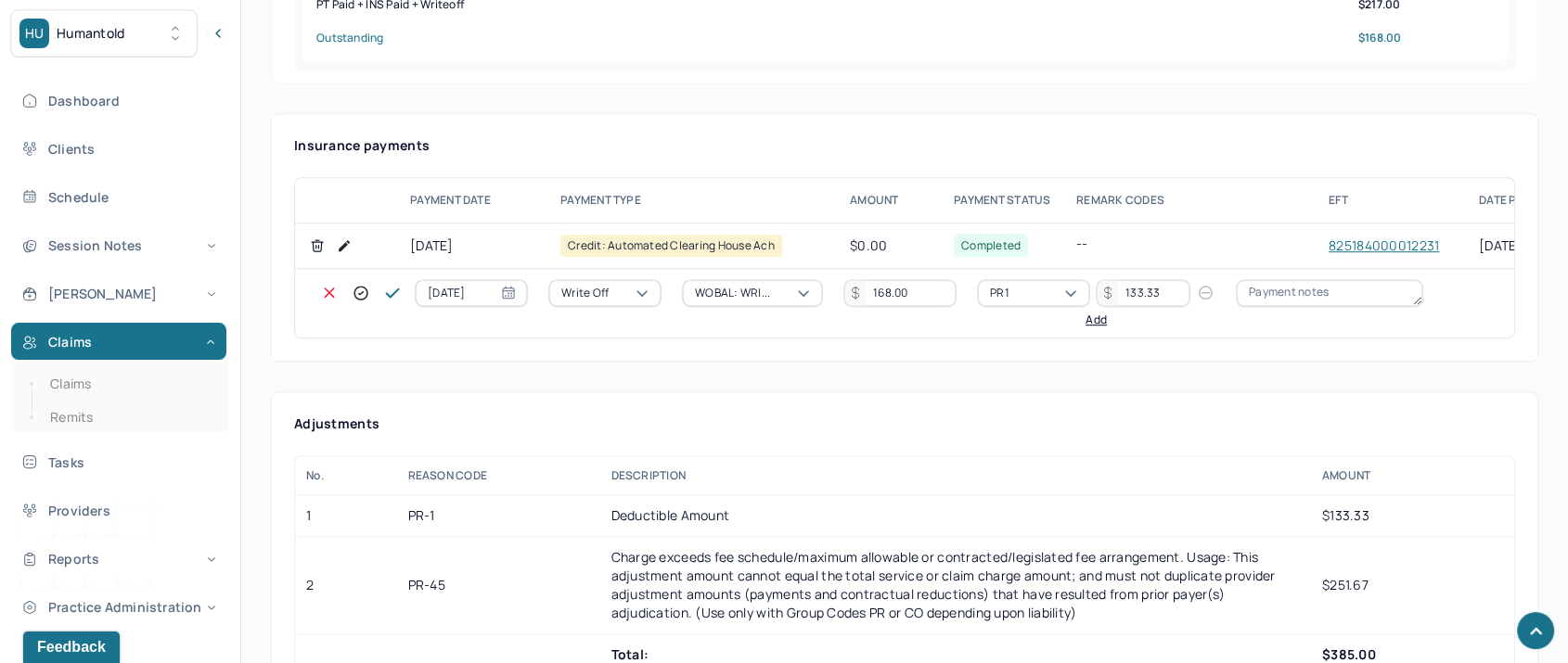 click on "Add" at bounding box center (1096, 320) 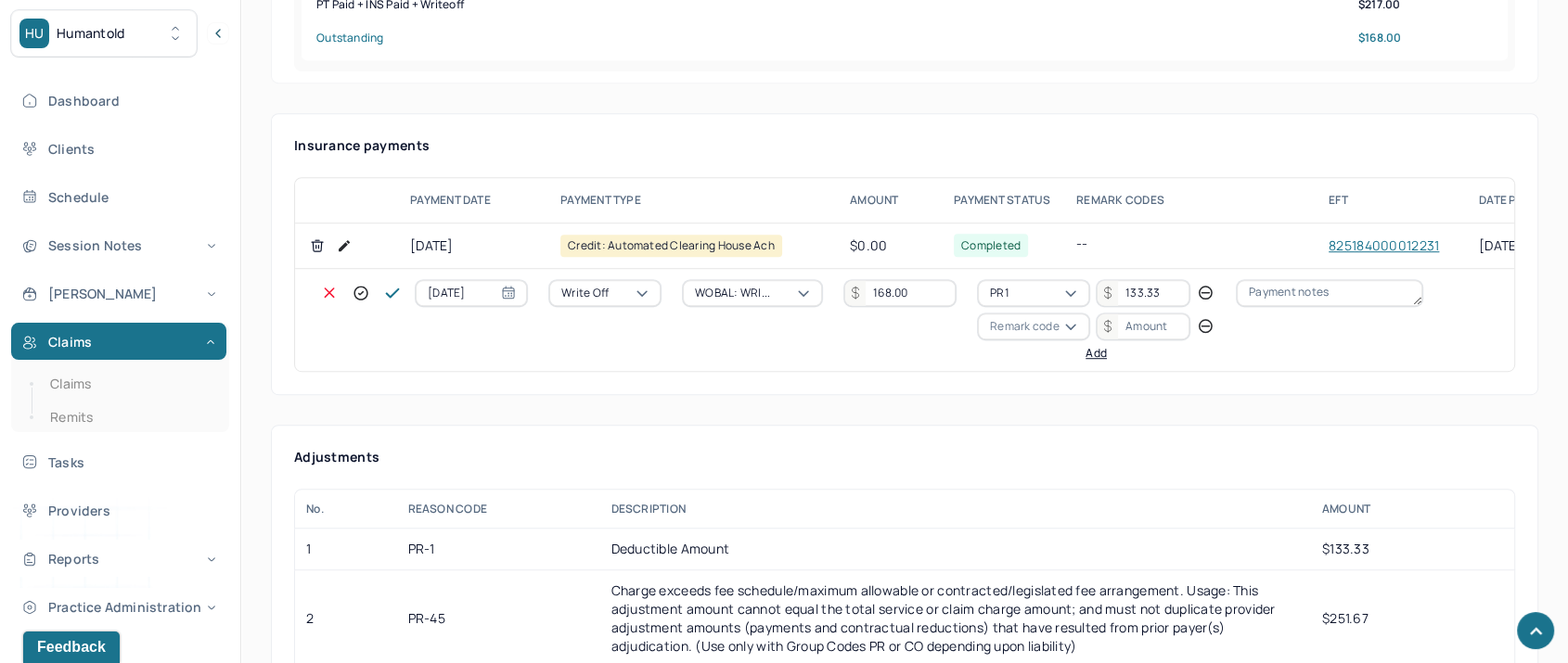 click on "Remark code" at bounding box center (1024, 326) 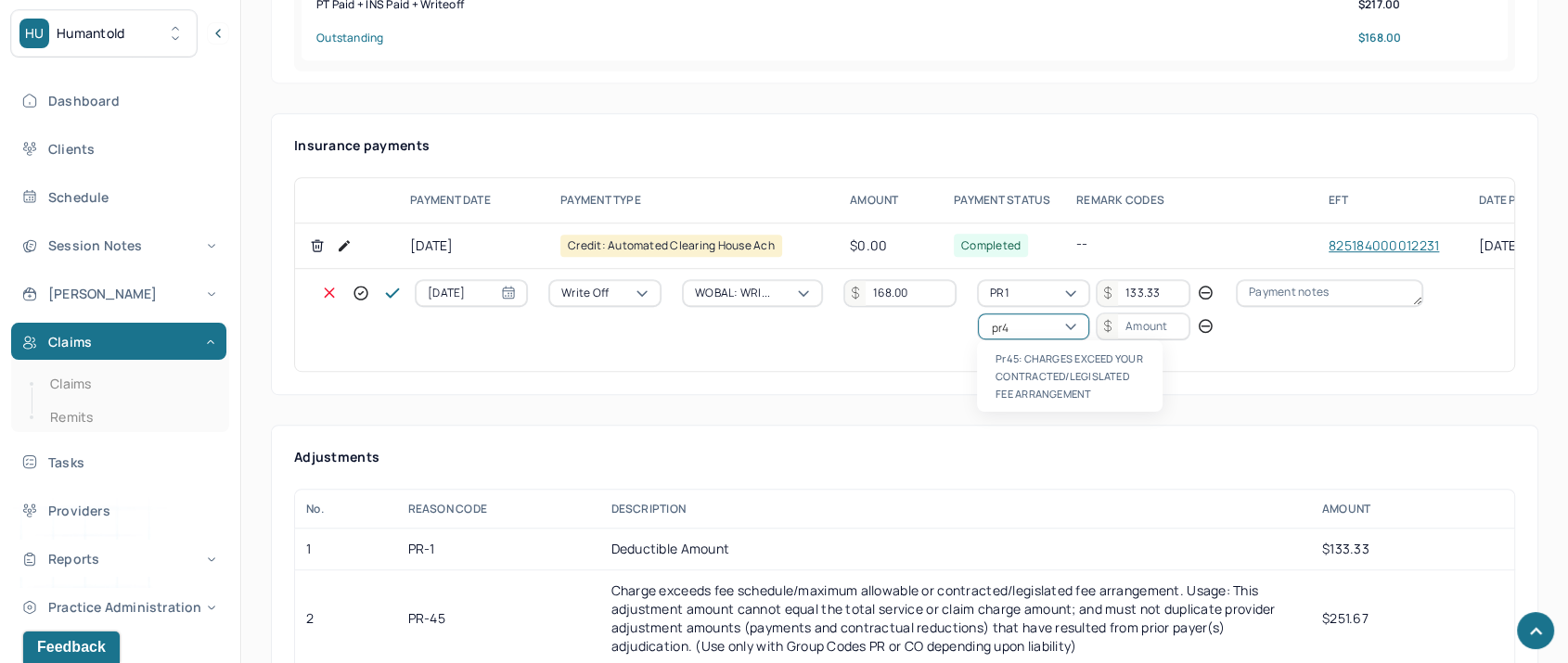 scroll, scrollTop: 0, scrollLeft: 0, axis: both 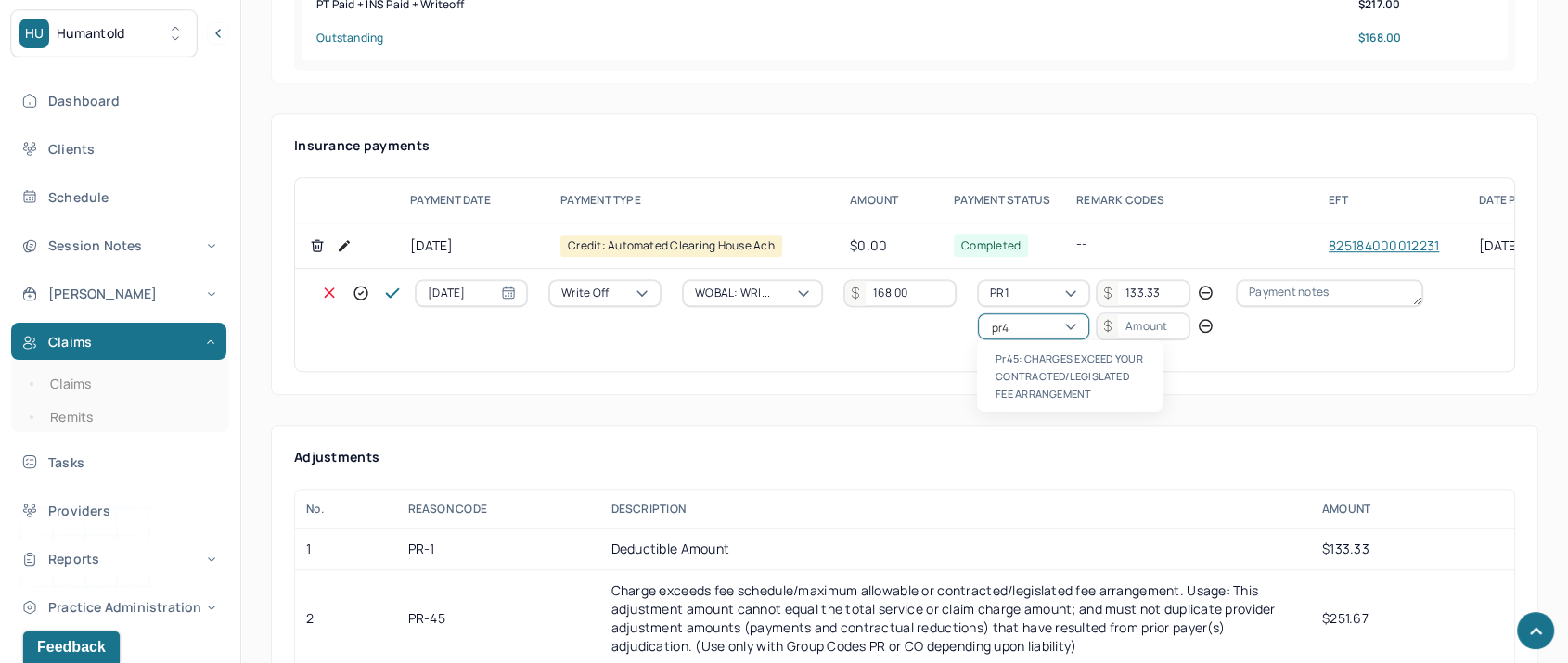 type on "pr45" 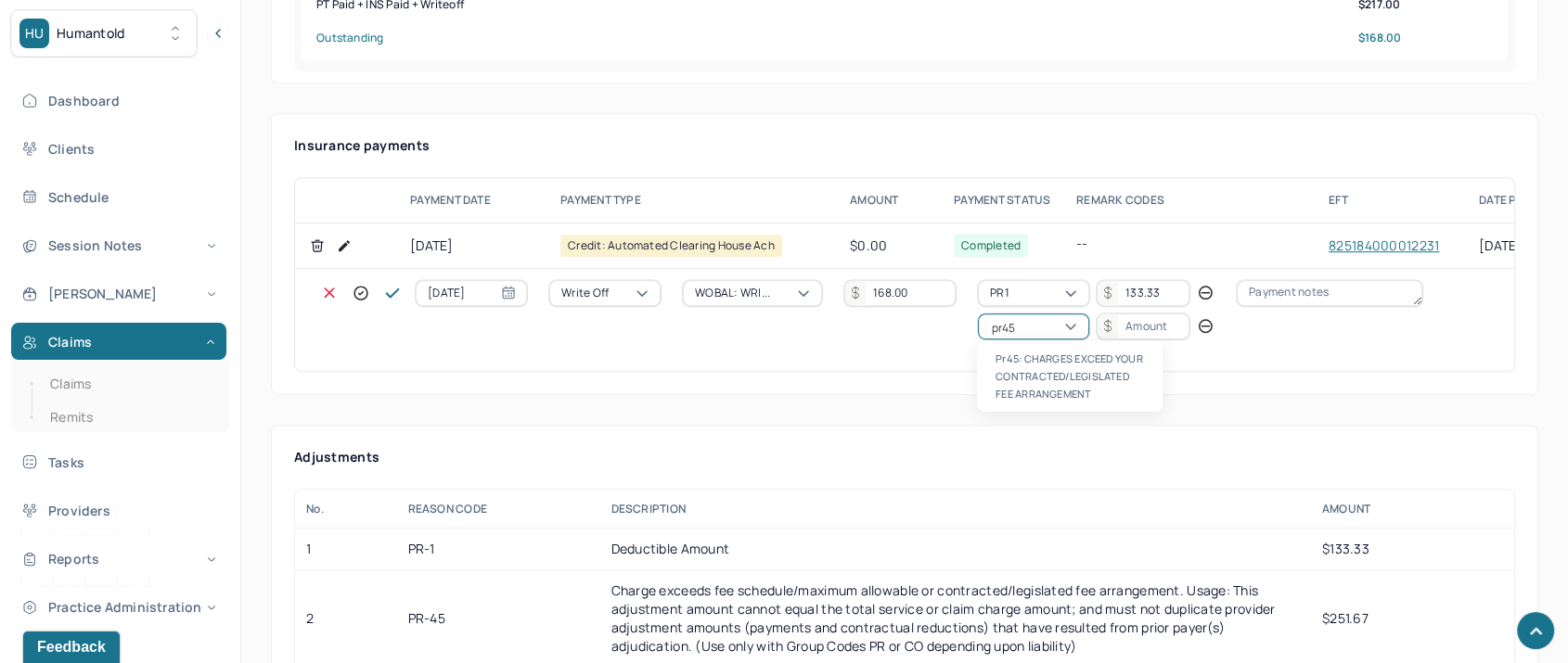 type 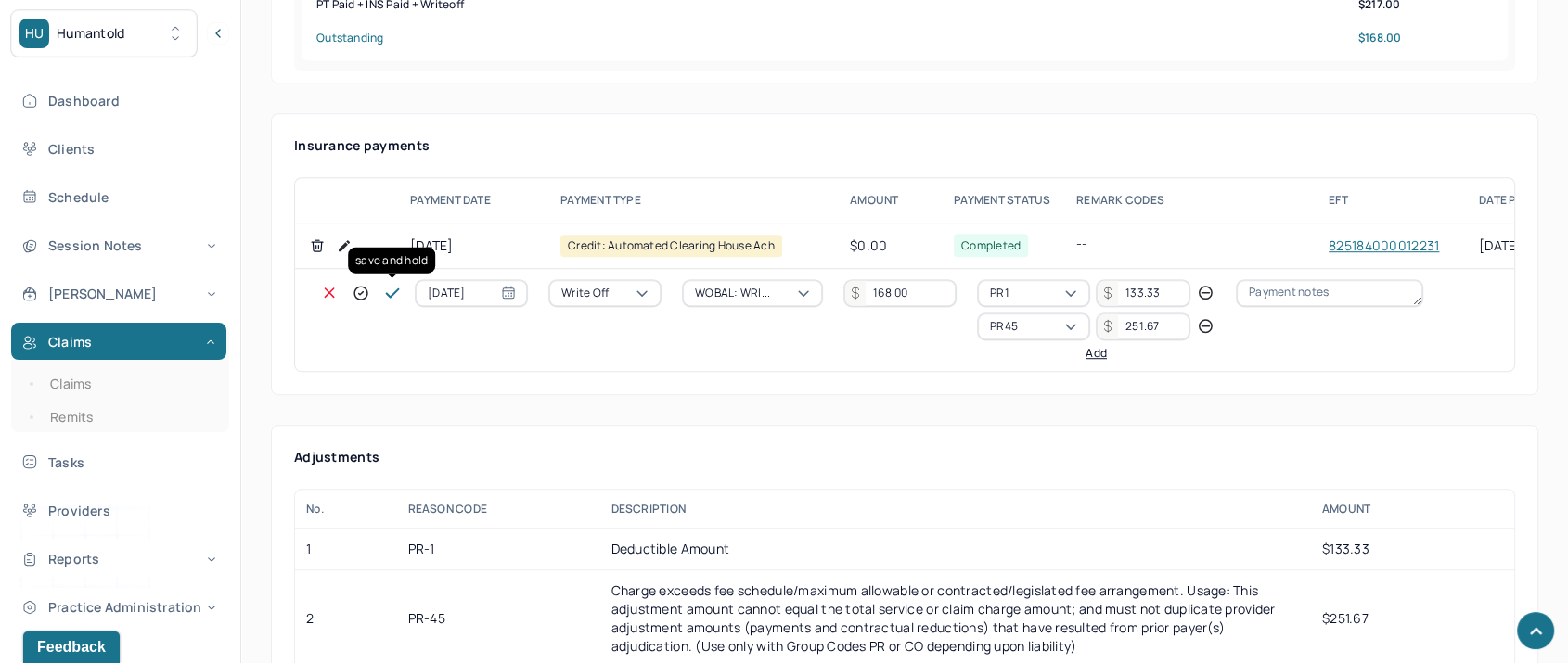 type on "251.67" 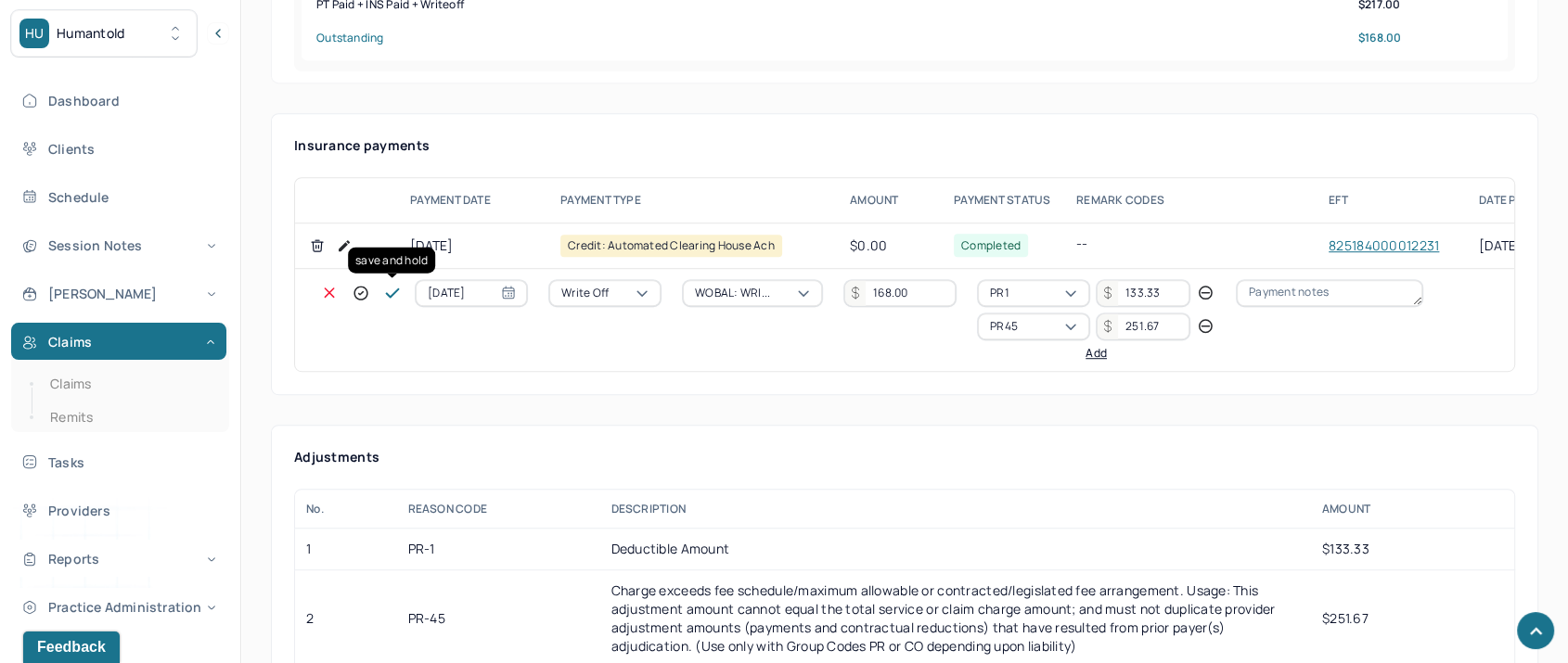 click 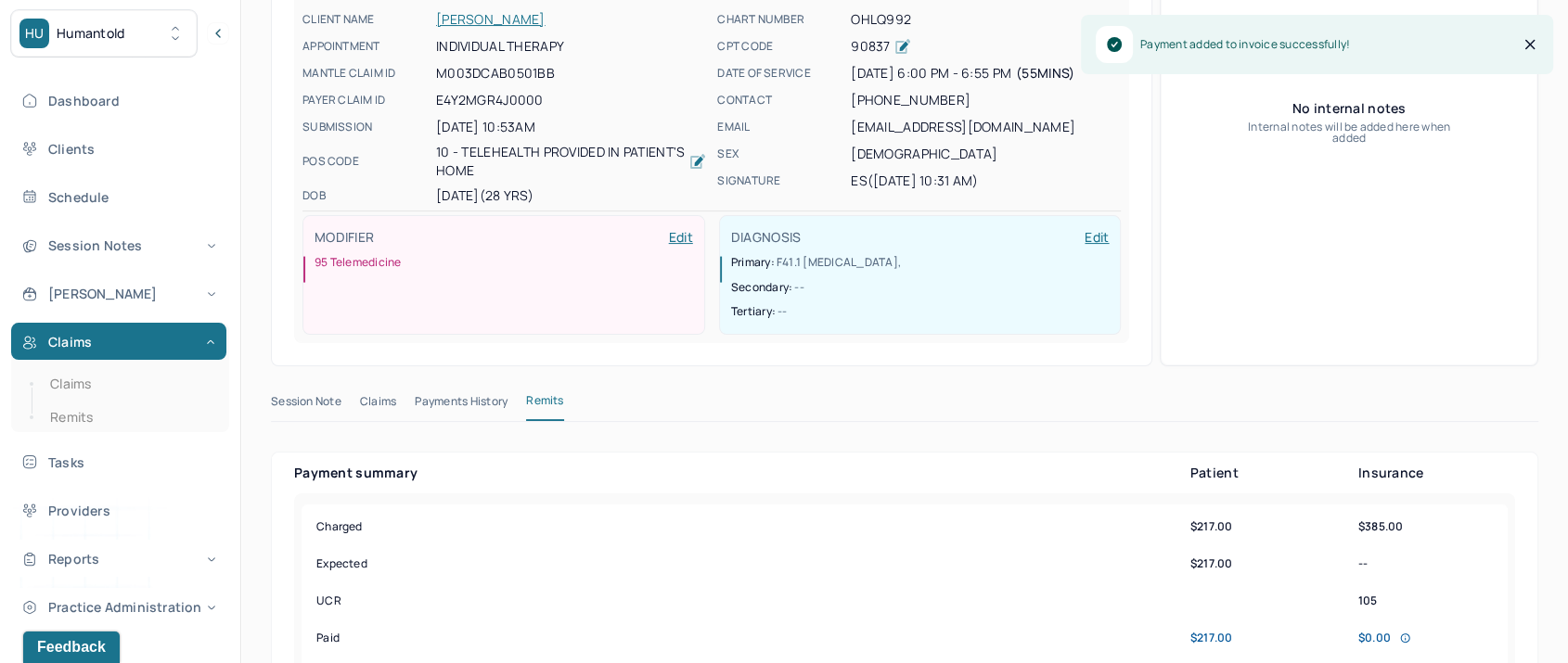 scroll, scrollTop: 0, scrollLeft: 0, axis: both 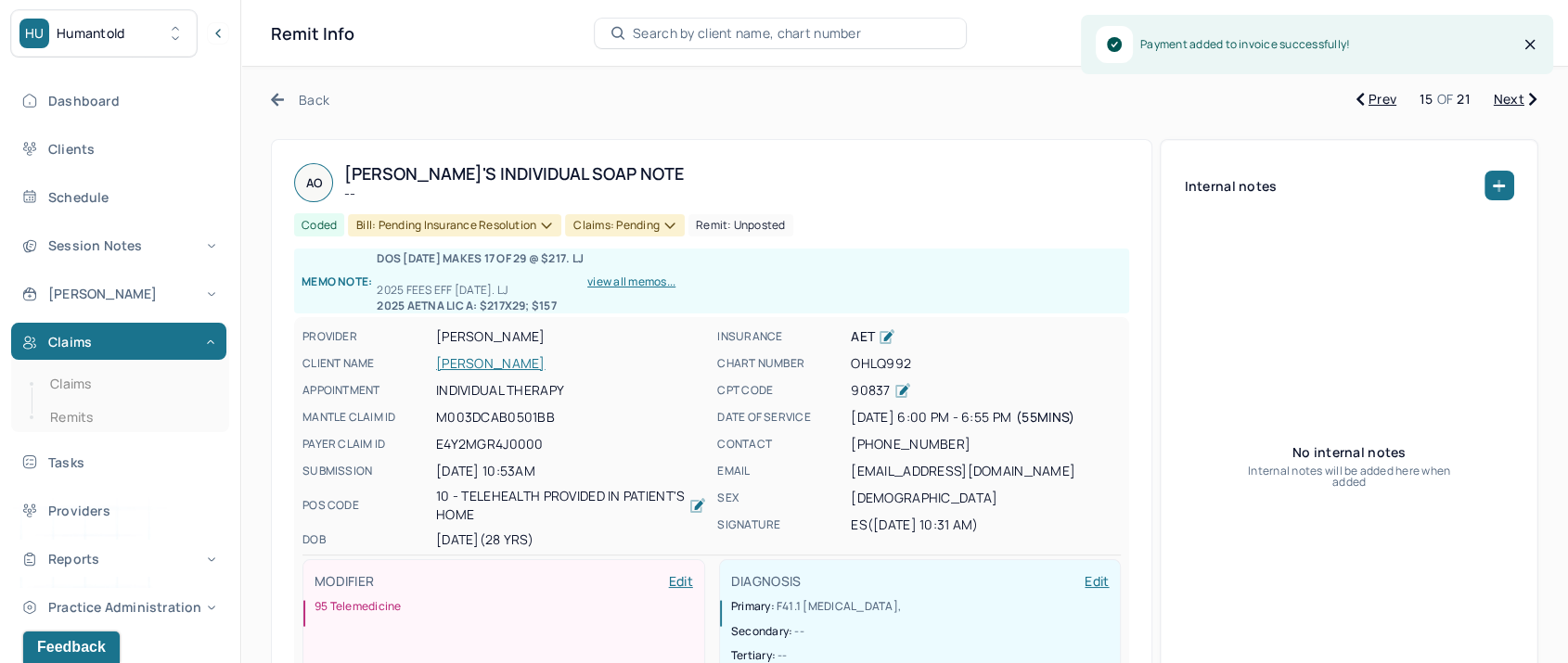 click on "Claims: pending" at bounding box center [624, 225] 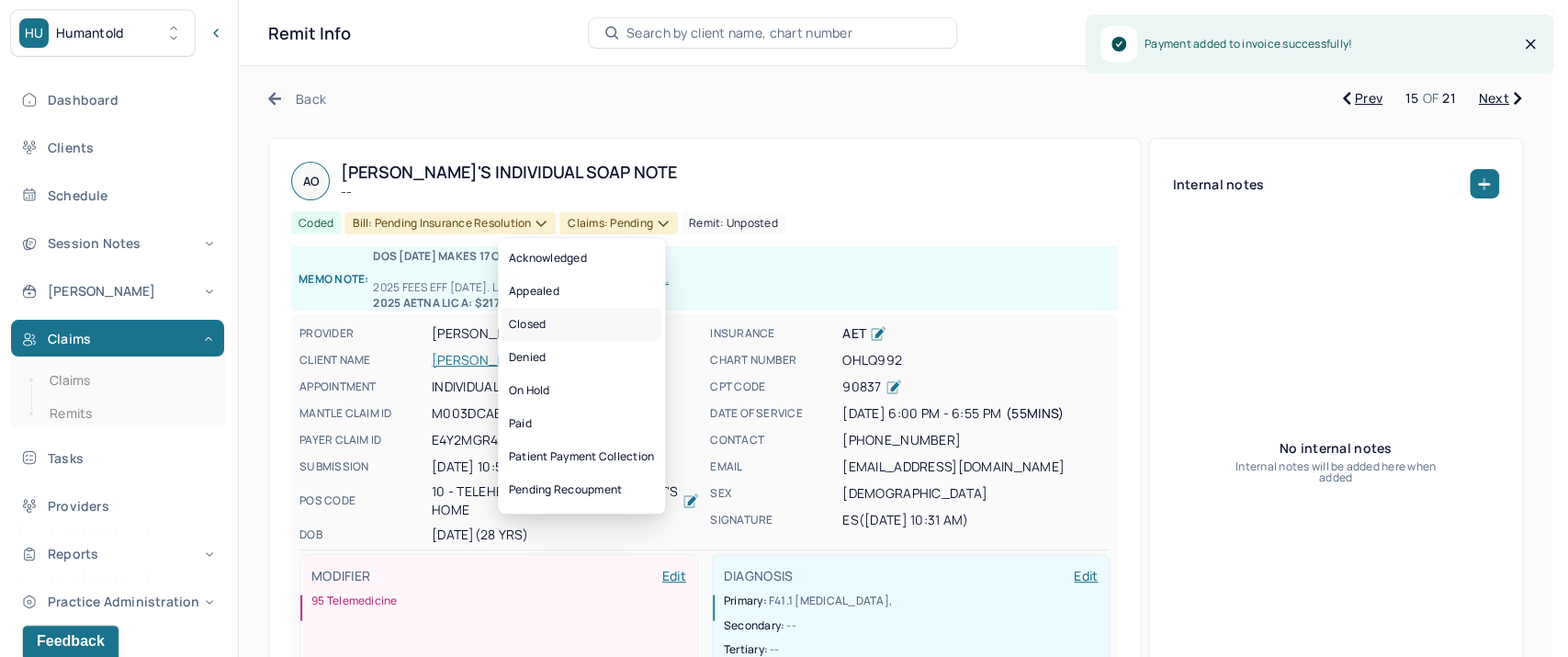 click on "Closed" at bounding box center (581, 324) 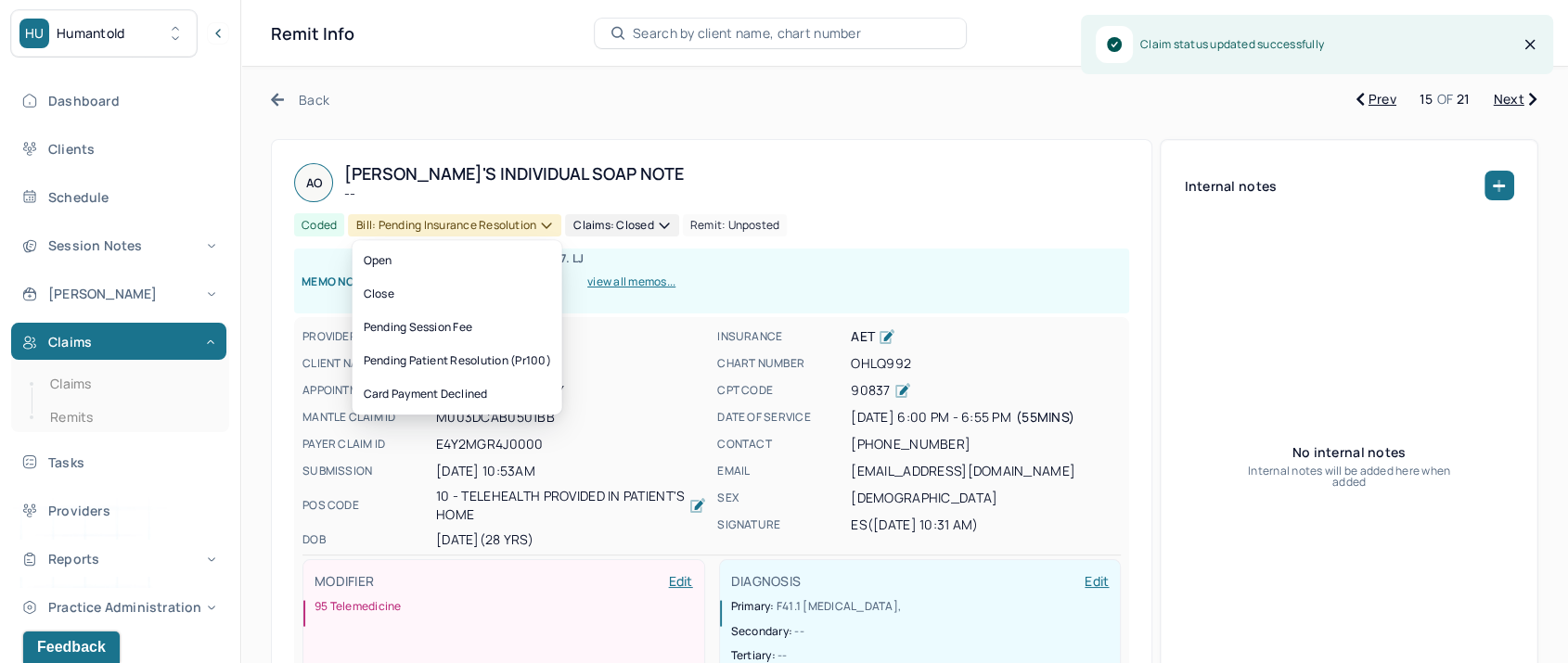 click on "Bill: Pending Insurance Resolution" at bounding box center (455, 225) 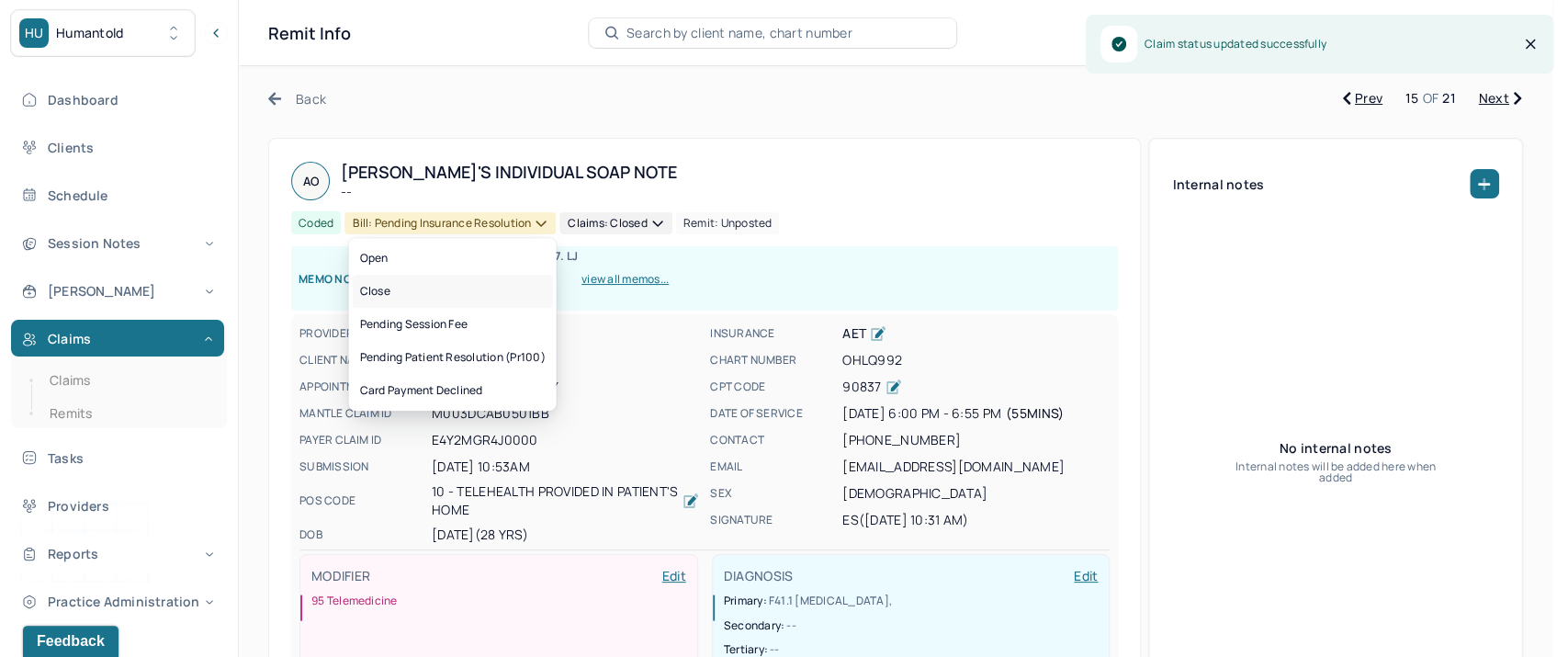 click on "Close" at bounding box center (453, 291) 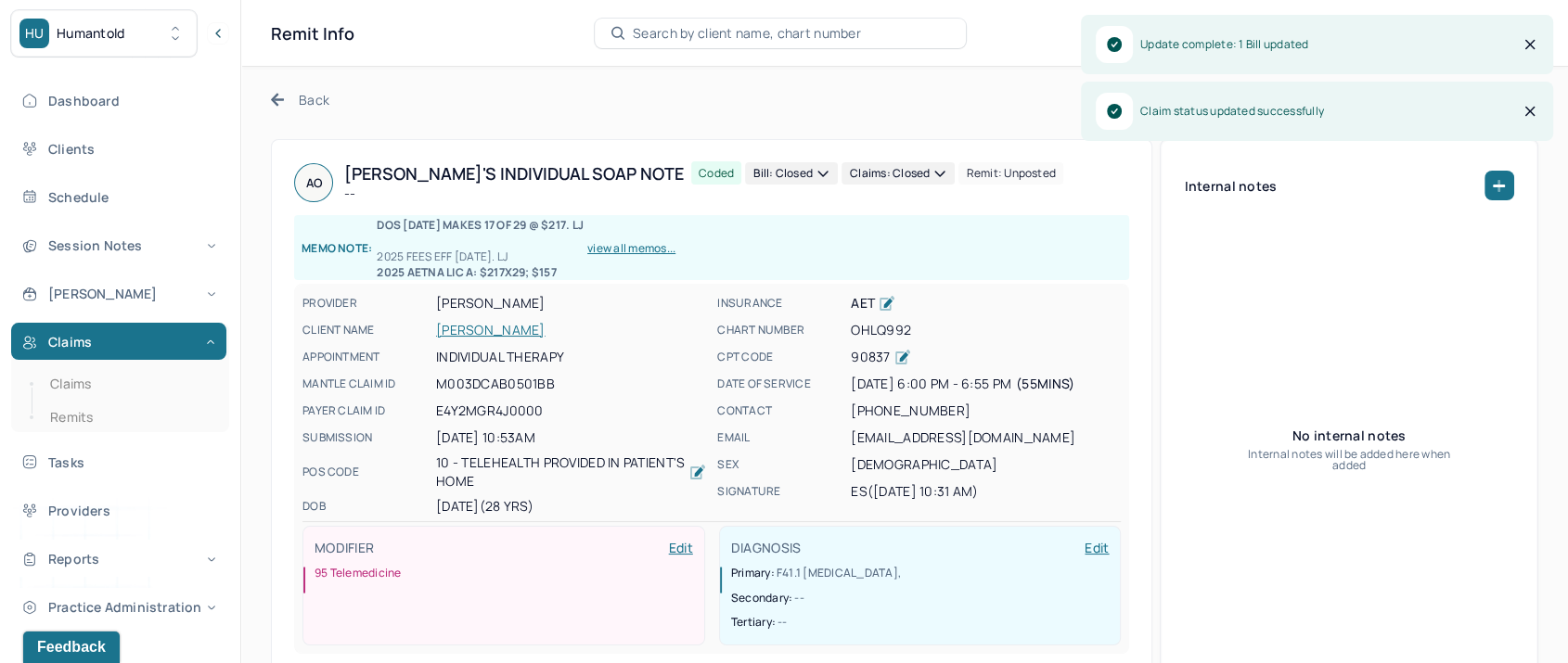 click 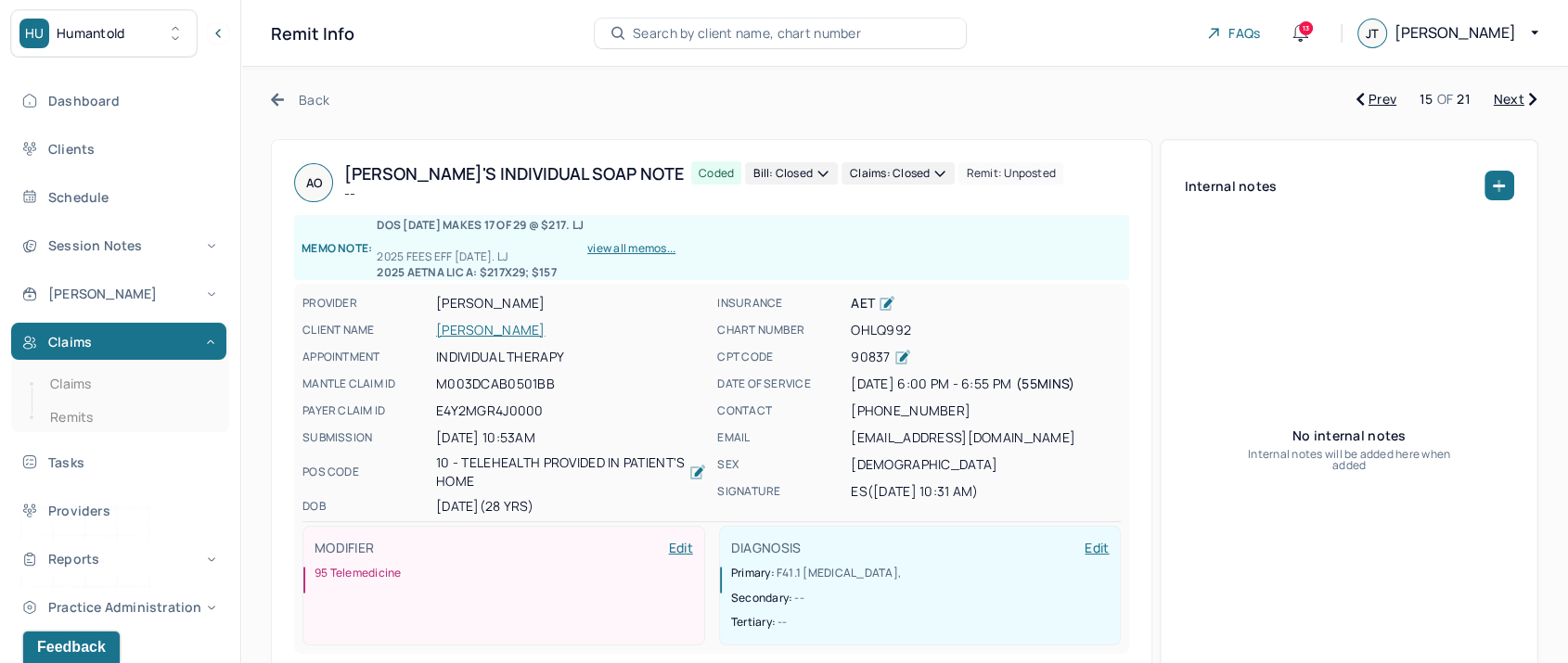 click on "Back    Prev   15 OF 21   Next   AO [PERSON_NAME]'s   Individual soap note -- Coded   Bill: Closed     Claims: closed   Remit: unposted Memo note: DOS [DATE] makes 17 of 29 @ $217. LJ 2025 Fees EFF [DATE]. LJ 2025 AETNA LIC A: $217x29; $157 view all memos... PROVIDER [PERSON_NAME] CLIENT NAME [PERSON_NAME] APPOINTMENT Individual therapy   MANTLE CLAIM ID M003DCAB0501BB PAYER CLAIM ID E4Y2MGR4J0000 SUBMISSION [DATE] 10:53AM POS CODE 10 - Telehealth Provided in Patient's Home     DOB [DEMOGRAPHIC_DATA]  (28 Yrs) INSURANCE AET     CHART NUMBER OHLQ992 CPT CODE 90837     DATE OF SERVICE [DATE]   6:00 PM   -   6:55 PM ( 55mins ) CONTACT [PHONE_NUMBER] EMAIL [EMAIL_ADDRESS][DOMAIN_NAME] SEX [DEMOGRAPHIC_DATA] SIGNATURE ES  ([DATE] 10:31 AM) MODIFIER   Edit   95 Telemedicine DIAGNOSIS   Edit   Primary:   F41.1 [MEDICAL_DATA] ,  Secondary:   -- Tertiary:   -- Internal notes     No internal notes Internal notes will be added here when added   Session Note     Claims     Payments History     Remits   -- UCR" at bounding box center (905, 2064) 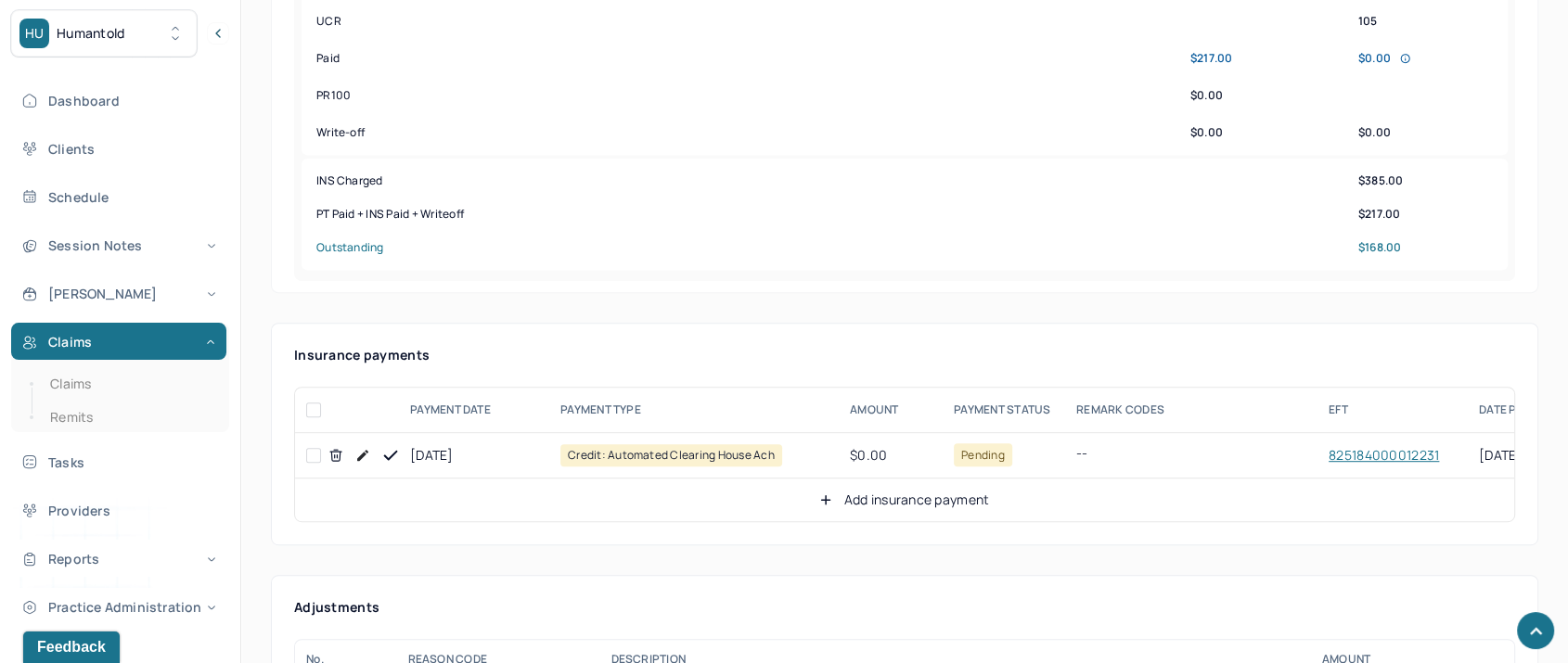 scroll, scrollTop: 927, scrollLeft: 0, axis: vertical 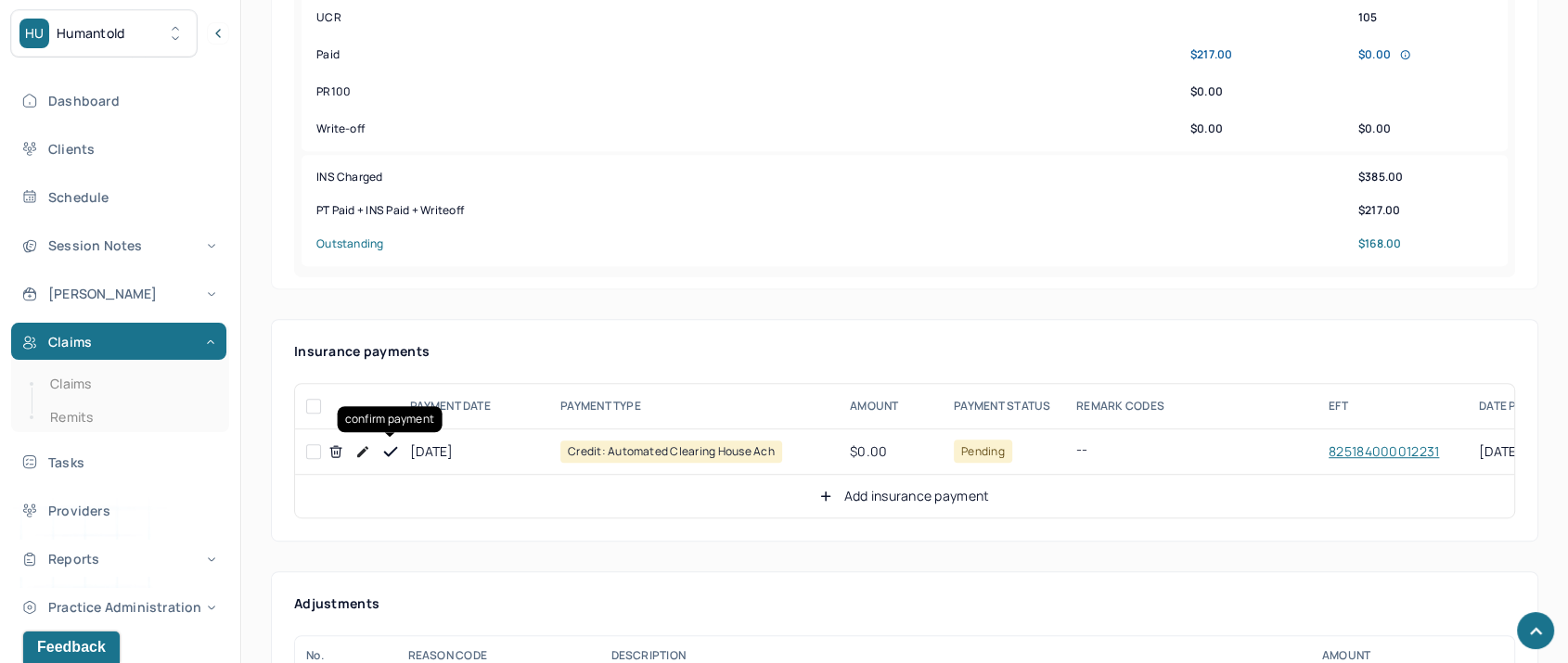 click 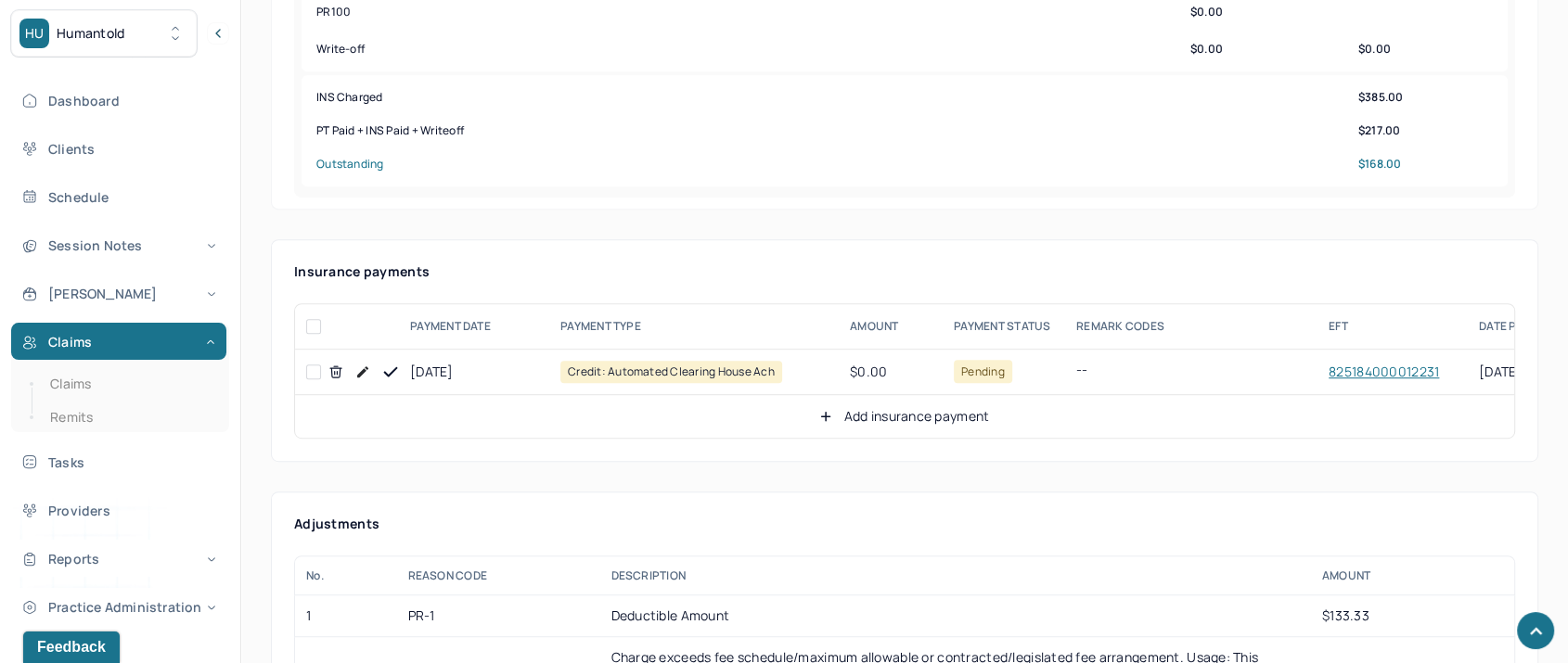 scroll, scrollTop: 1133, scrollLeft: 0, axis: vertical 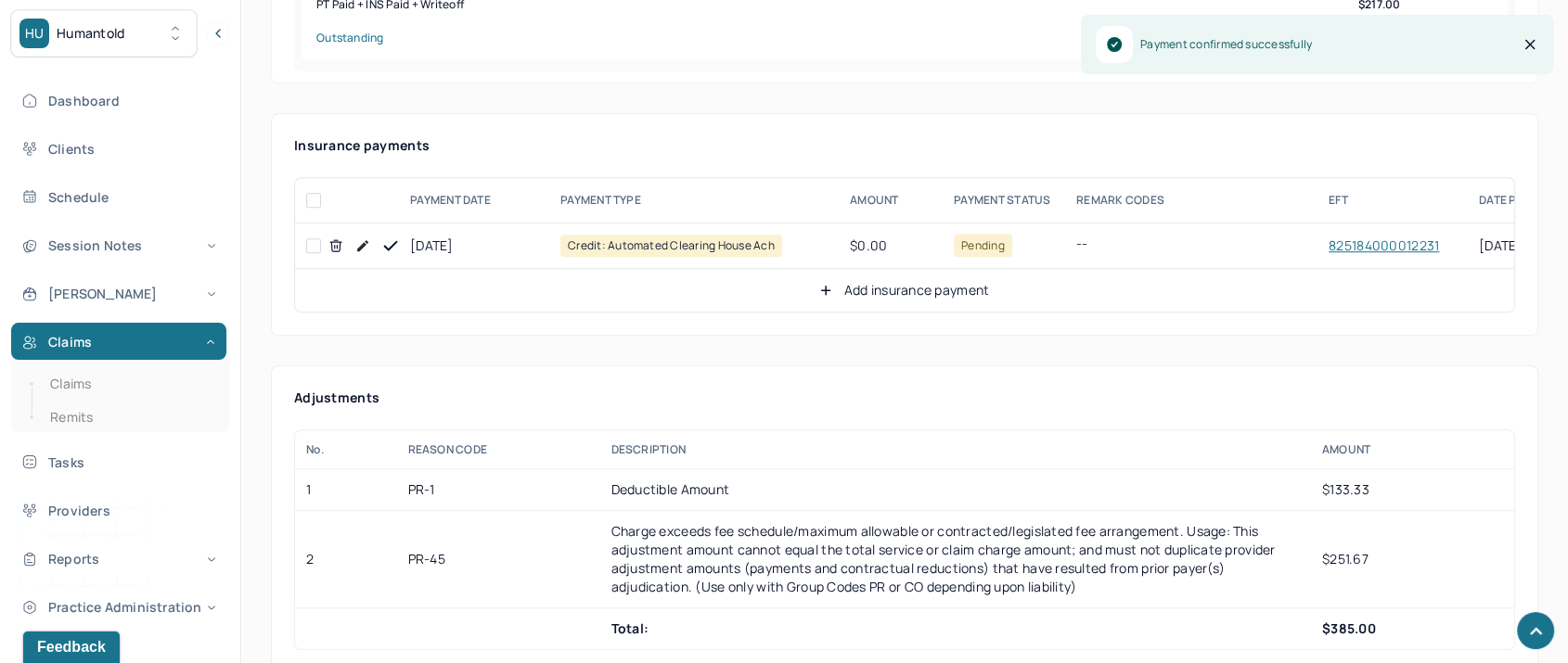 click on "Add insurance payment" at bounding box center [904, 290] 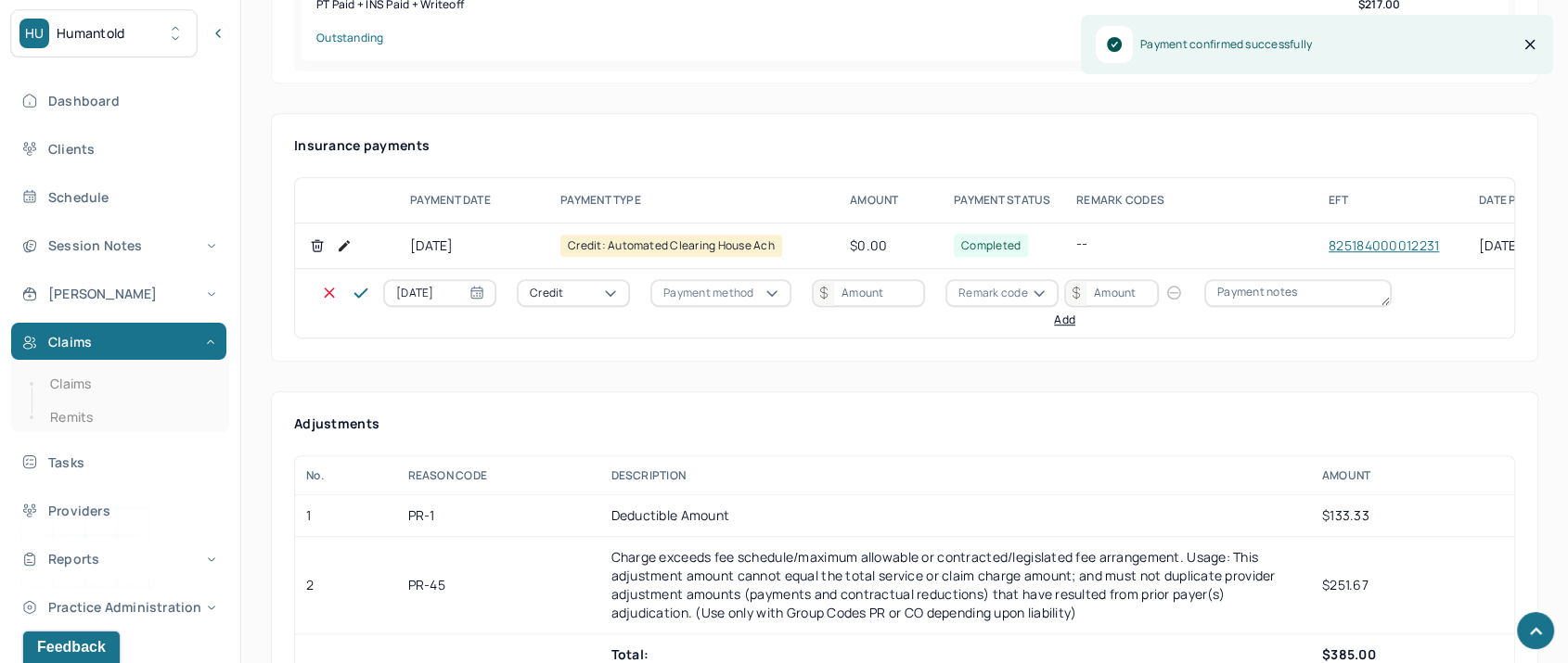 click on "Credit" at bounding box center (573, 293) 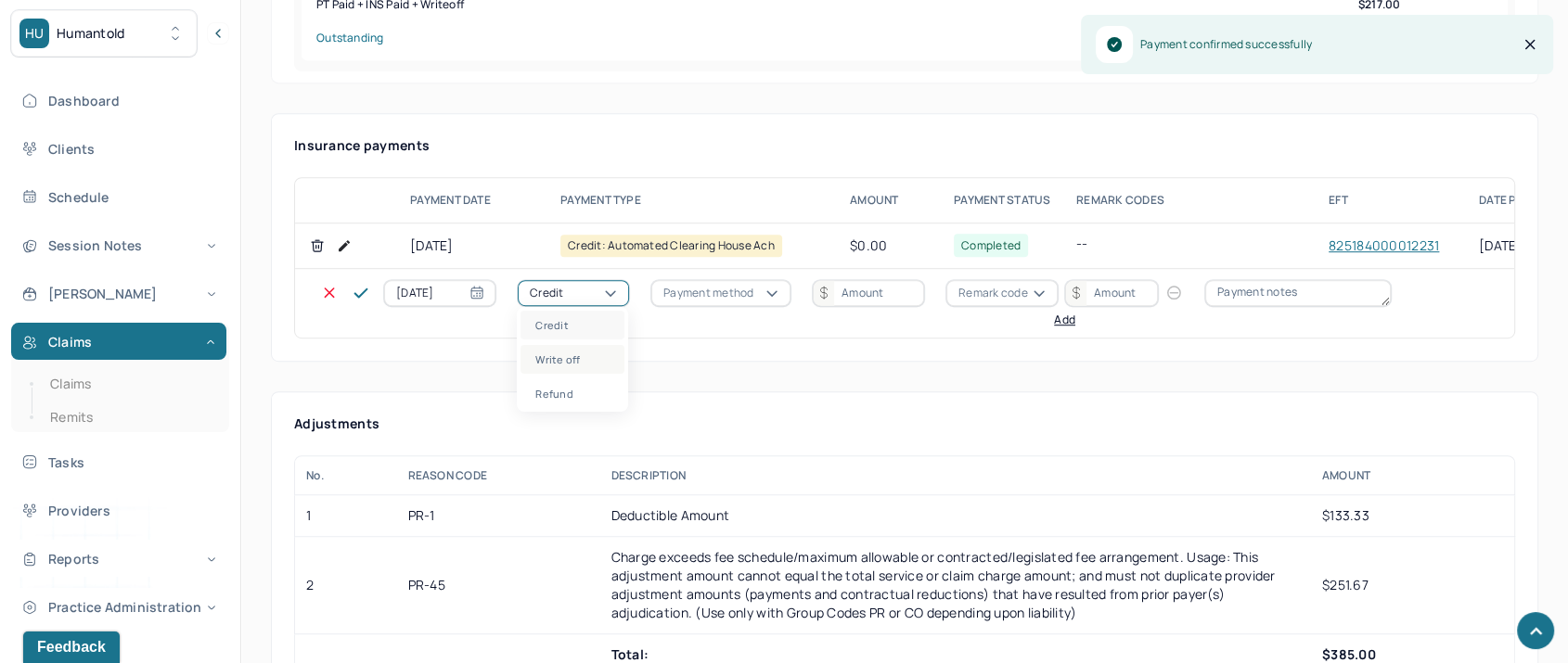 click on "Write off" at bounding box center (572, 359) 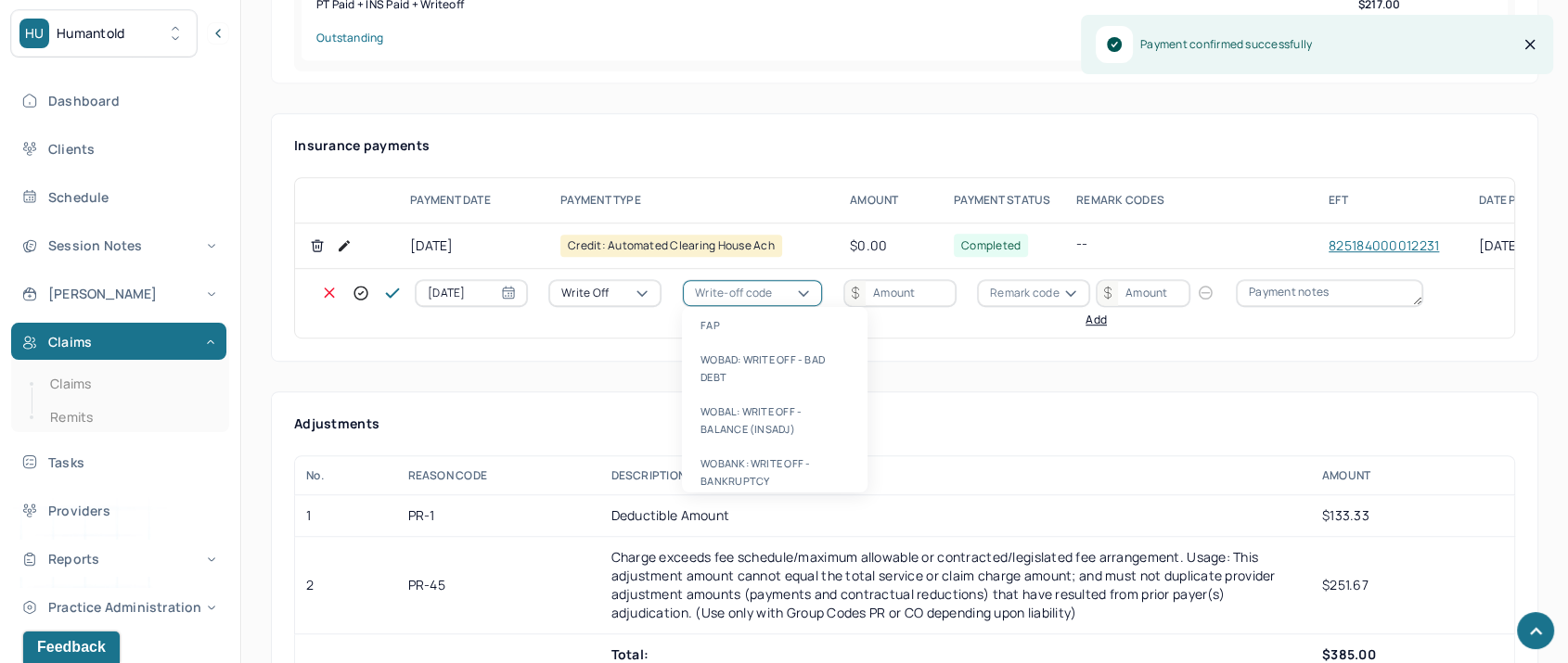 click on "Write-off code" at bounding box center [733, 293] 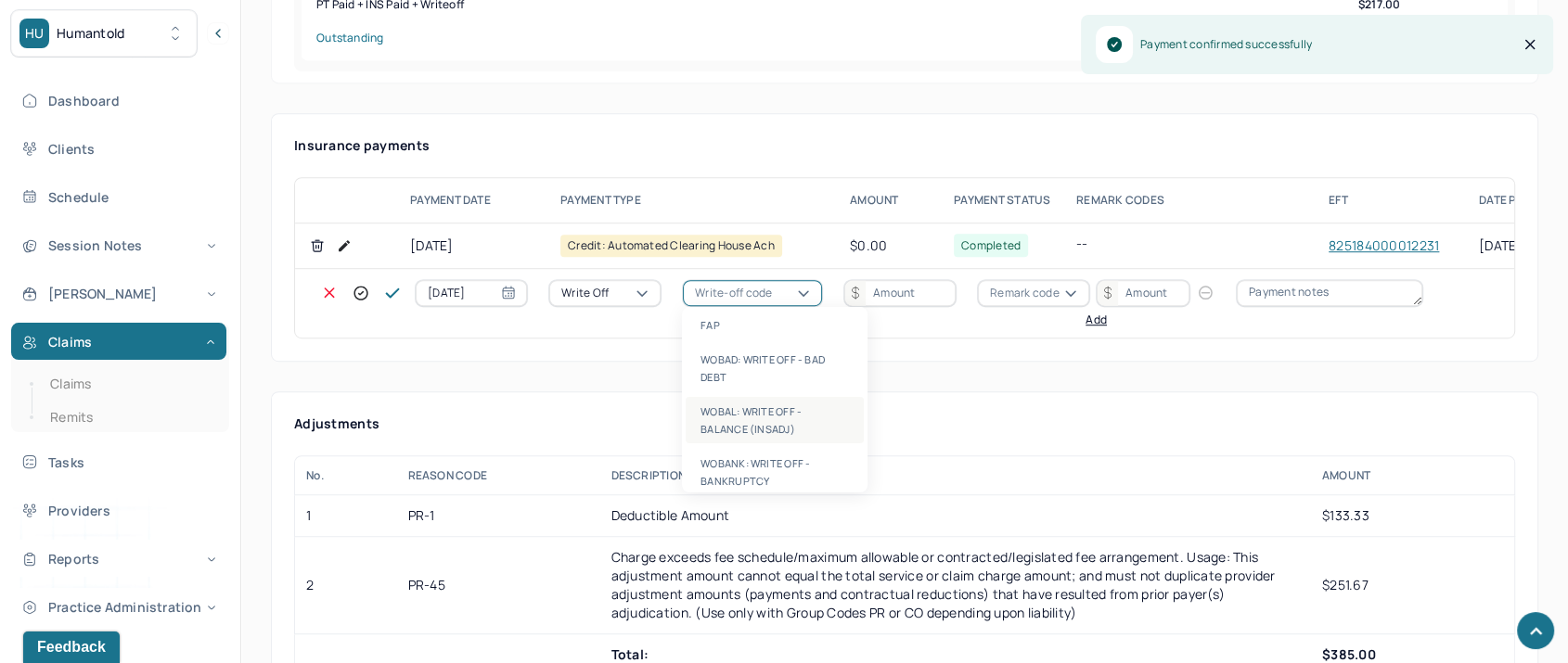 click on "WOBAL: WRITE OFF - BALANCE (INSADJ)" at bounding box center [775, 420] 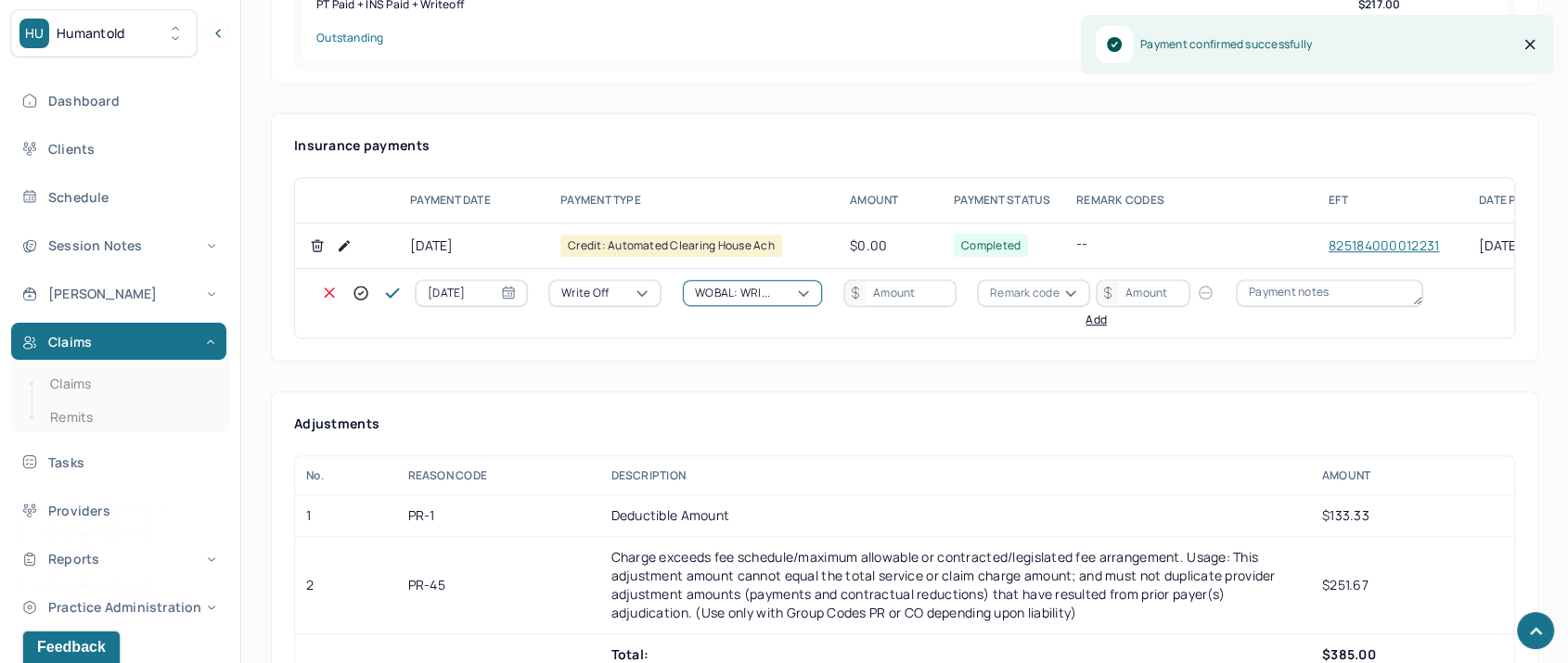 click at bounding box center [900, 293] 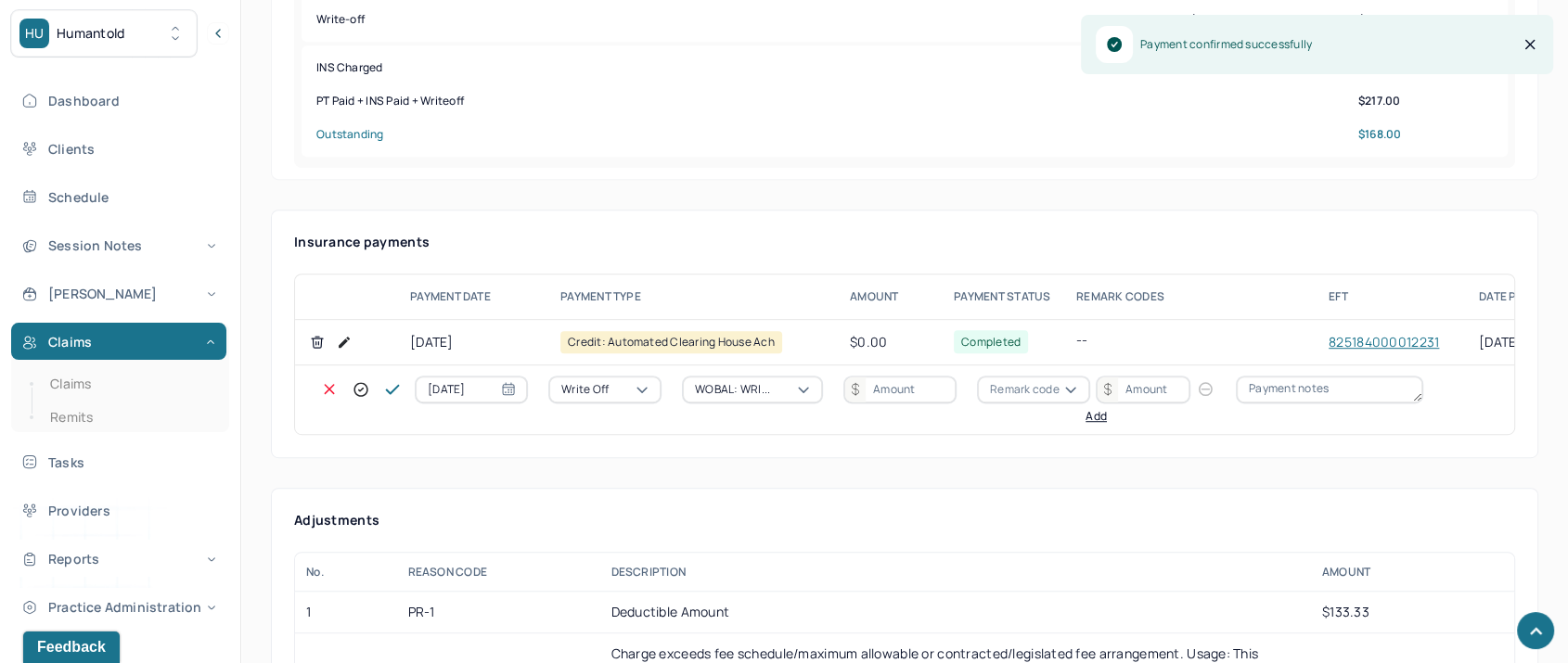 scroll, scrollTop: 927, scrollLeft: 0, axis: vertical 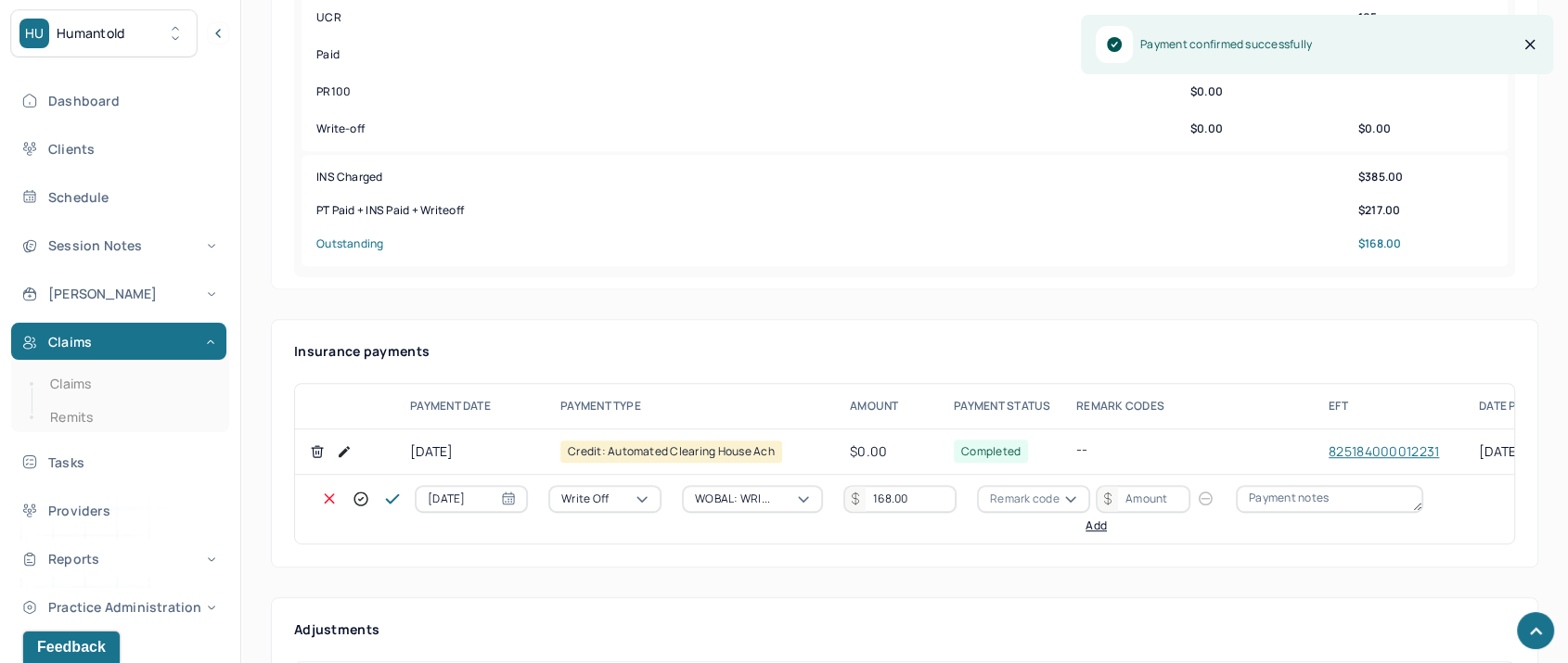 type on "168.00" 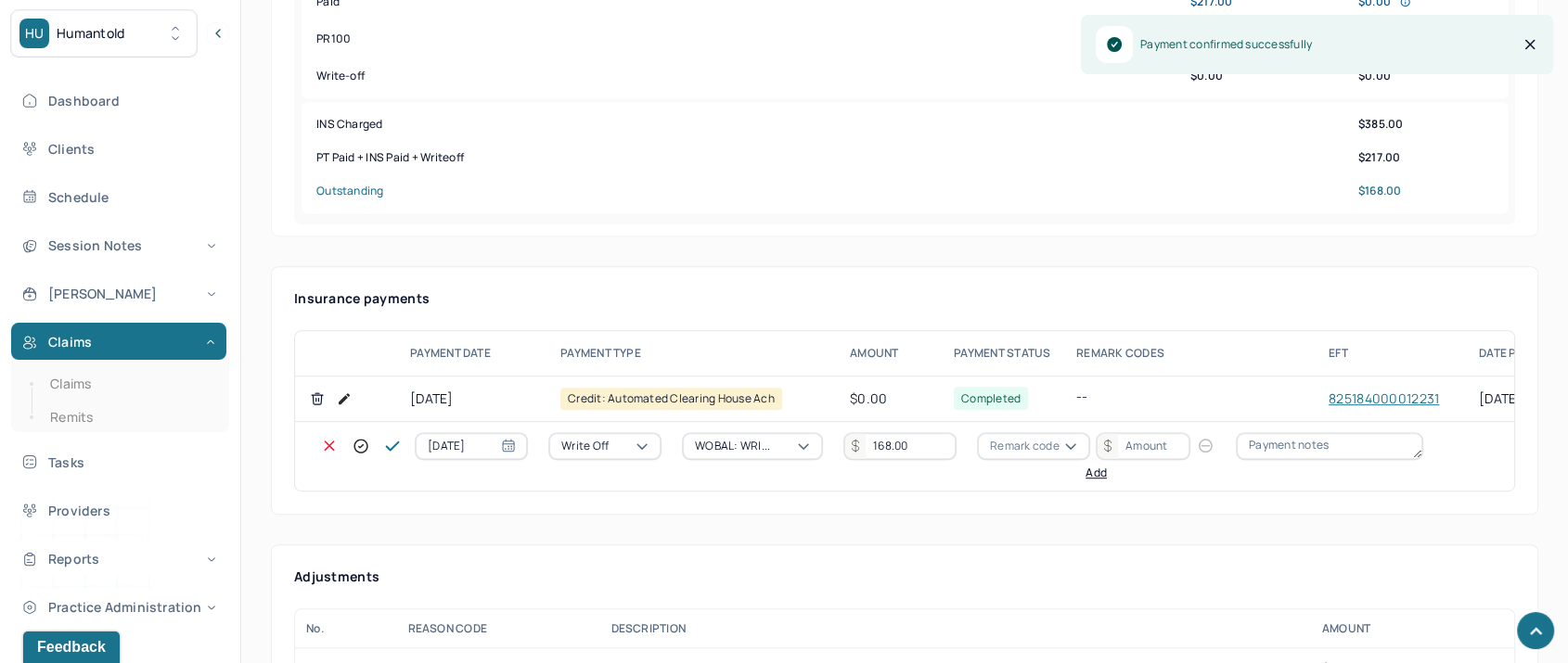 scroll, scrollTop: 1030, scrollLeft: 0, axis: vertical 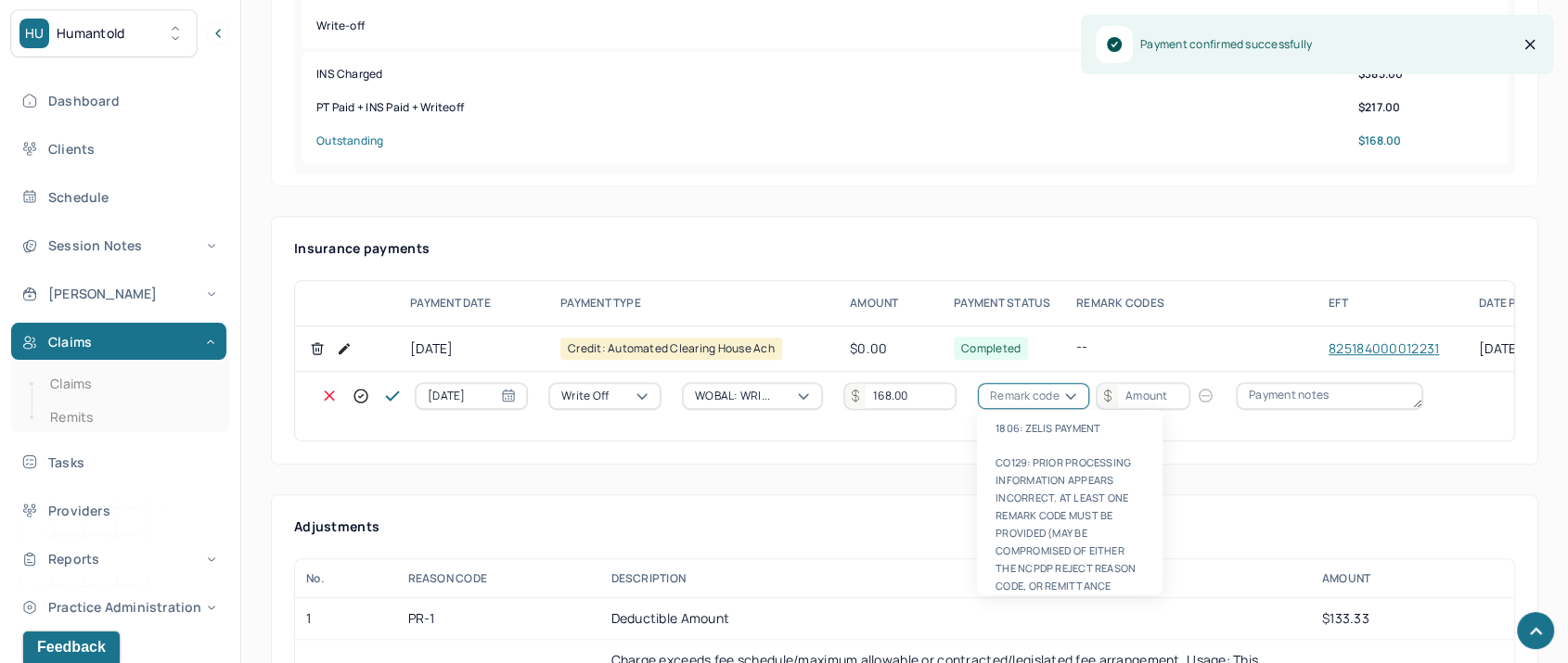 click on "Remark code" at bounding box center [1024, 396] 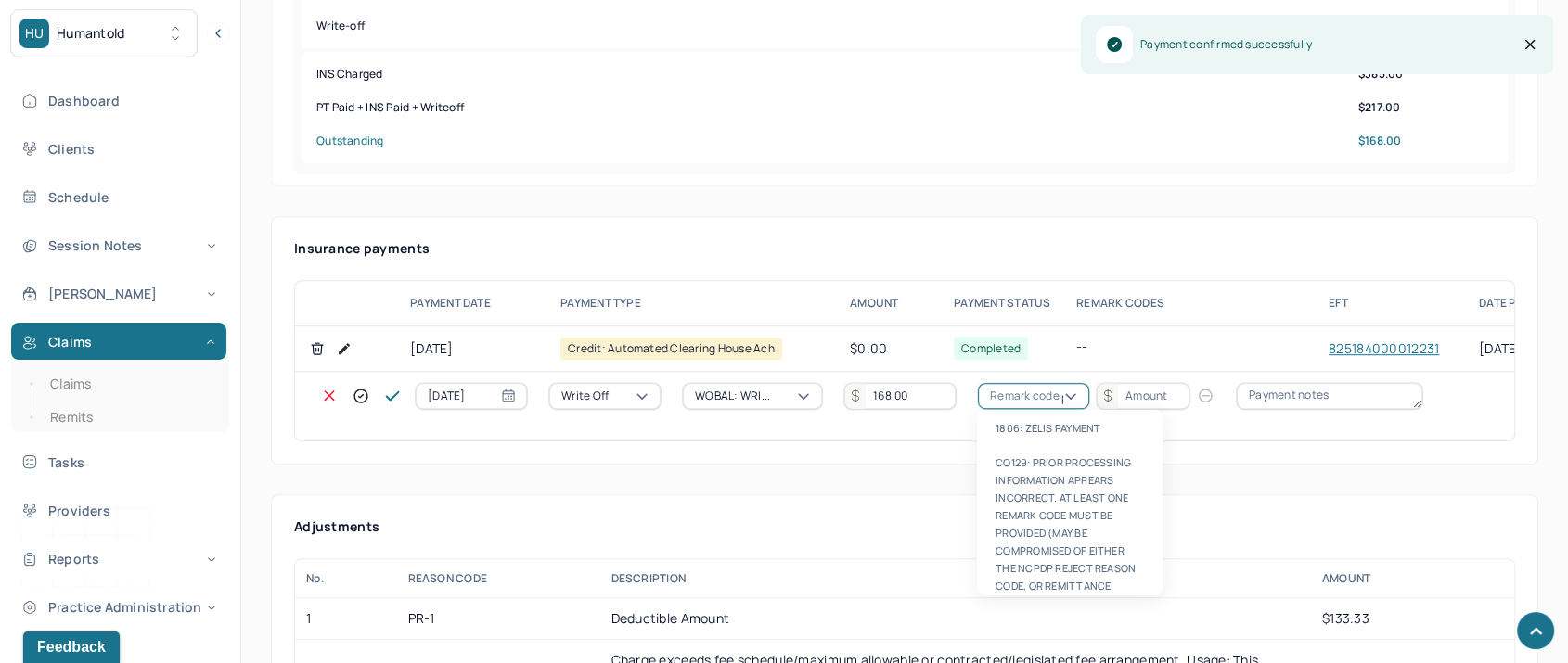 scroll, scrollTop: 115, scrollLeft: 0, axis: vertical 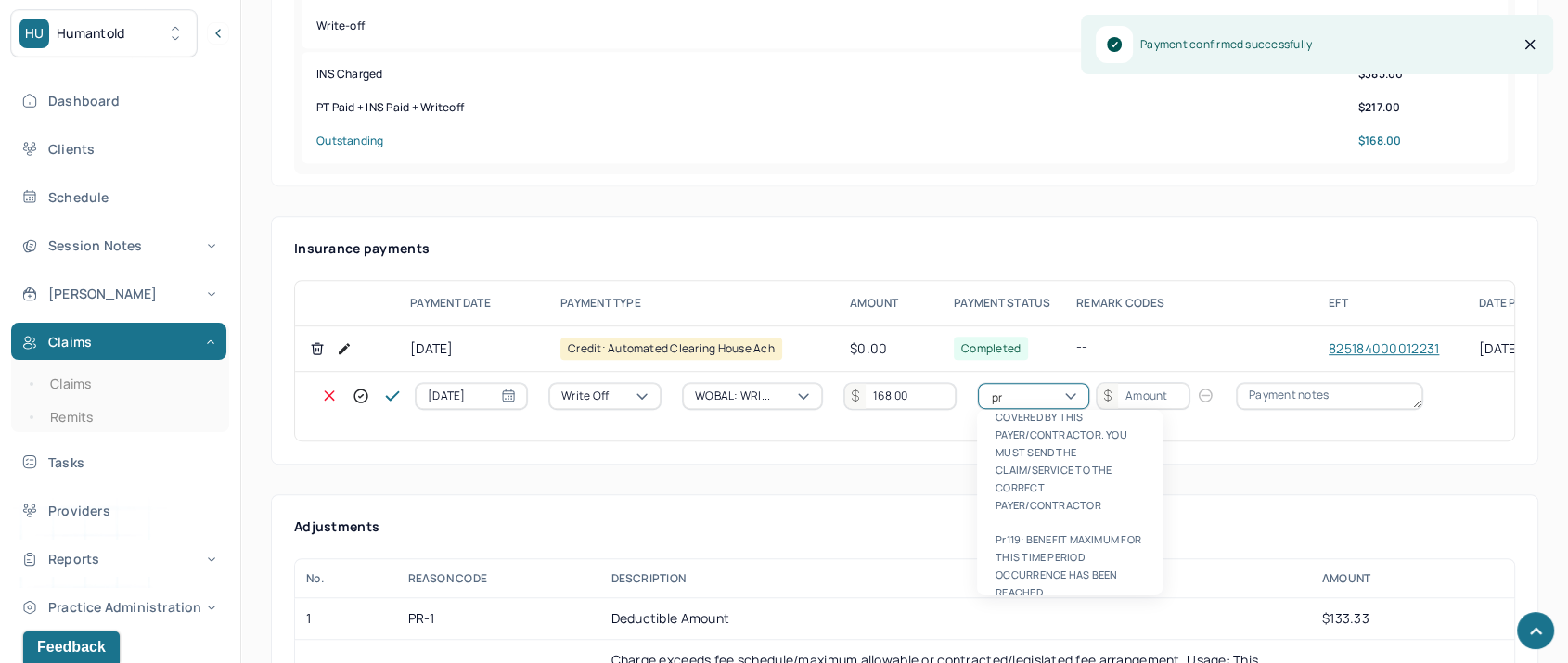 type on "pr1" 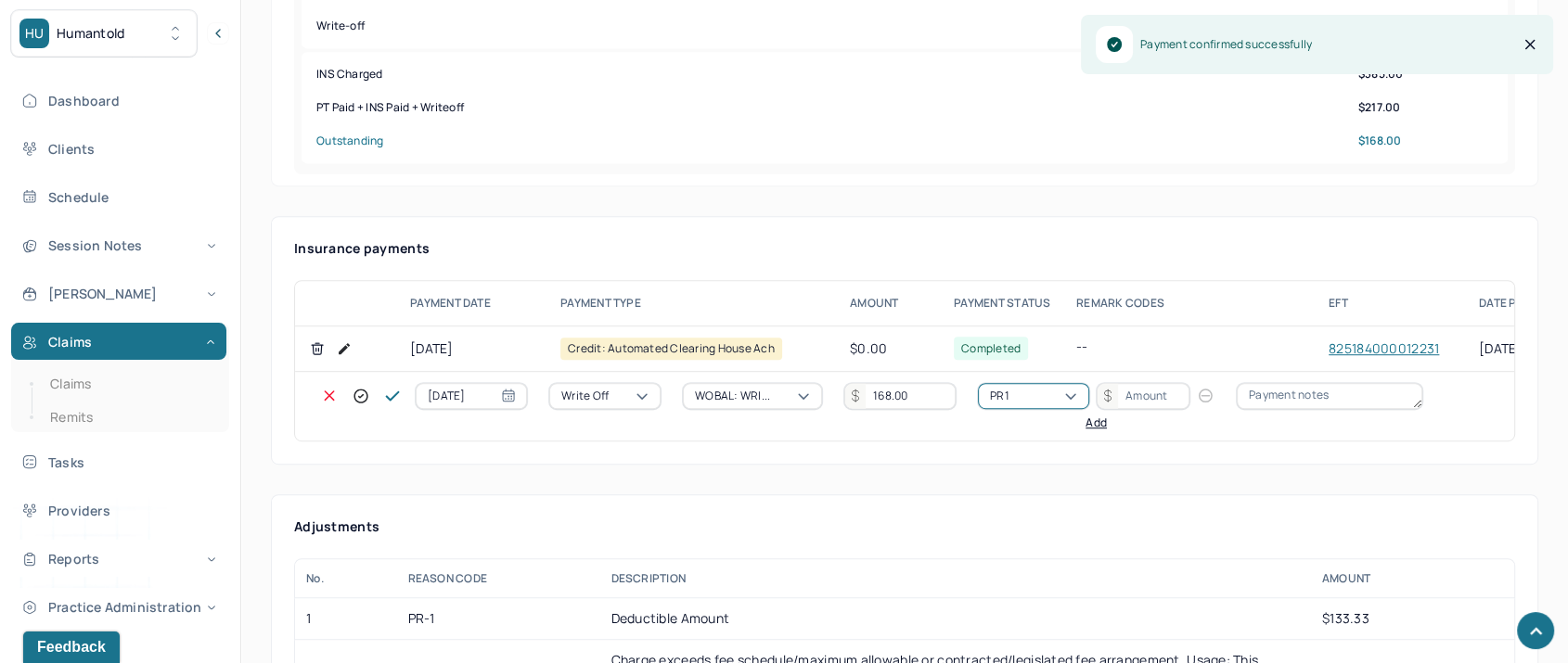 type 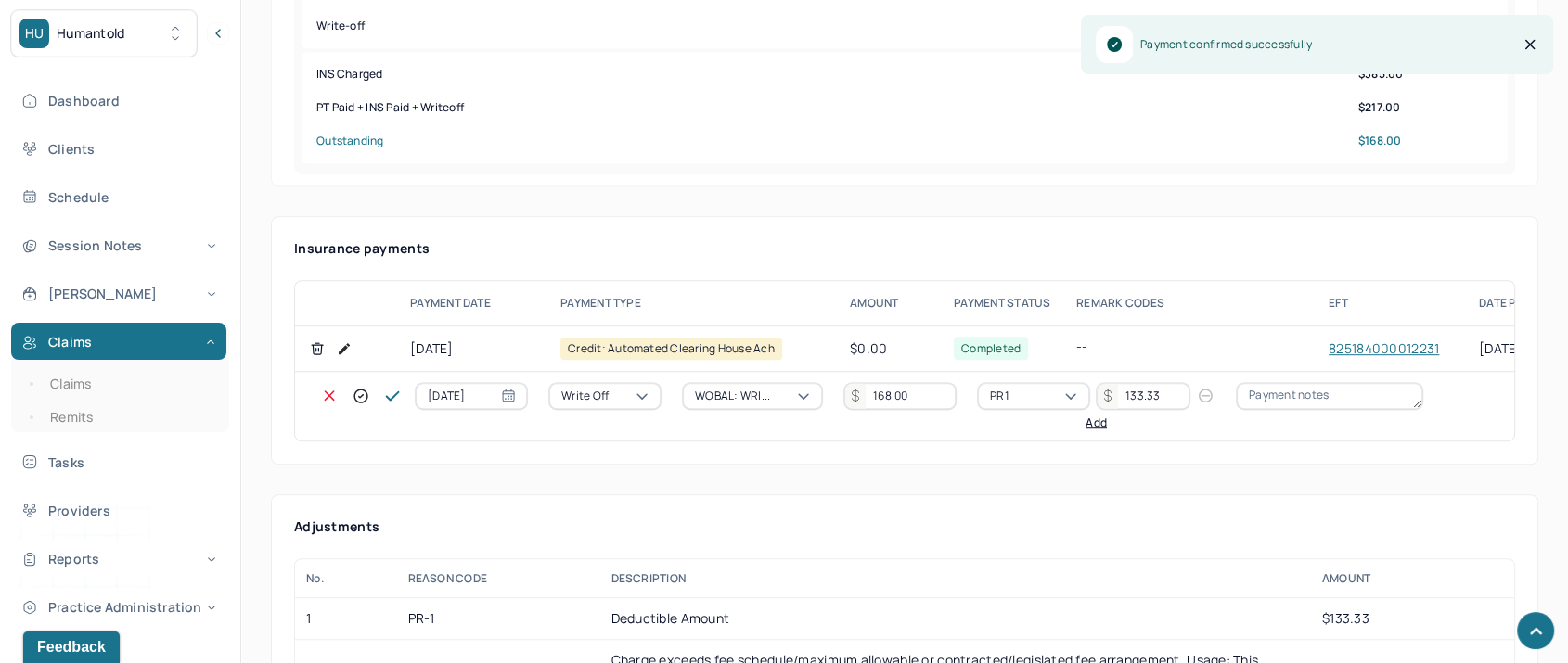 type on "133.33" 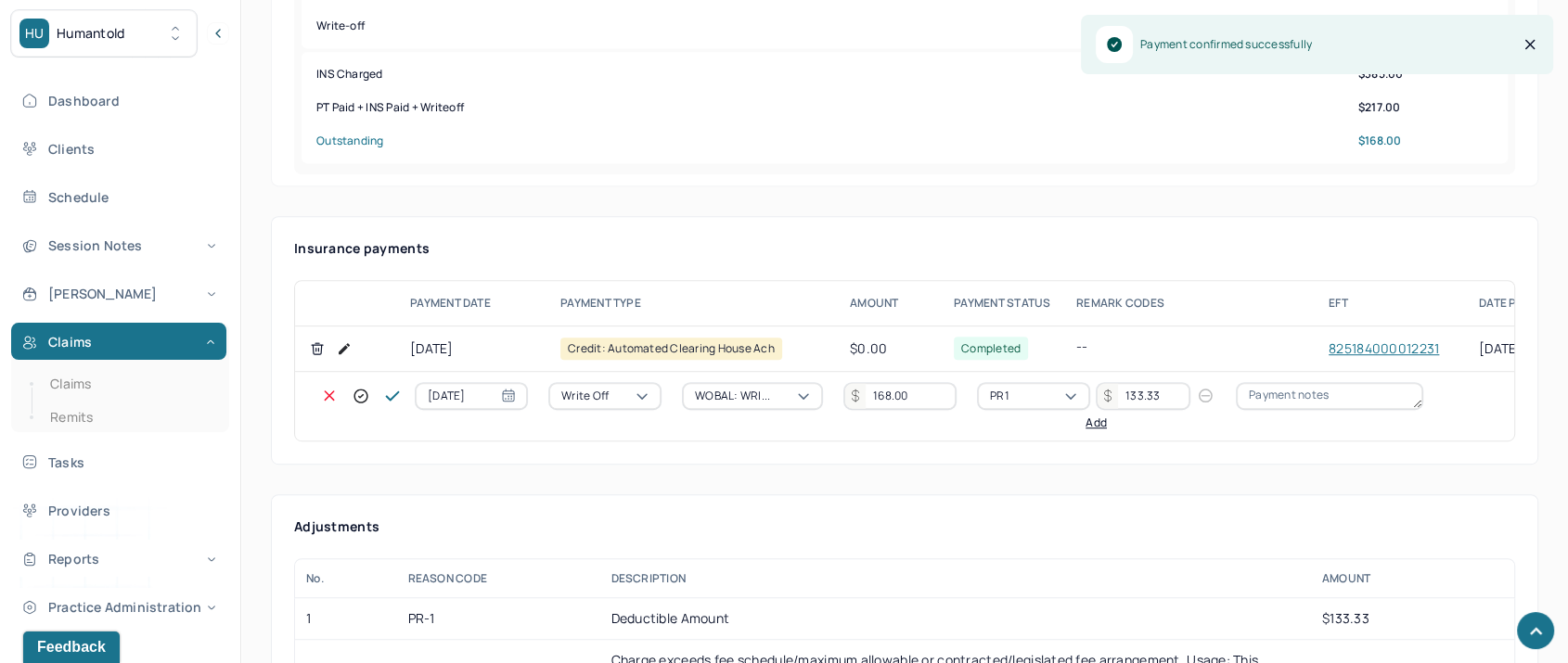 type 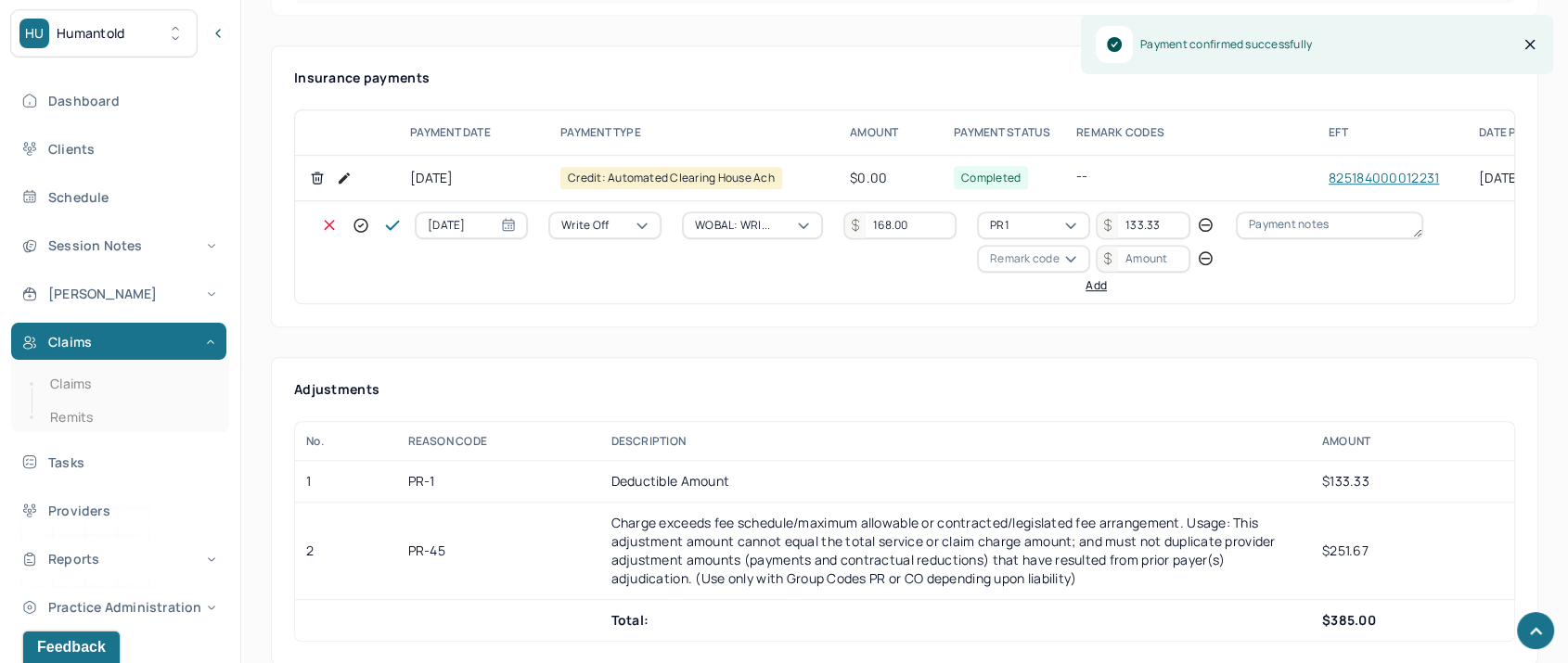 scroll, scrollTop: 1236, scrollLeft: 0, axis: vertical 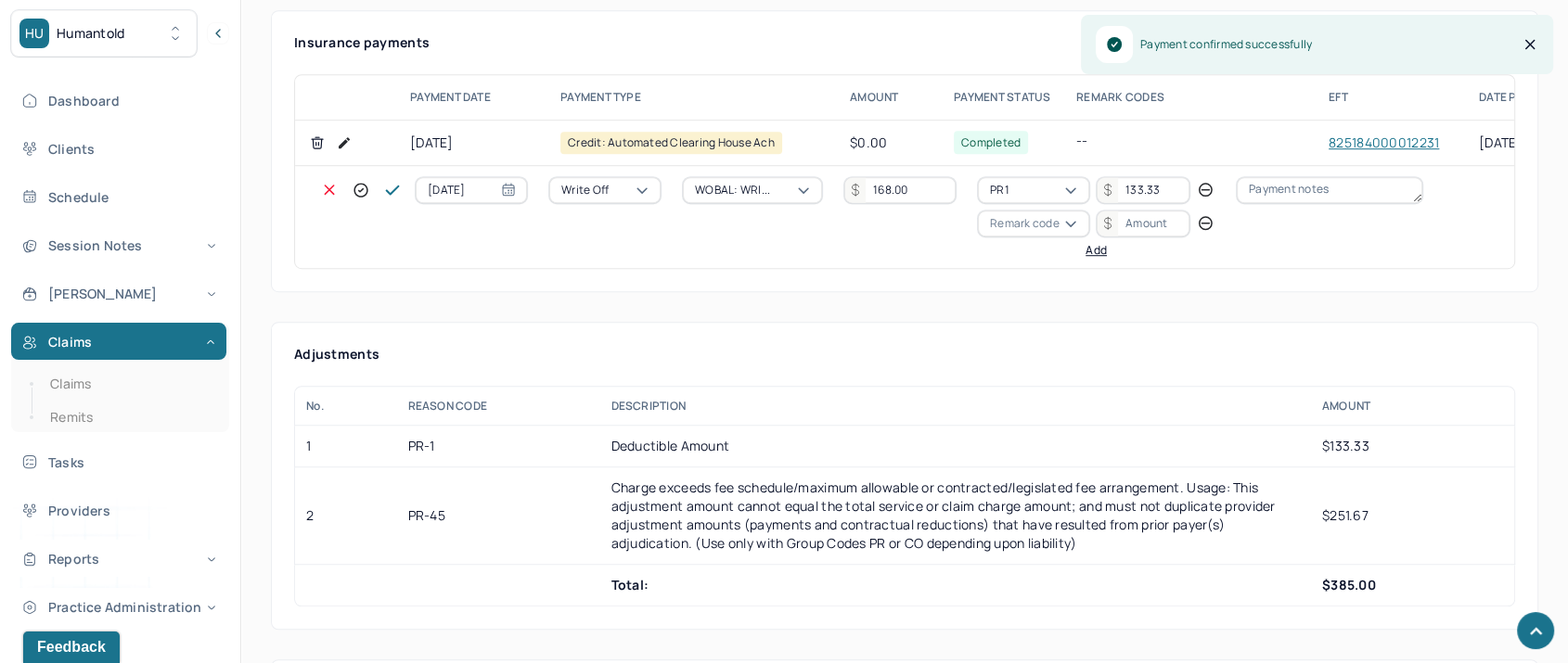 type 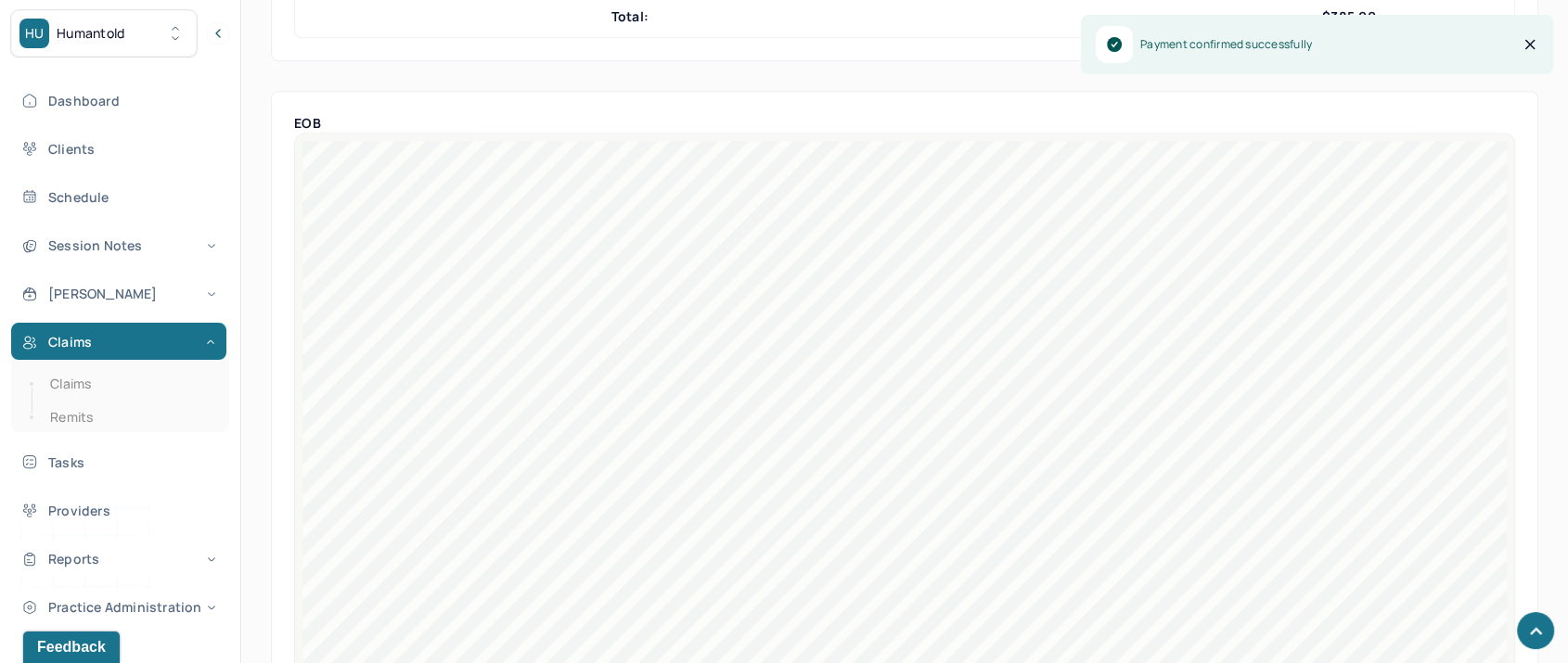 scroll, scrollTop: 1187, scrollLeft: 0, axis: vertical 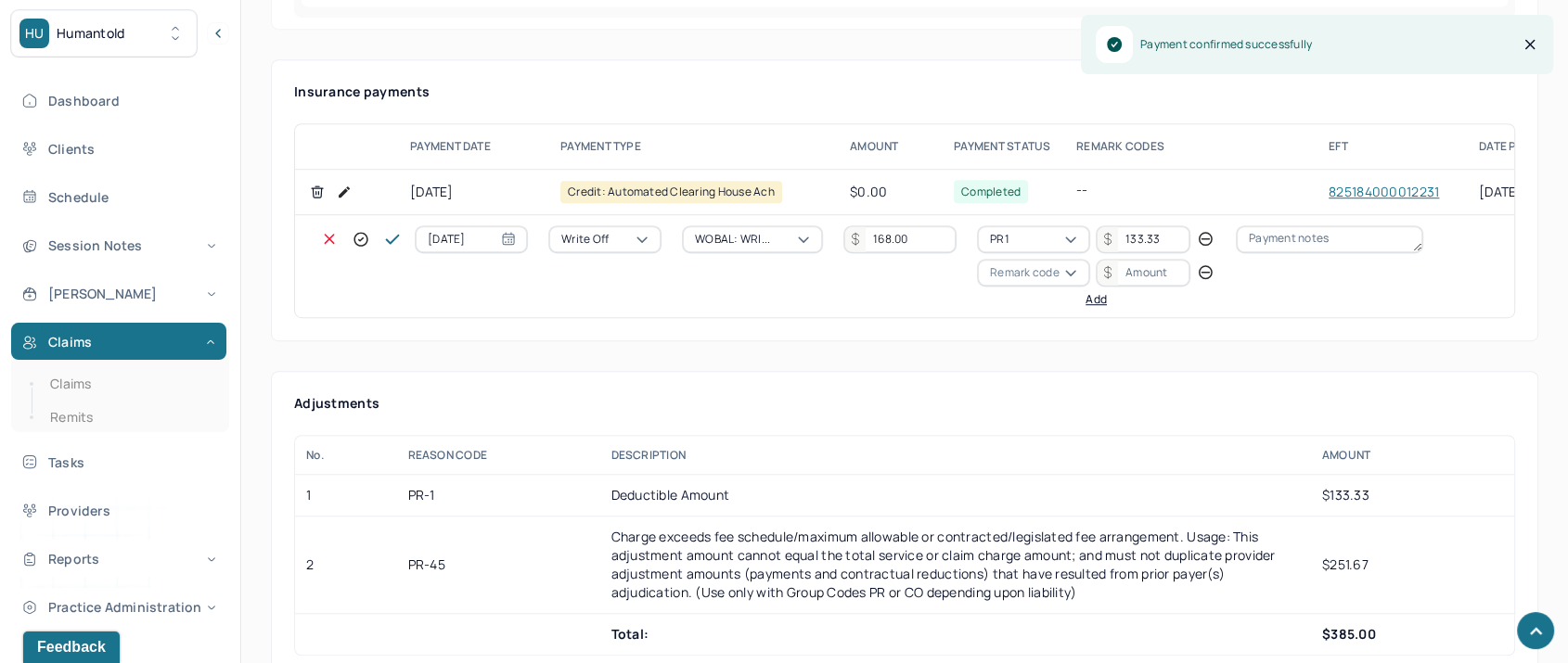 click on "Remark code" at bounding box center [1024, 273] 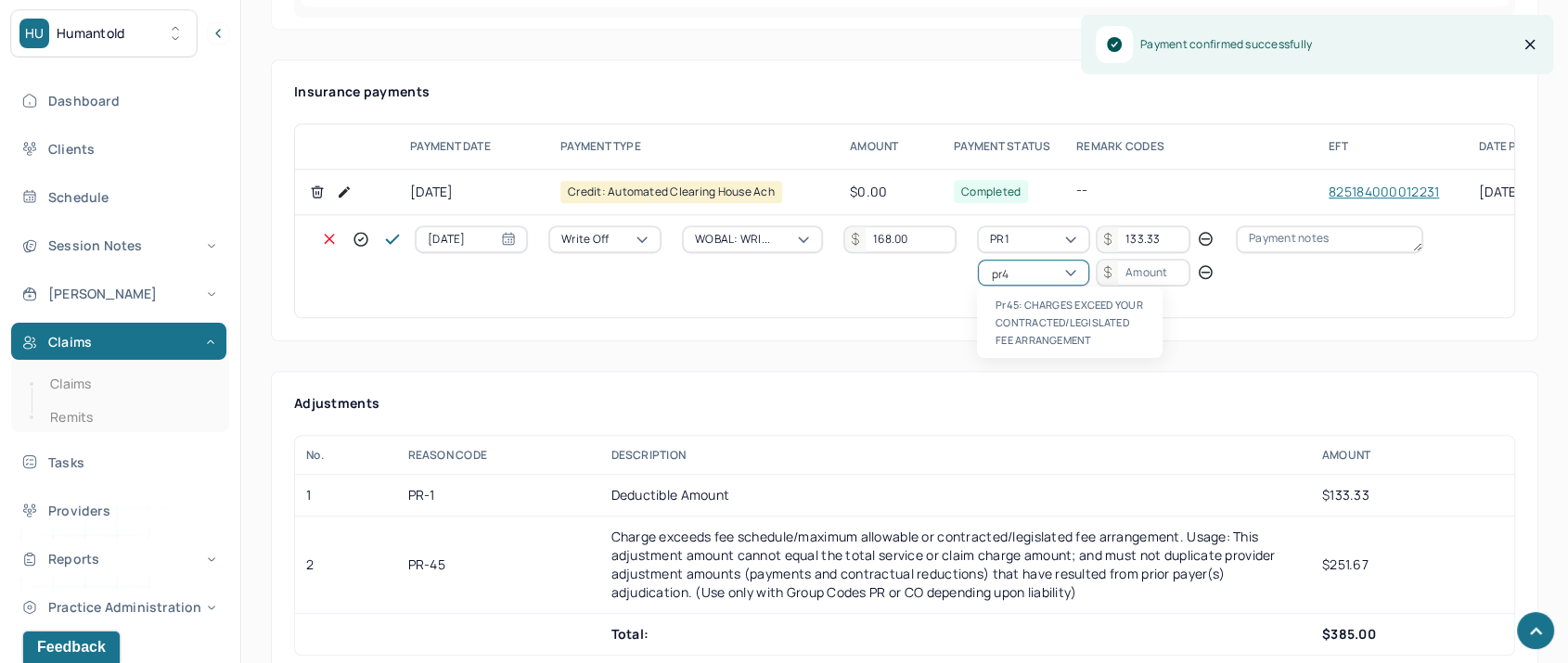 scroll, scrollTop: 0, scrollLeft: 0, axis: both 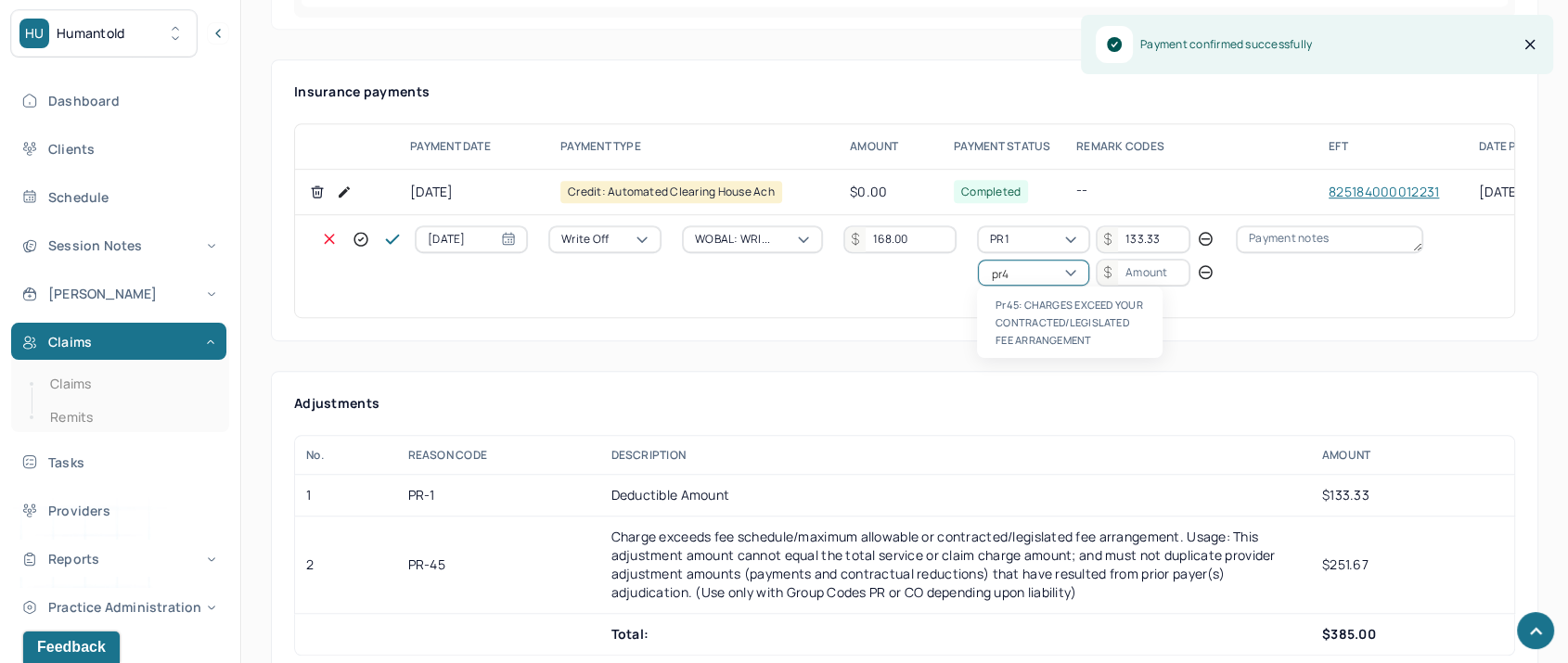 type on "pr45" 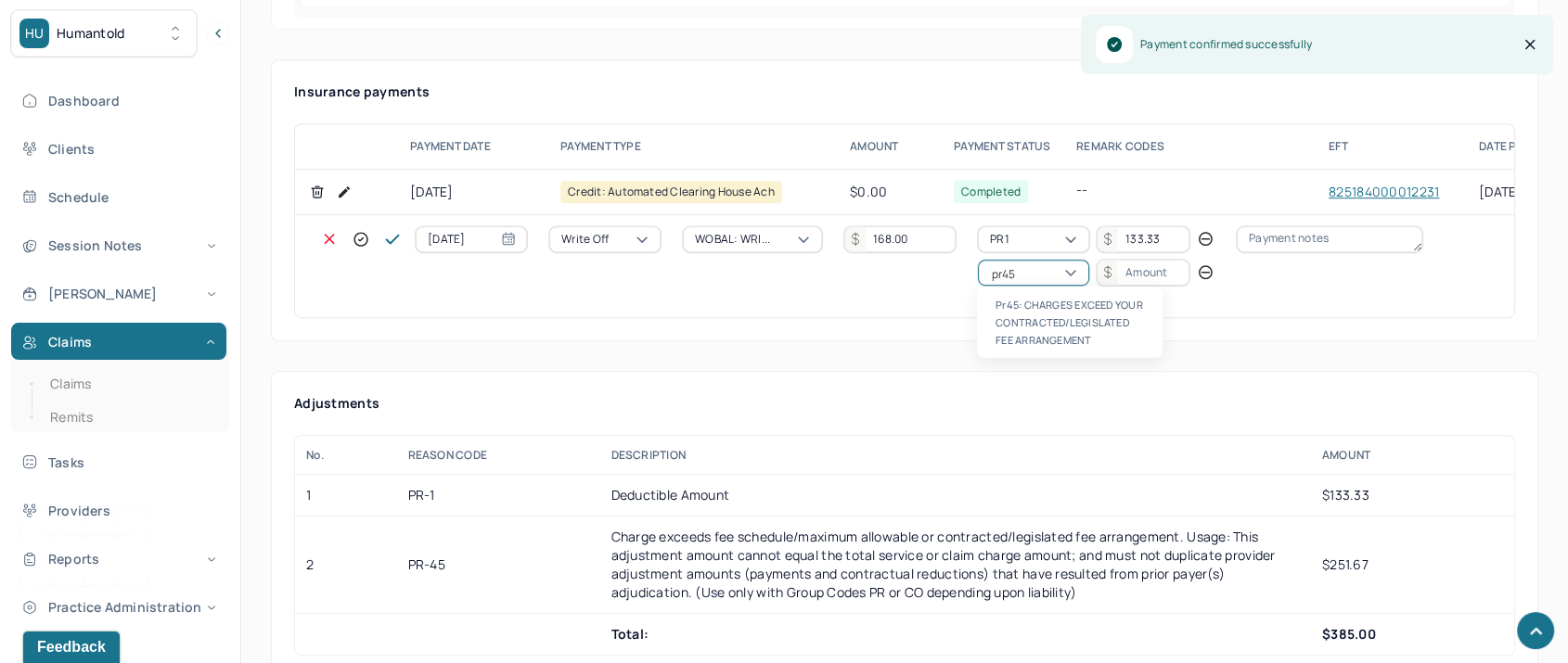 type 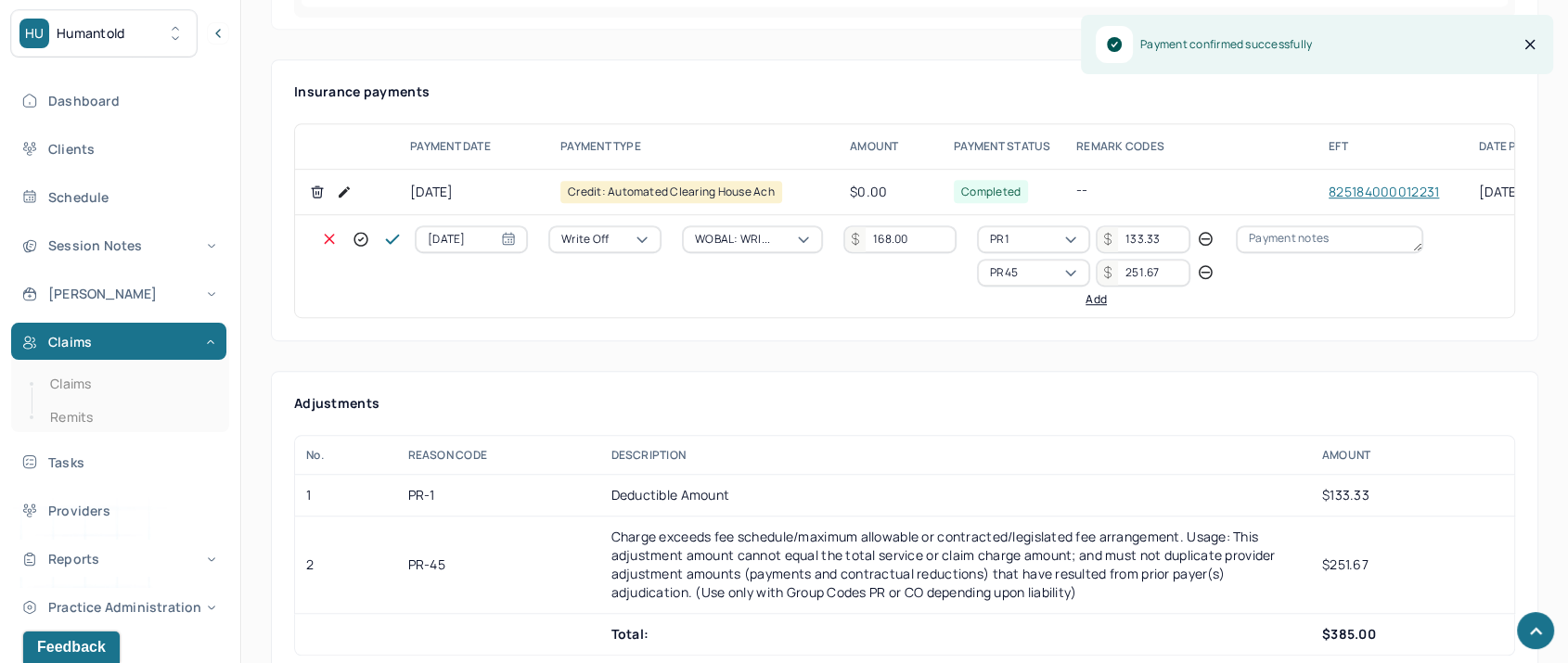 type on "251.67" 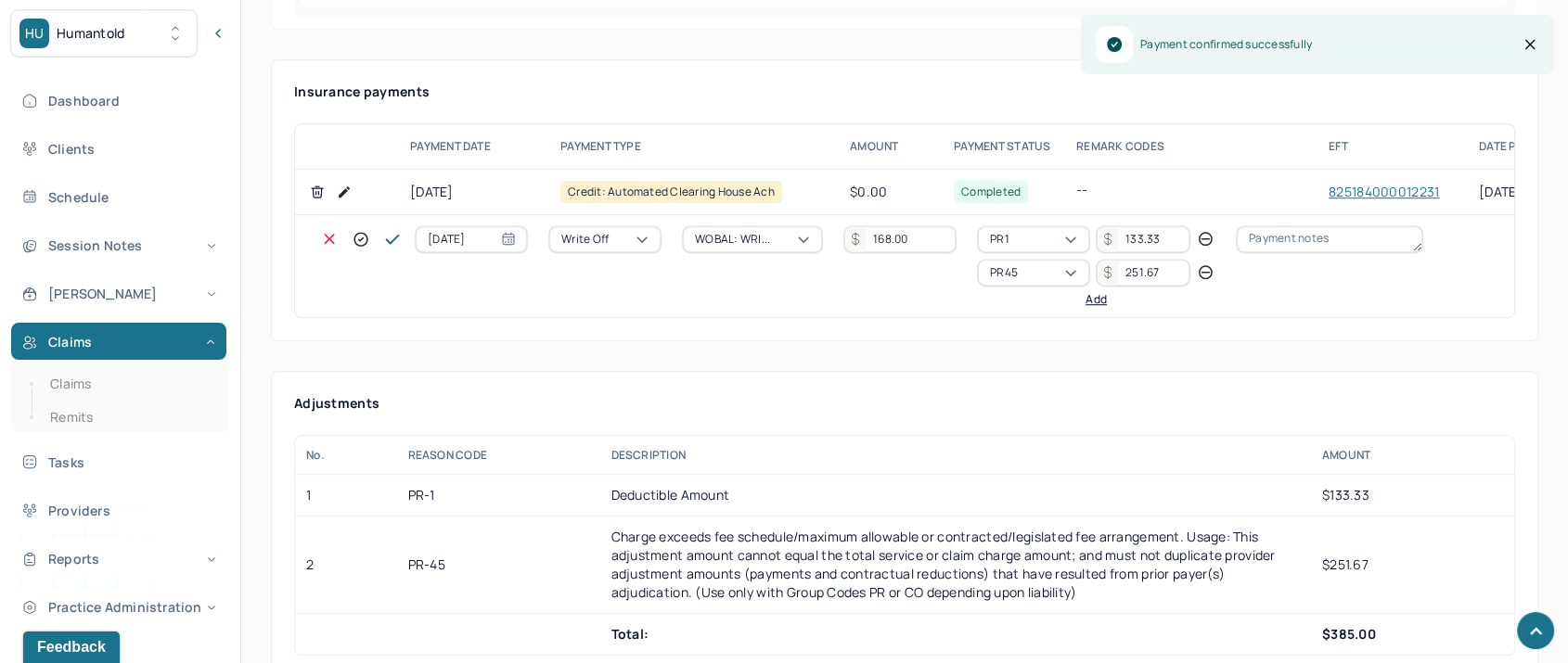 type 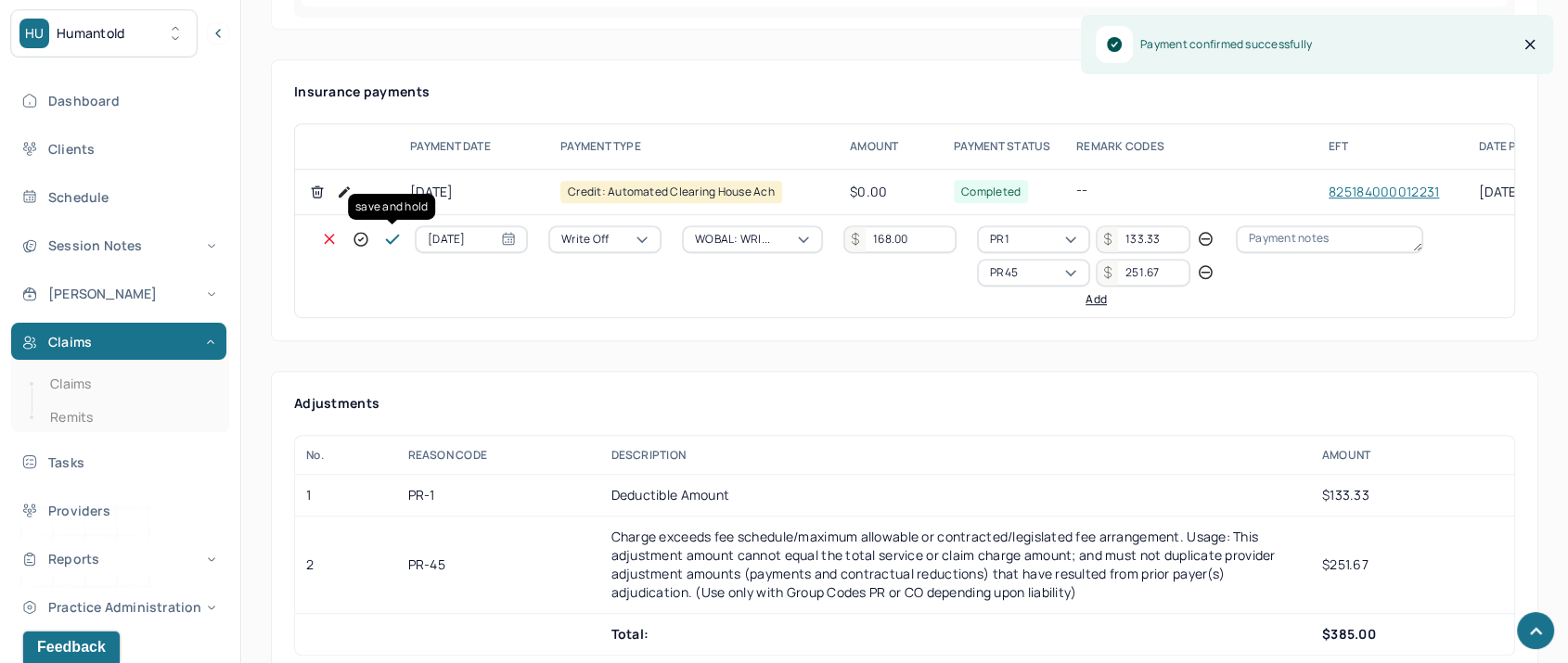 click at bounding box center (392, 239) 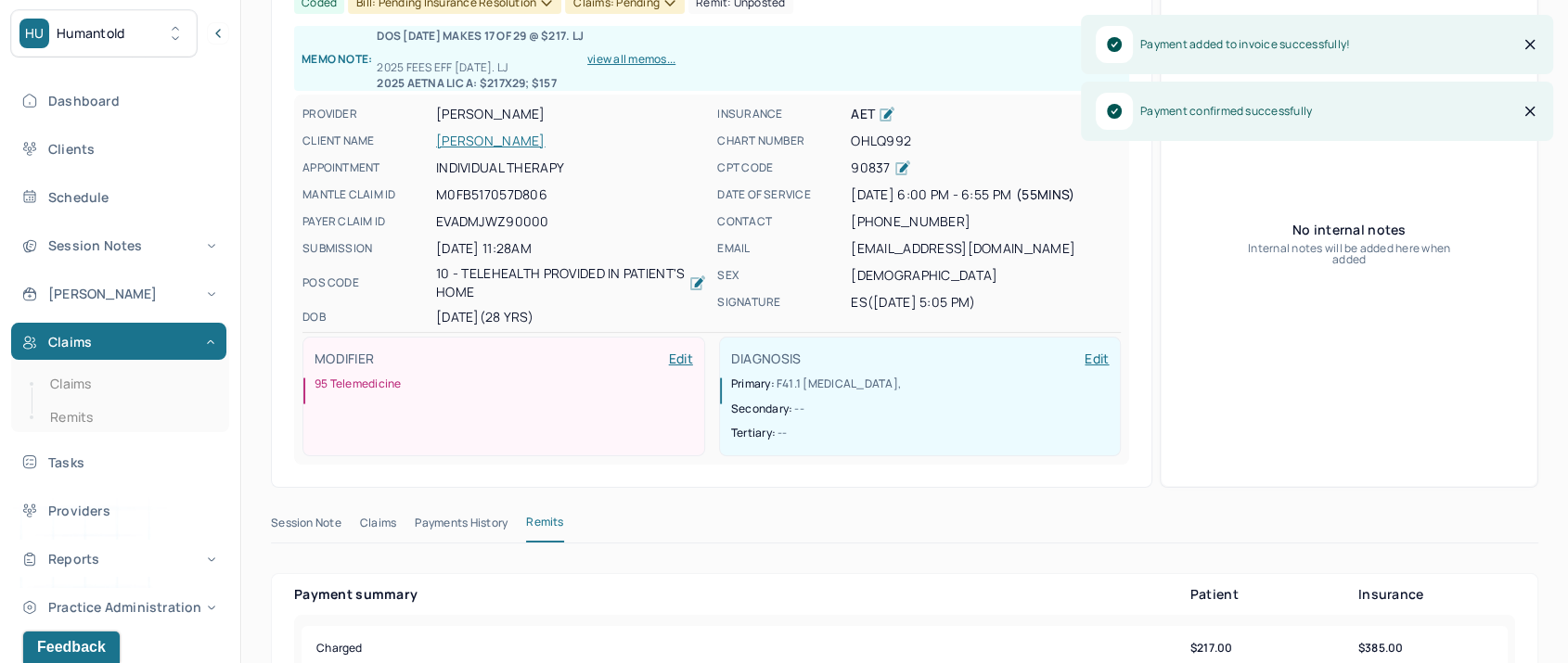 scroll, scrollTop: 0, scrollLeft: 0, axis: both 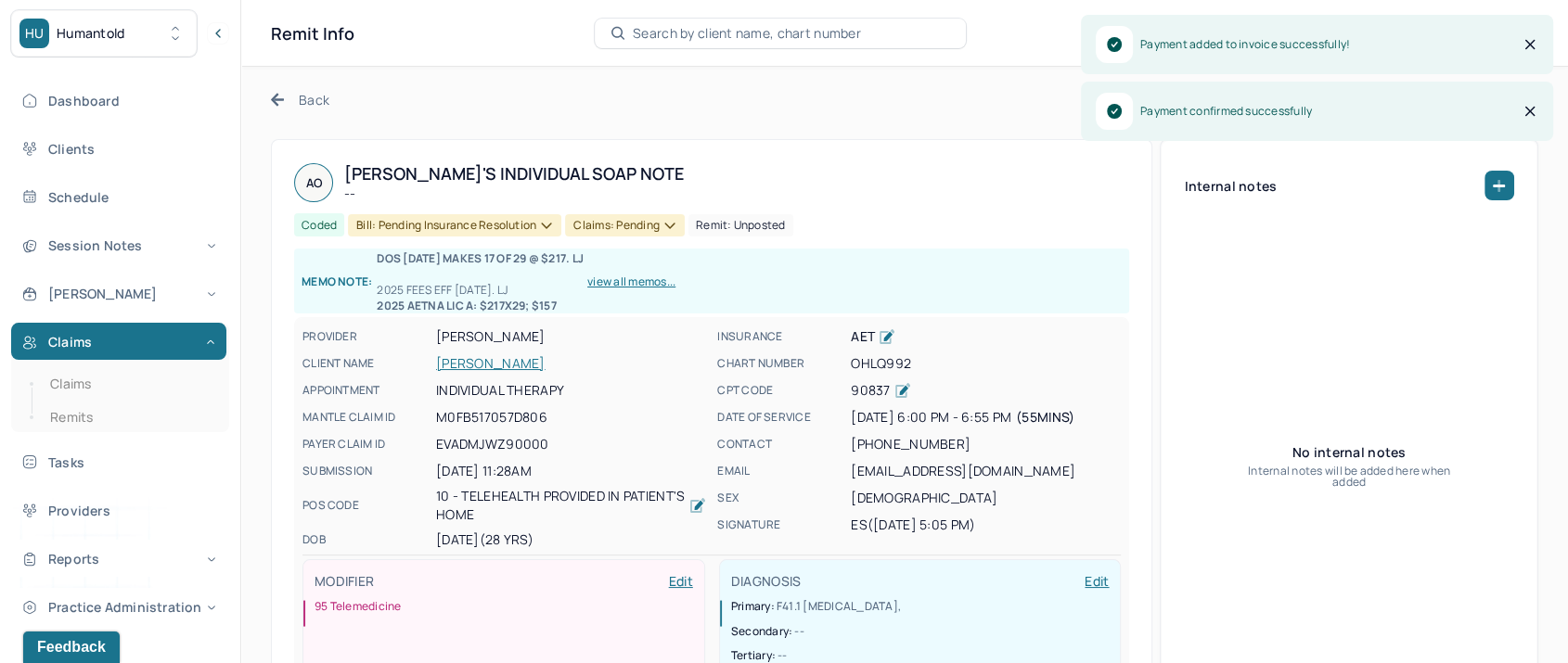 click on "Claims: pending" at bounding box center [624, 225] 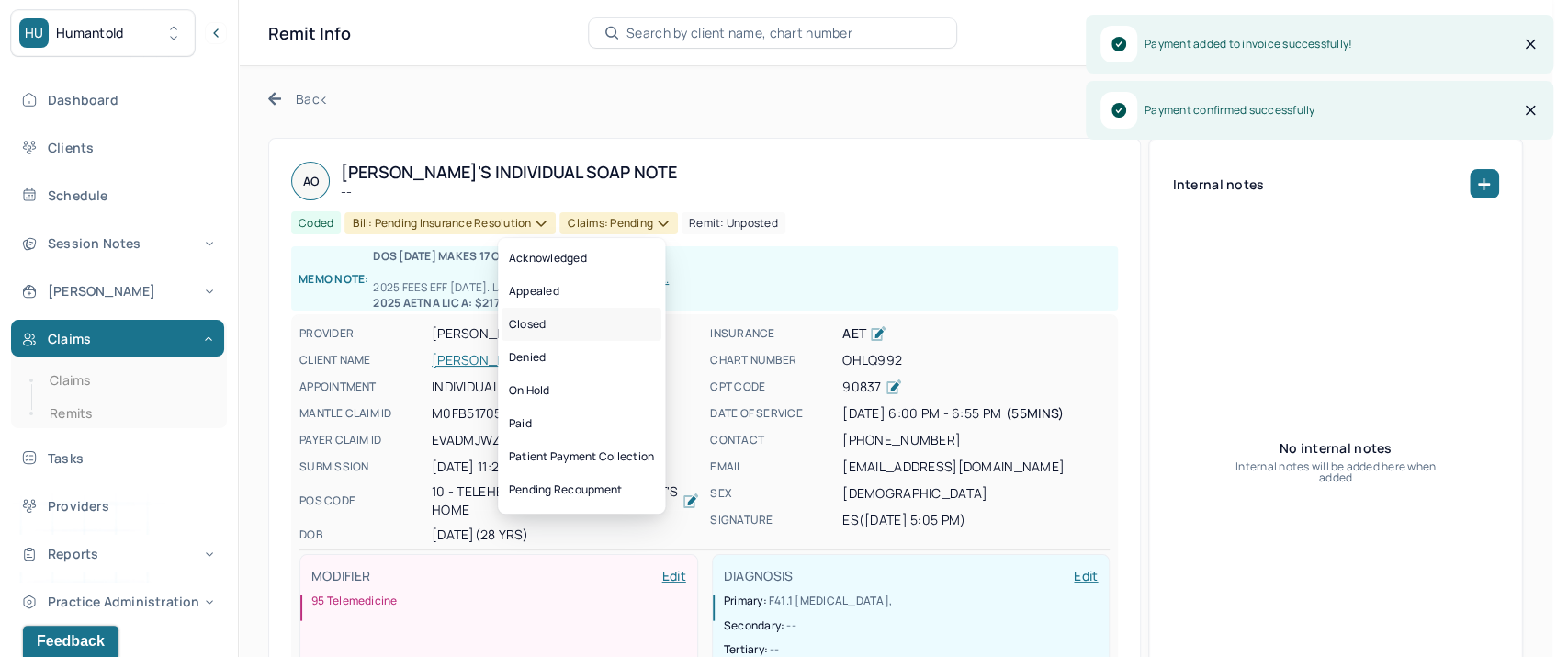 drag, startPoint x: 558, startPoint y: 338, endPoint x: 548, endPoint y: 313, distance: 26.92582 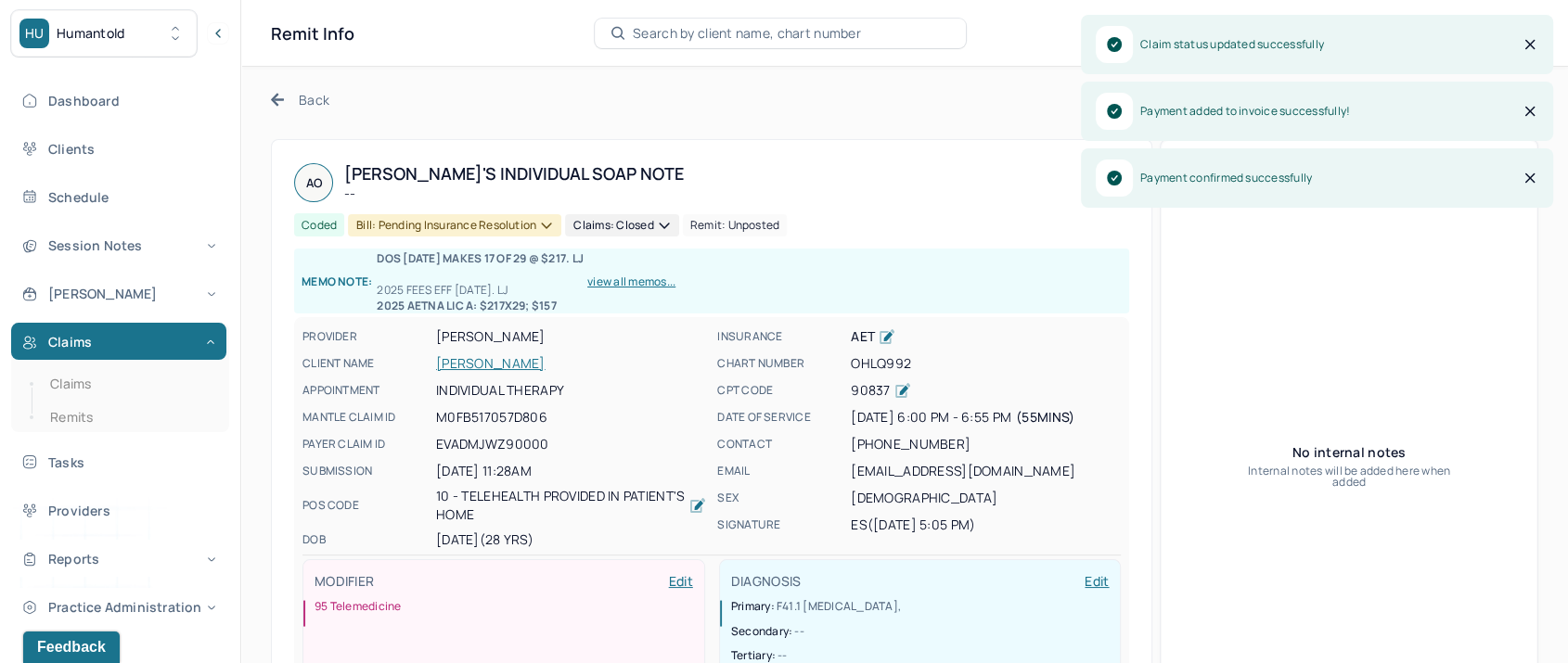 click at bounding box center (712, 238) 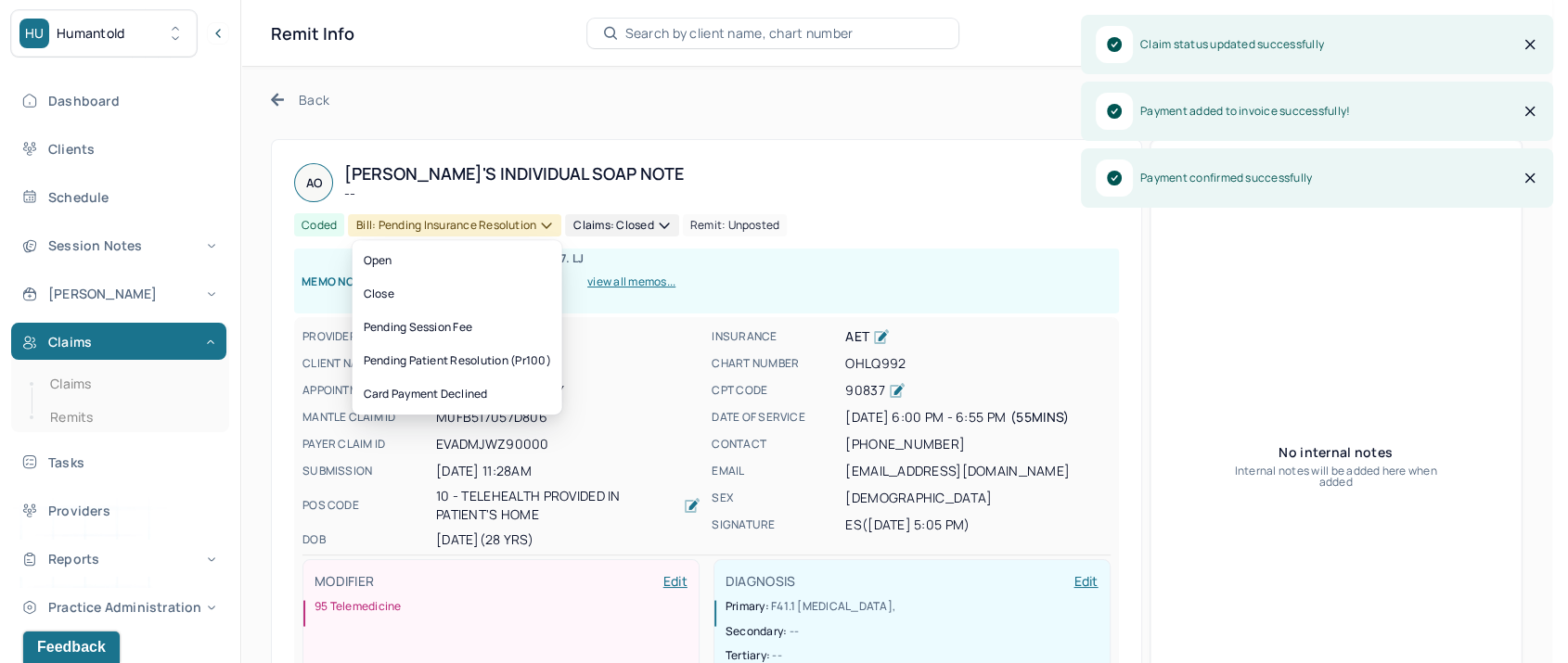 click on "Bill: Pending Insurance Resolution" at bounding box center [455, 225] 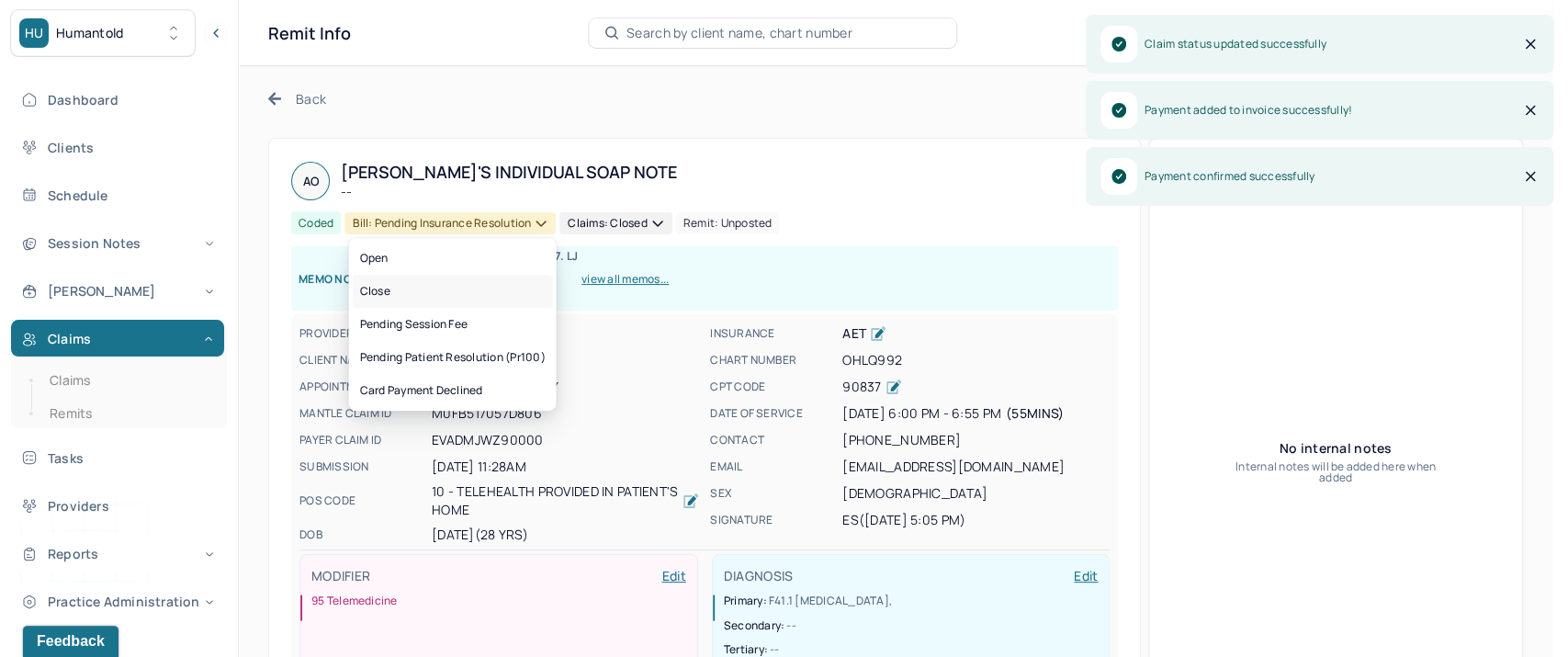 click on "Close" at bounding box center [453, 291] 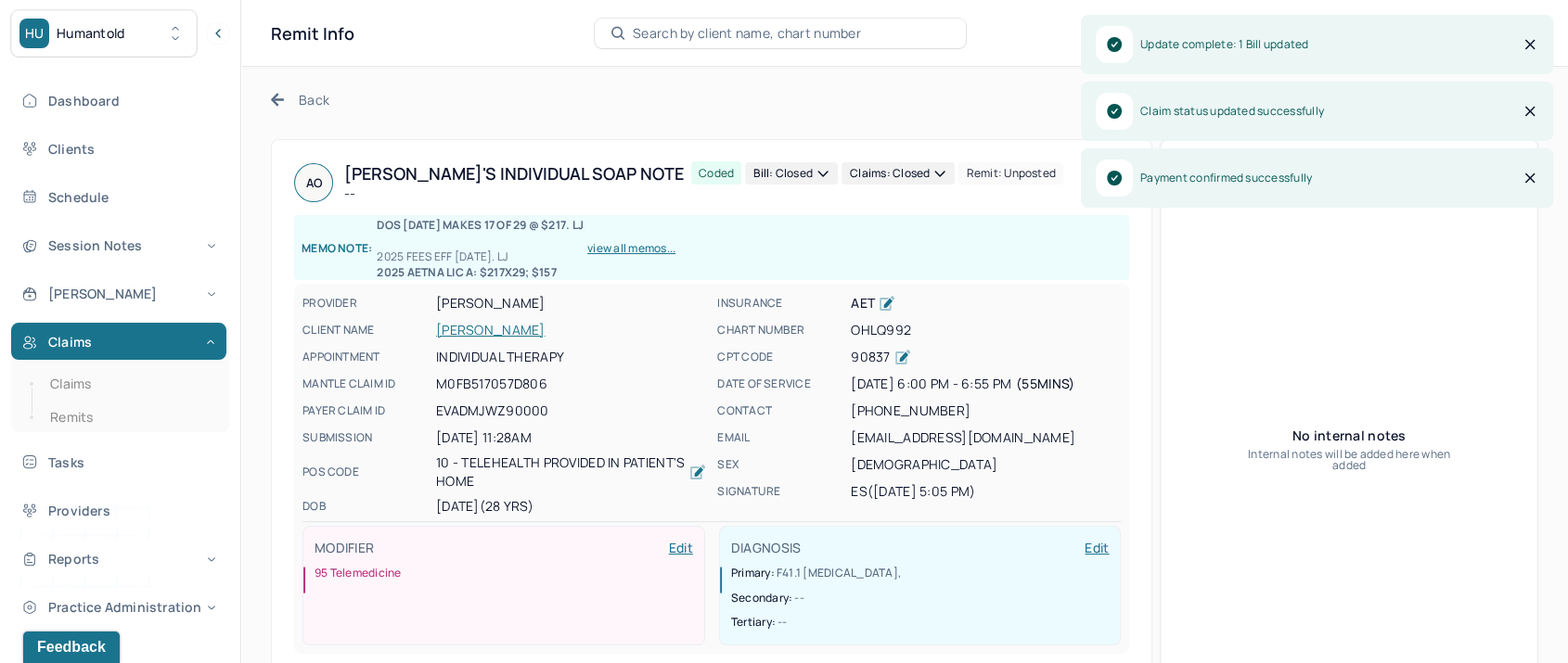 click on "Update complete: 1 Bill updated" at bounding box center (1317, 45) 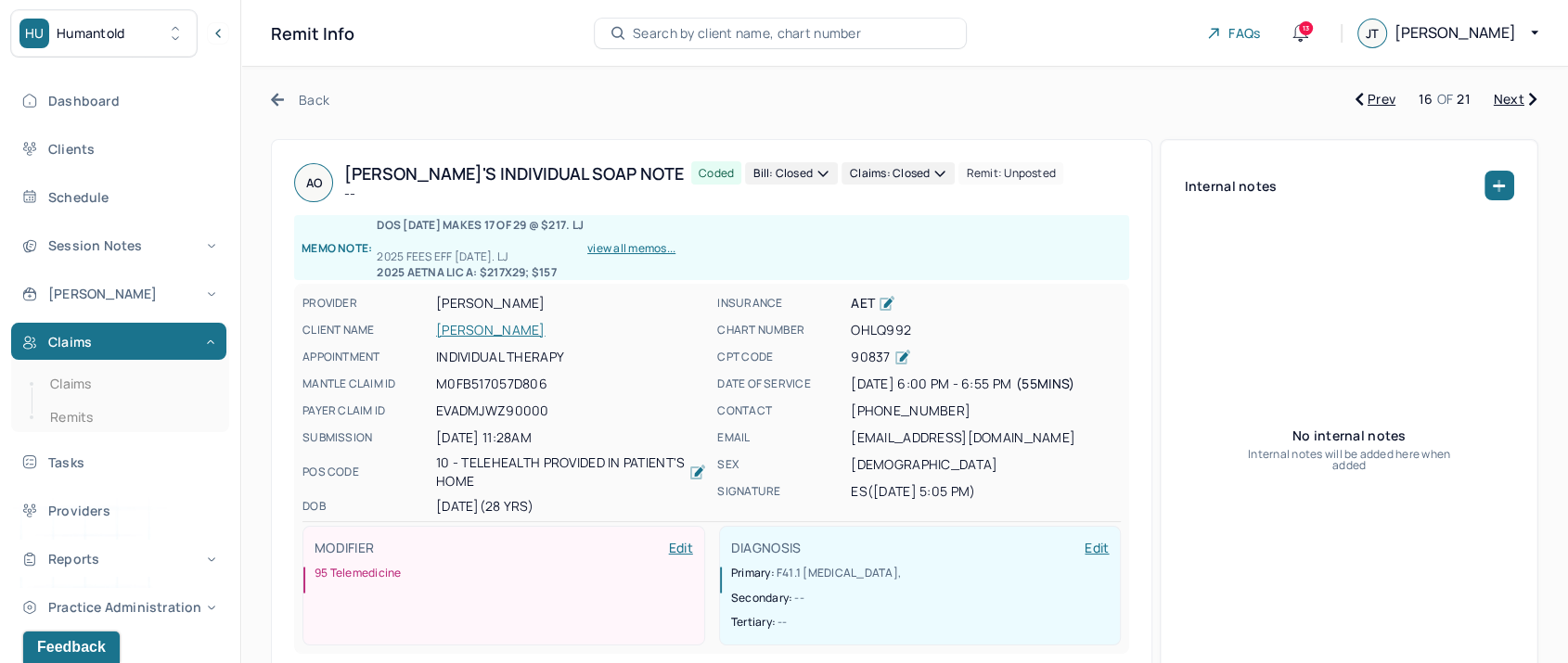 click on "Next" at bounding box center (1515, 99) 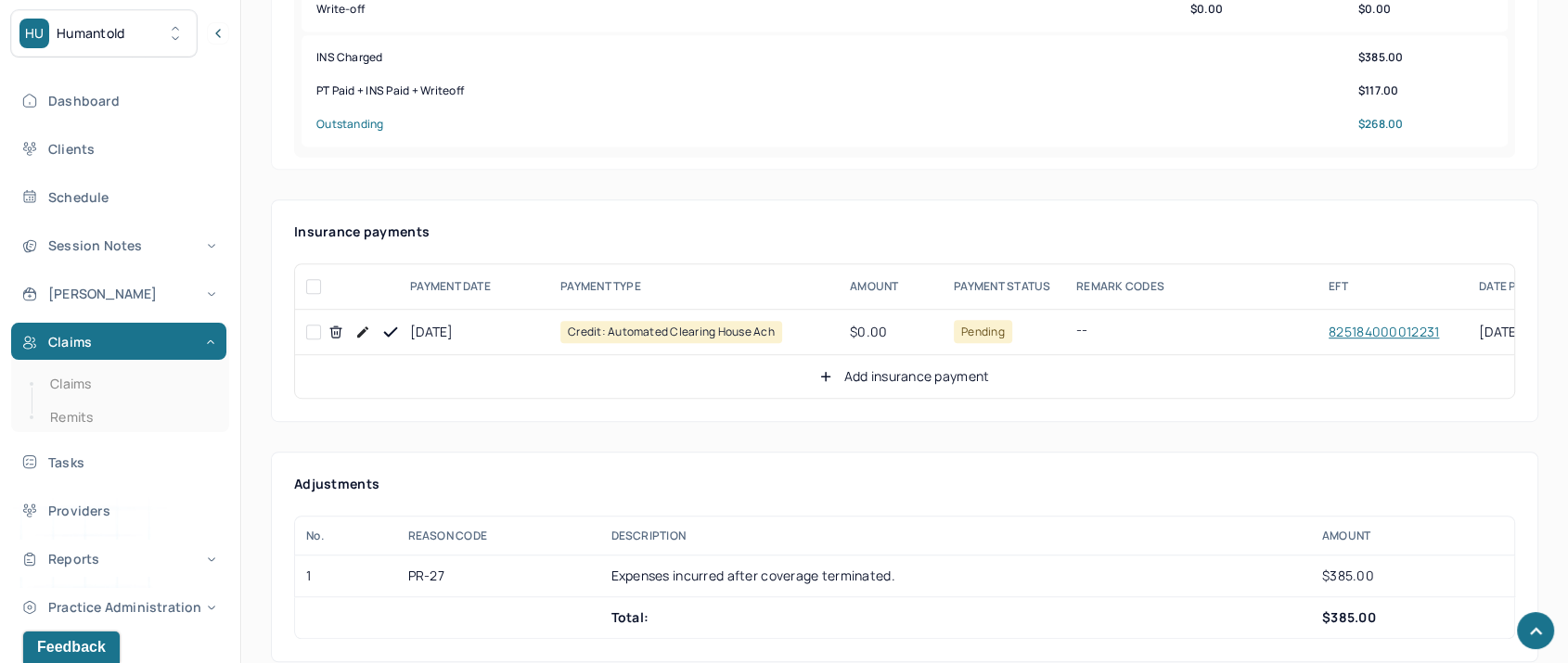 scroll, scrollTop: 1030, scrollLeft: 0, axis: vertical 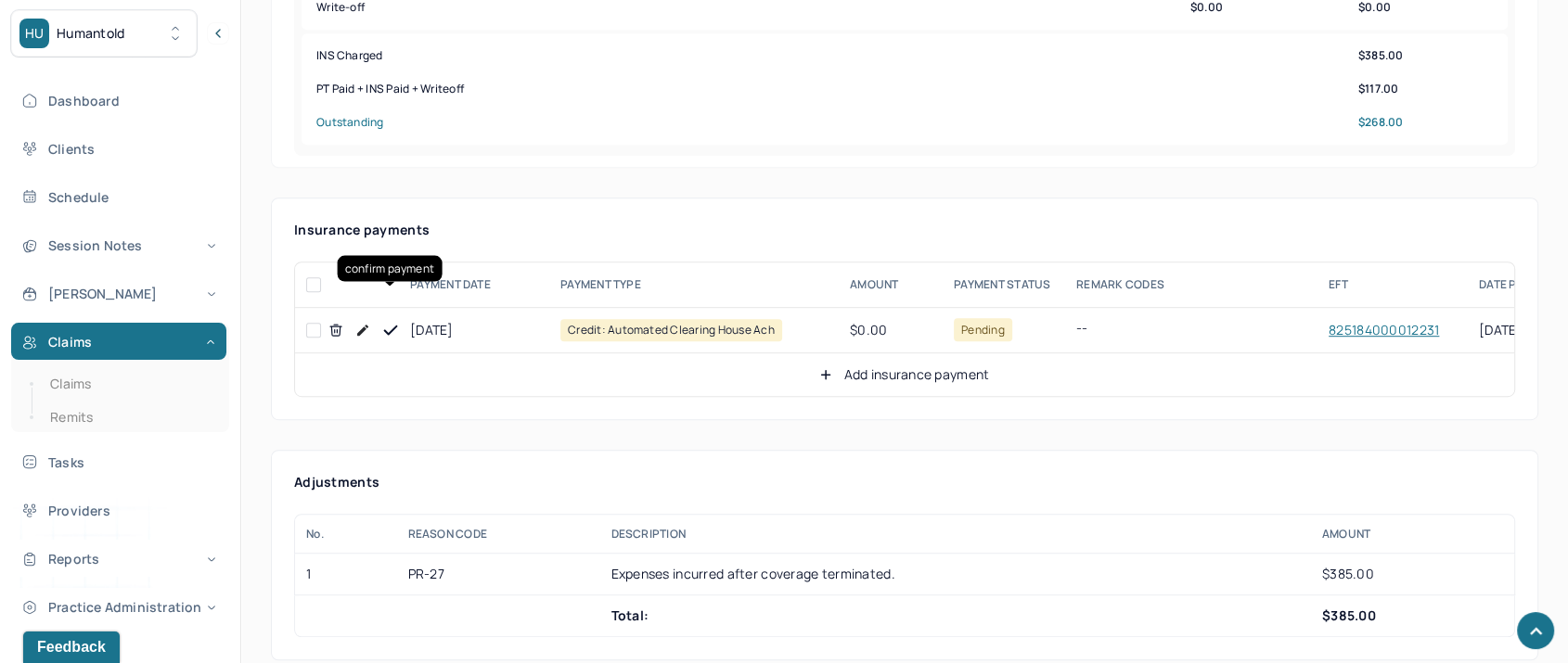 click 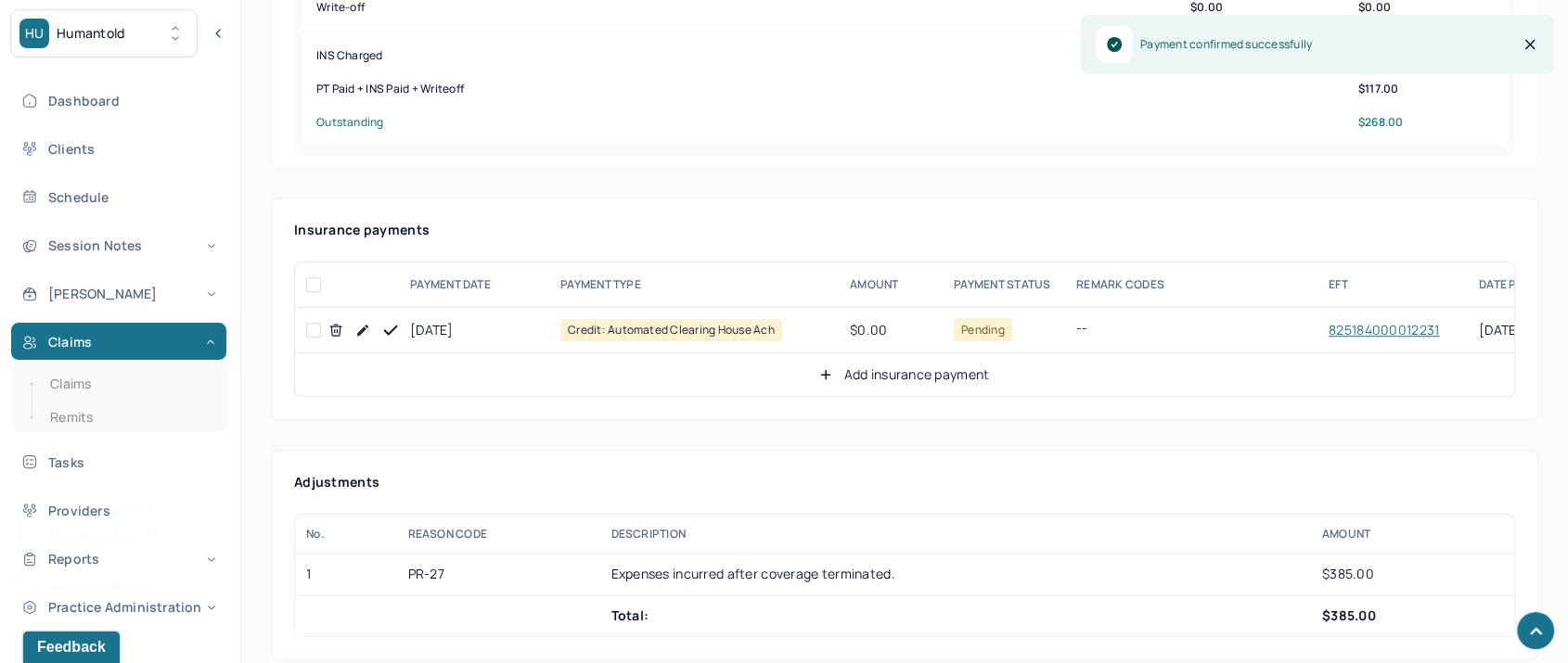 click on "Add insurance payment" at bounding box center [904, 375] 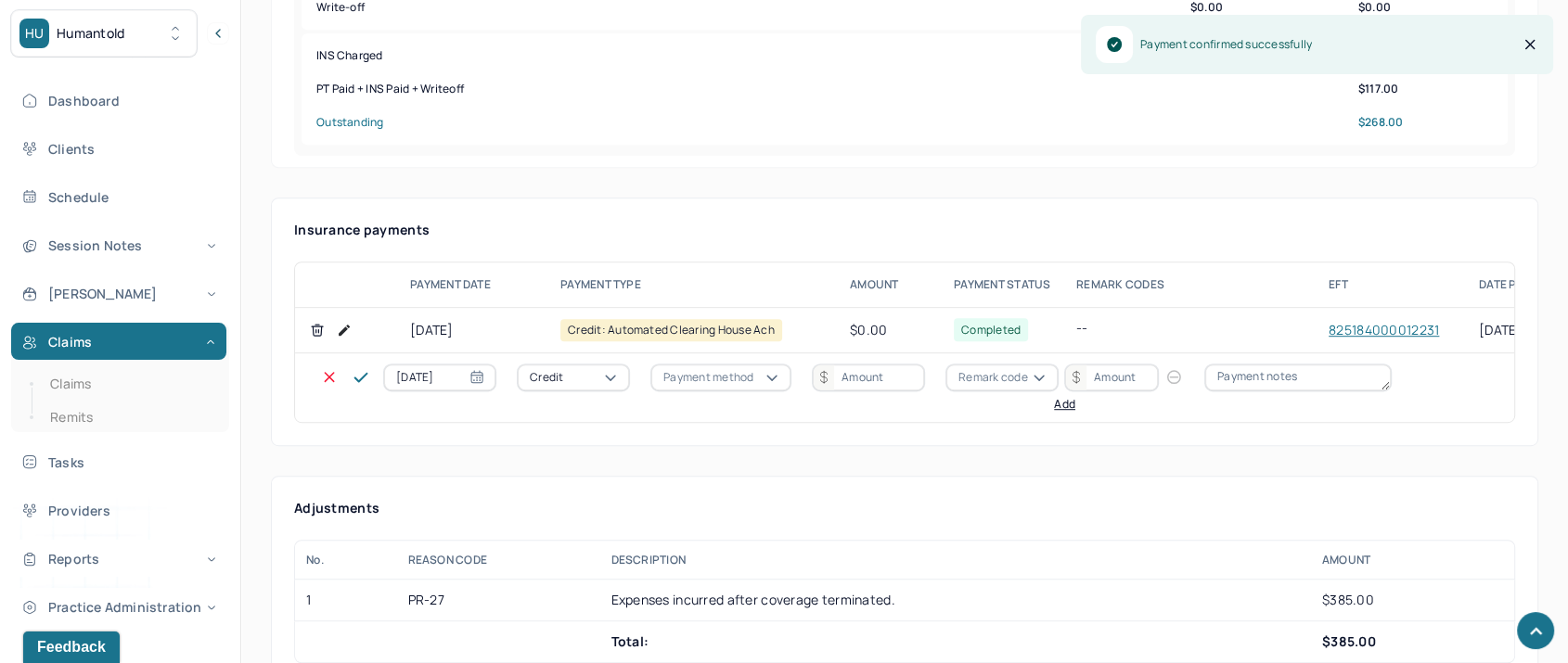 click on "Credit" at bounding box center (573, 377) 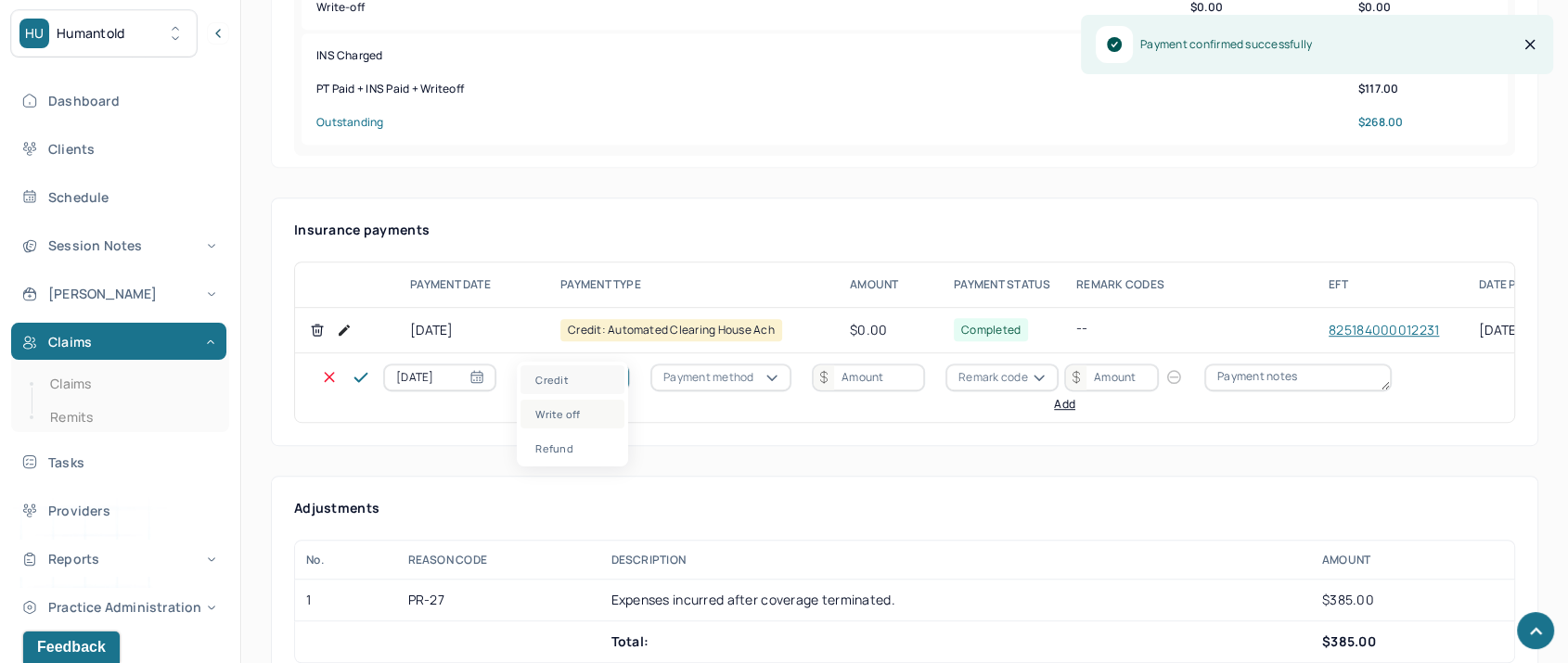 click on "Write off" at bounding box center (572, 414) 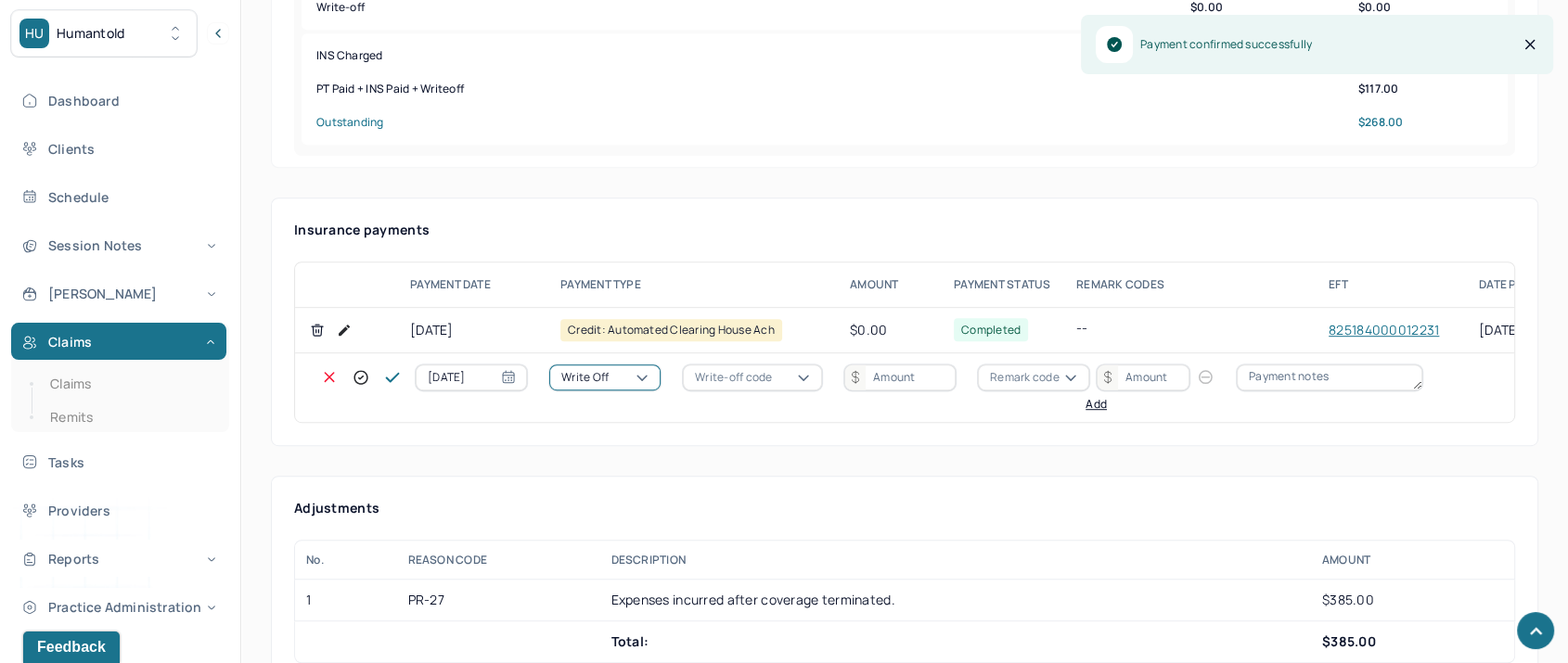 click on "Write-off code" at bounding box center [733, 377] 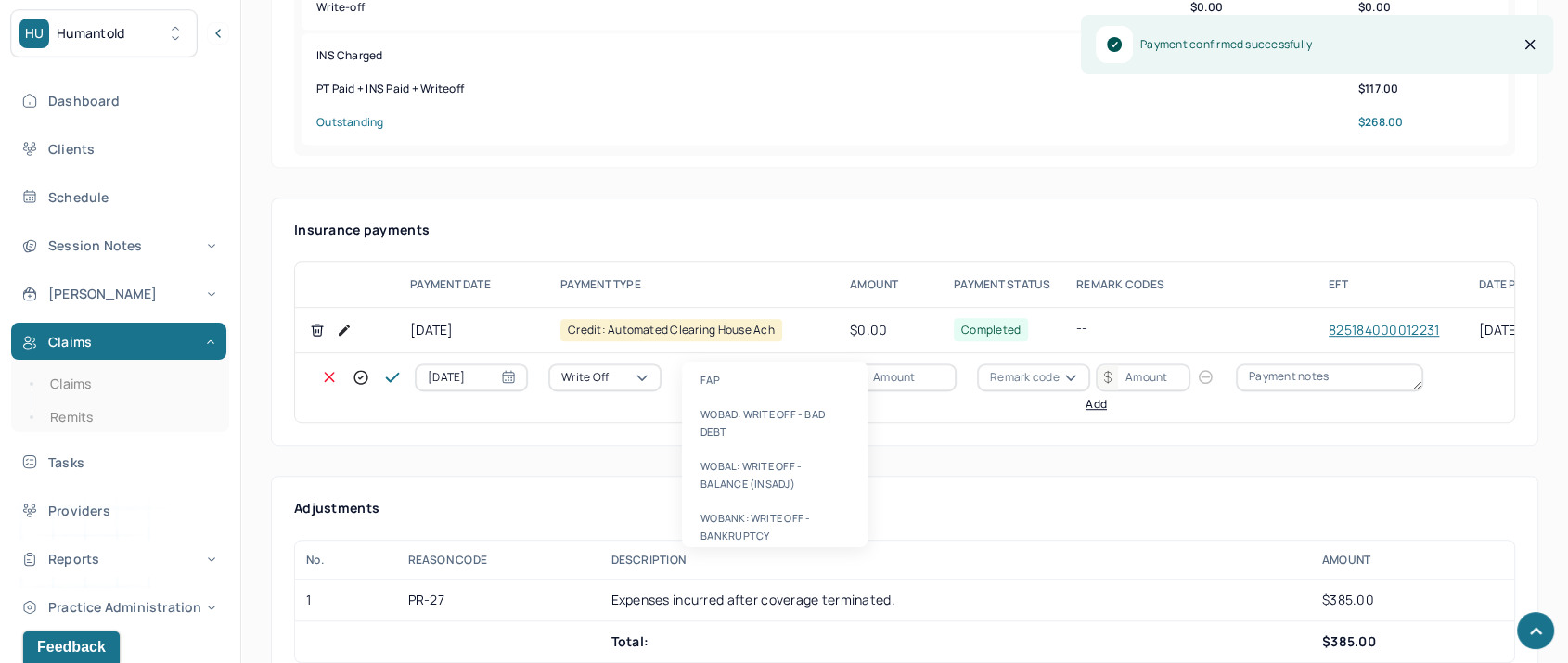 click on "WOBAL: WRITE OFF - BALANCE (INSADJ)" at bounding box center [775, 475] 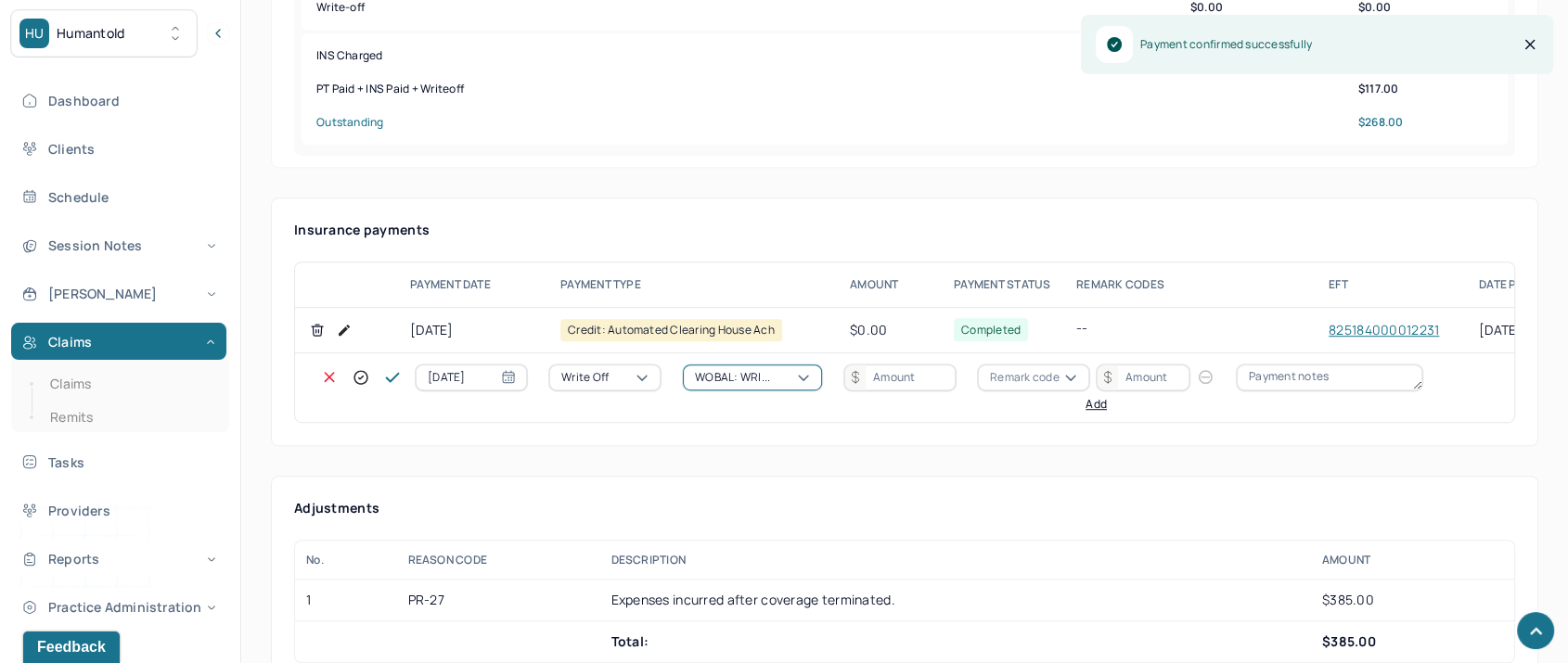 click at bounding box center (900, 377) 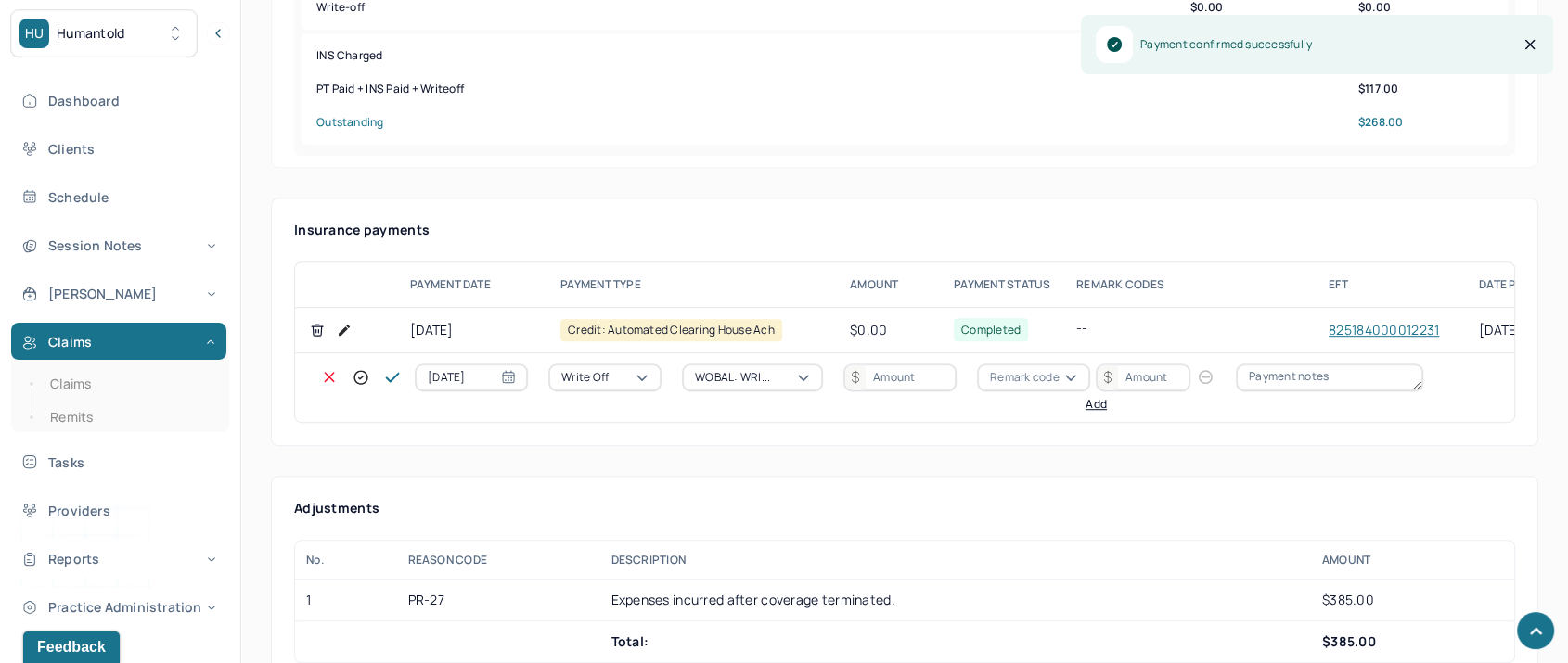 type on "3" 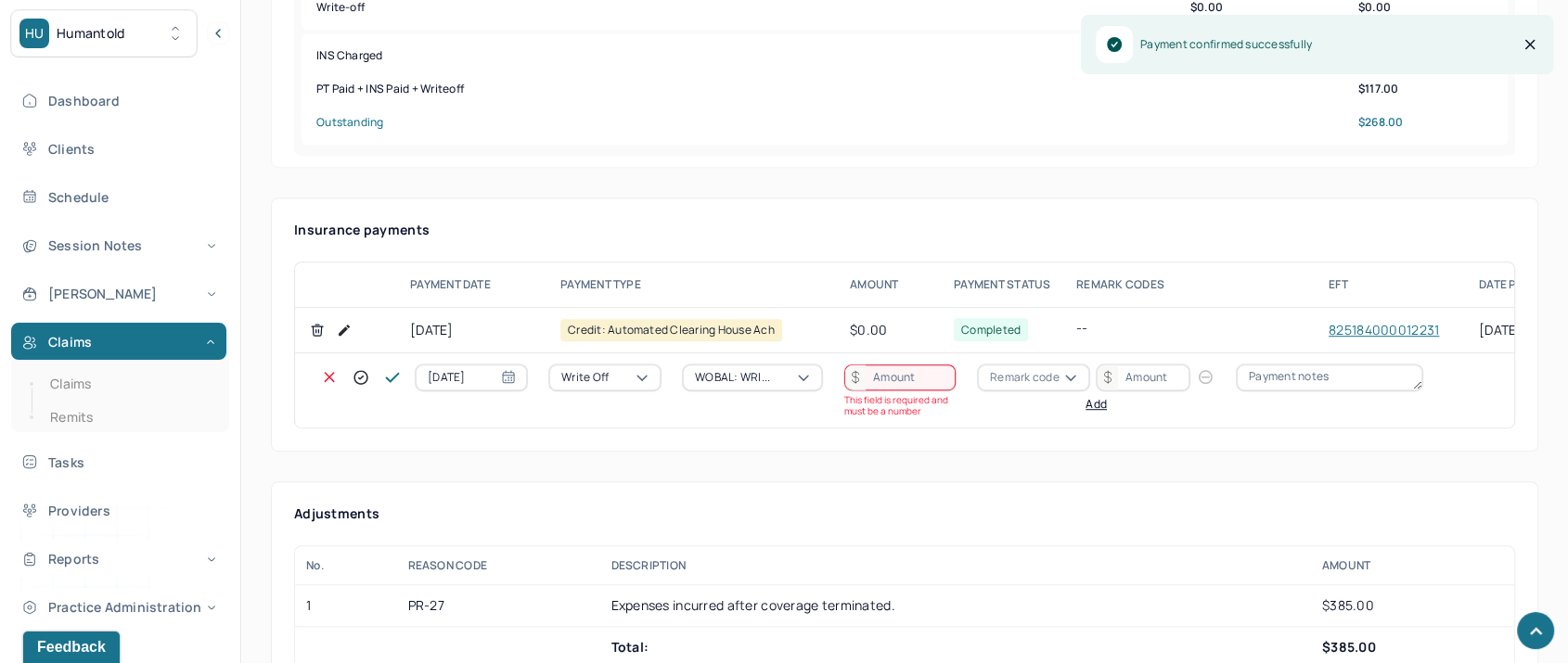 type on "3" 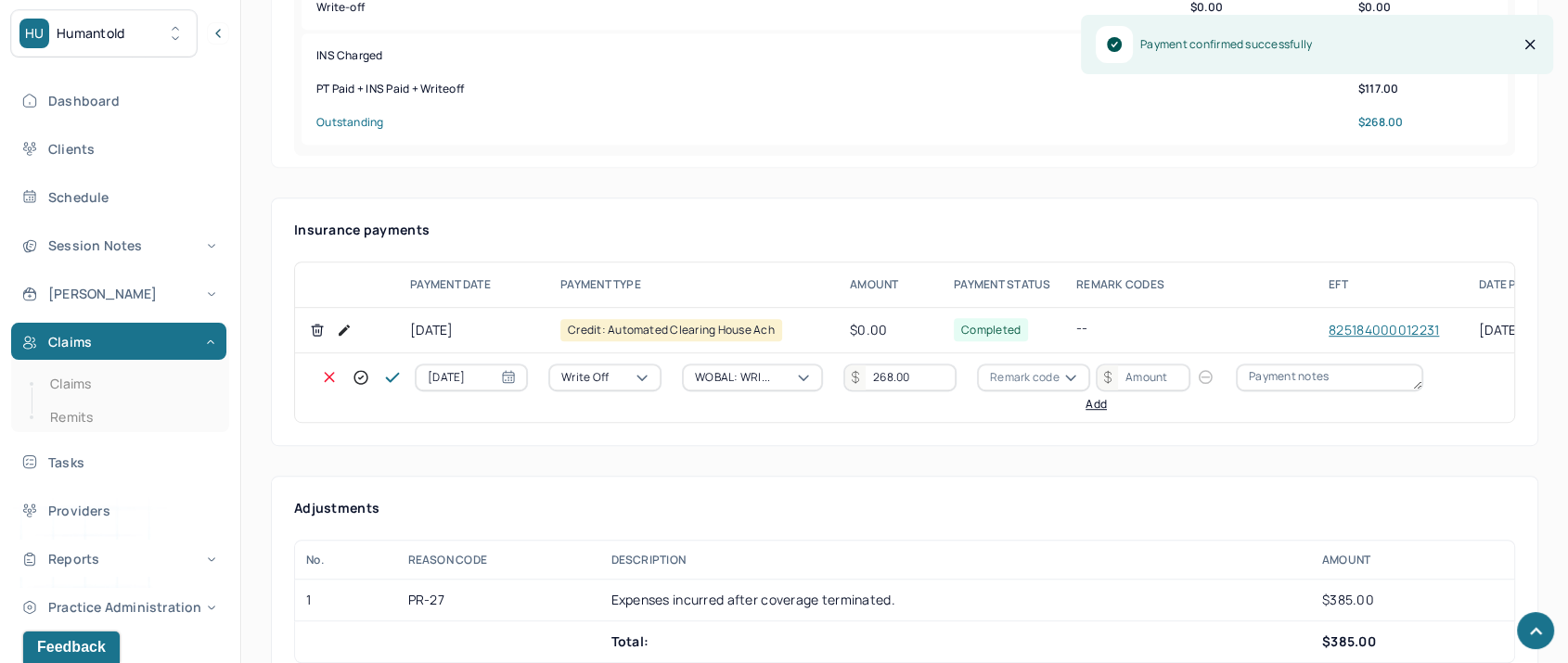 type on "268.00" 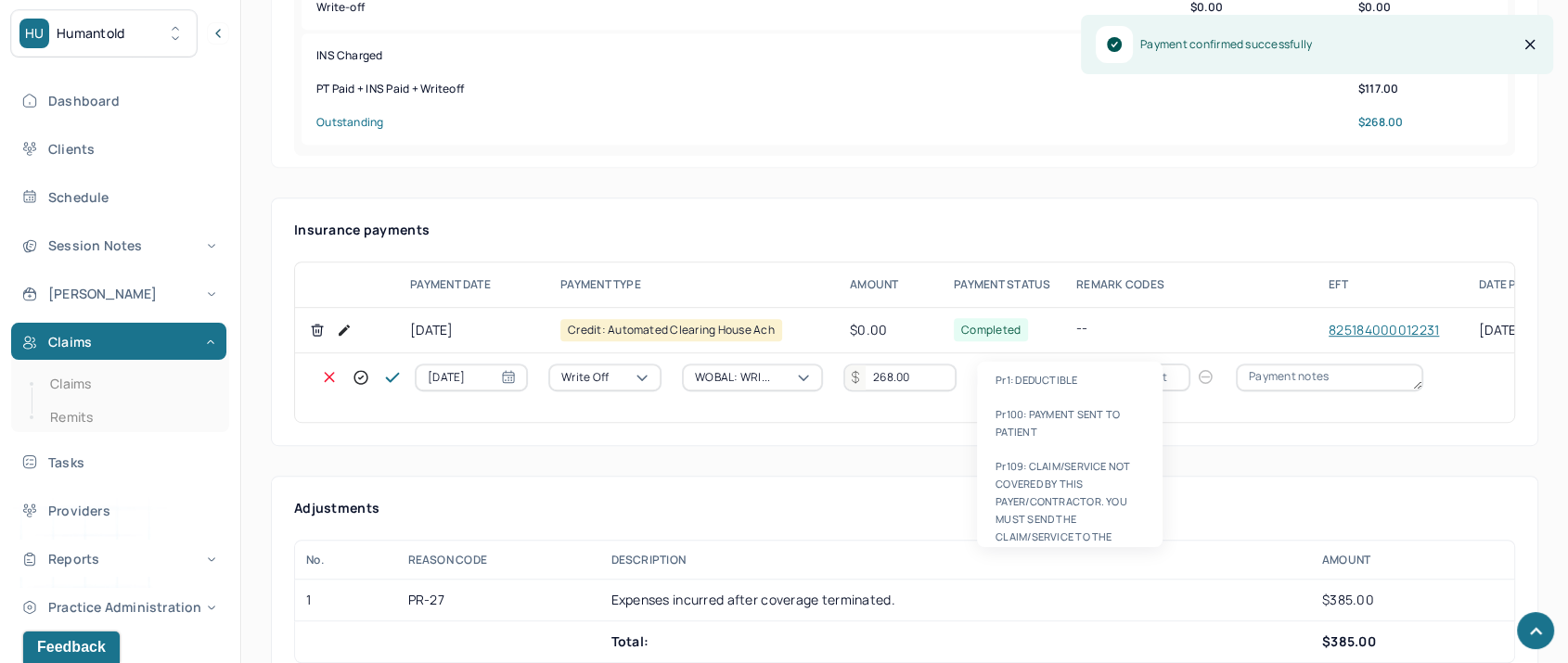 type on "p" 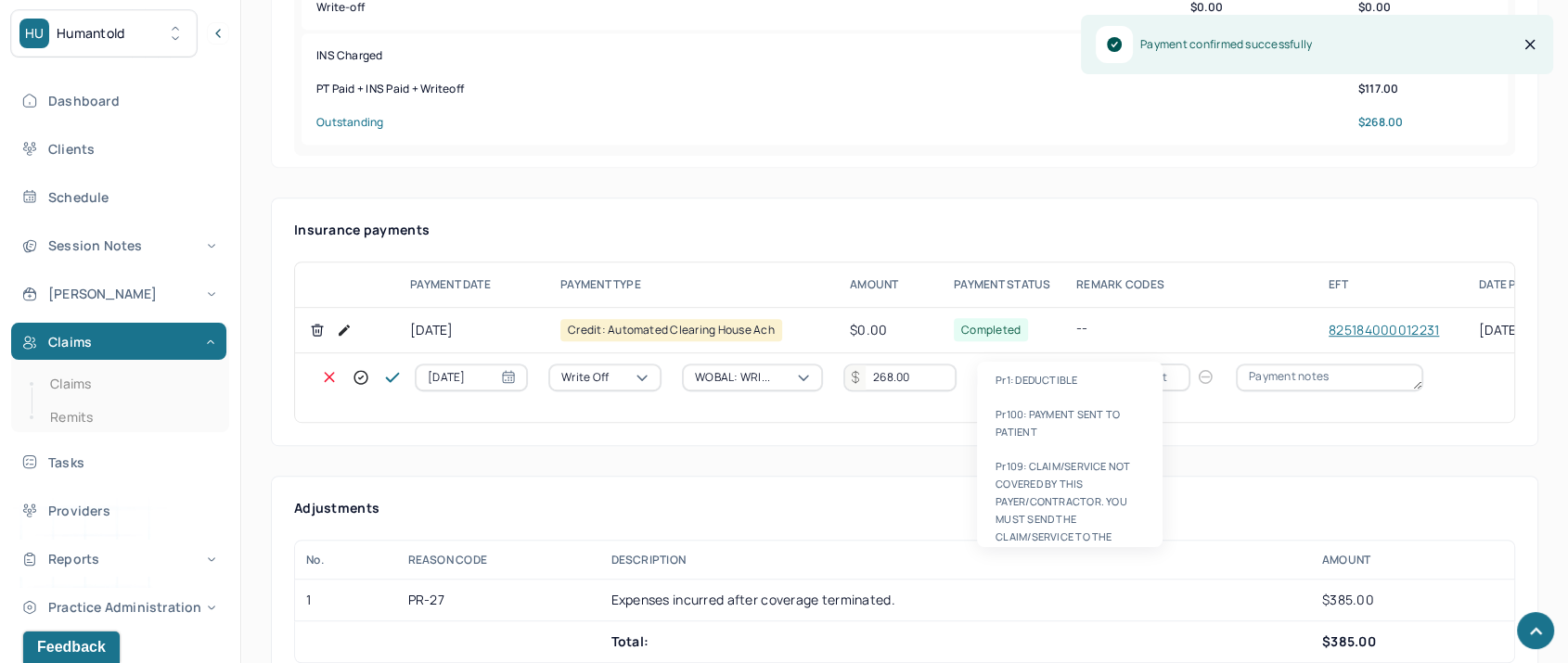 type 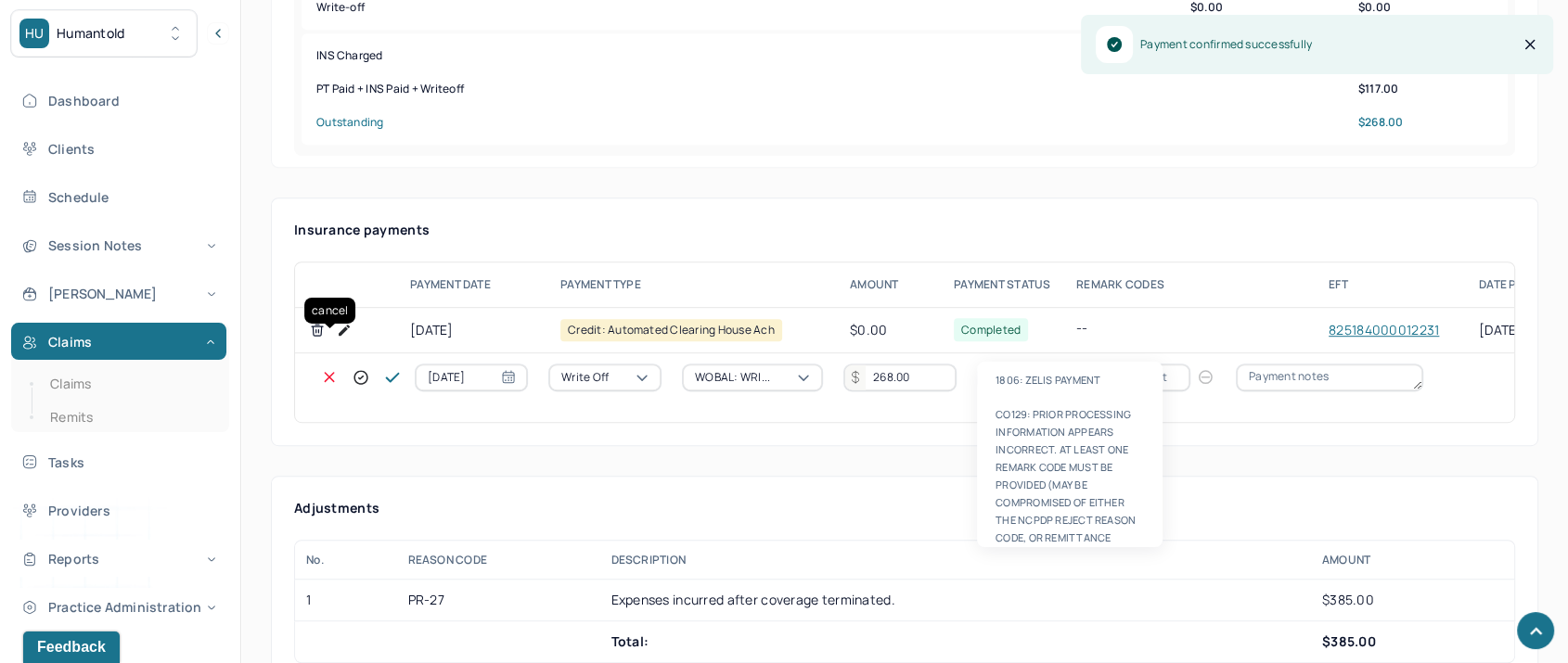 click 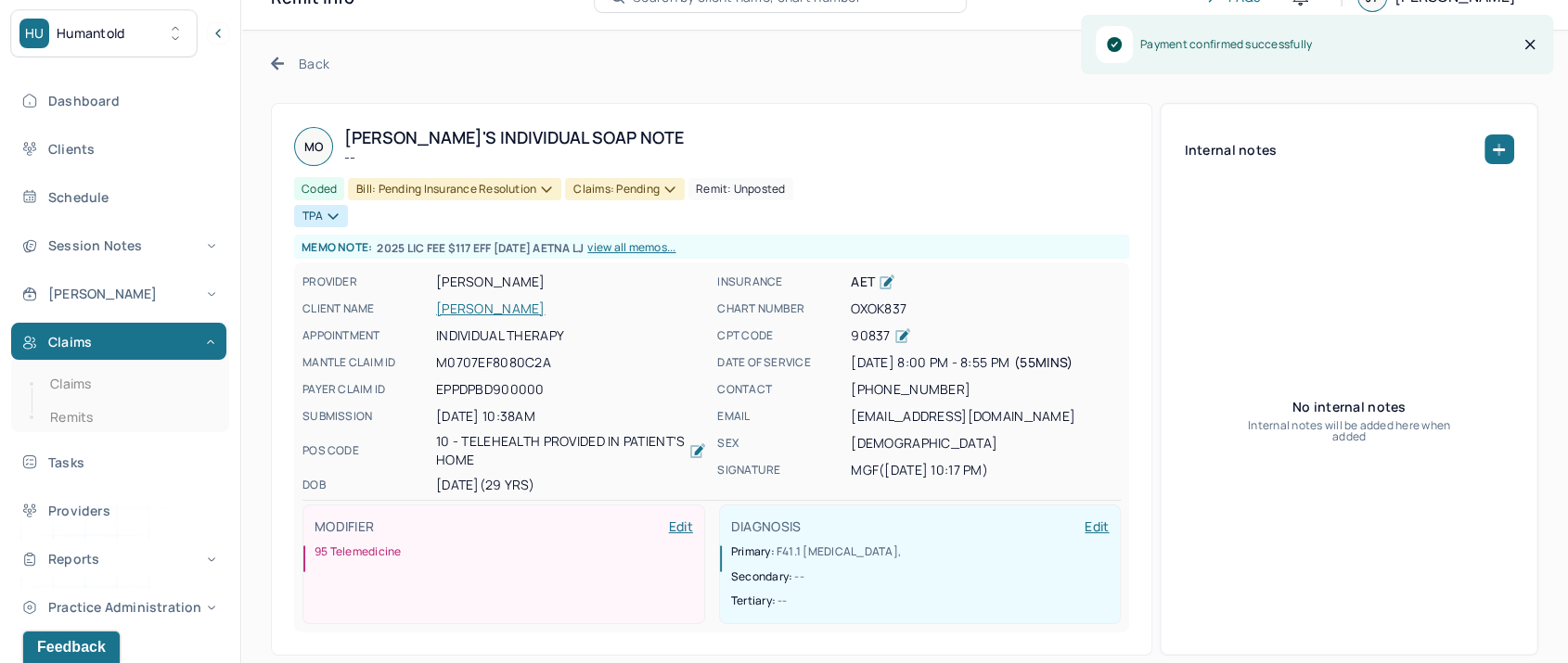 scroll, scrollTop: 0, scrollLeft: 0, axis: both 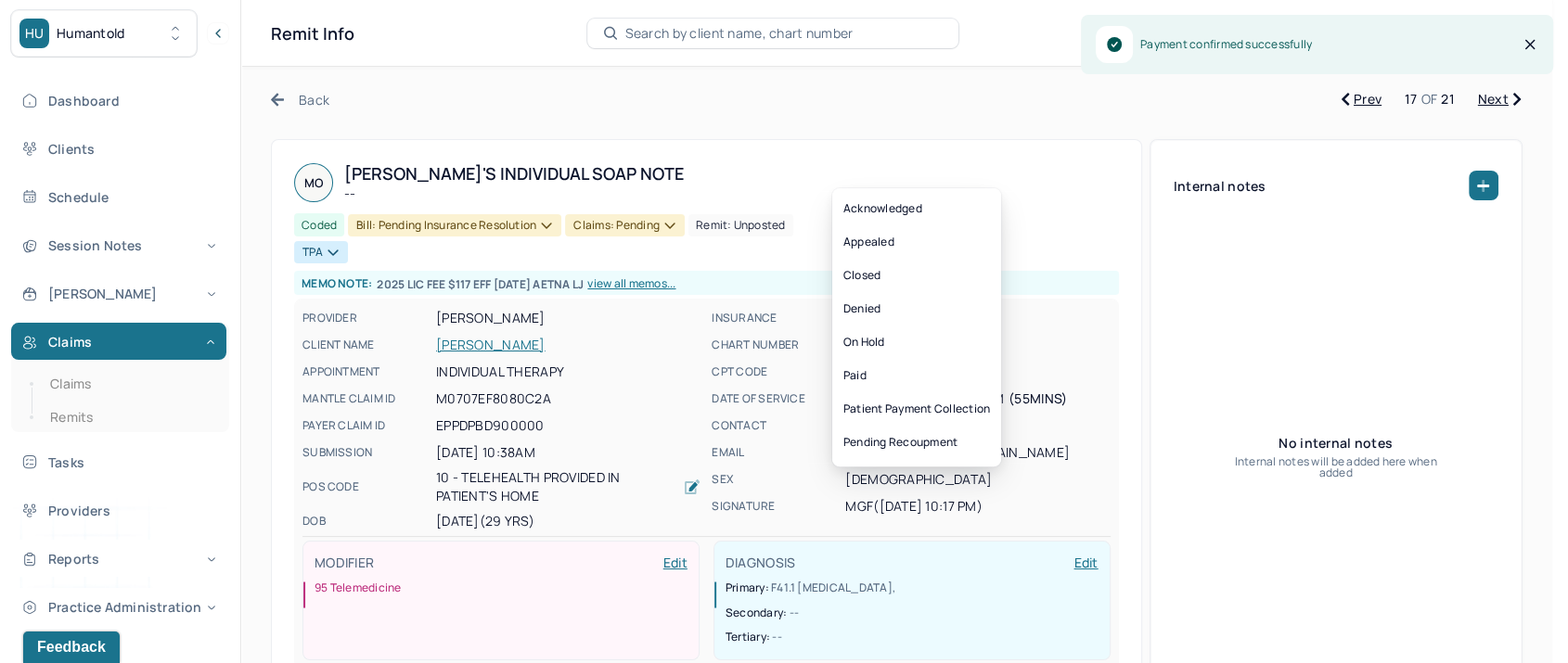 click on "Claims: pending" at bounding box center [624, 225] 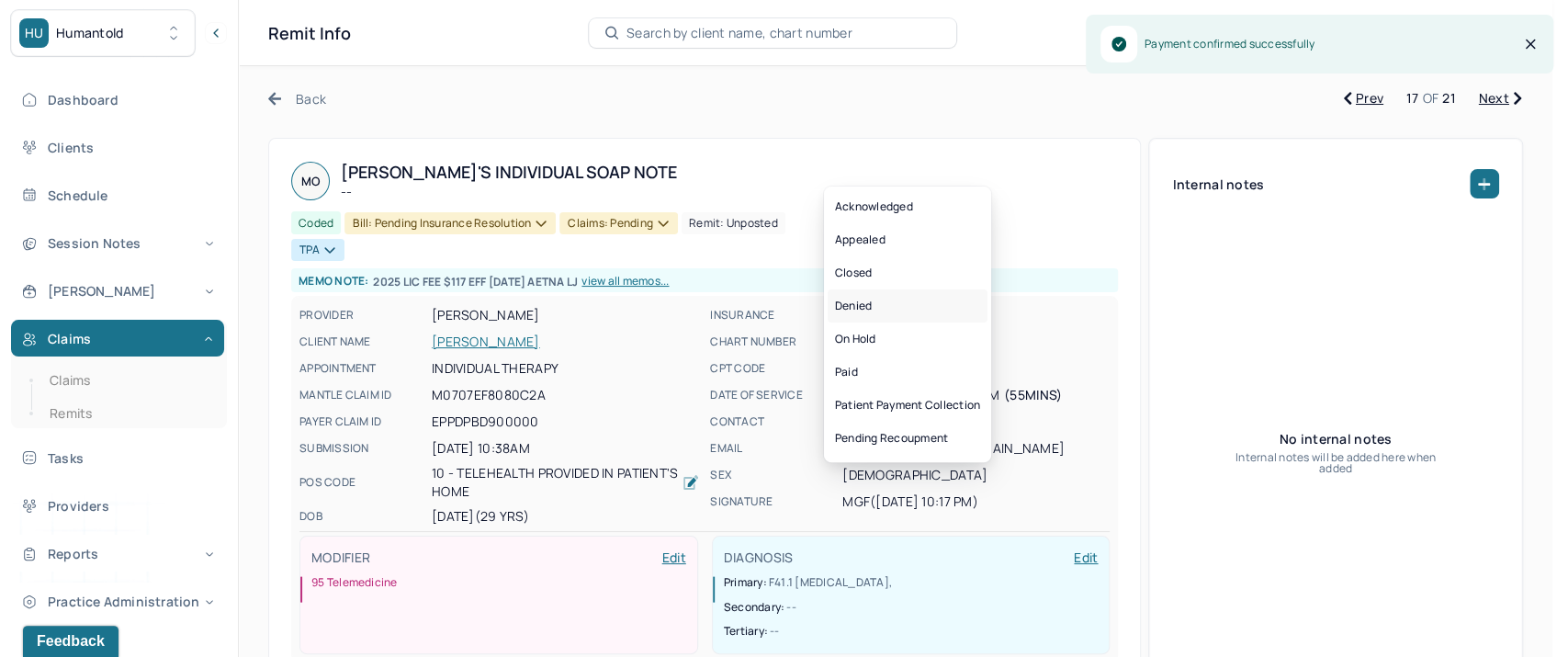 click on "Denied" at bounding box center (908, 306) 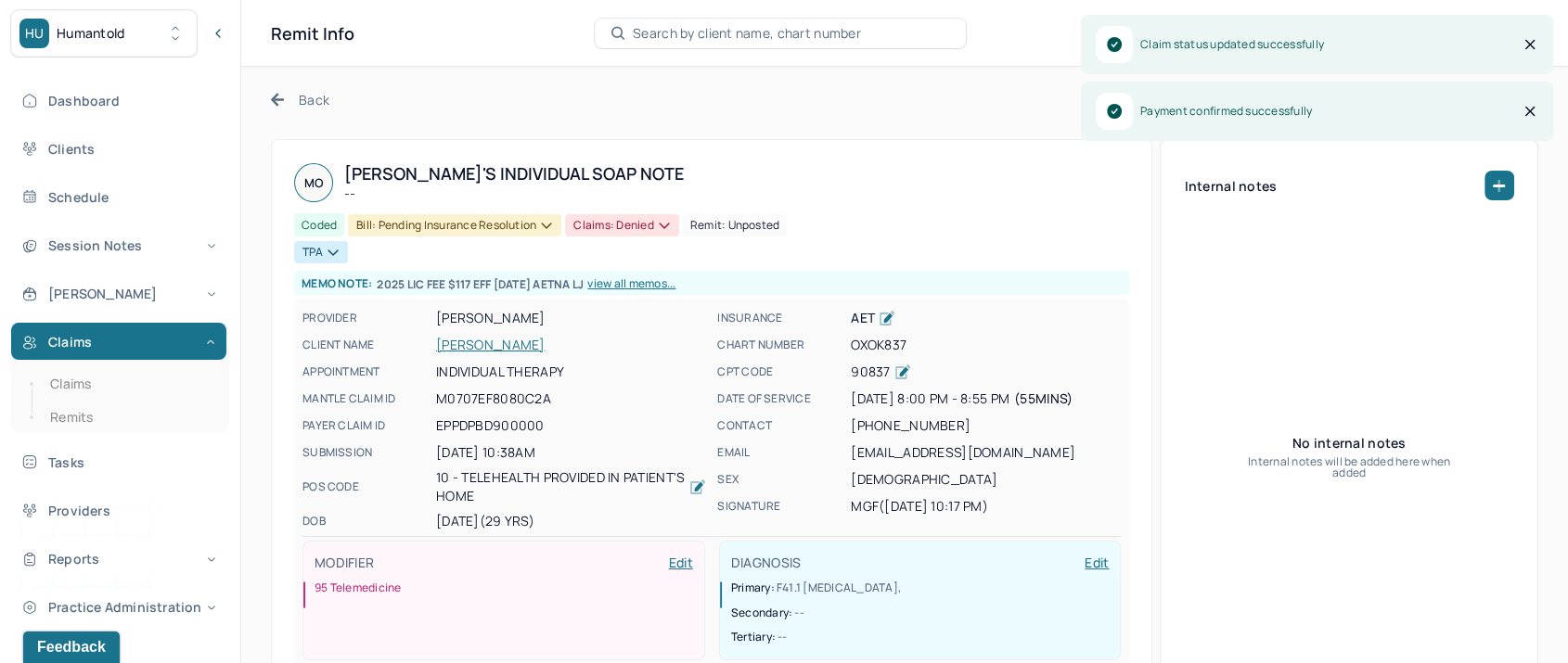 click 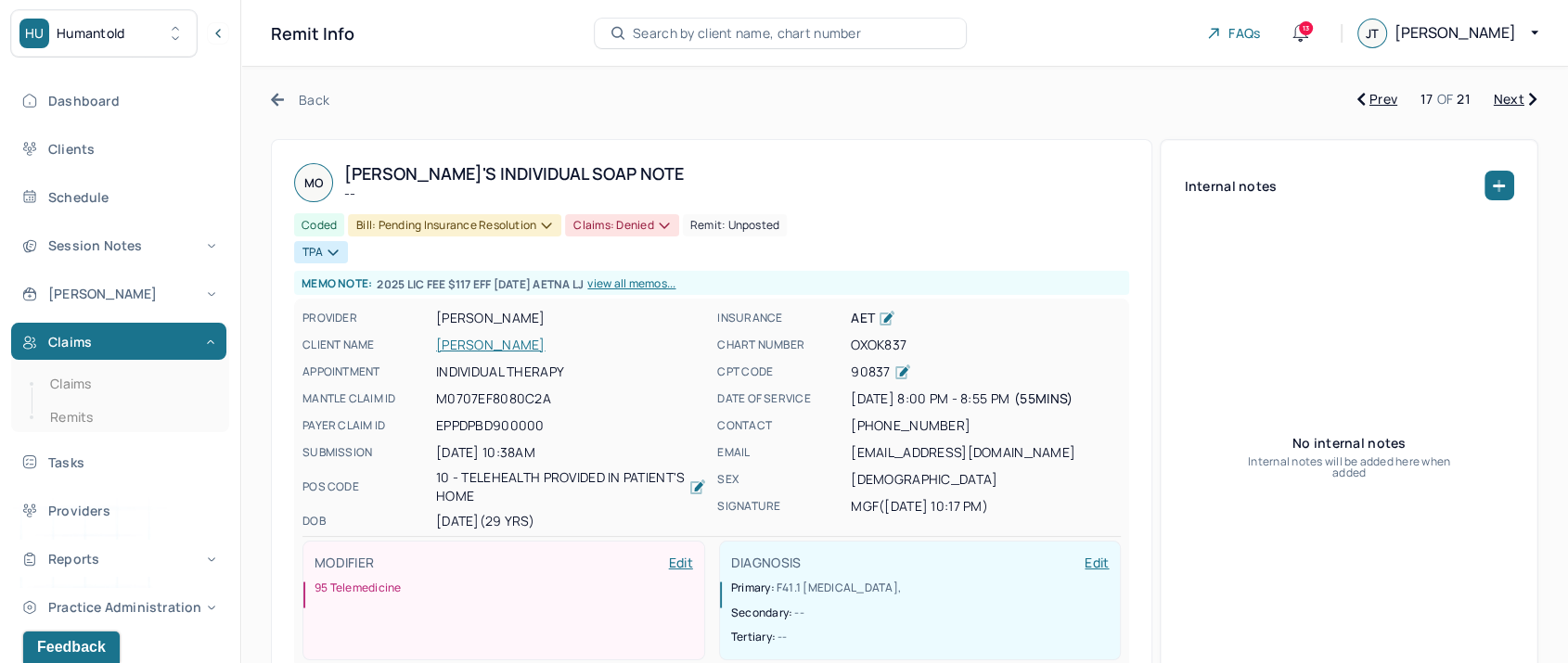 click on "Next" at bounding box center (1515, 99) 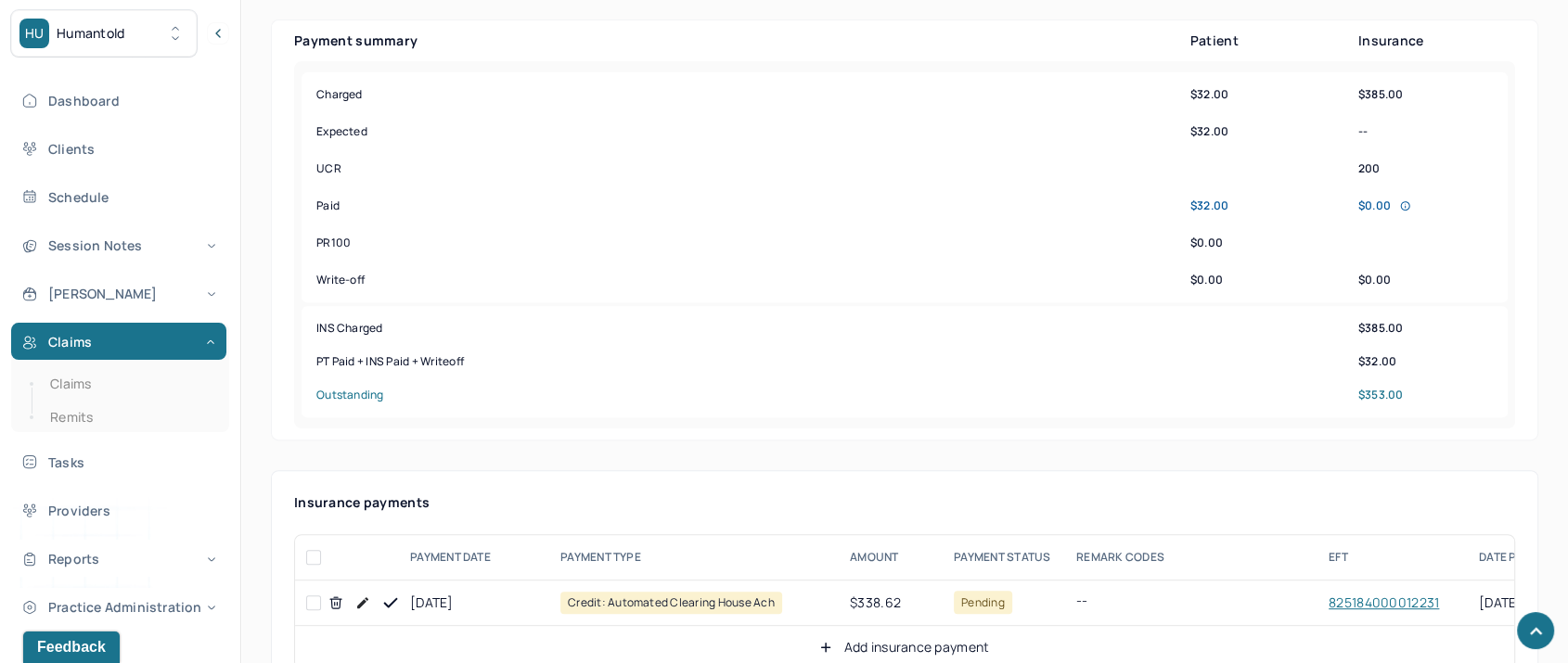 scroll, scrollTop: 927, scrollLeft: 0, axis: vertical 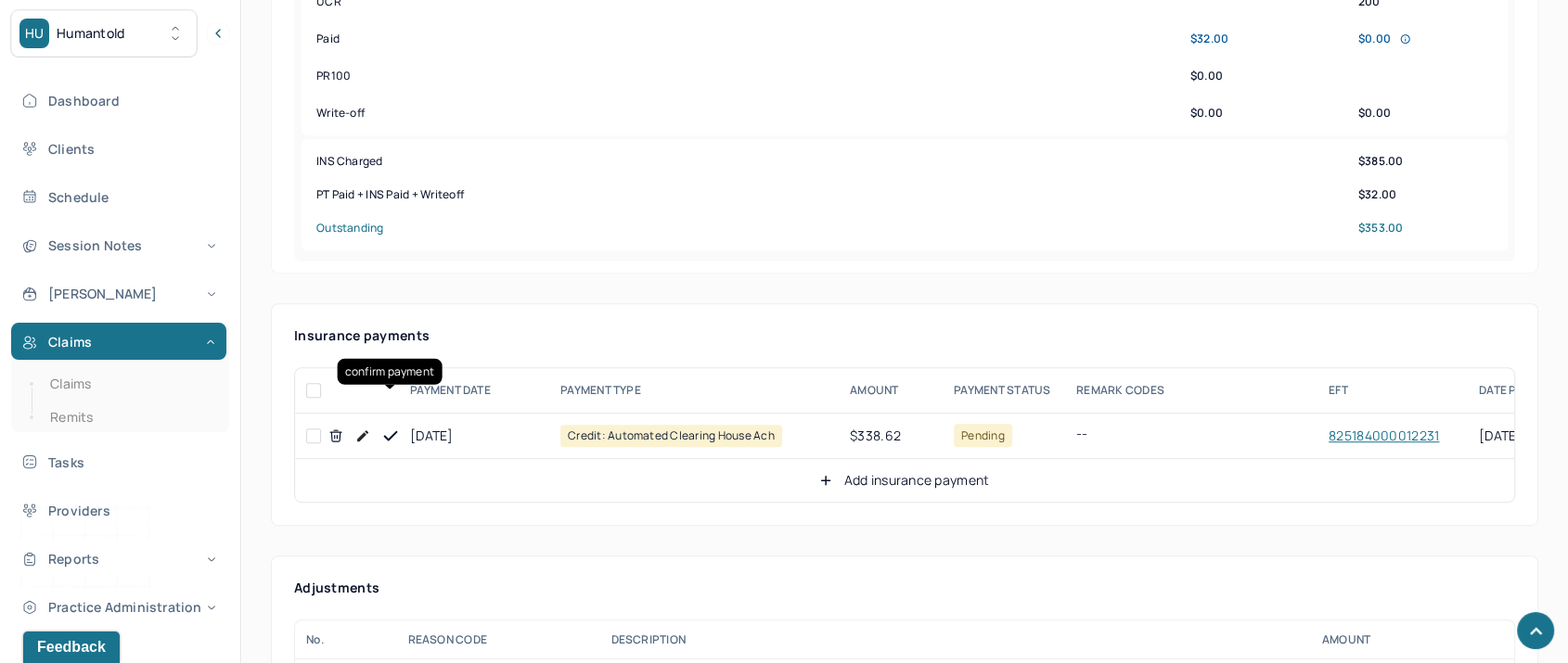 click 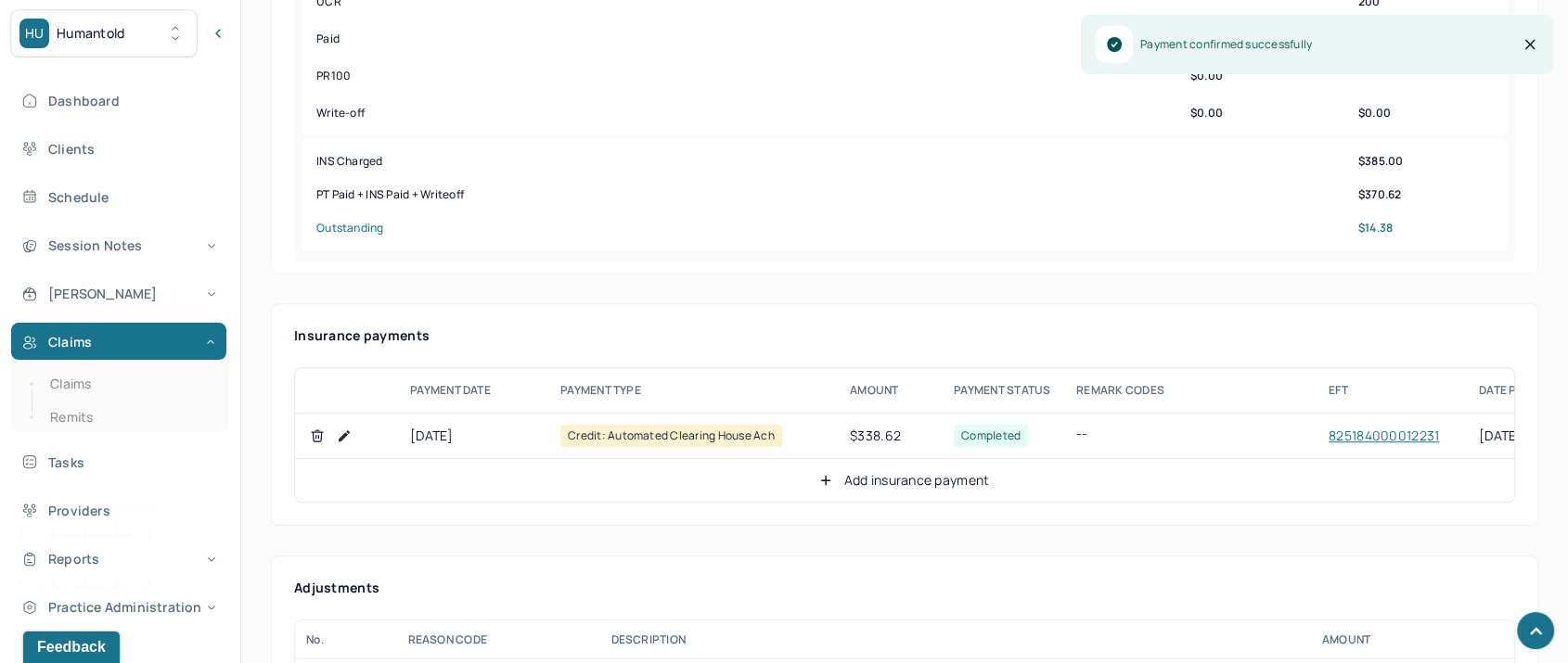 click on "Add insurance payment" at bounding box center [904, 480] 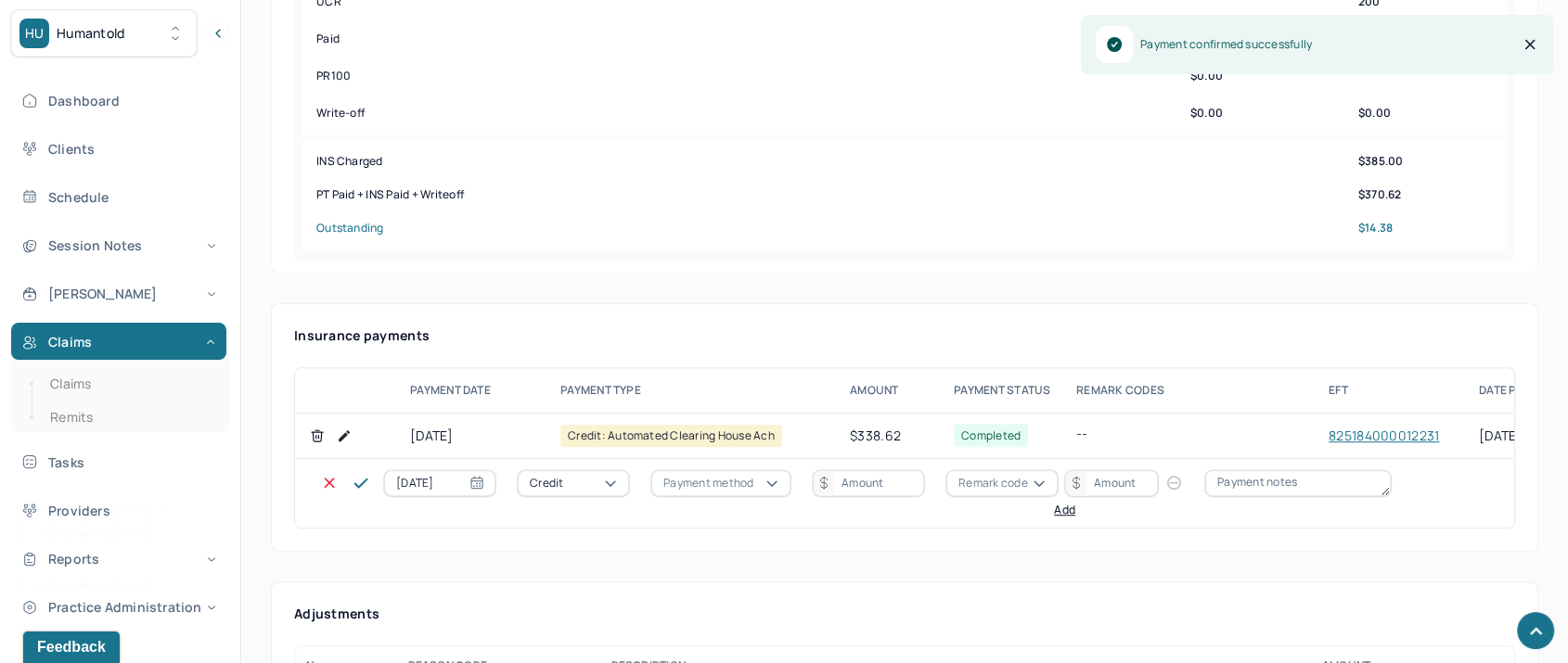 click on "Credit" at bounding box center (573, 483) 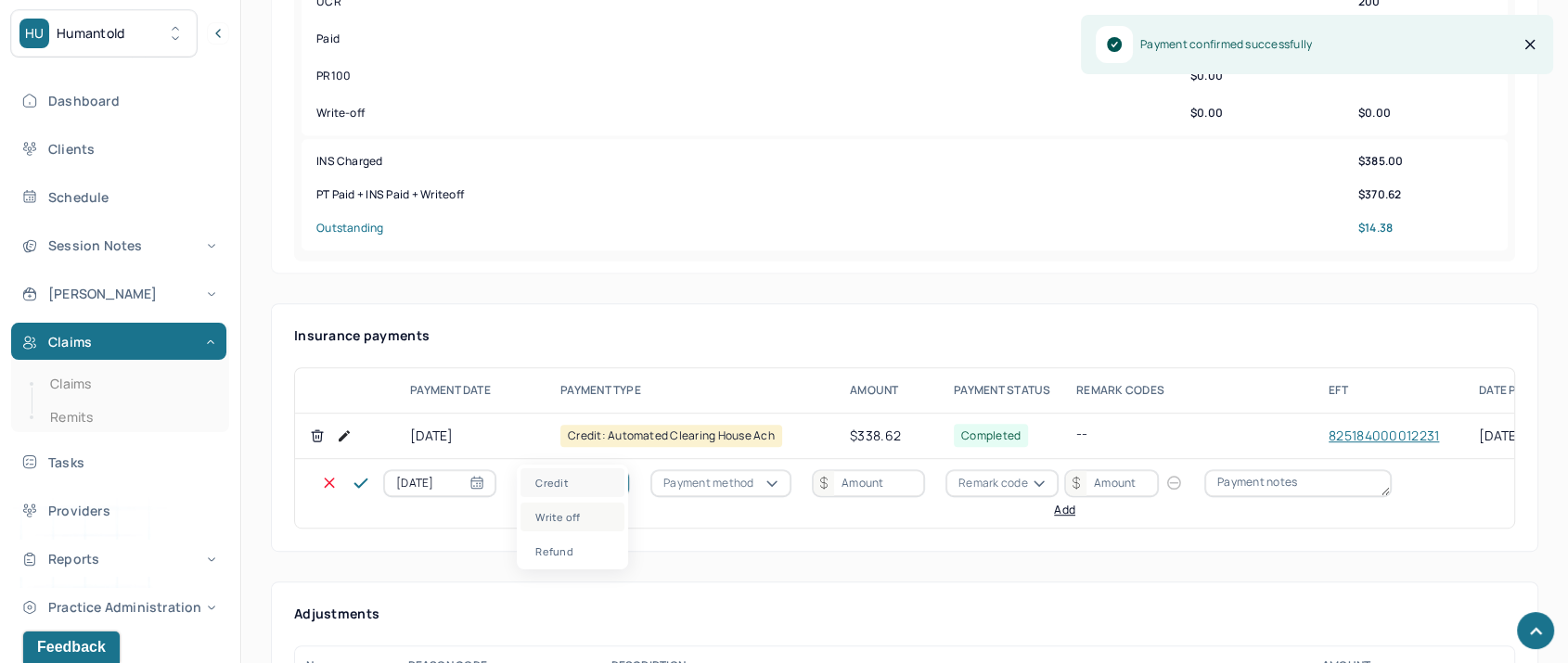 click on "Write off" at bounding box center [572, 516] 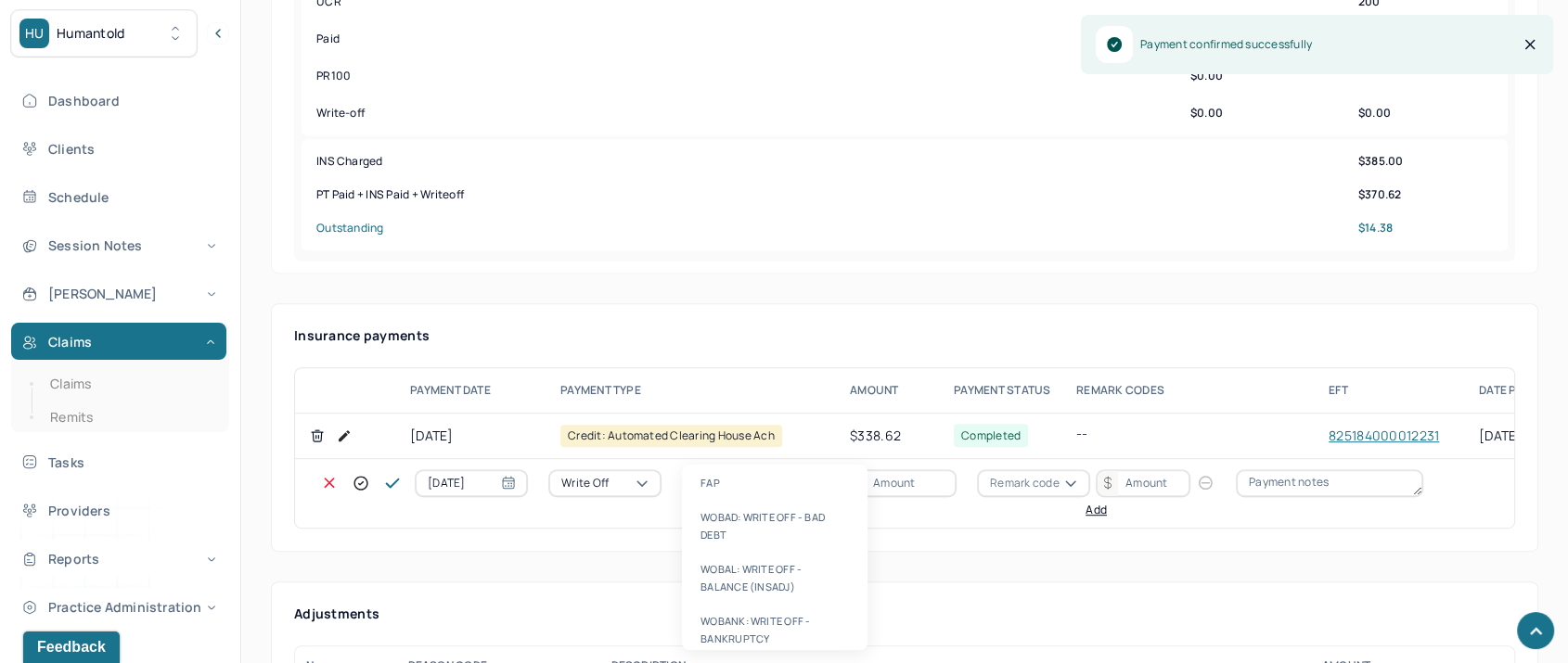 click on "Write-off code" at bounding box center [733, 483] 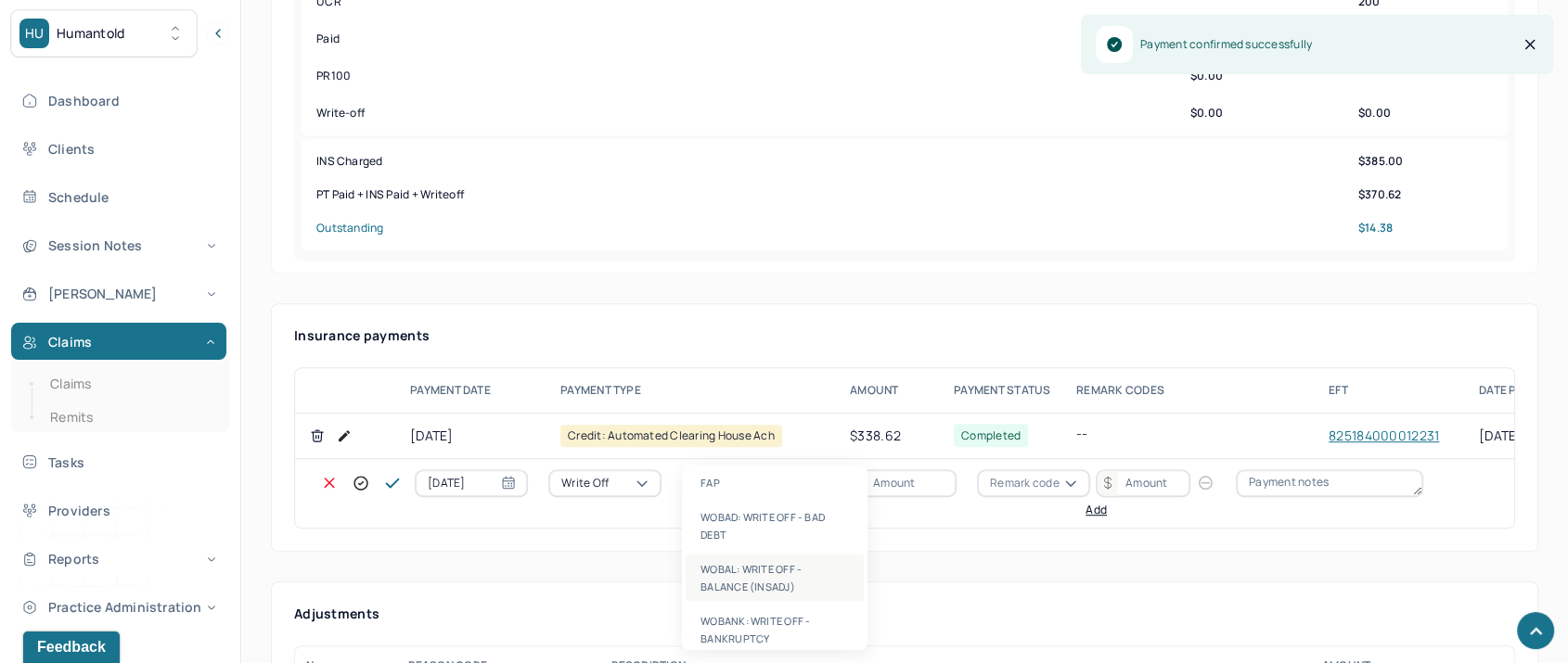 click on "WOBAL: WRITE OFF - BALANCE (INSADJ)" at bounding box center (775, 578) 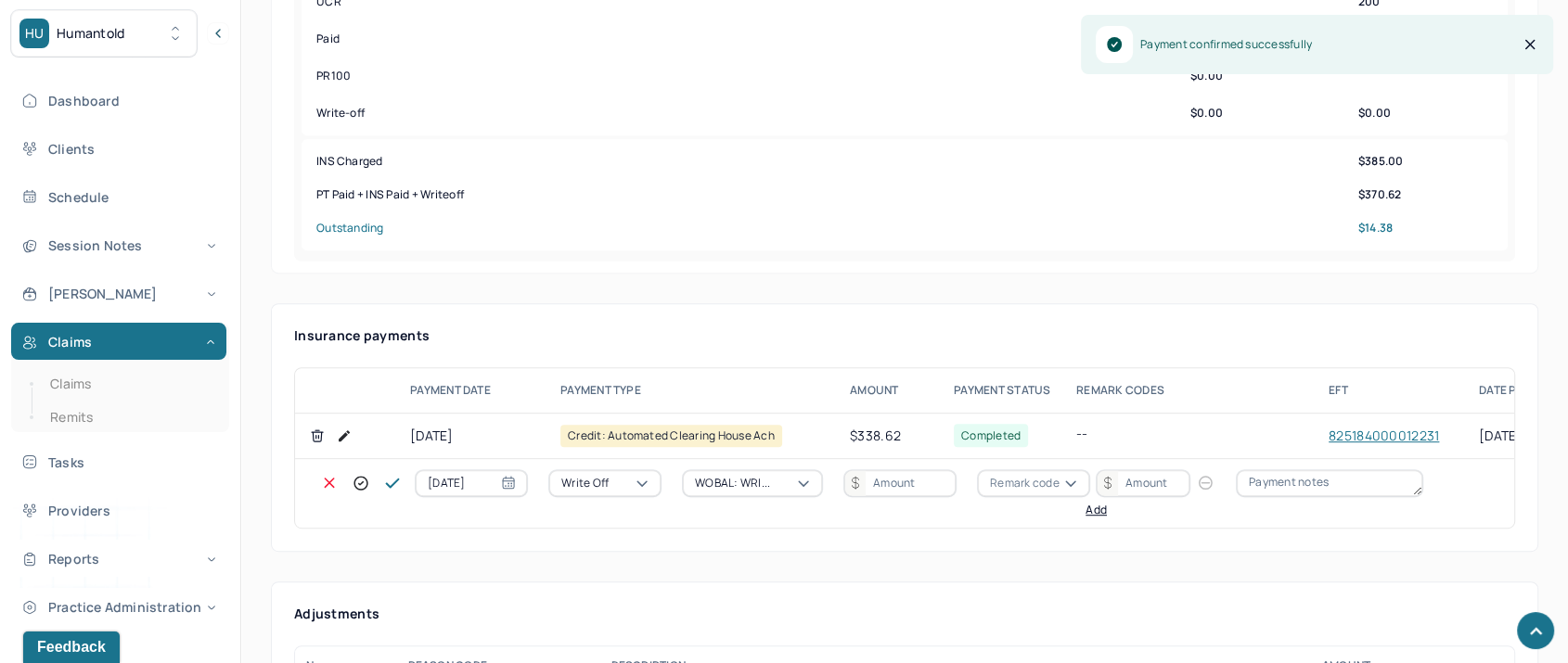 click at bounding box center [900, 483] 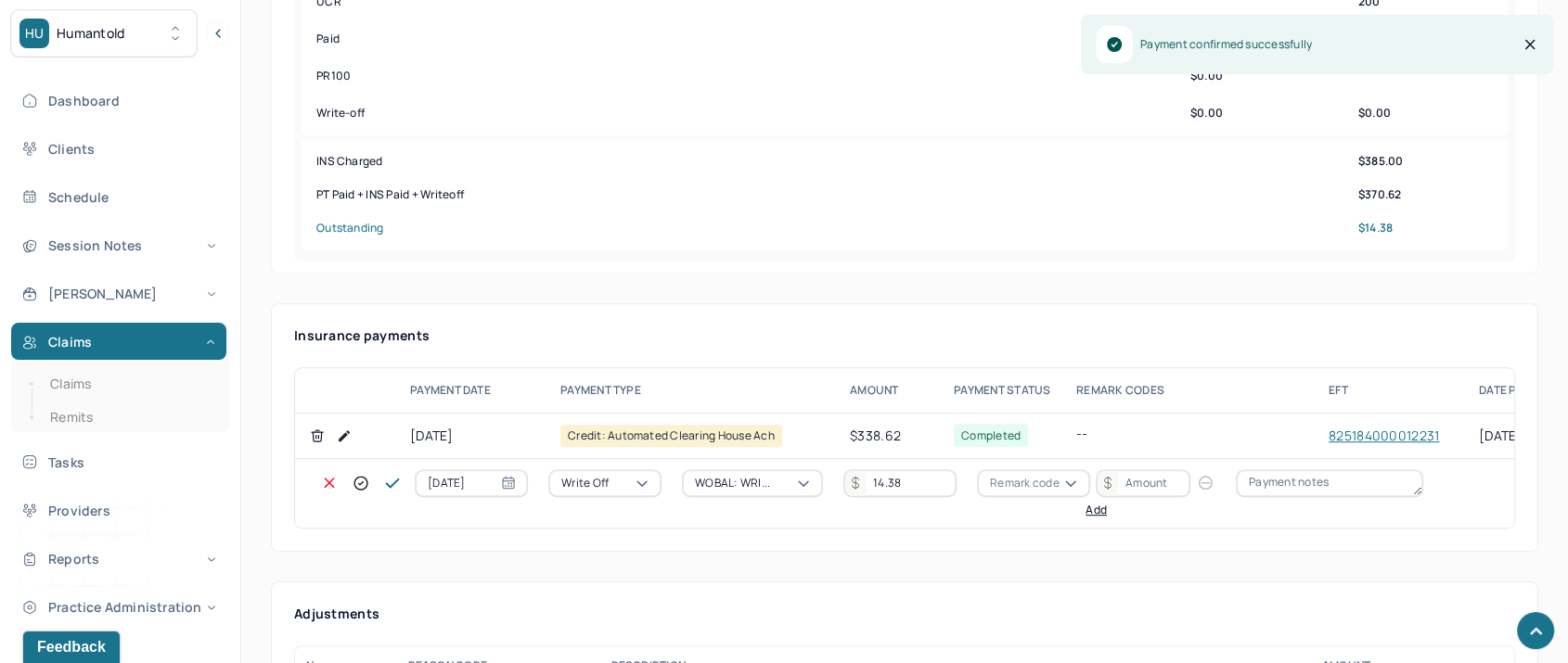 type on "14.38" 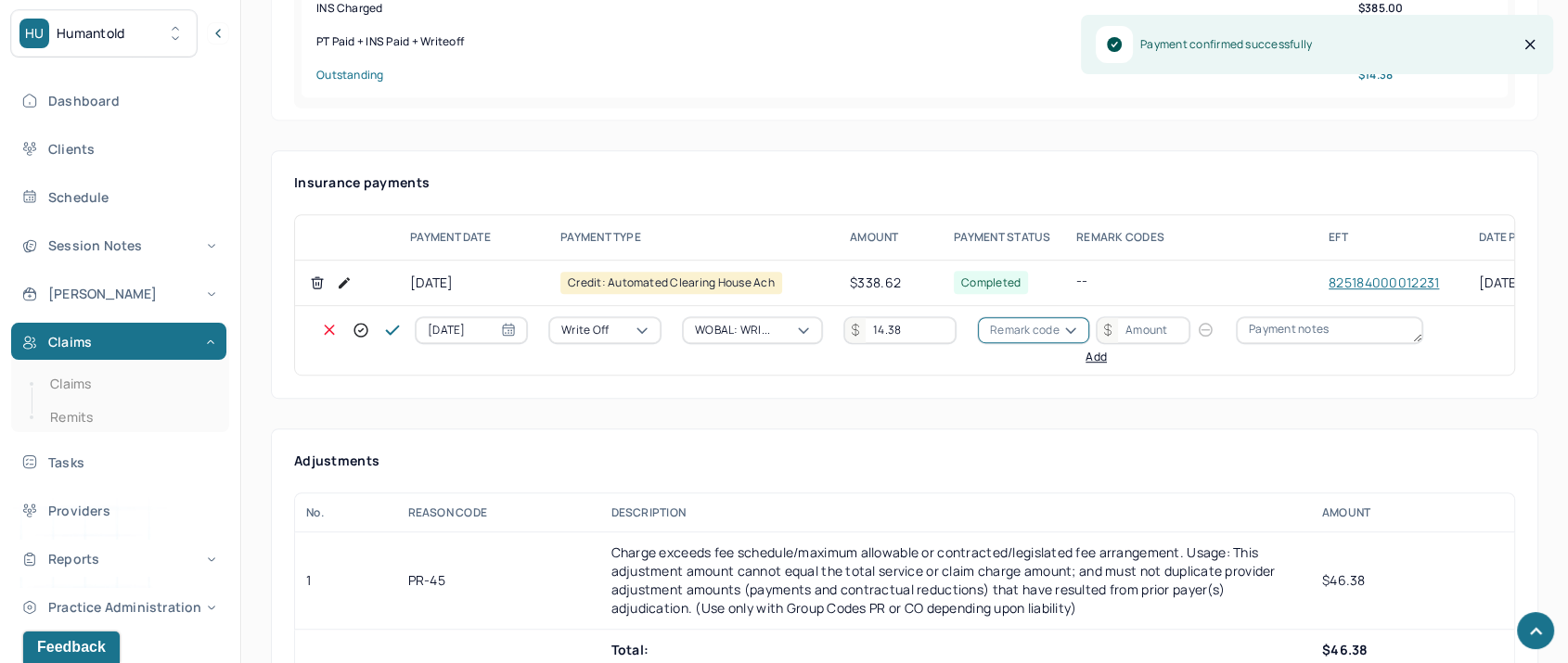 scroll, scrollTop: 1133, scrollLeft: 0, axis: vertical 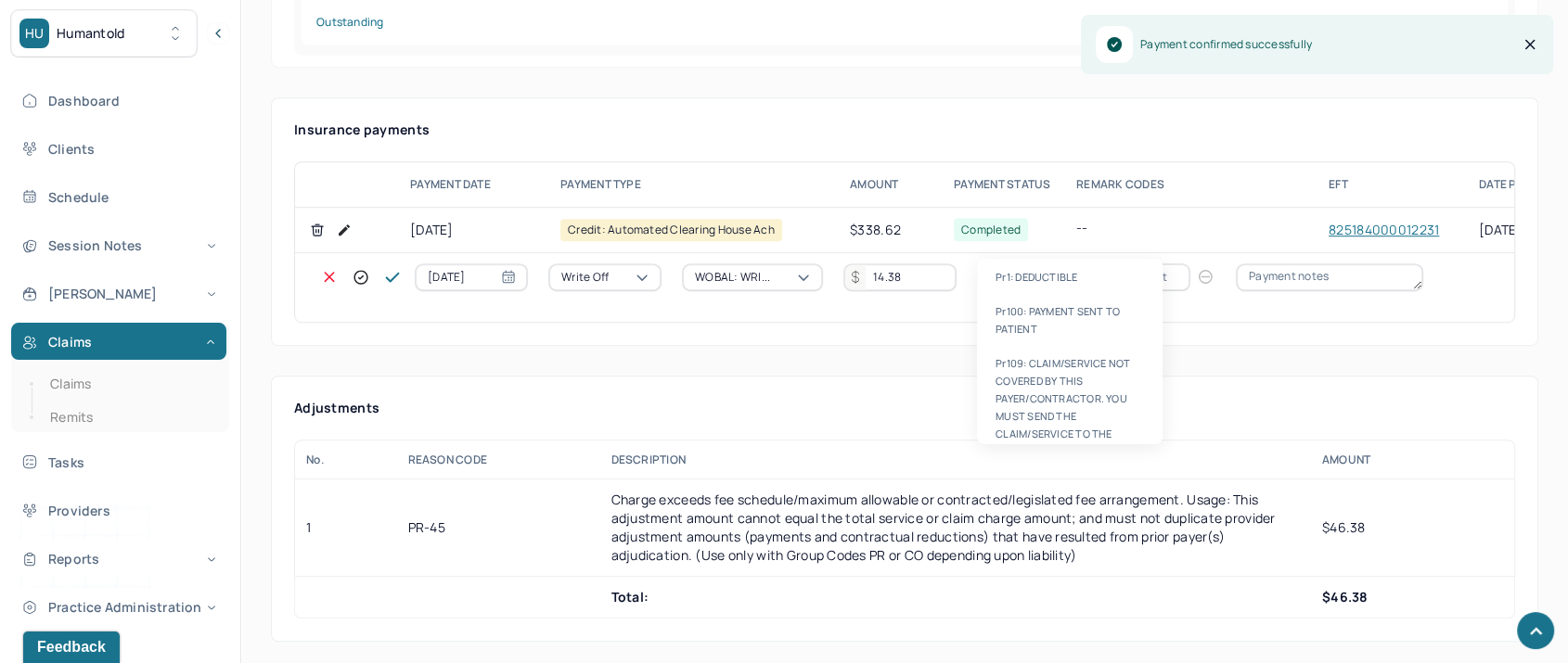 type on "pr45" 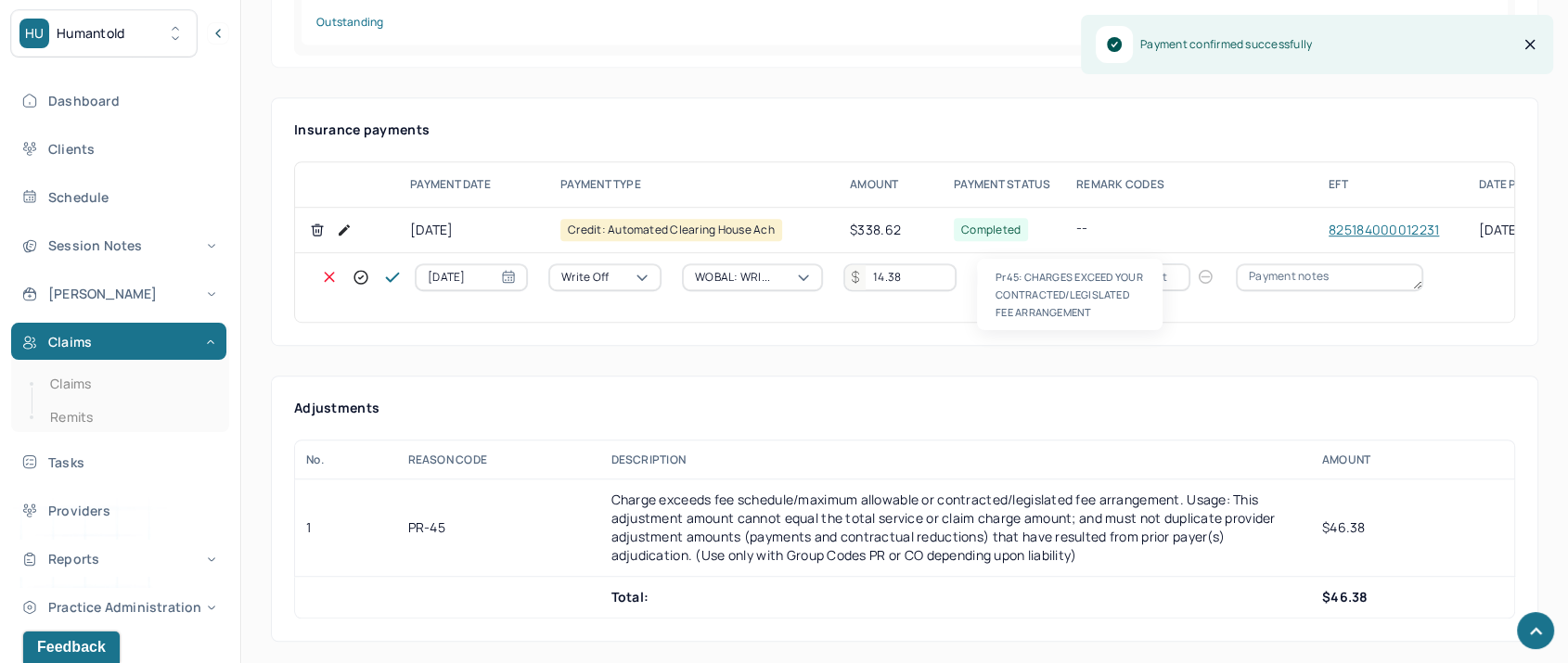 type 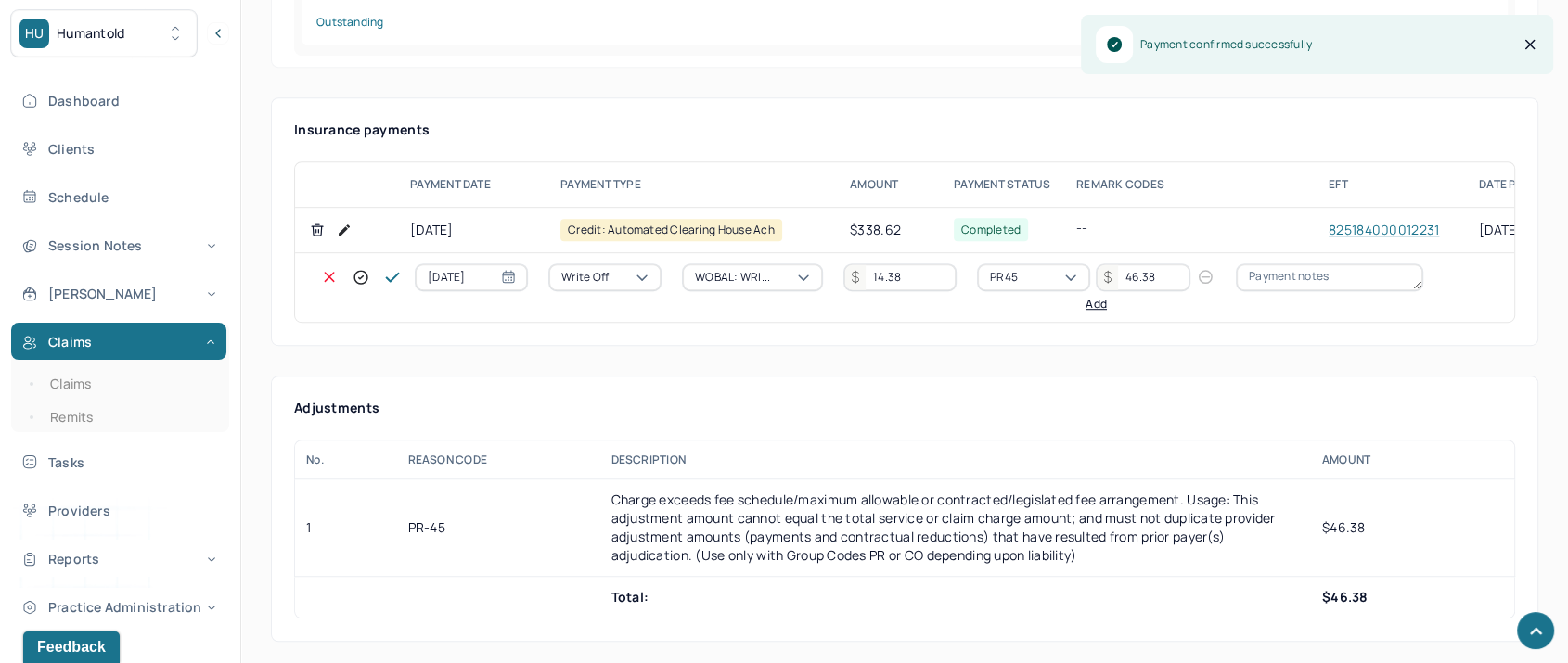 type on "46.38" 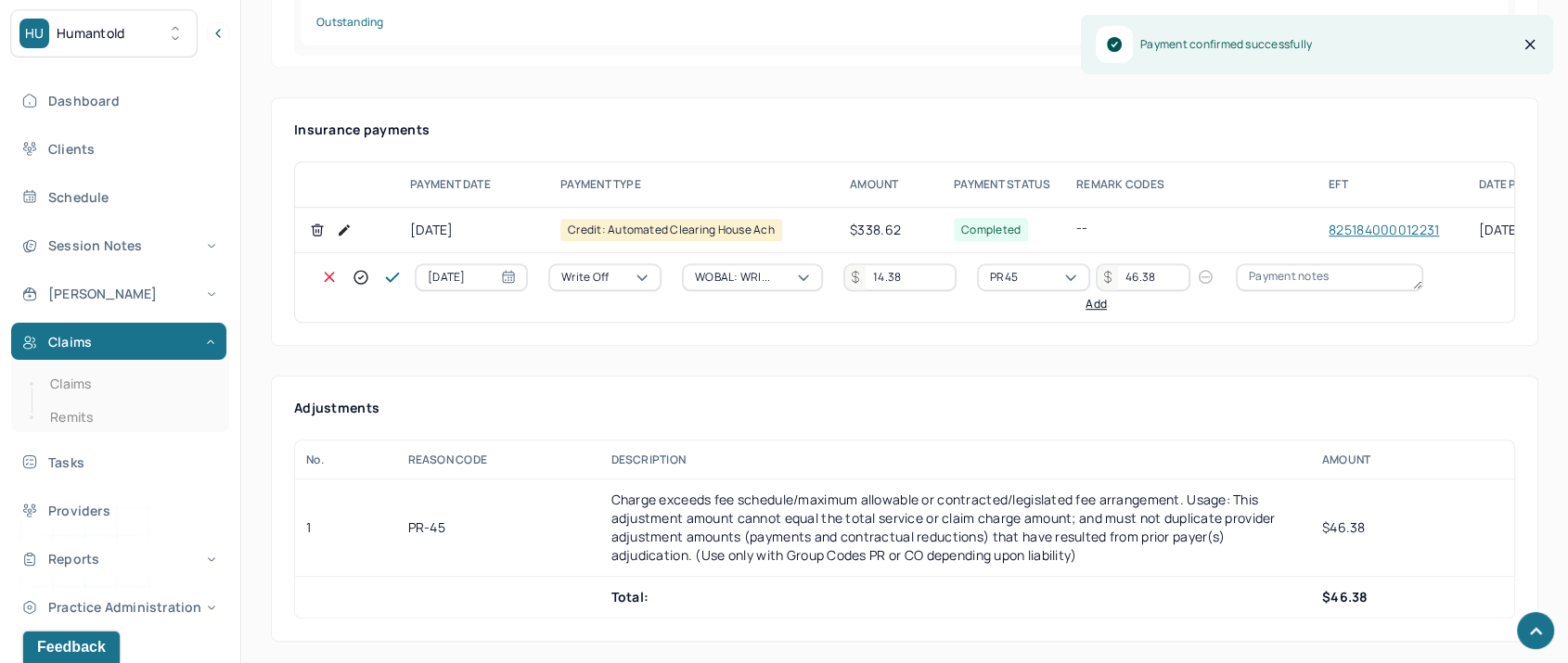 type 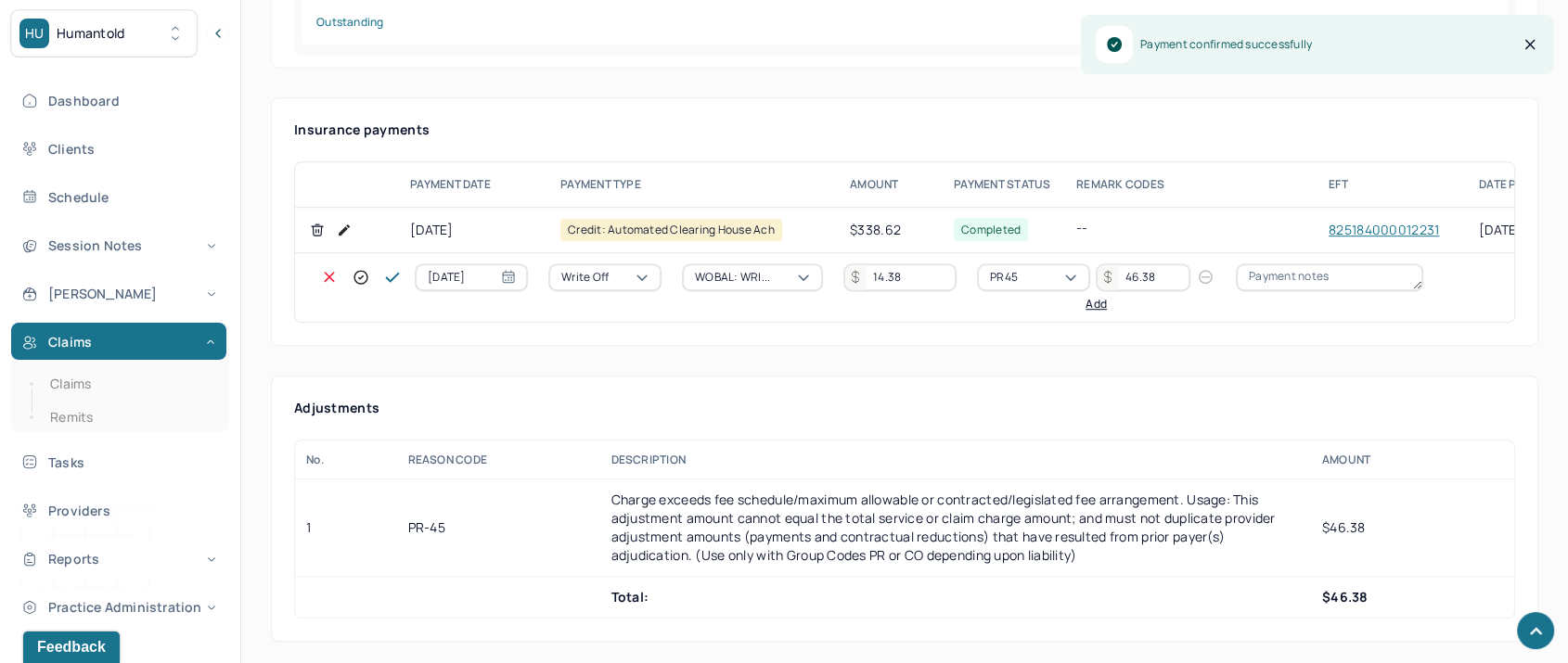 click 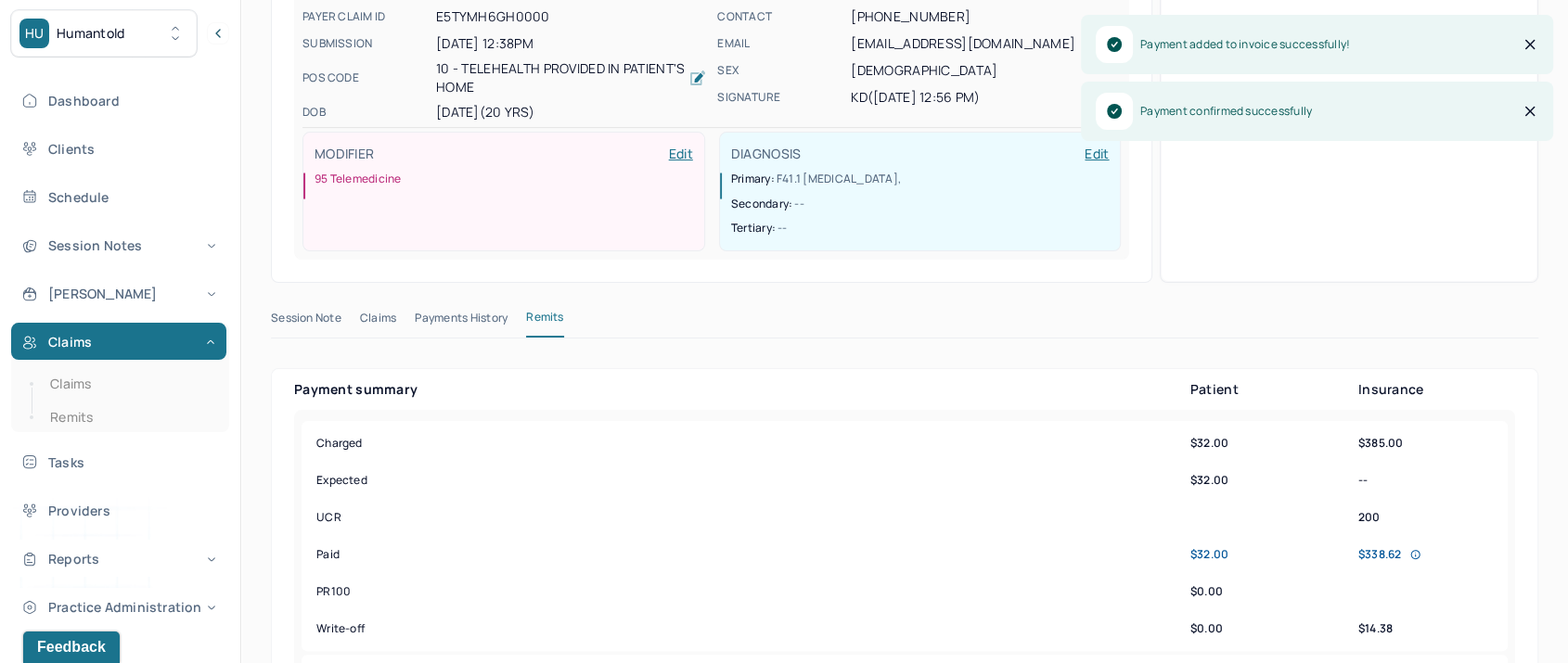 scroll, scrollTop: 0, scrollLeft: 0, axis: both 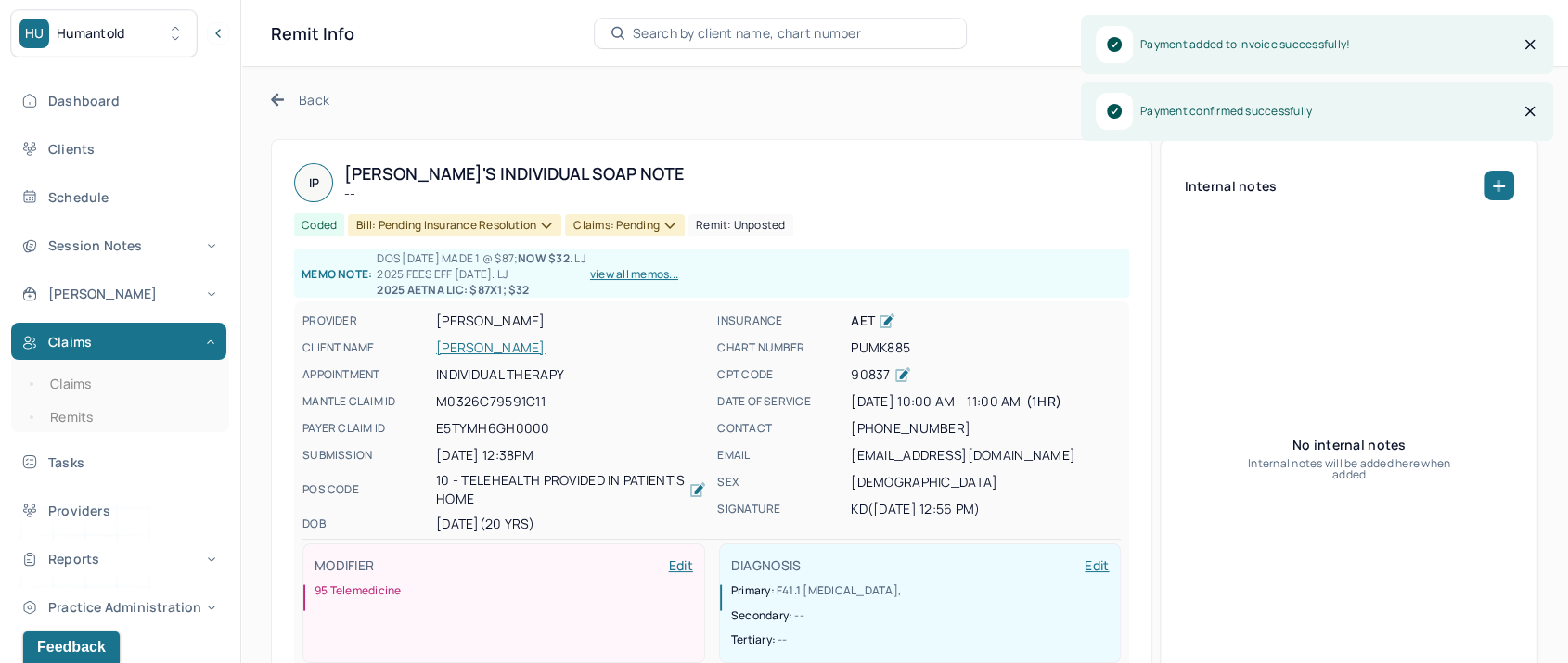 click on "Claims: pending" at bounding box center (624, 225) 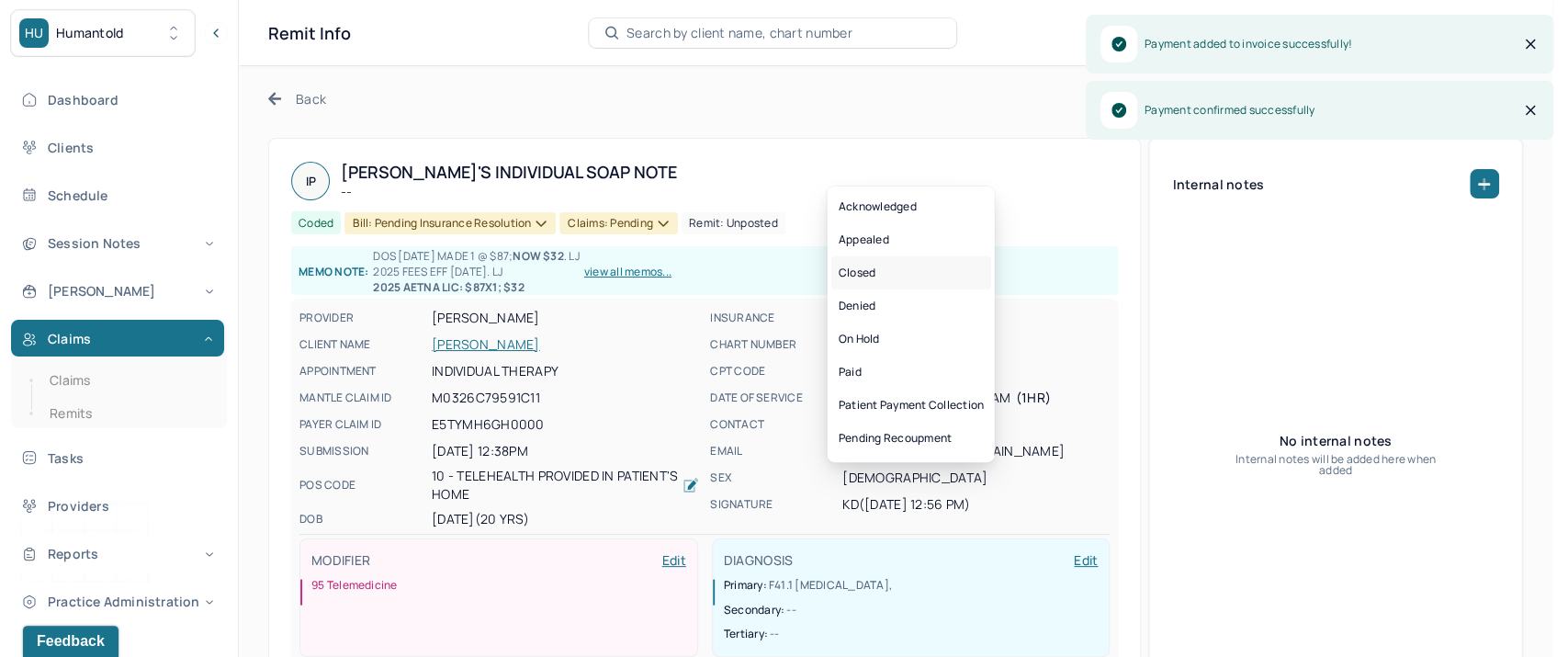 drag, startPoint x: 875, startPoint y: 271, endPoint x: 826, endPoint y: 219, distance: 71.44928 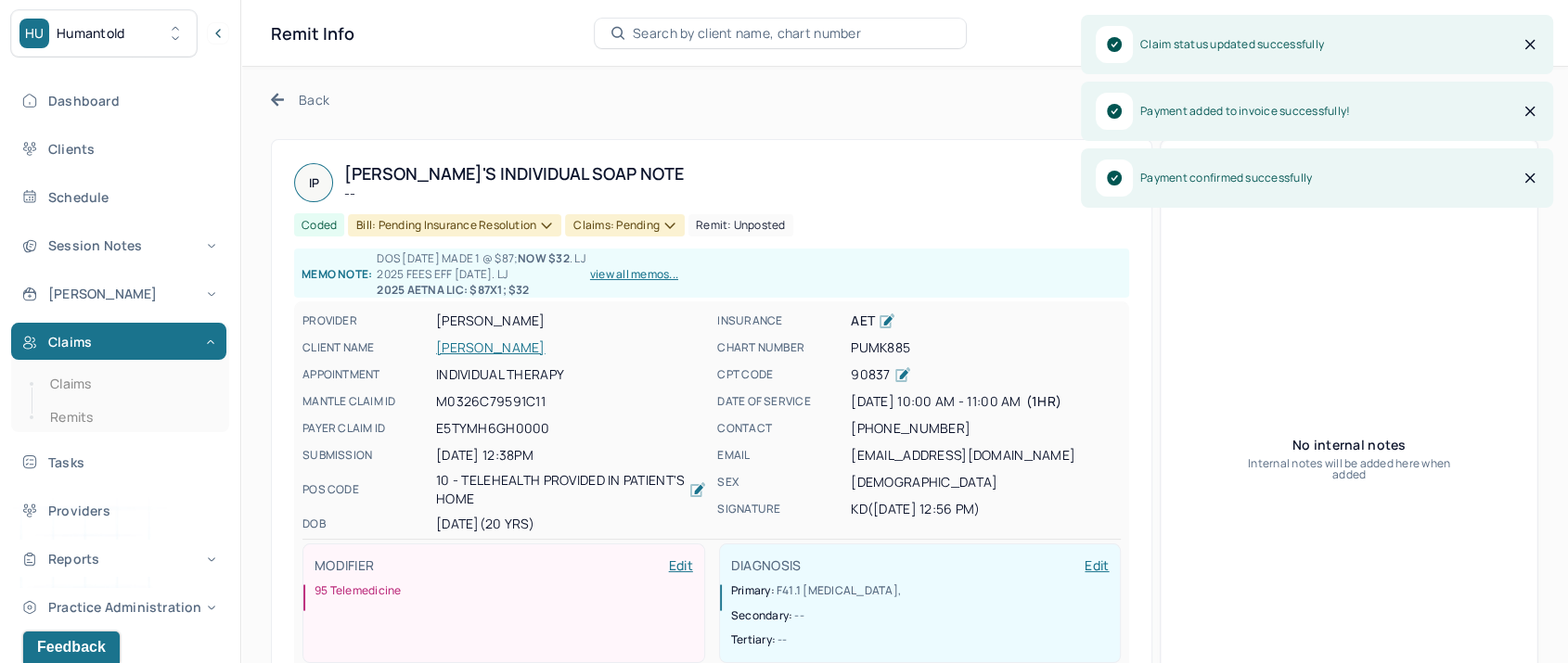 click on "Bill: Pending Insurance Resolution" at bounding box center [455, 225] 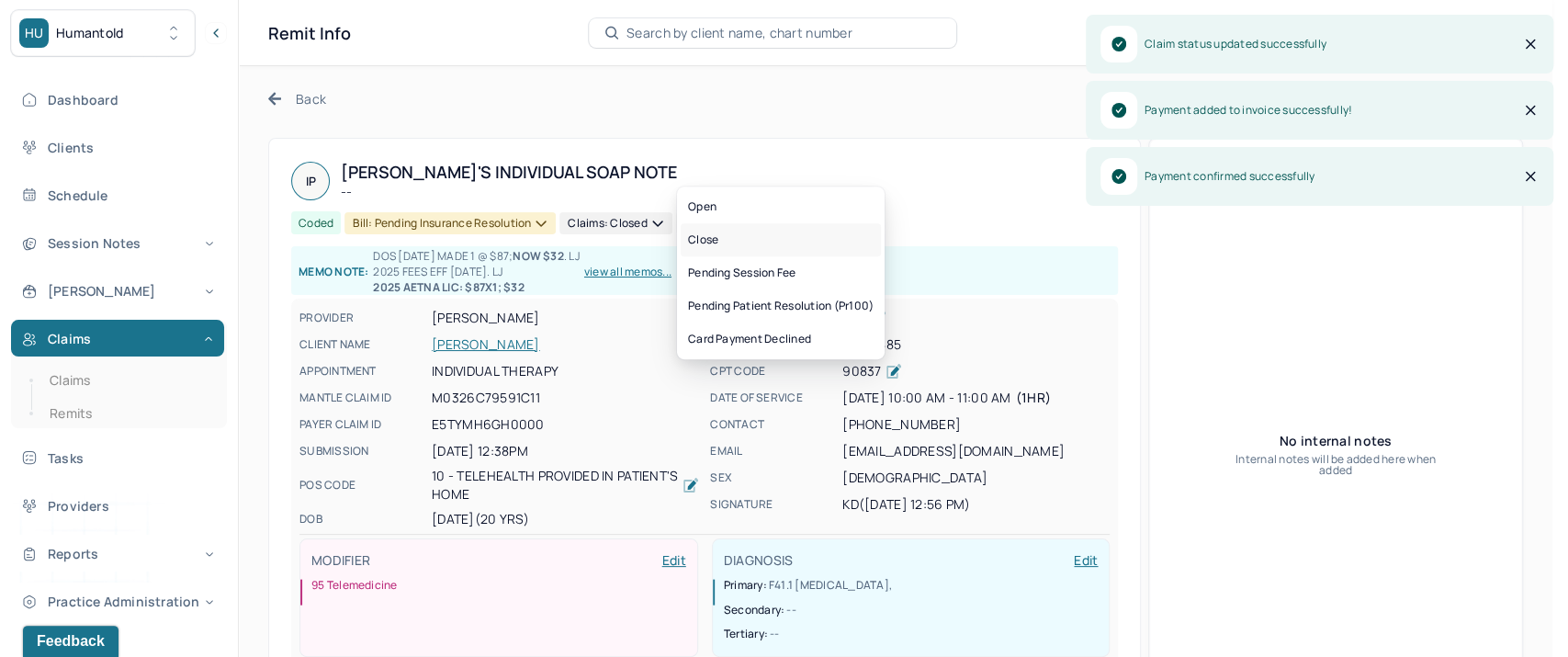 click on "Close" at bounding box center [781, 240] 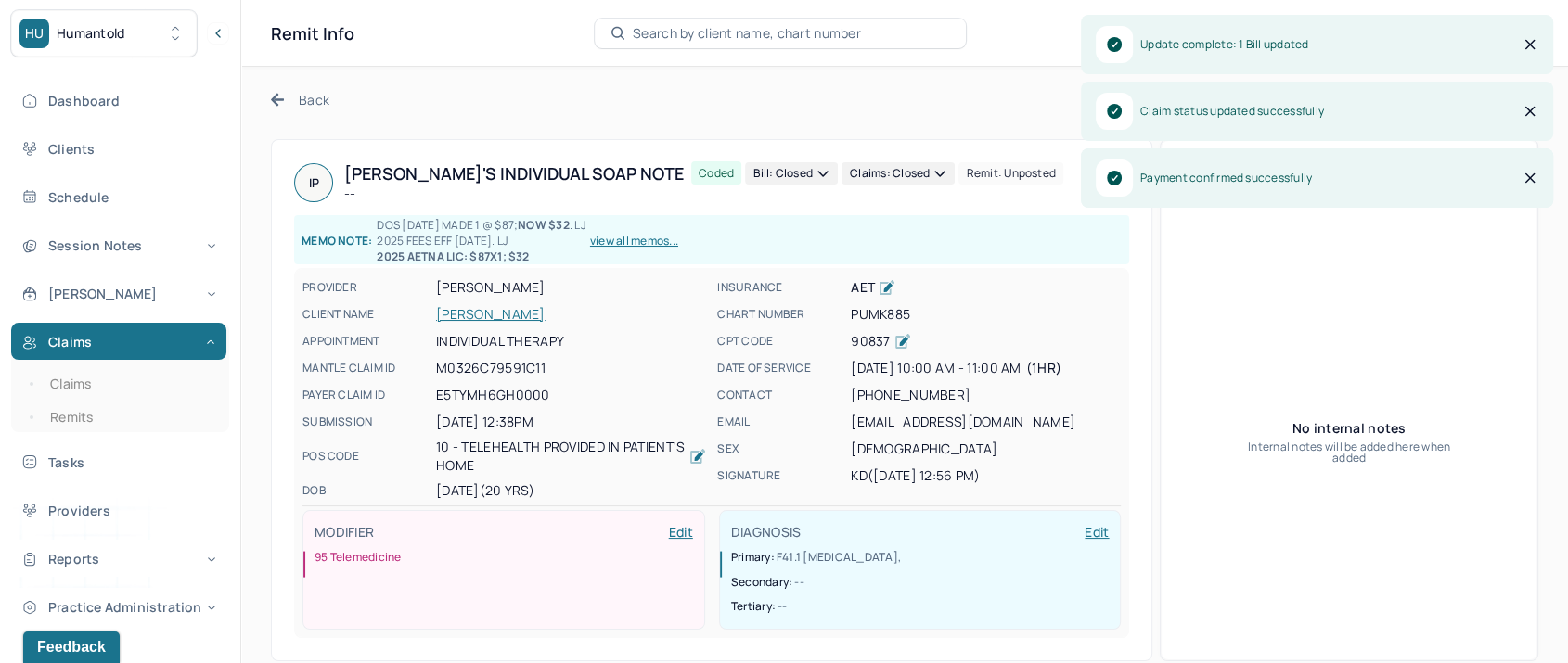 click 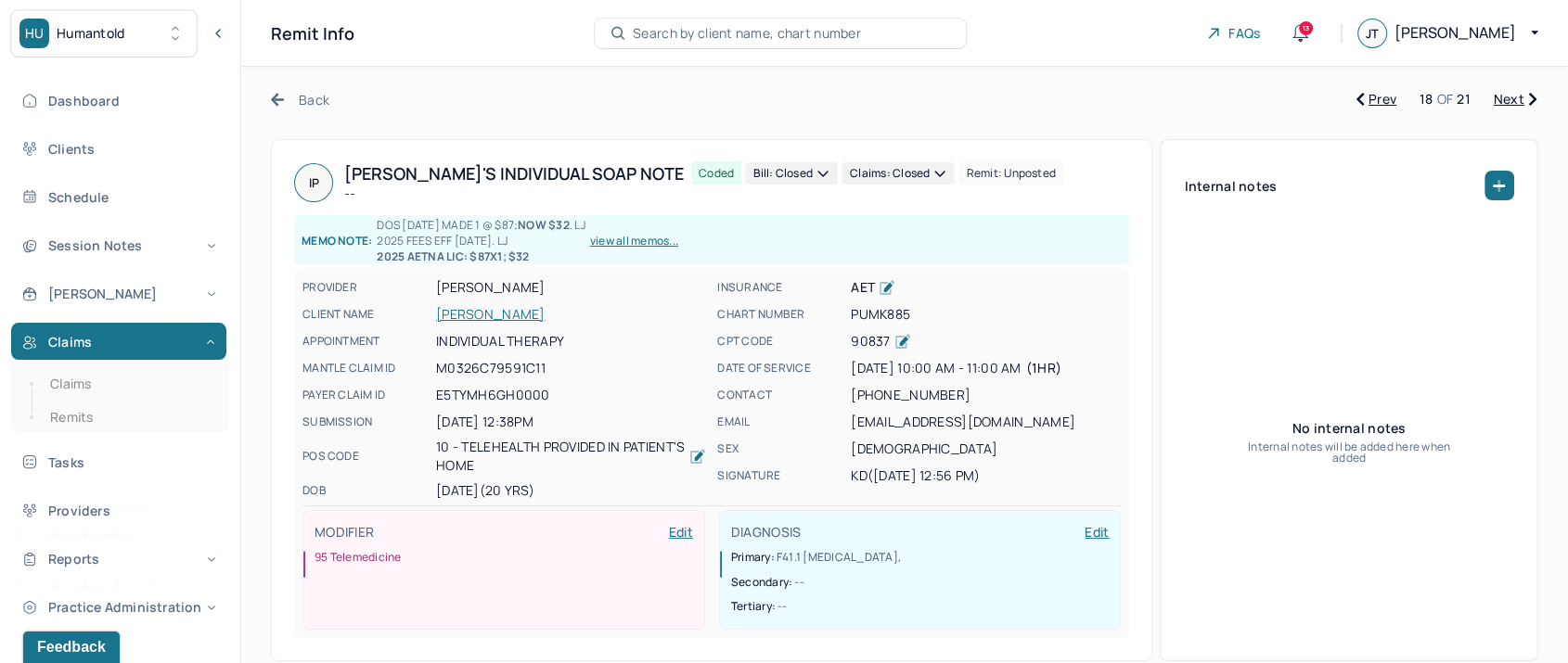 click on "Next" at bounding box center (1515, 99) 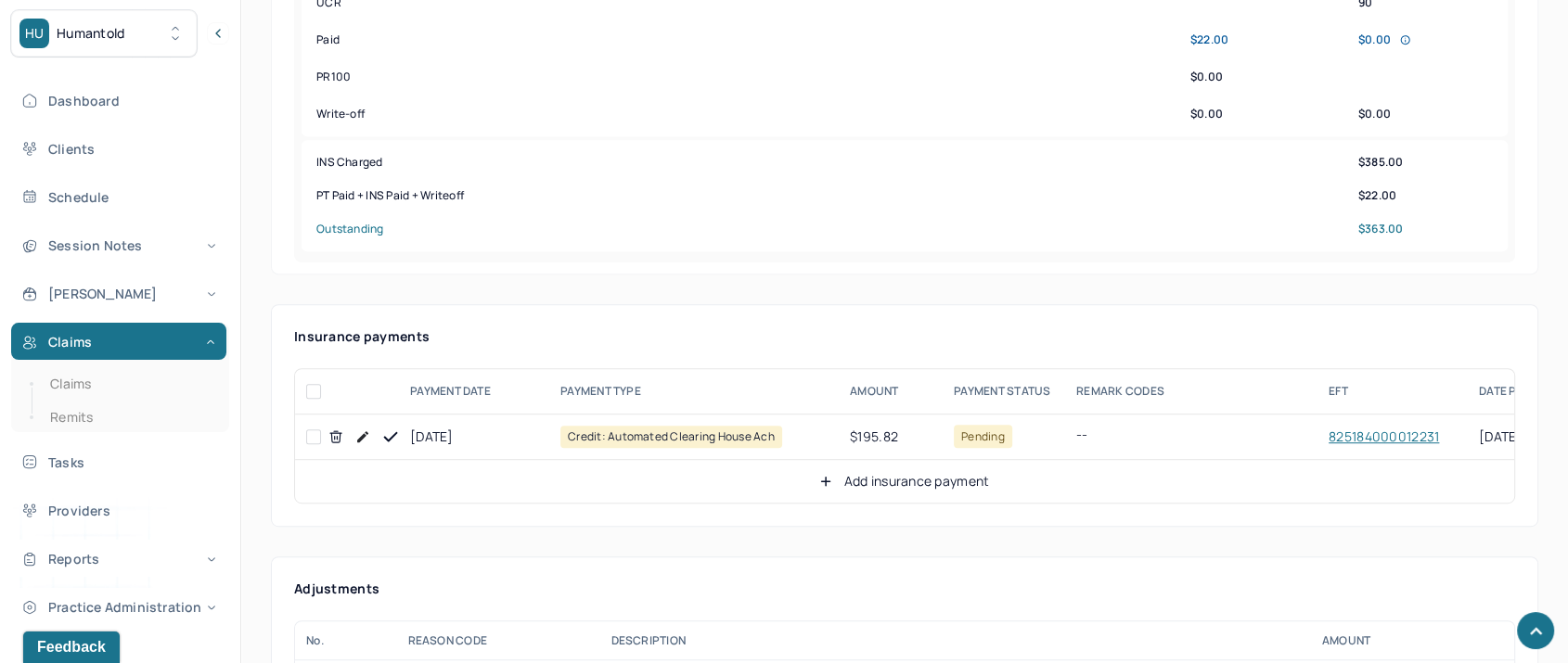 scroll, scrollTop: 927, scrollLeft: 0, axis: vertical 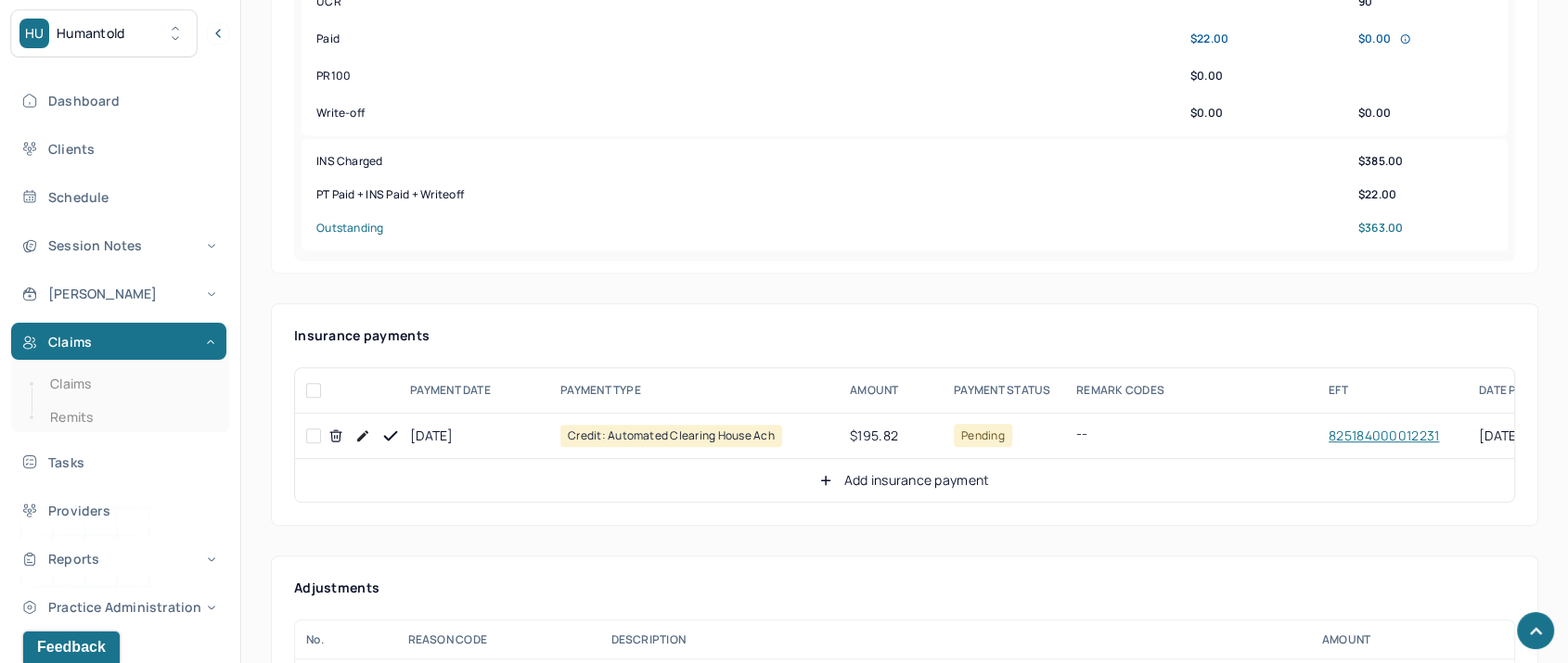 click 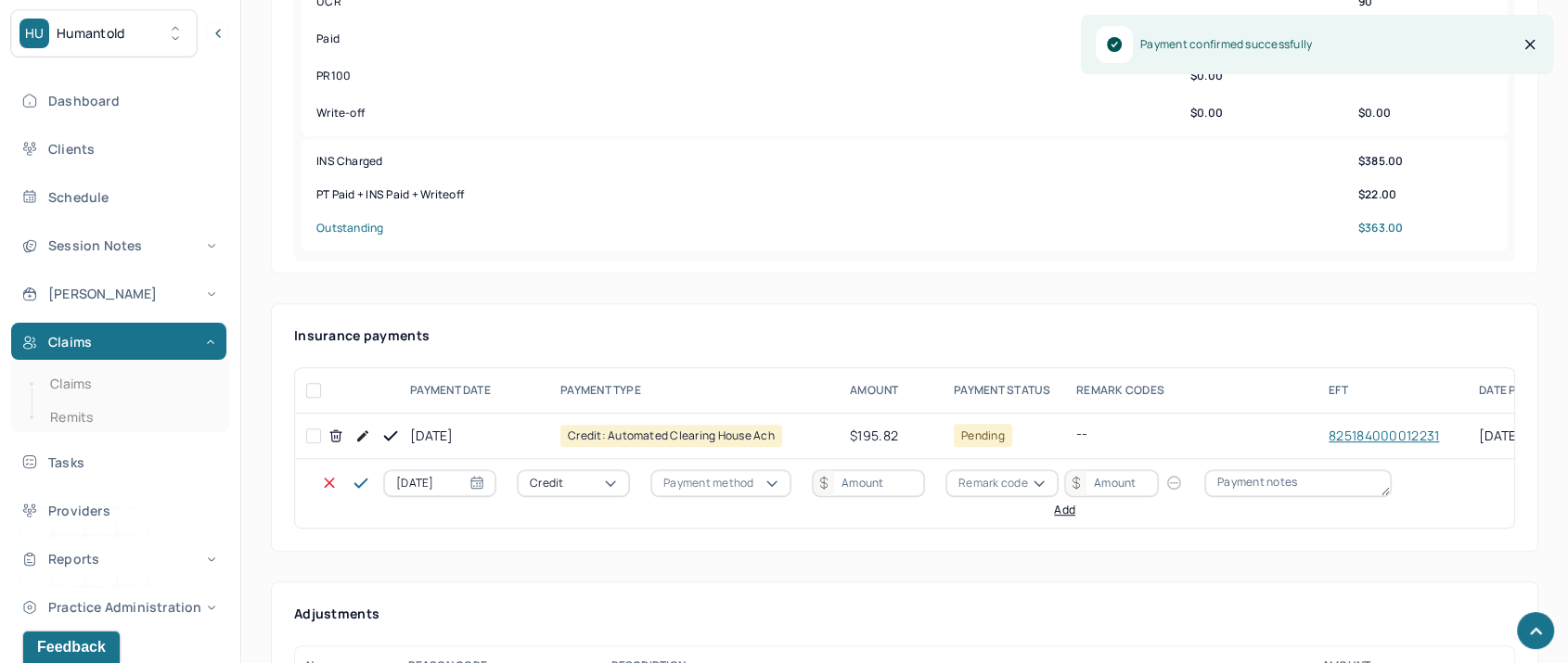 click on "Credit" at bounding box center [546, 483] 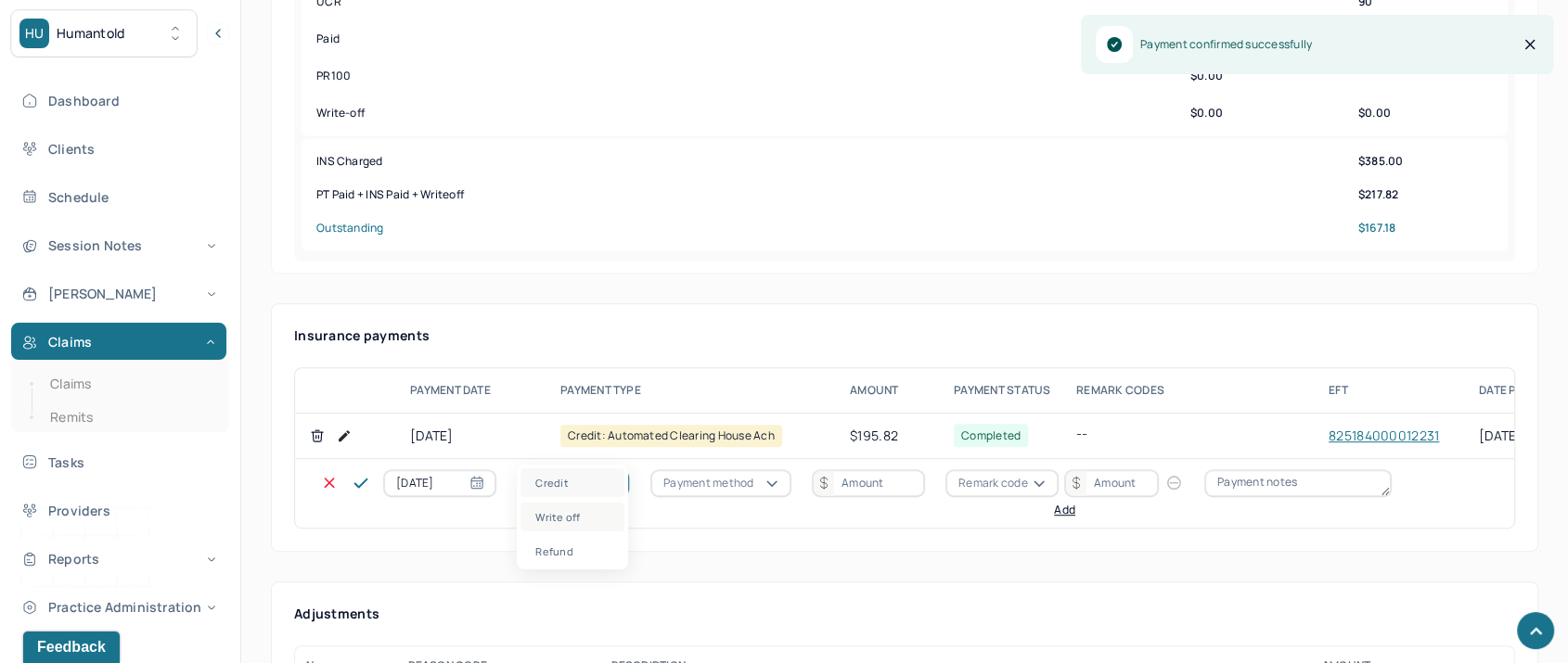 click on "Write off" at bounding box center [572, 516] 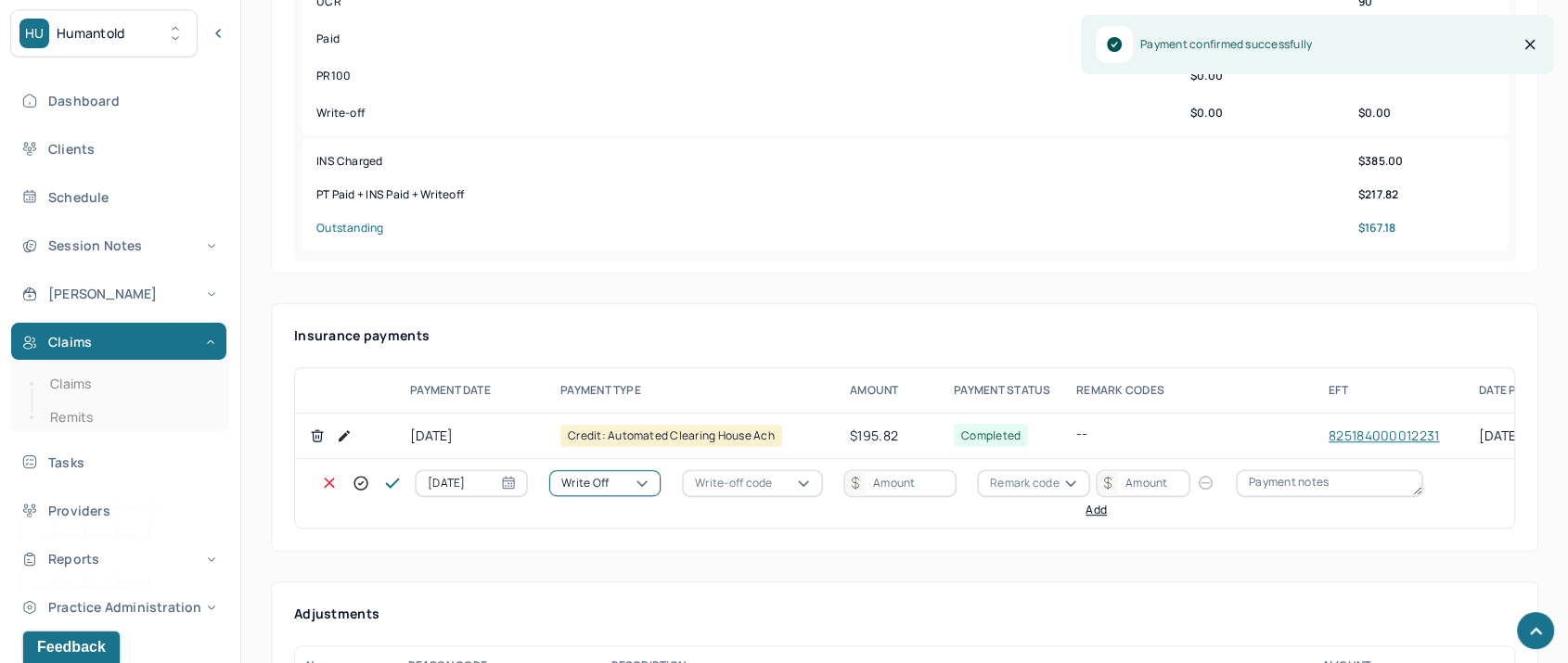 click on "Write-off code" at bounding box center (733, 483) 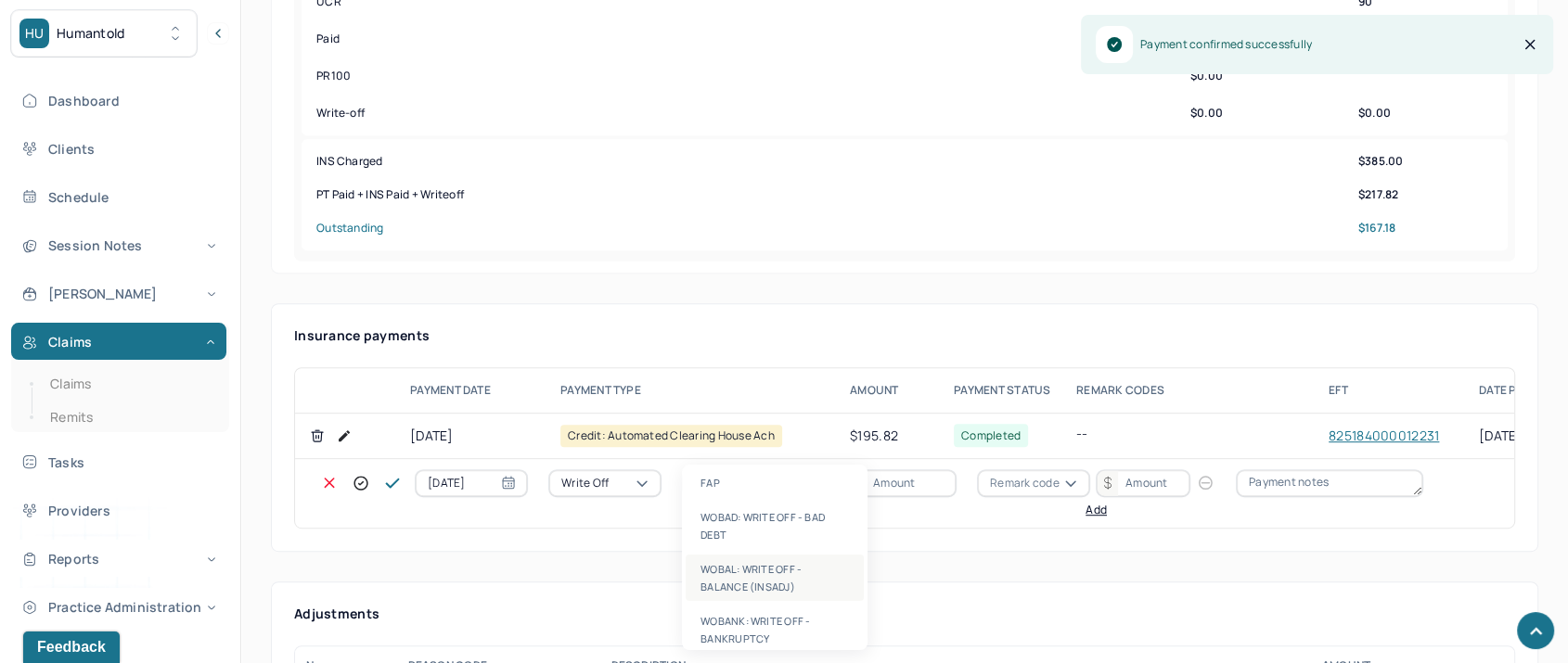 click on "WOBAL: WRITE OFF - BALANCE (INSADJ)" at bounding box center [775, 578] 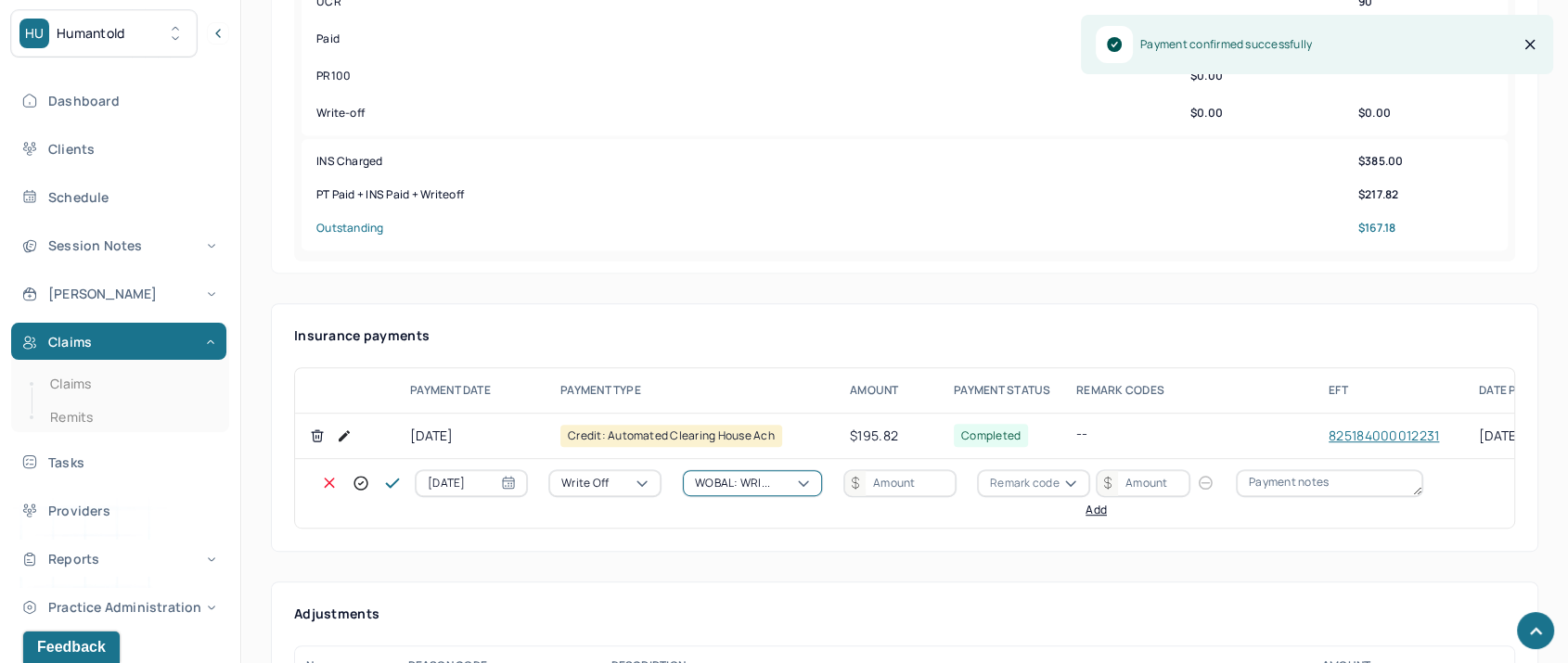 click at bounding box center (900, 483) 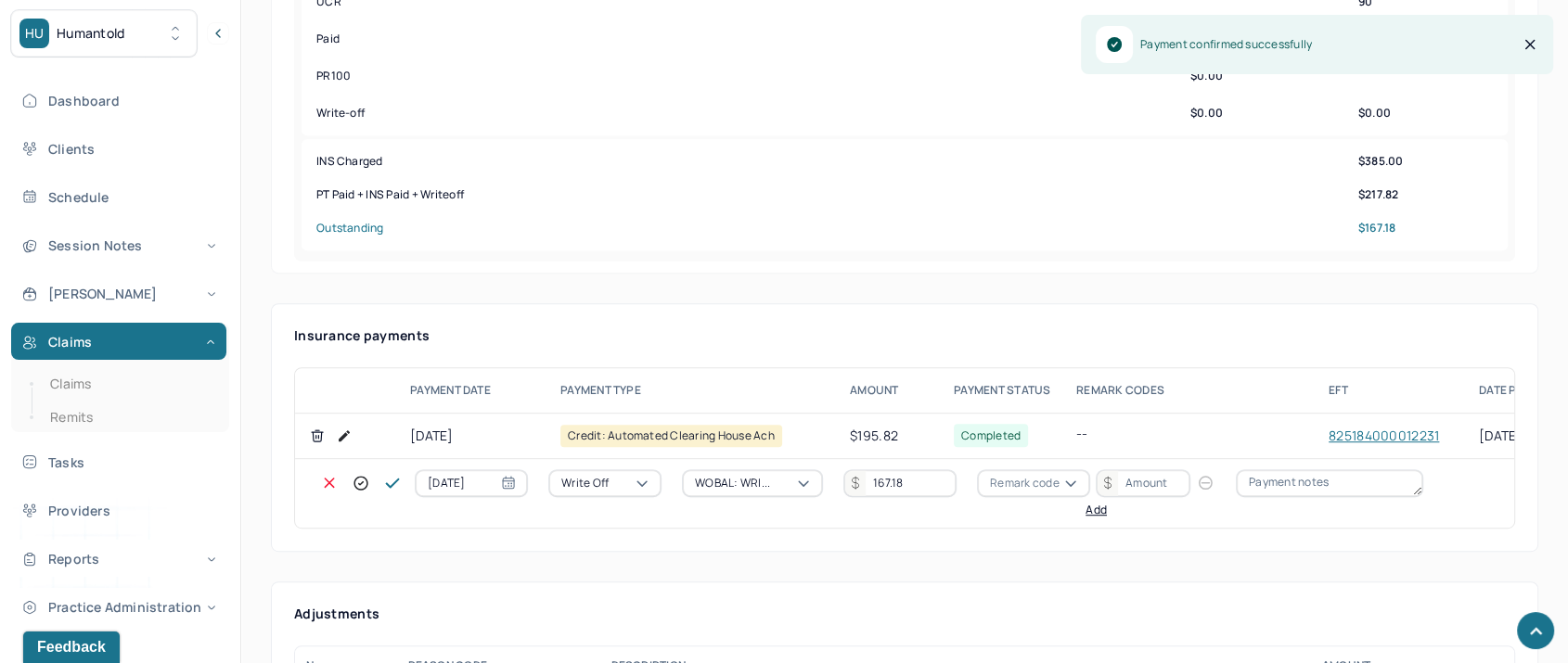 type on "167.18" 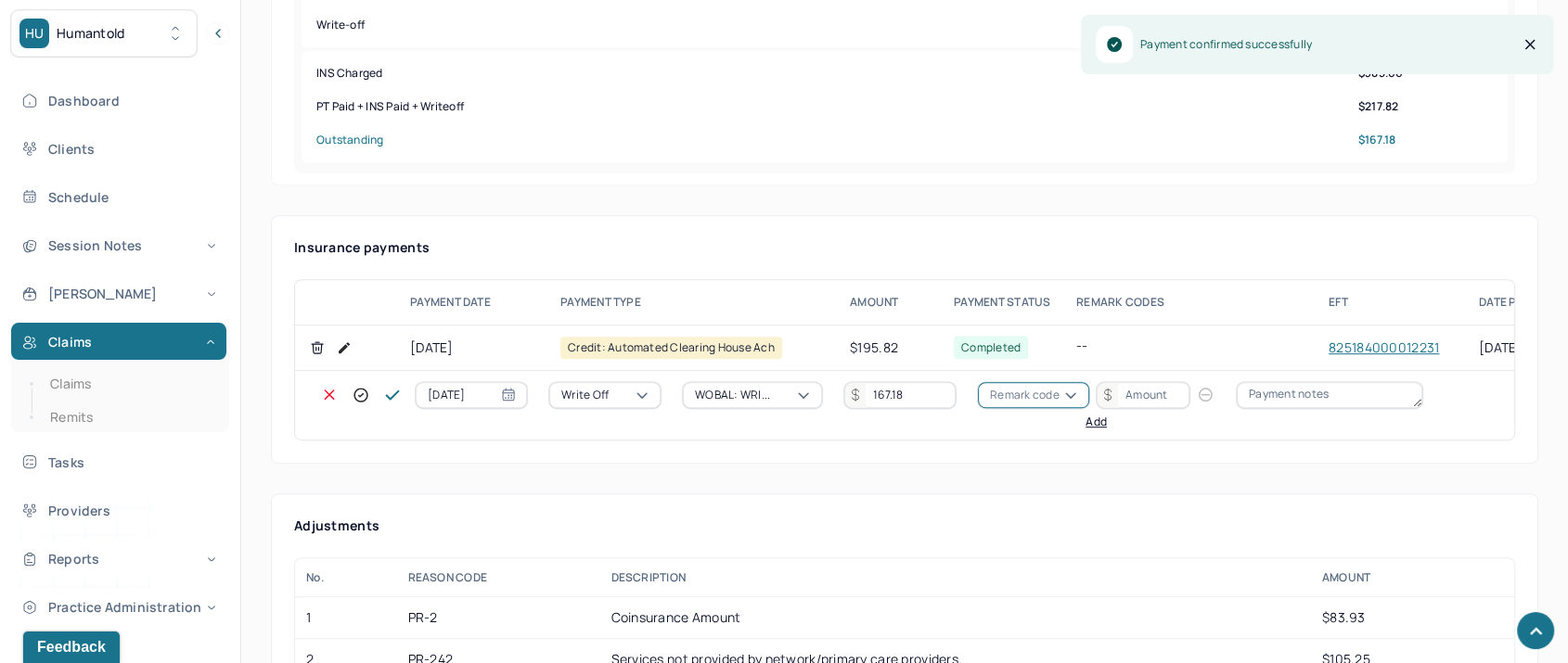 scroll, scrollTop: 1133, scrollLeft: 0, axis: vertical 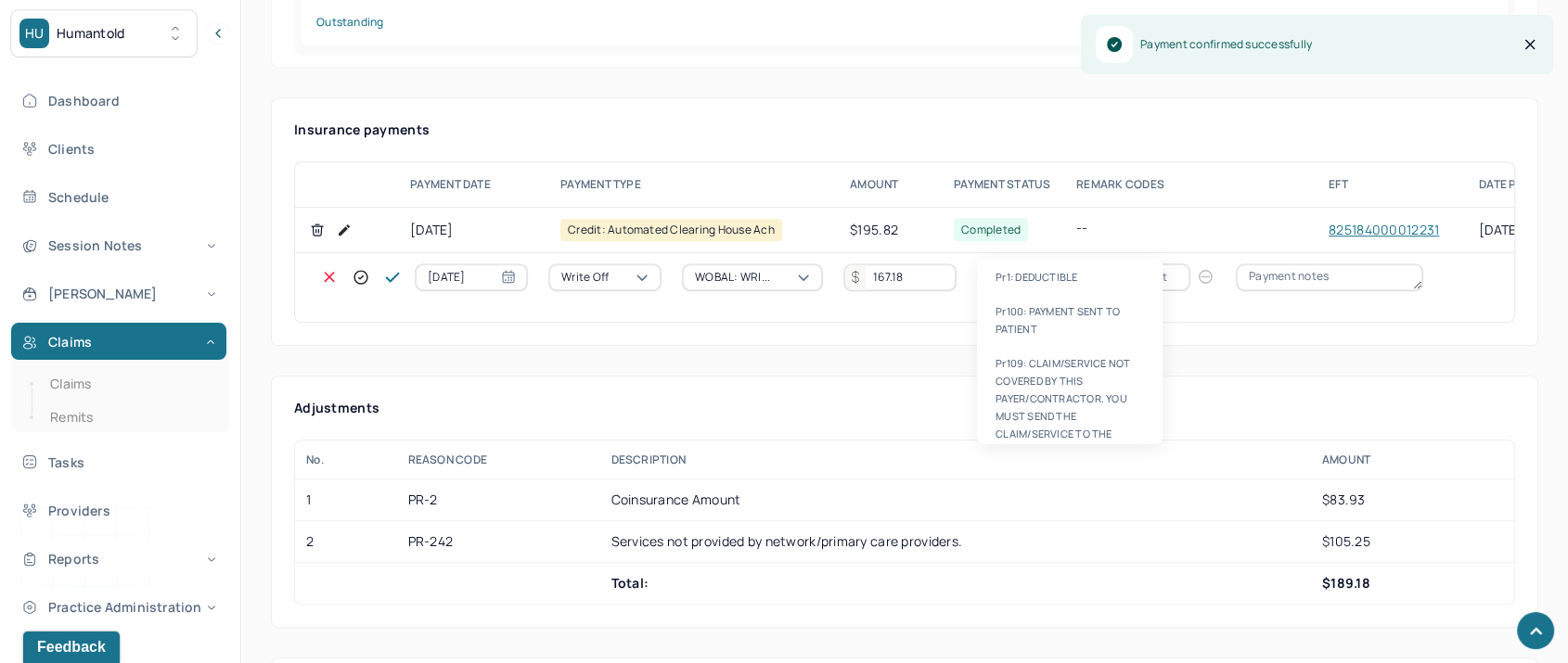 type on "pr2" 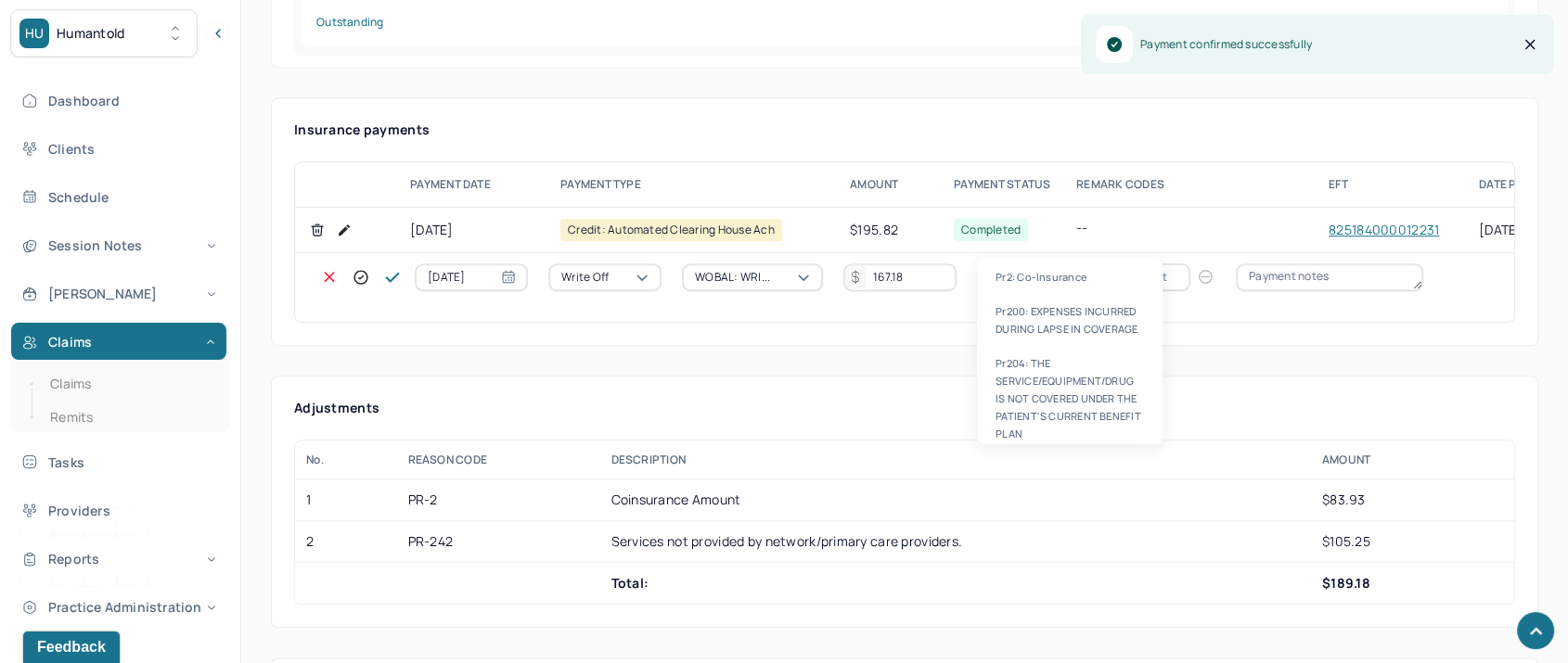 type 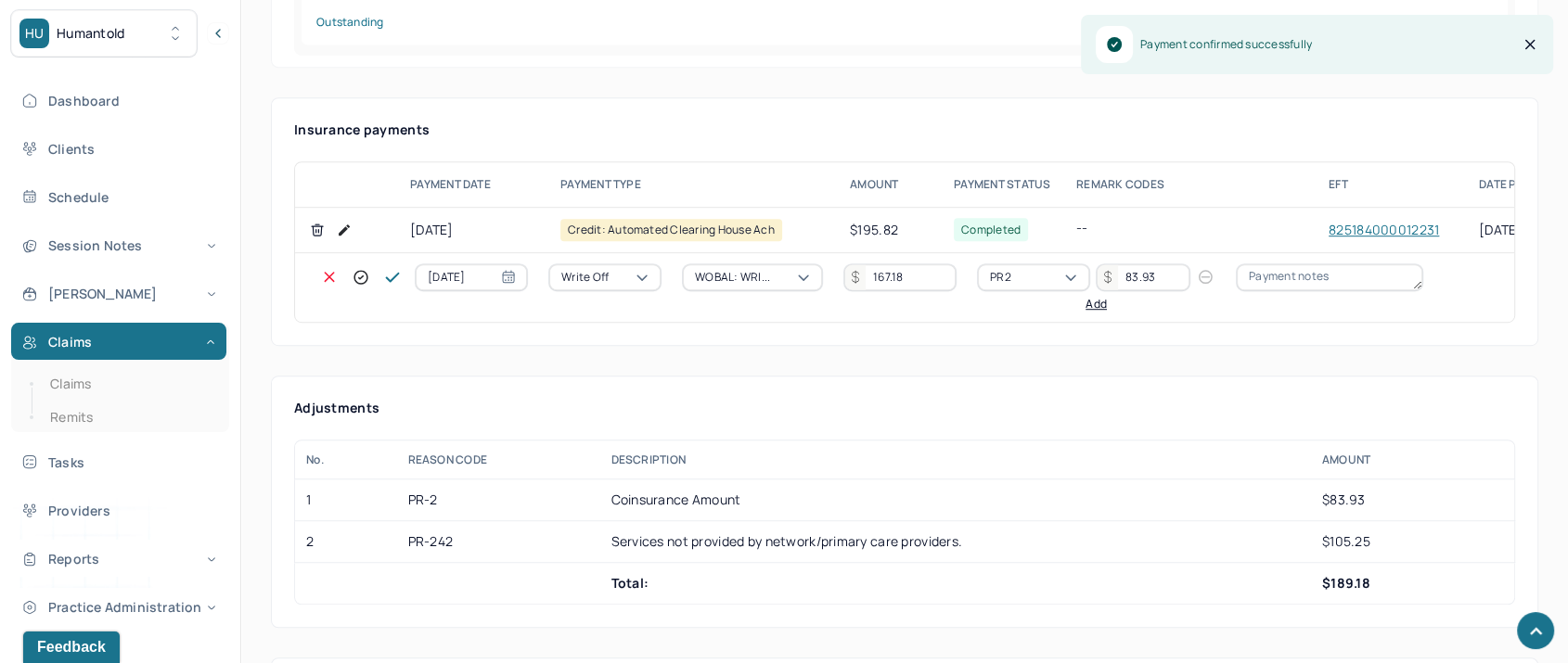 type on "83.93" 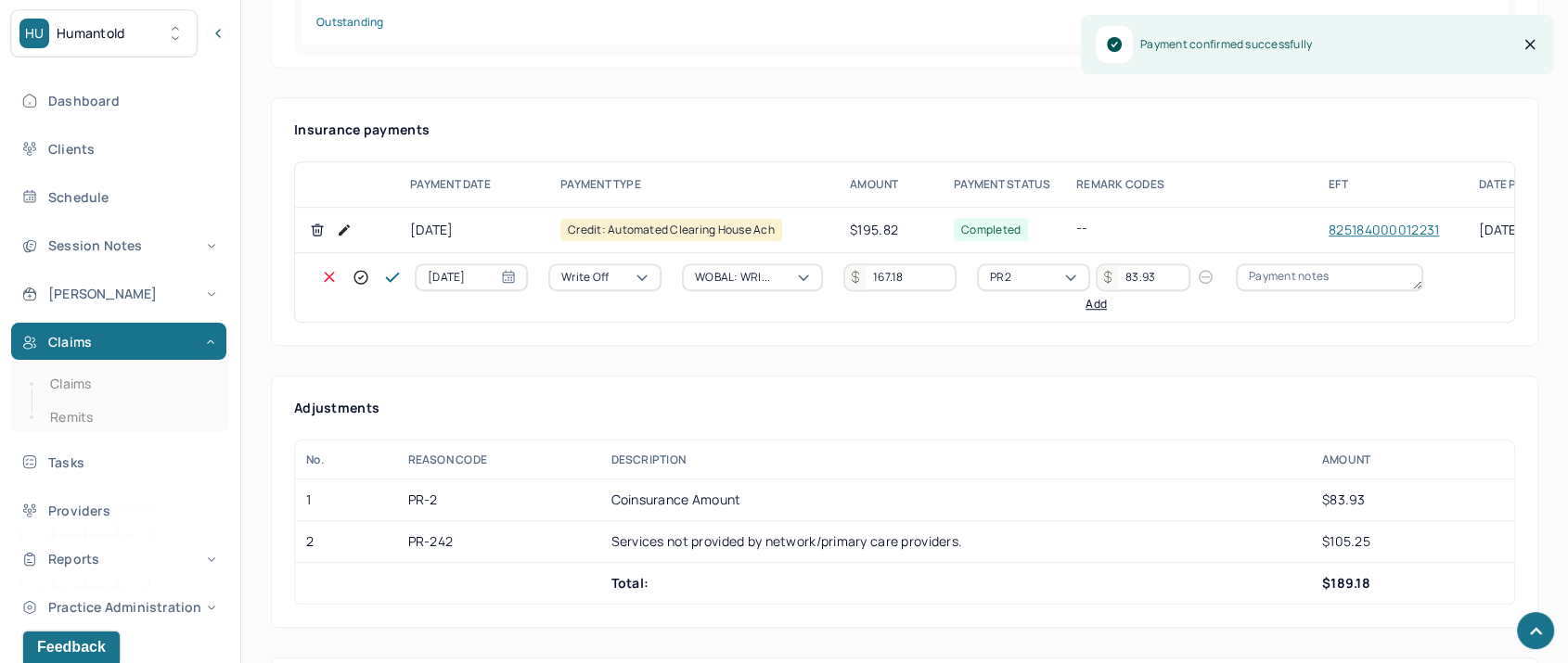type 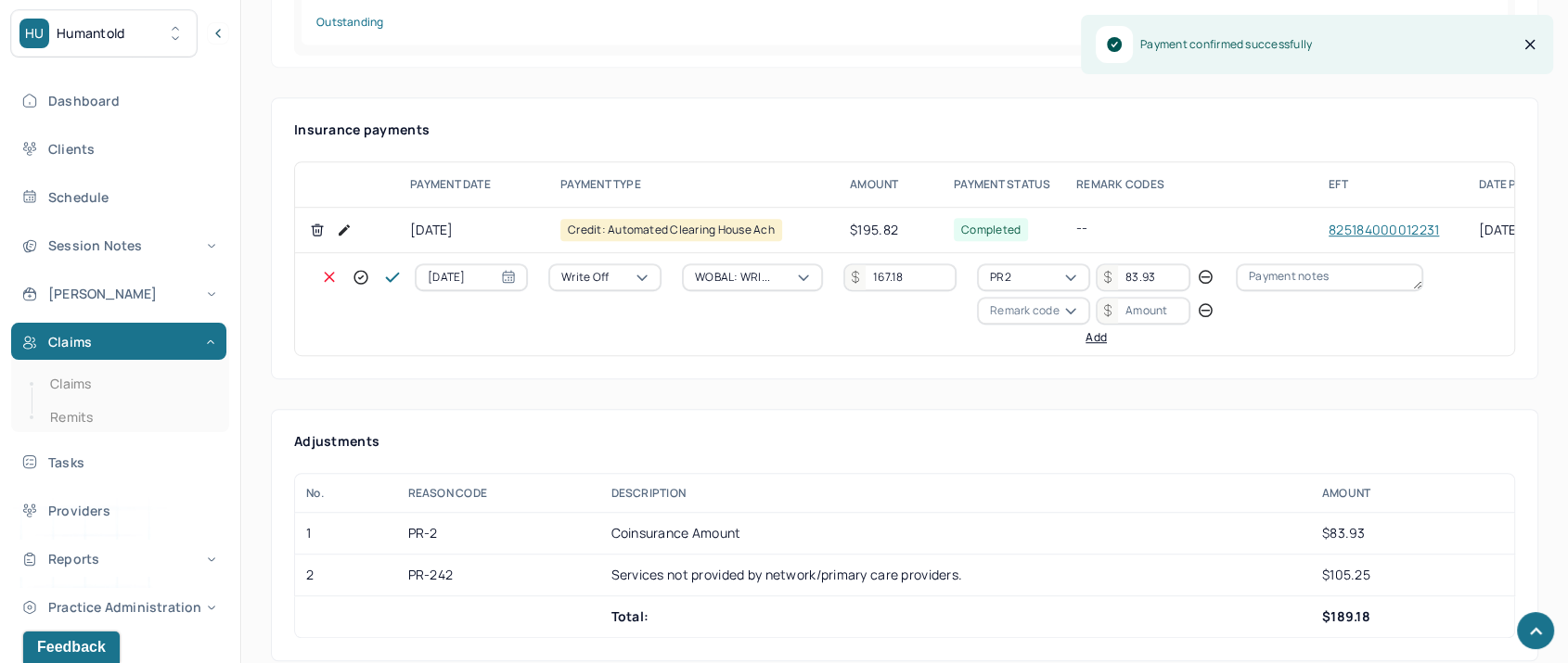 click on "Remark code" at bounding box center [1024, 311] 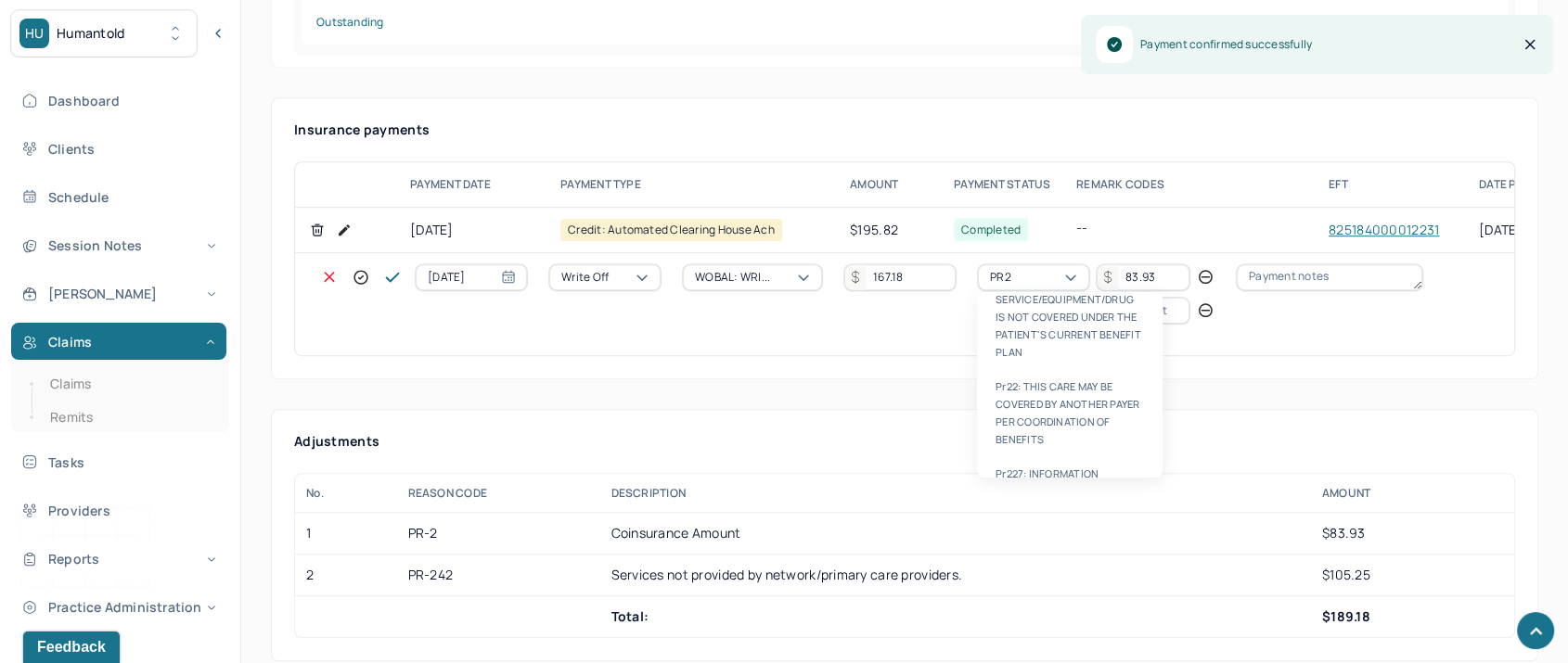scroll, scrollTop: 0, scrollLeft: 0, axis: both 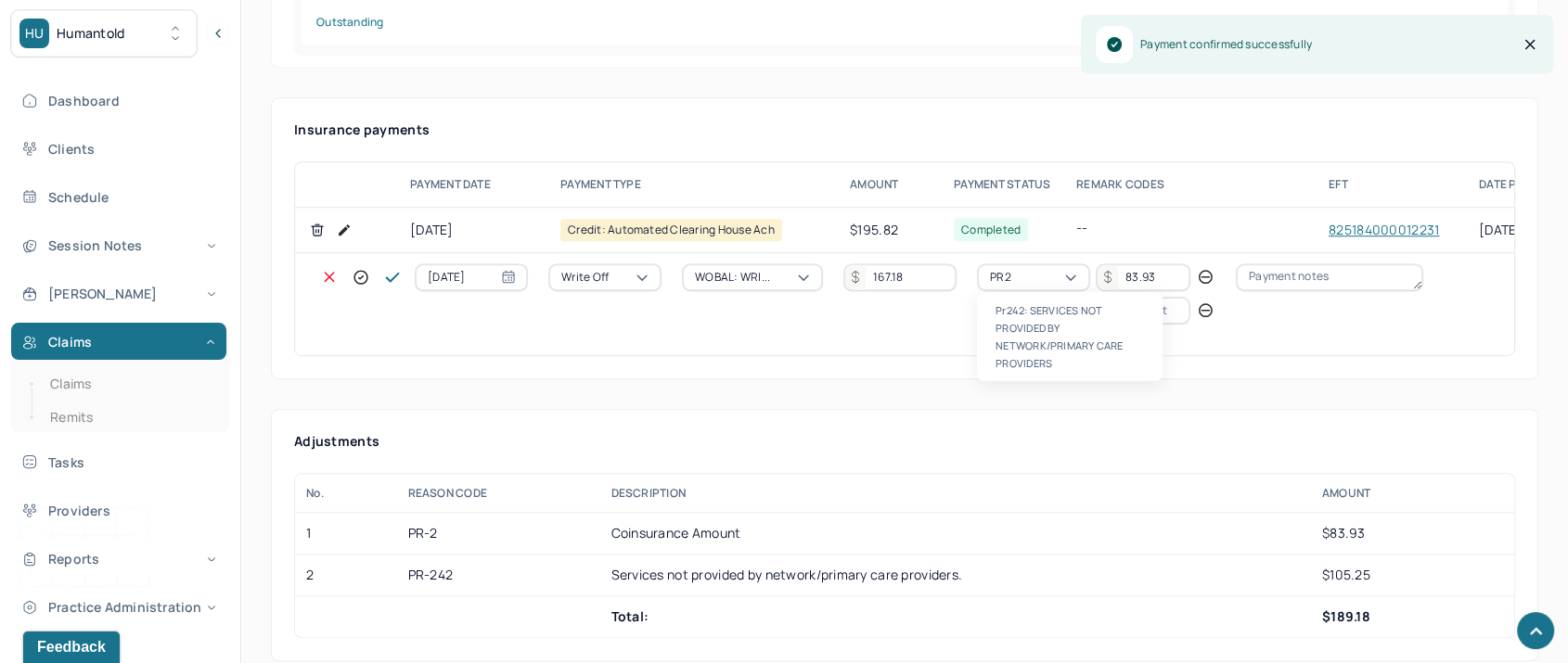 type on "pr242" 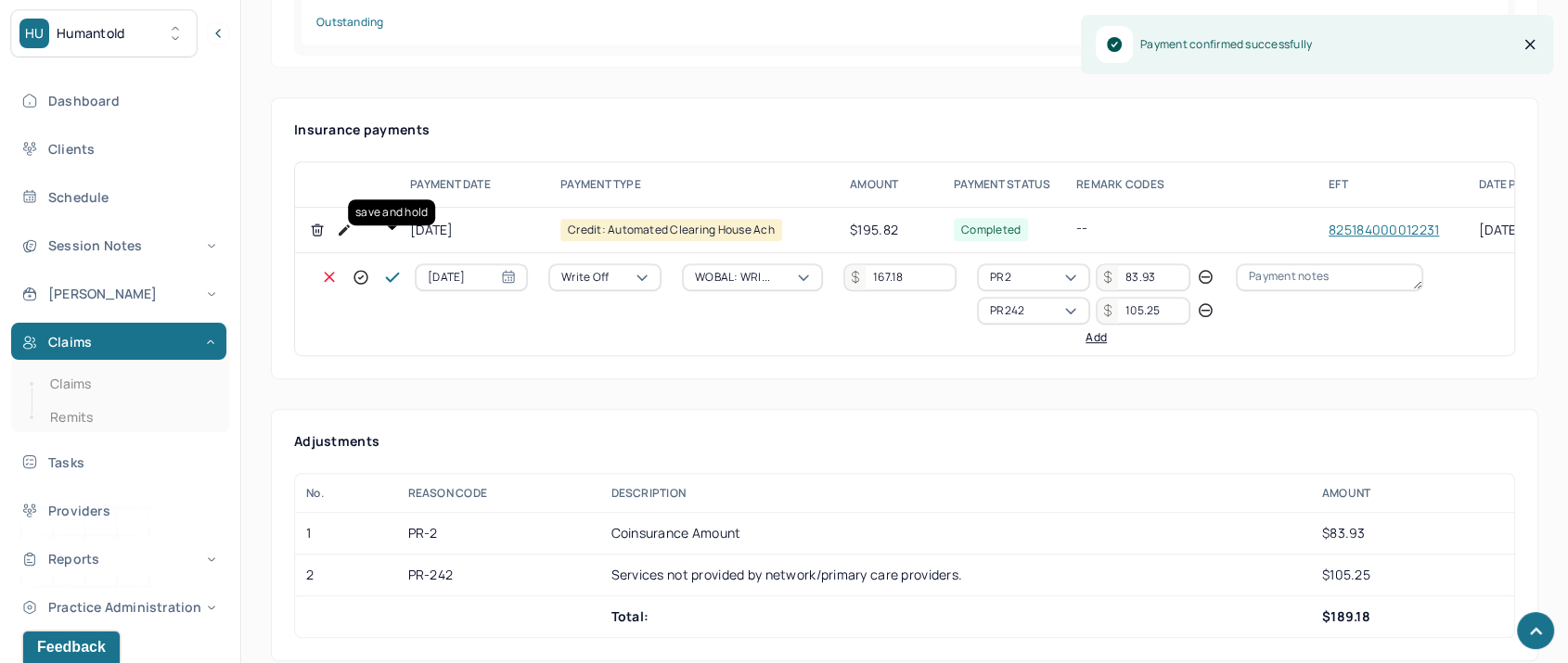 type on "105.25" 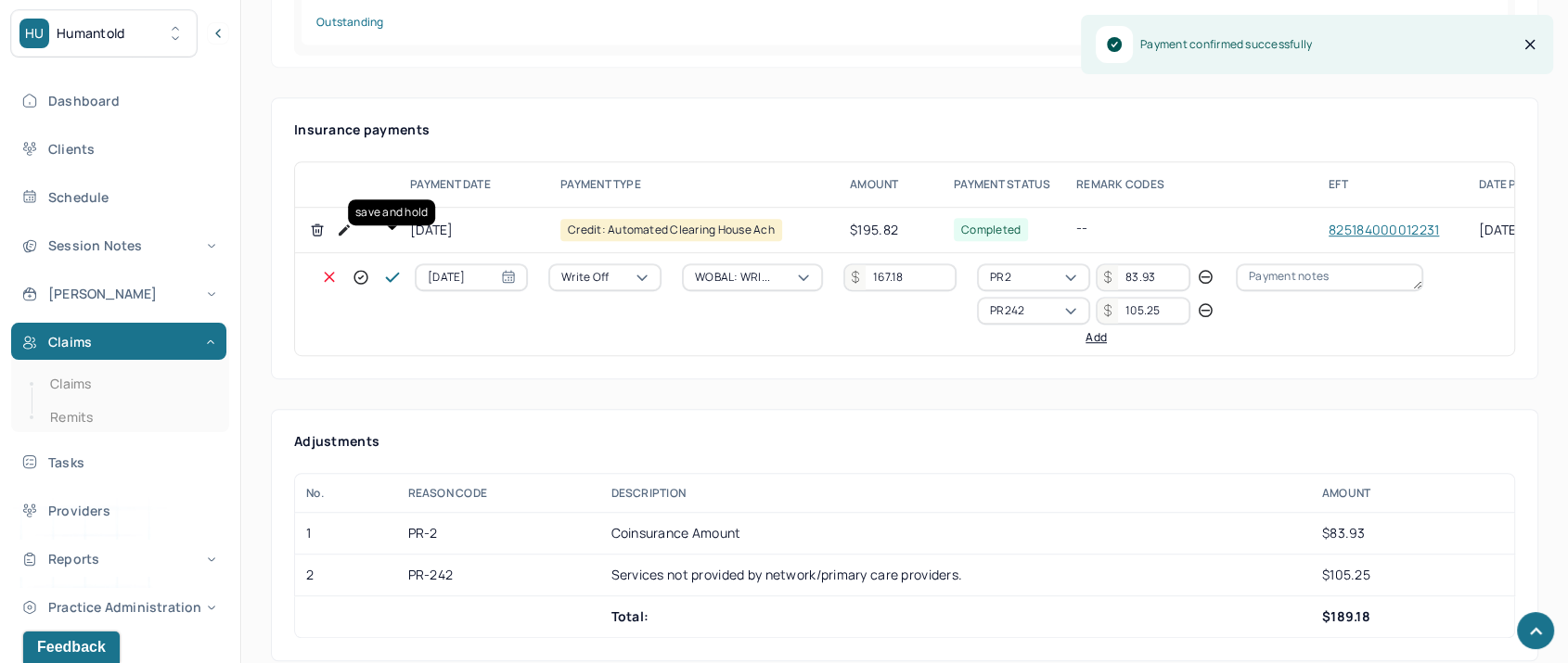 click 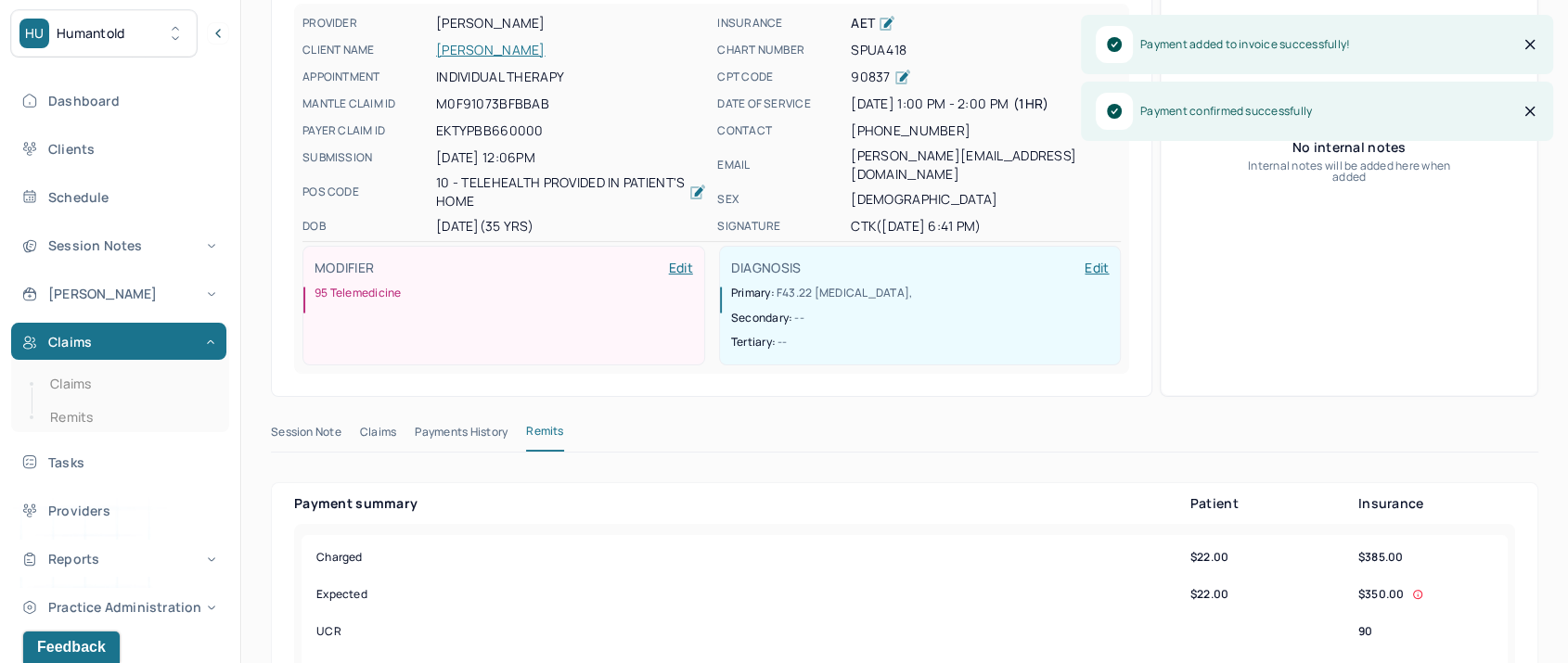 scroll, scrollTop: 0, scrollLeft: 0, axis: both 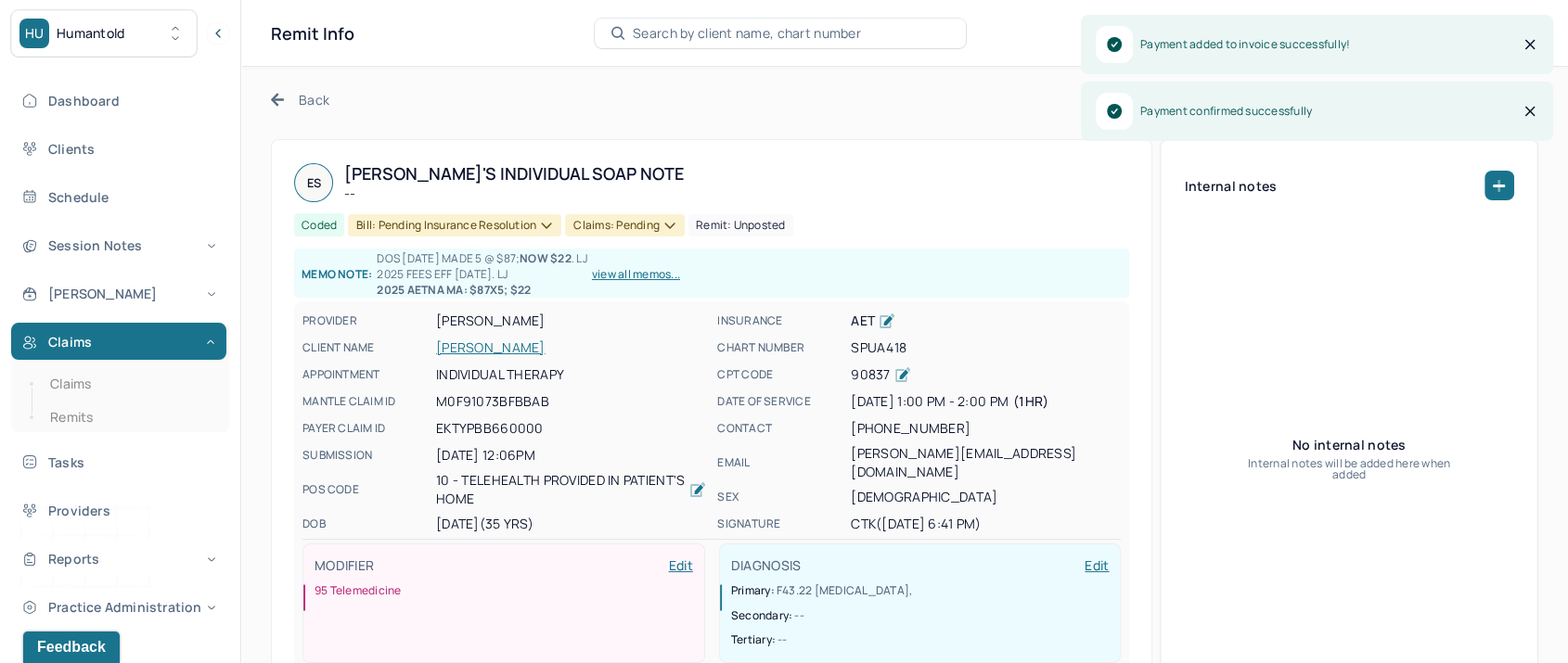 click on "Claims: pending" at bounding box center (624, 225) 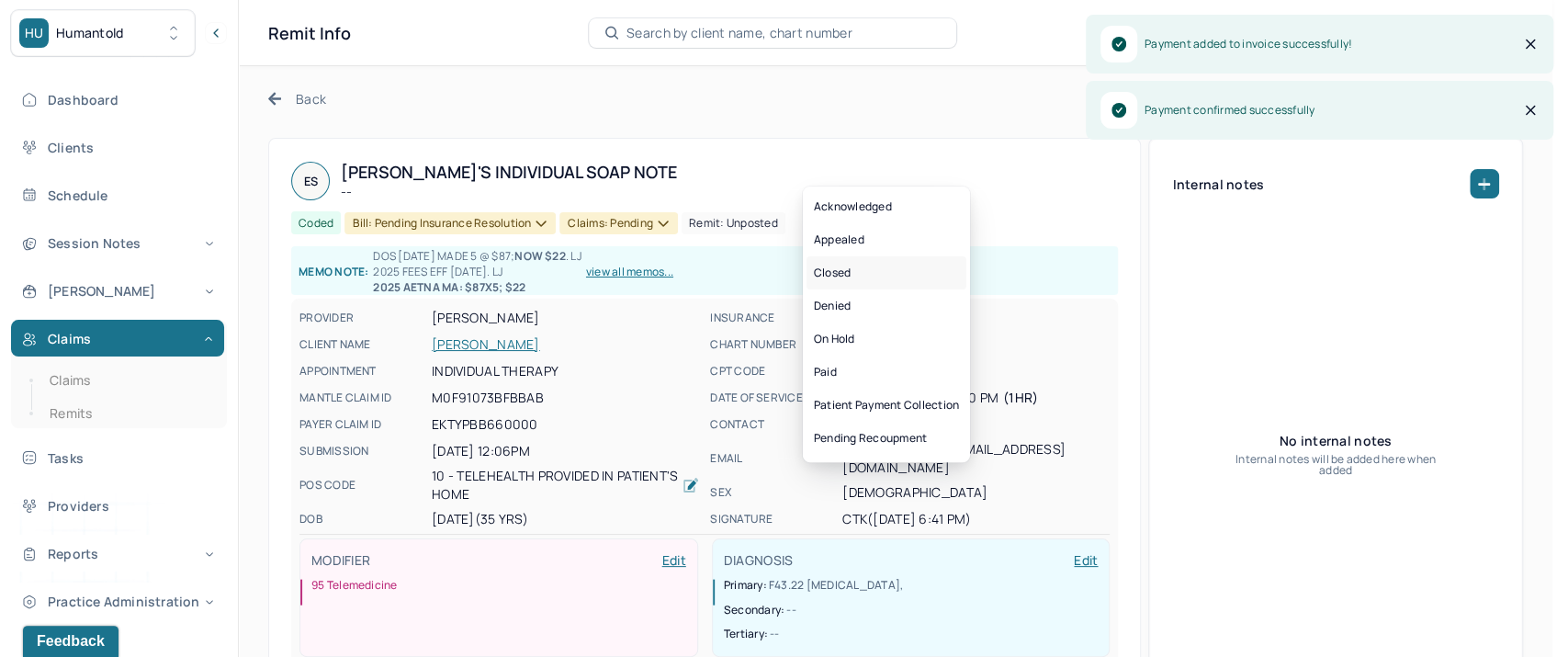 click on "Closed" at bounding box center [886, 273] 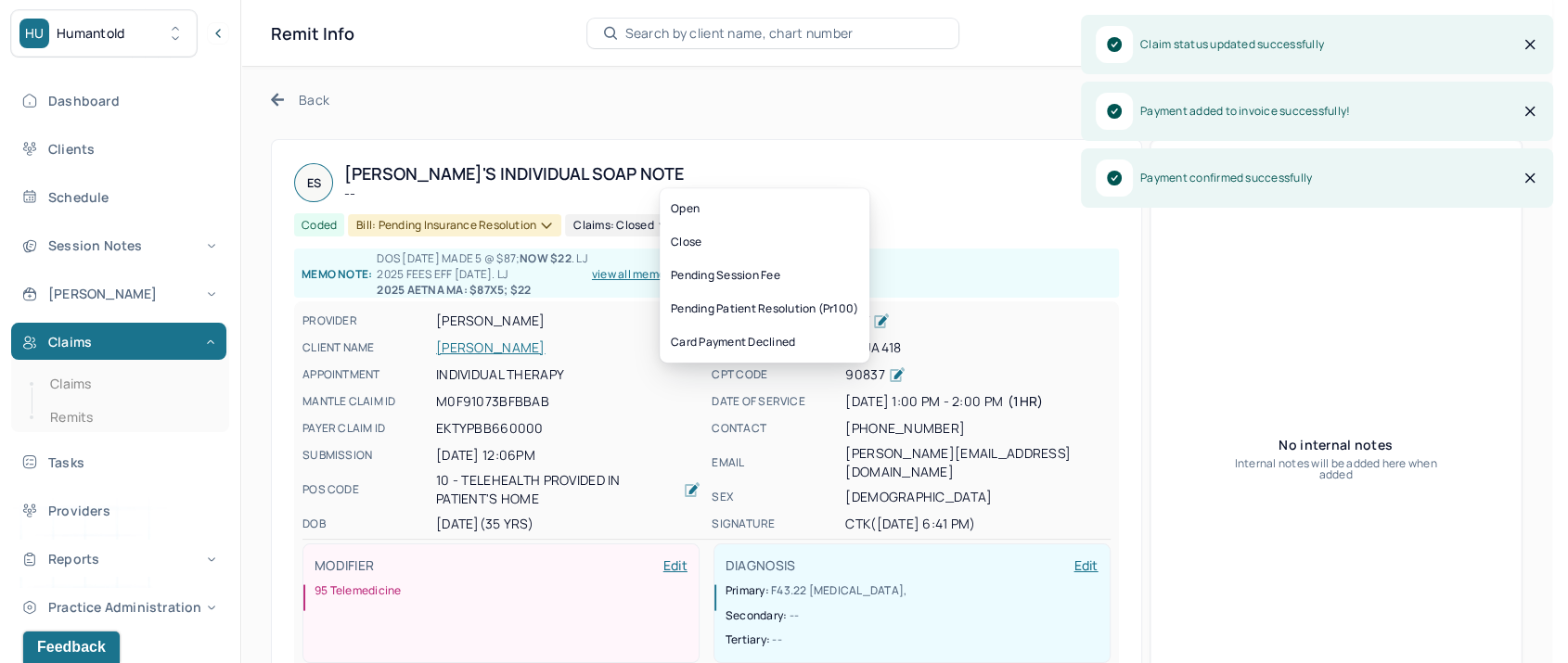 click on "Bill: Pending Insurance Resolution" at bounding box center (455, 225) 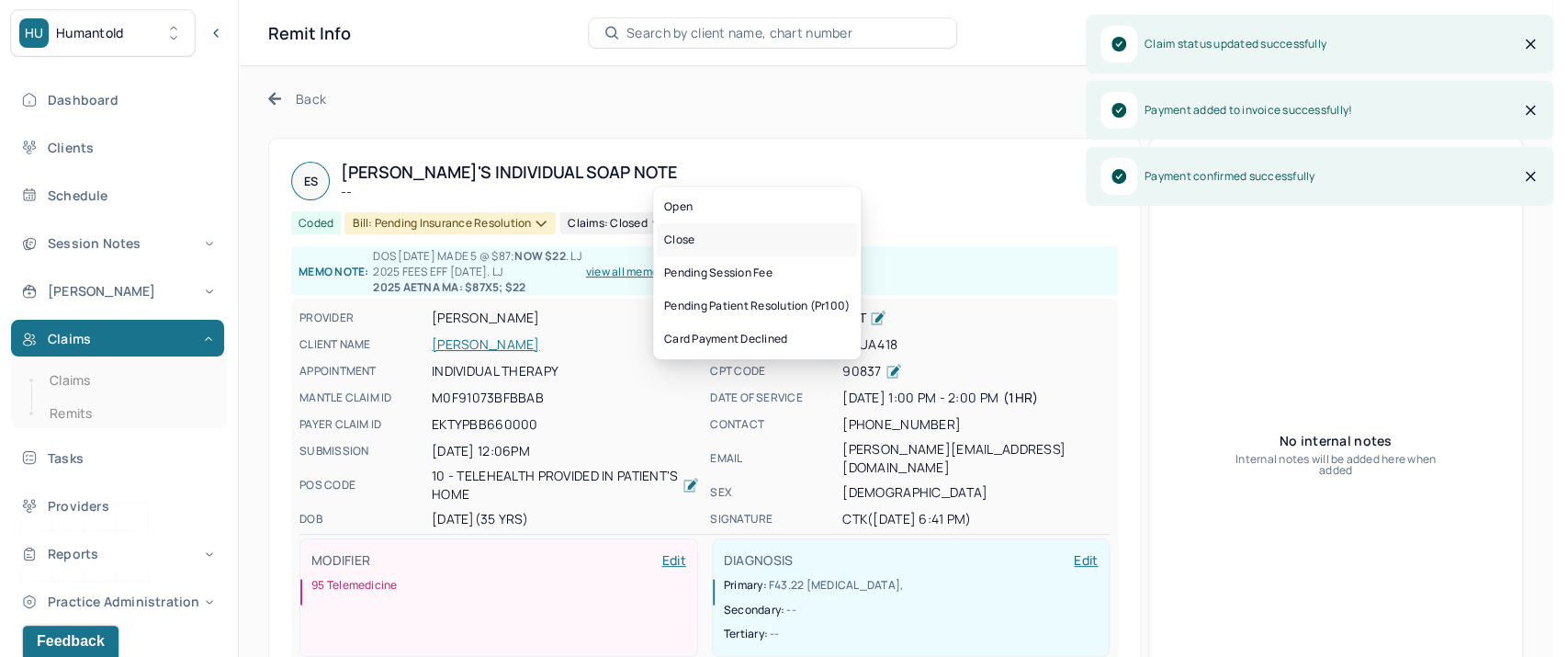 click on "Close" at bounding box center [757, 240] 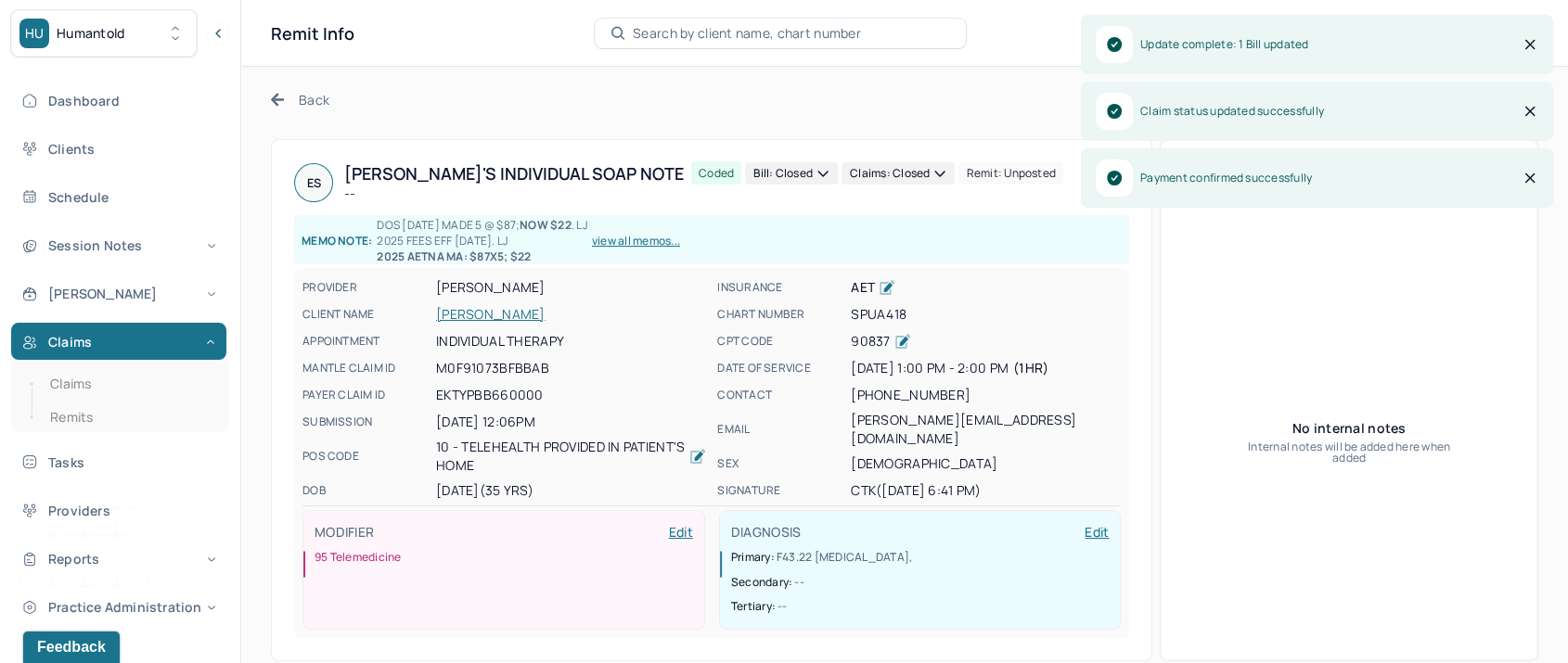 click 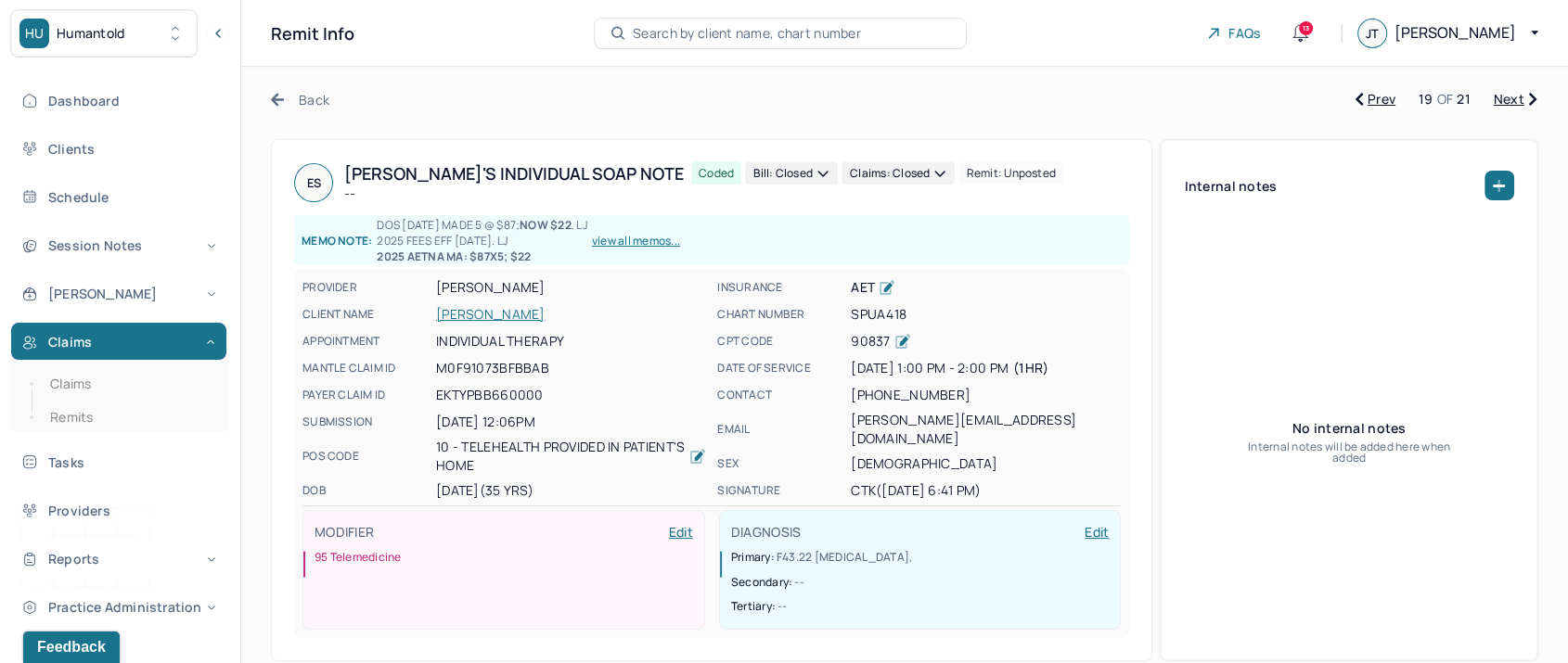 click on "Next" at bounding box center [1515, 99] 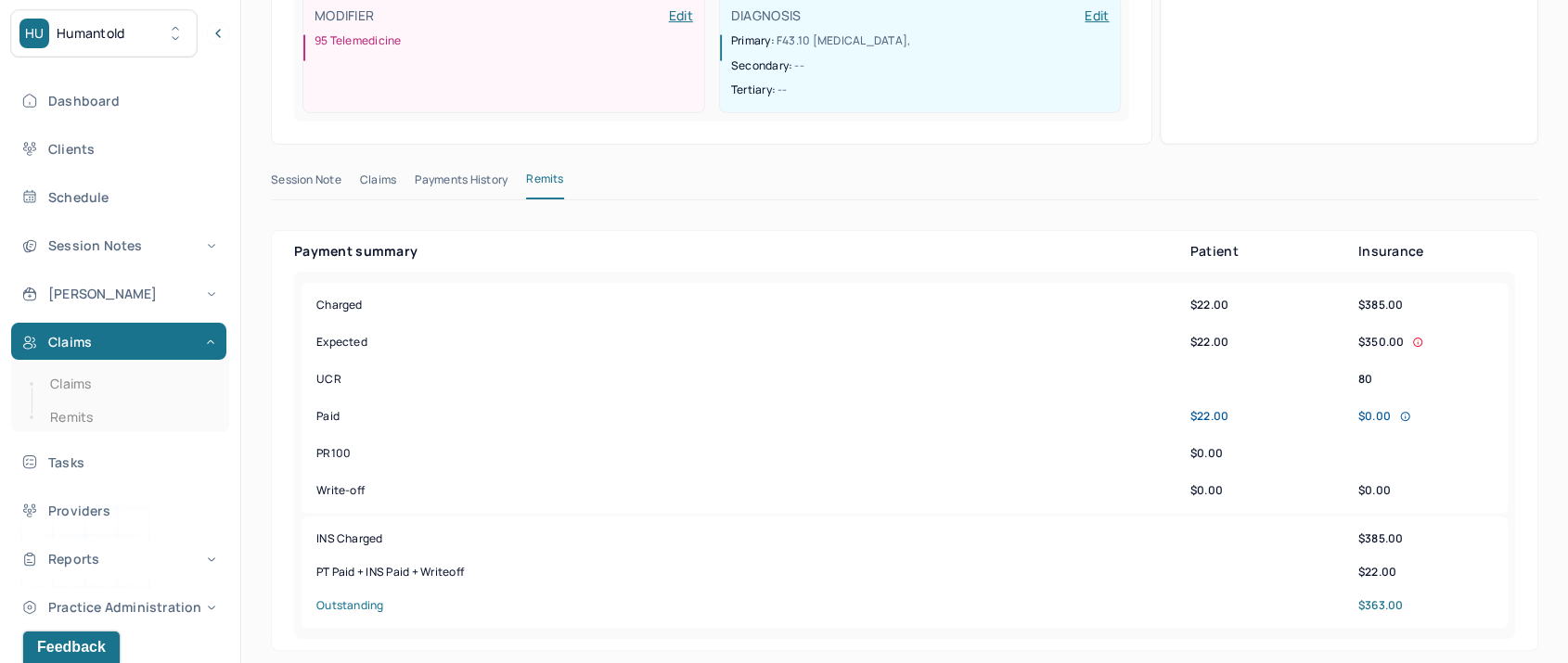 scroll, scrollTop: 823, scrollLeft: 0, axis: vertical 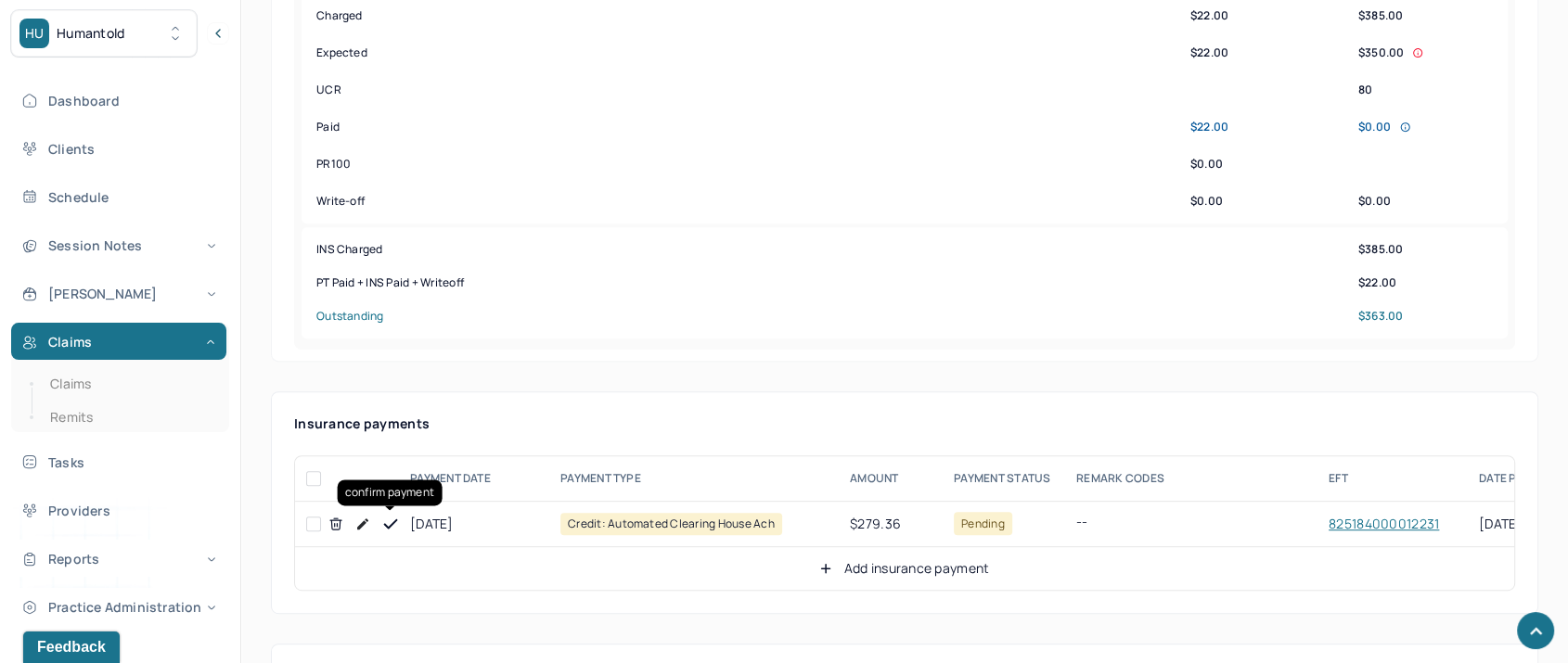 click 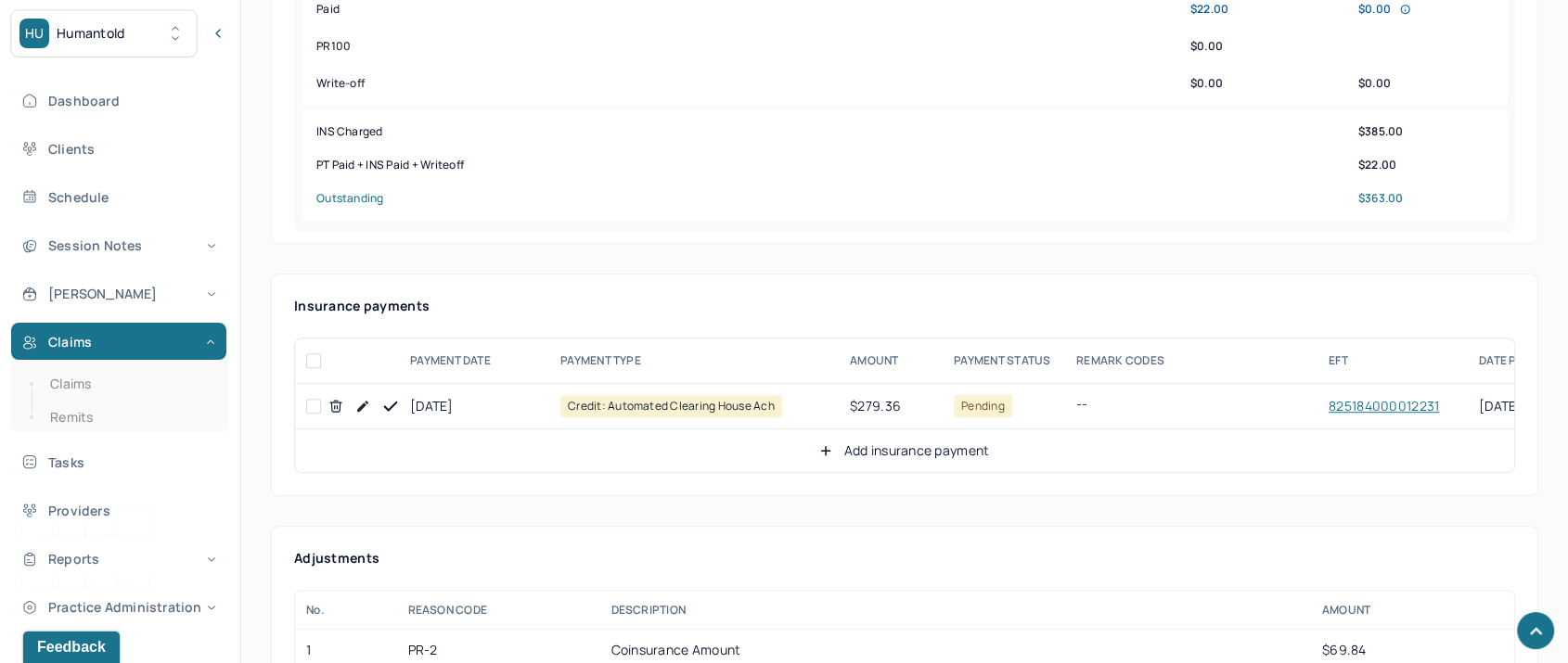 scroll, scrollTop: 1030, scrollLeft: 0, axis: vertical 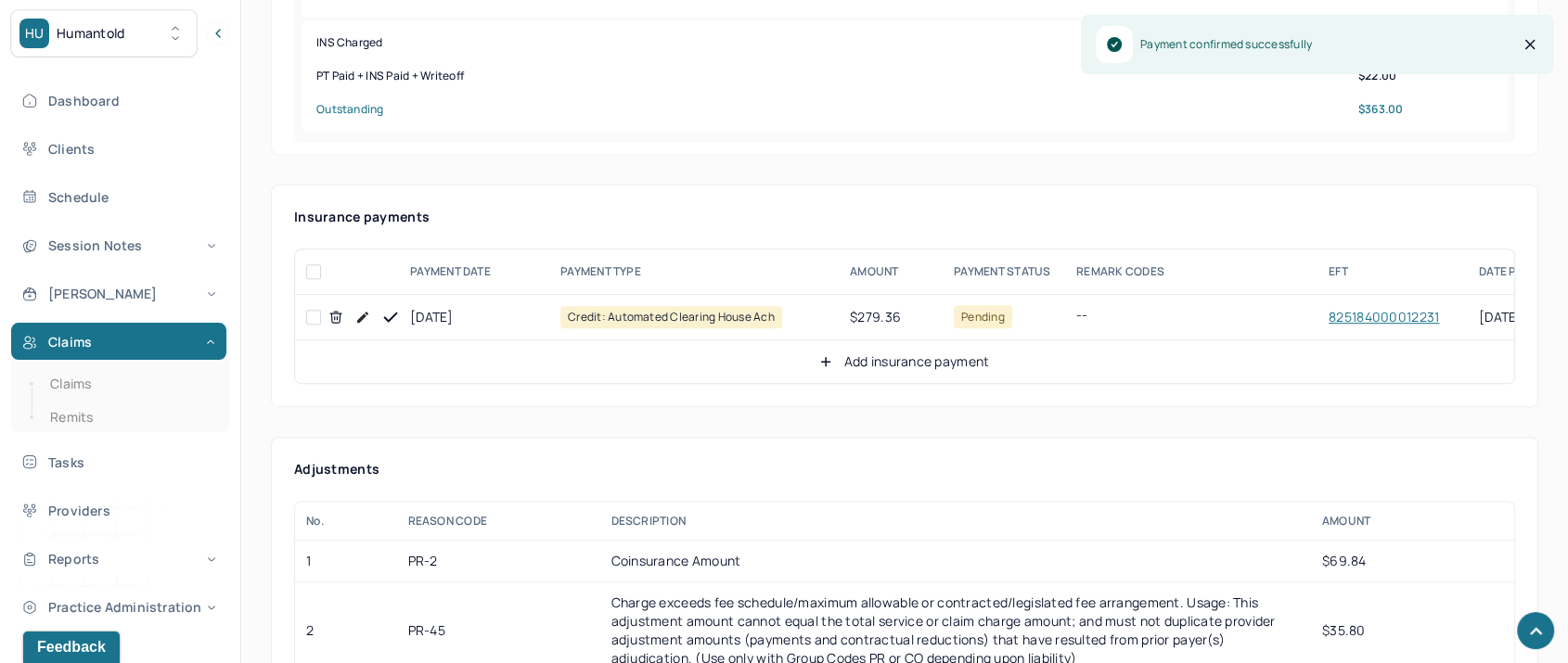 click on "Add insurance payment" at bounding box center (904, 362) 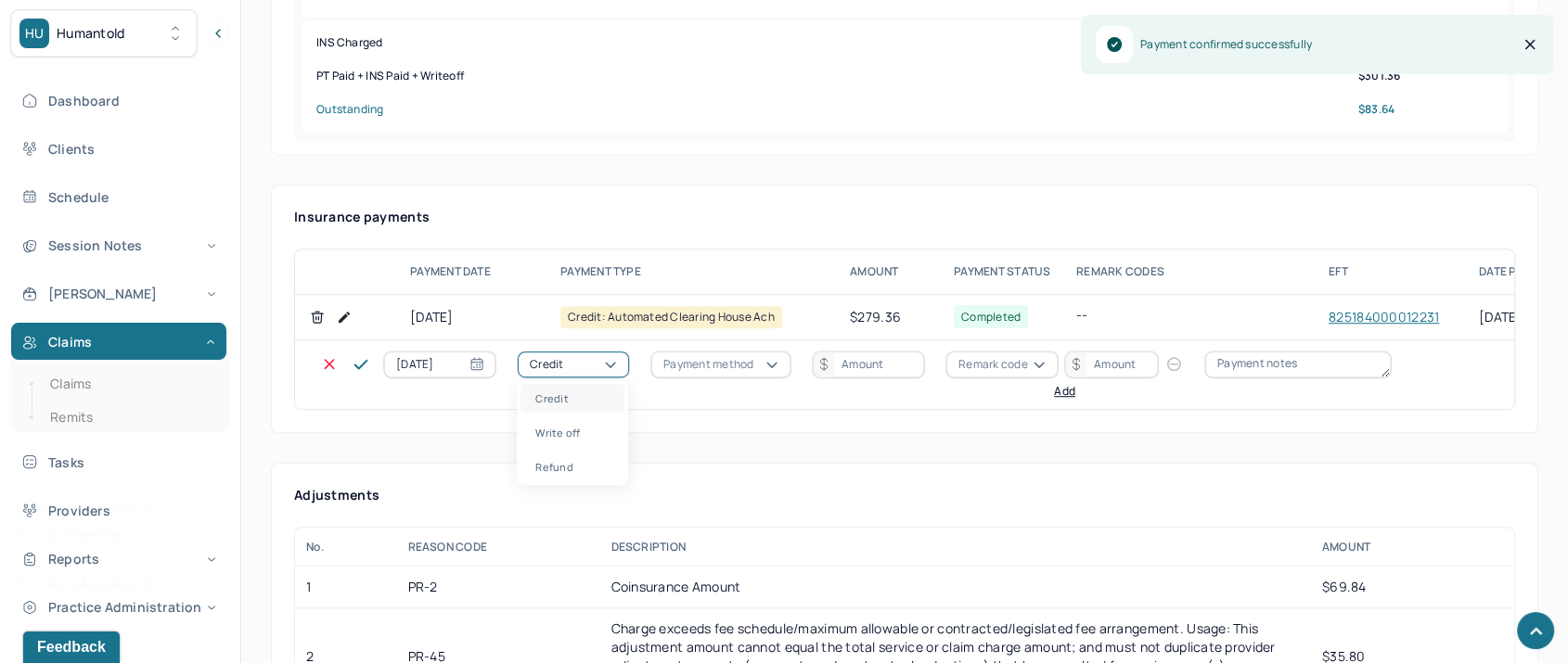 click on "Credit" at bounding box center (546, 364) 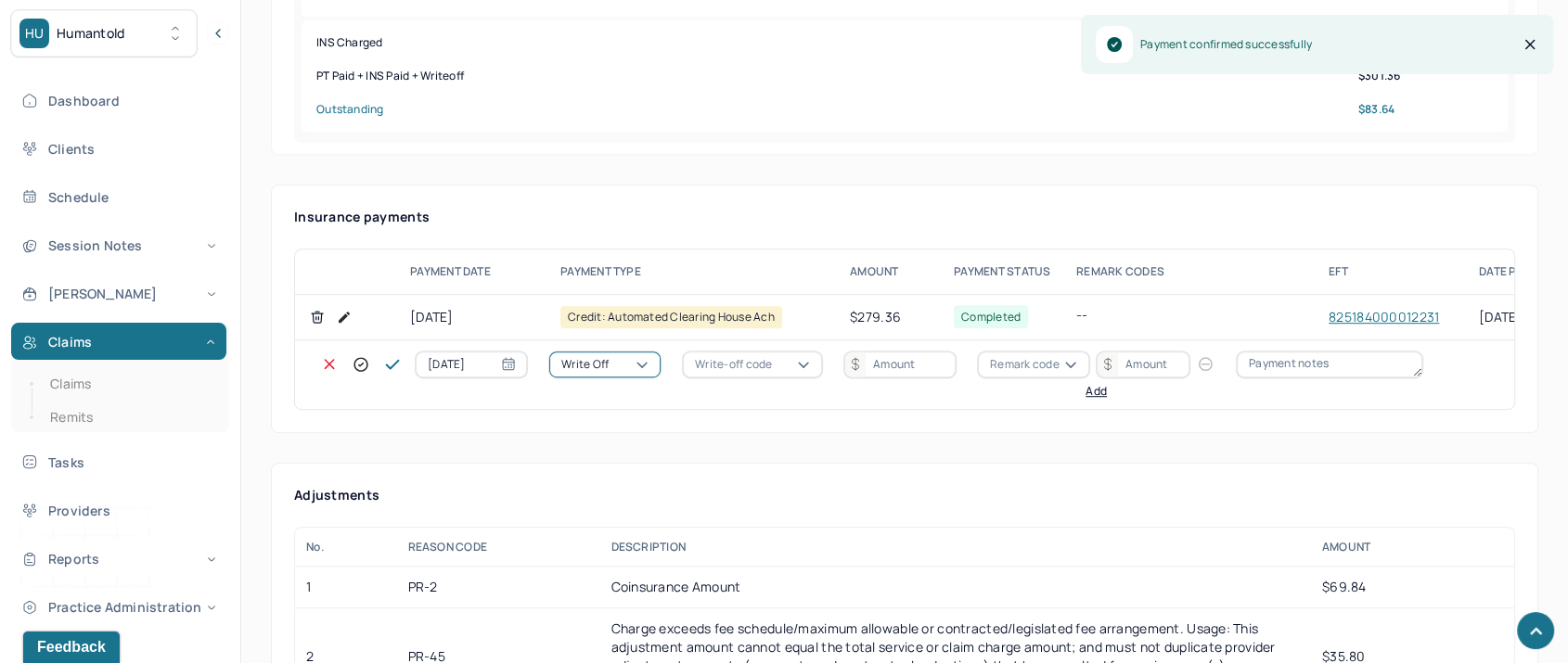 click on "Write-off code" at bounding box center (733, 364) 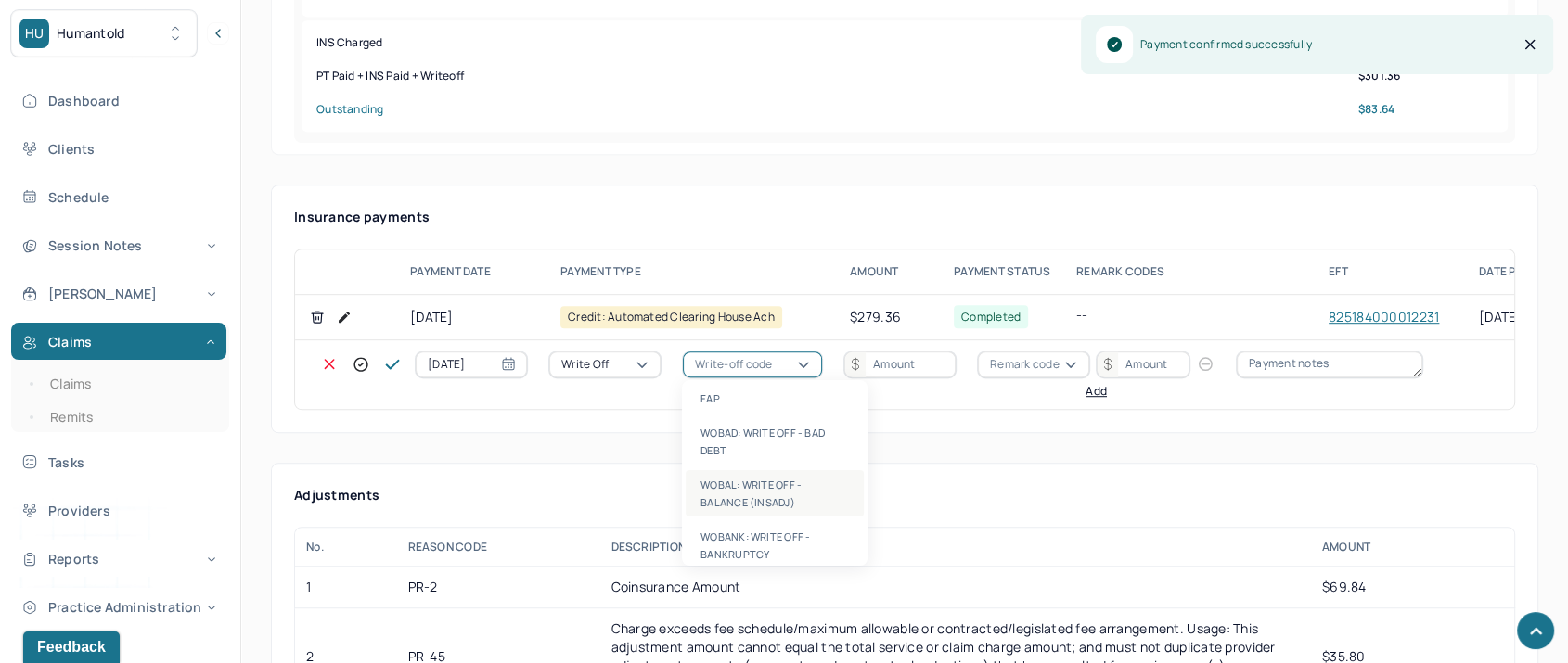 click on "WOBAL: WRITE OFF - BALANCE (INSADJ)" at bounding box center [775, 493] 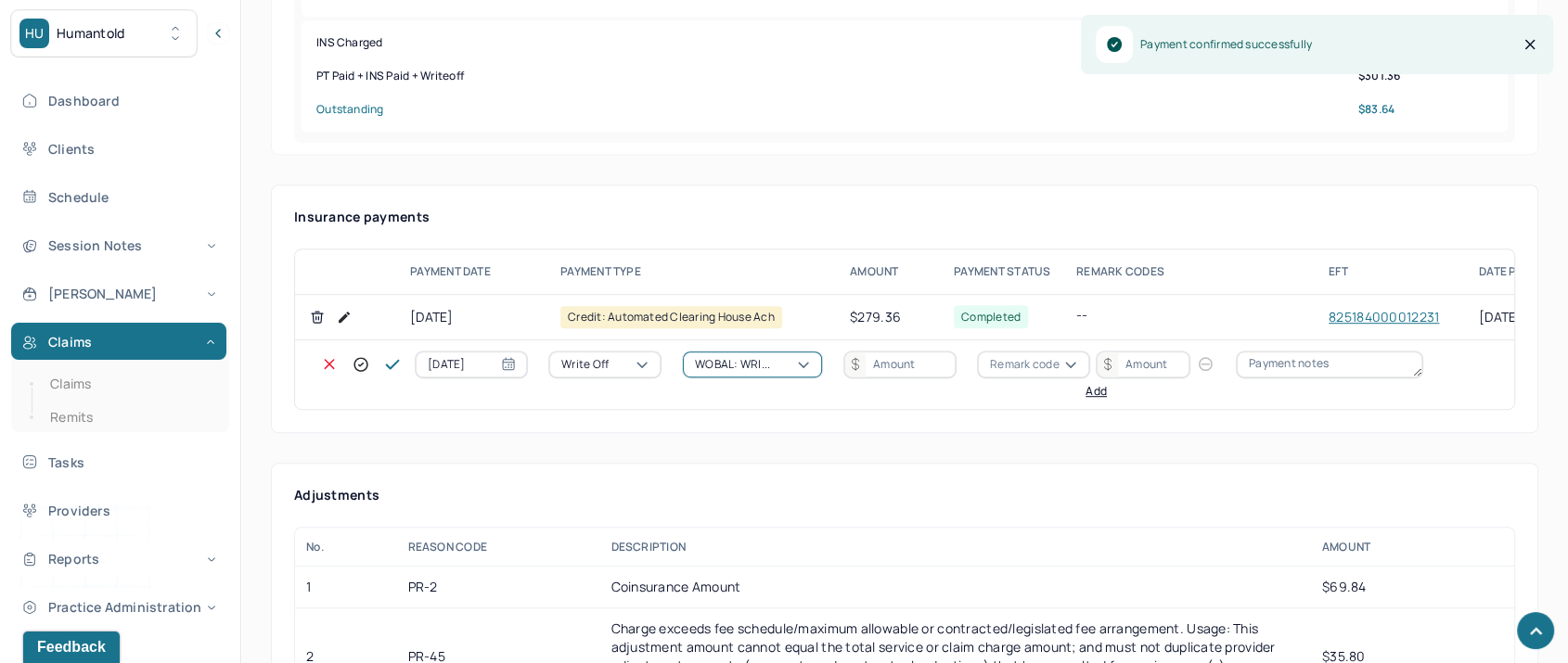 drag, startPoint x: 878, startPoint y: 363, endPoint x: 823, endPoint y: 370, distance: 55.4437 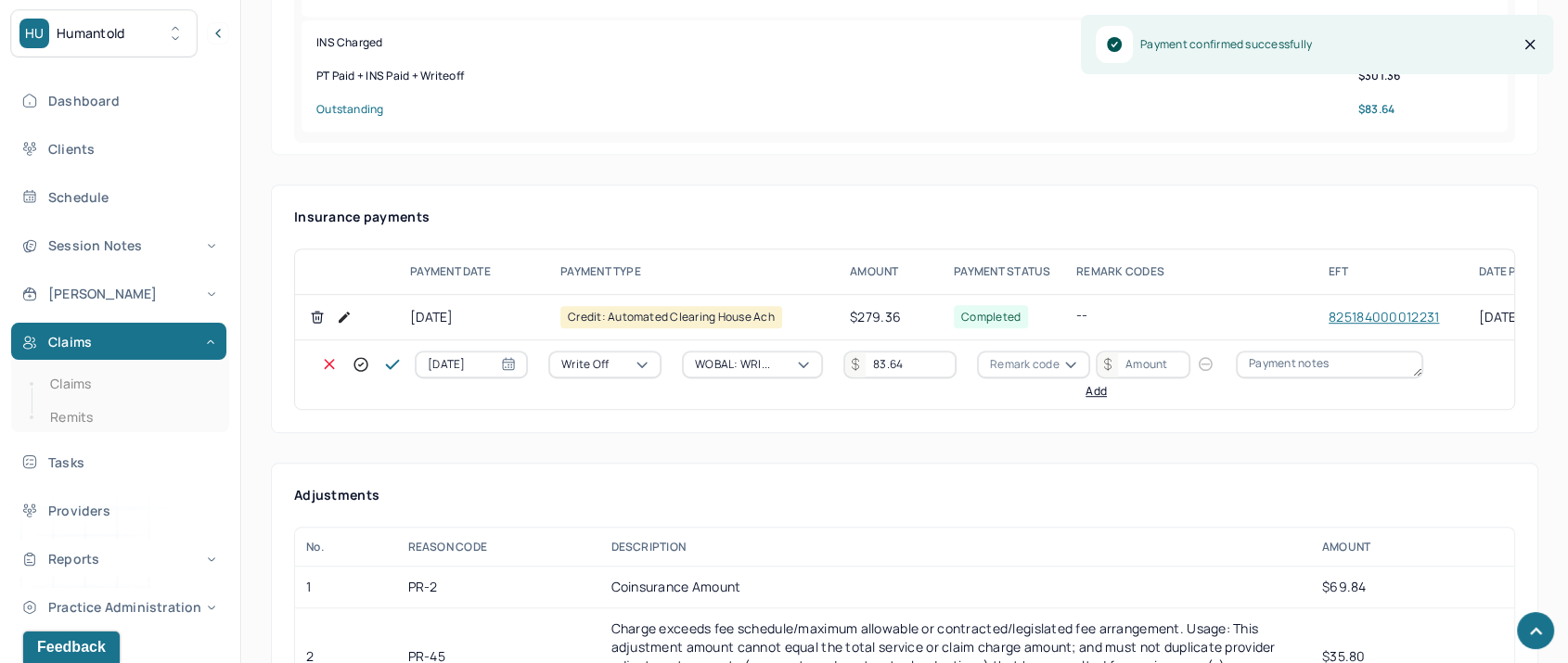 type on "83.64" 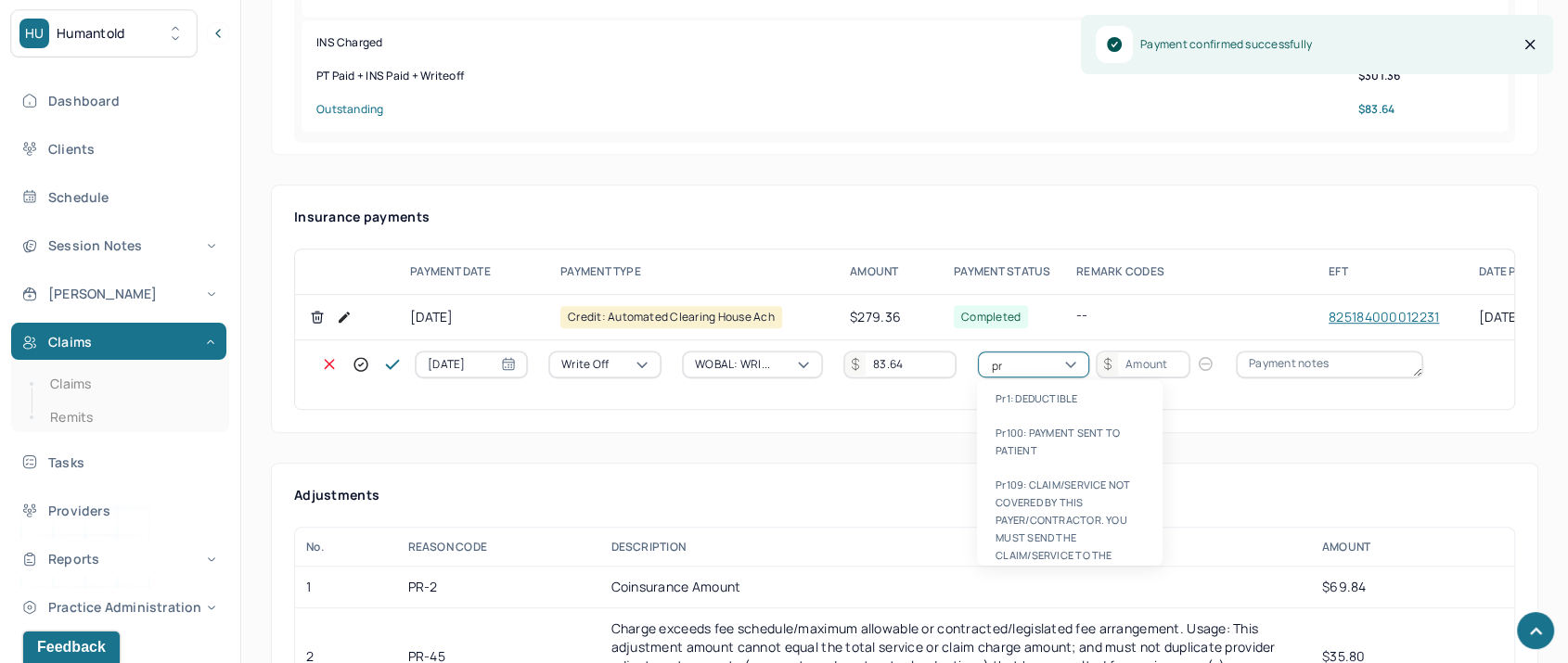 type on "pr2" 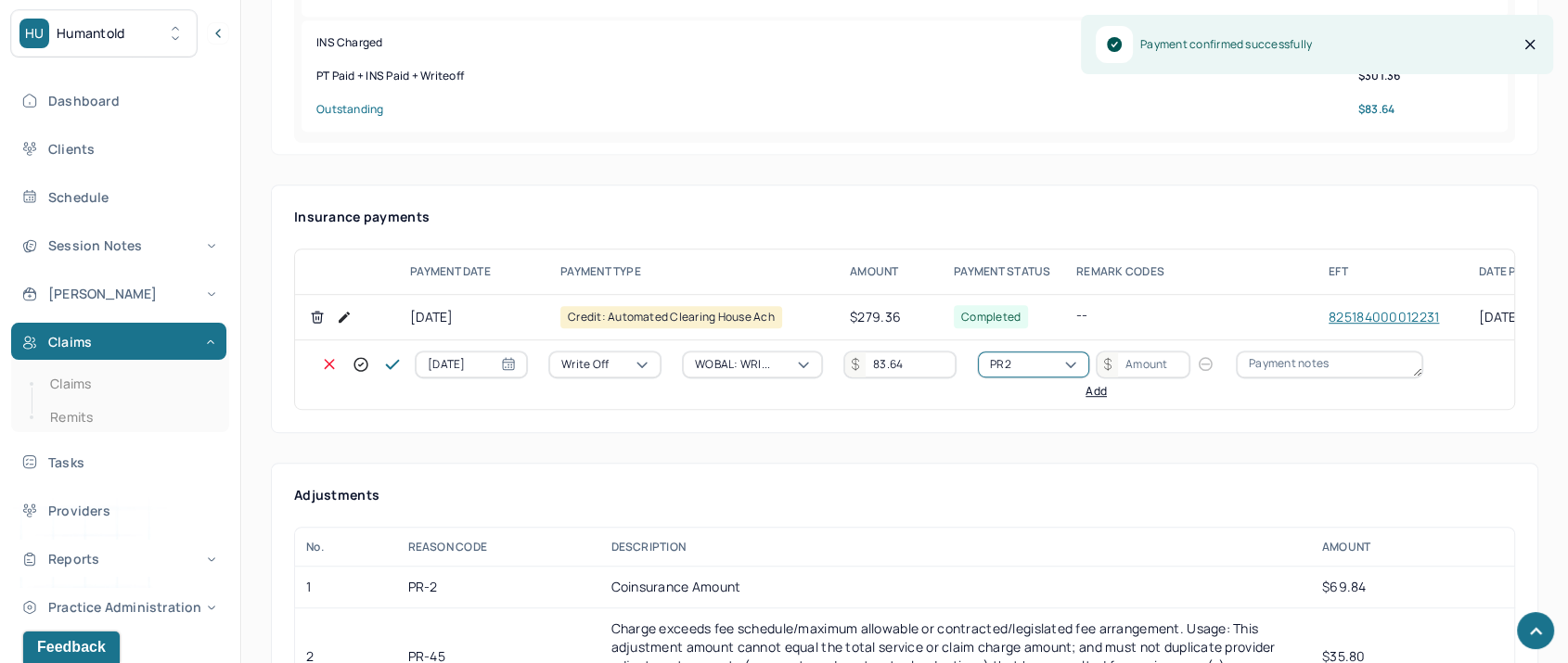 type 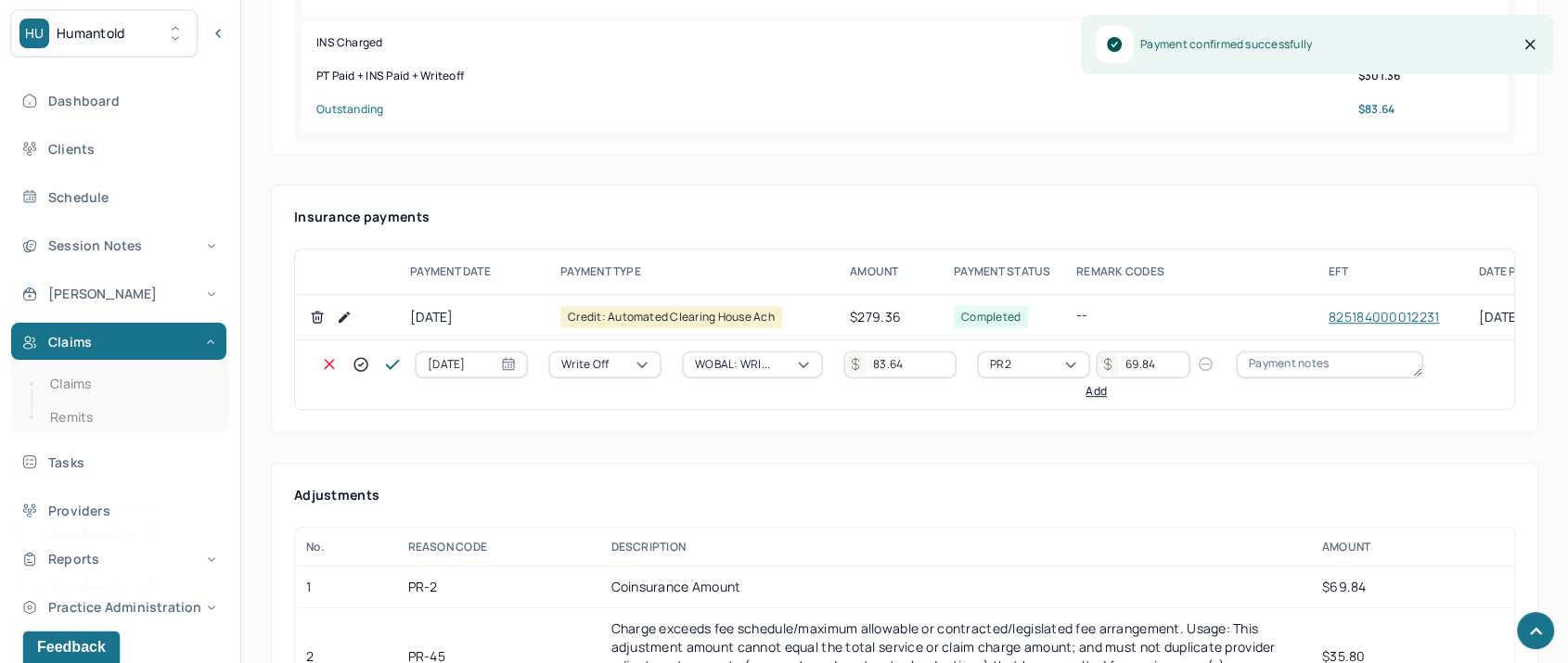 type on "69.84" 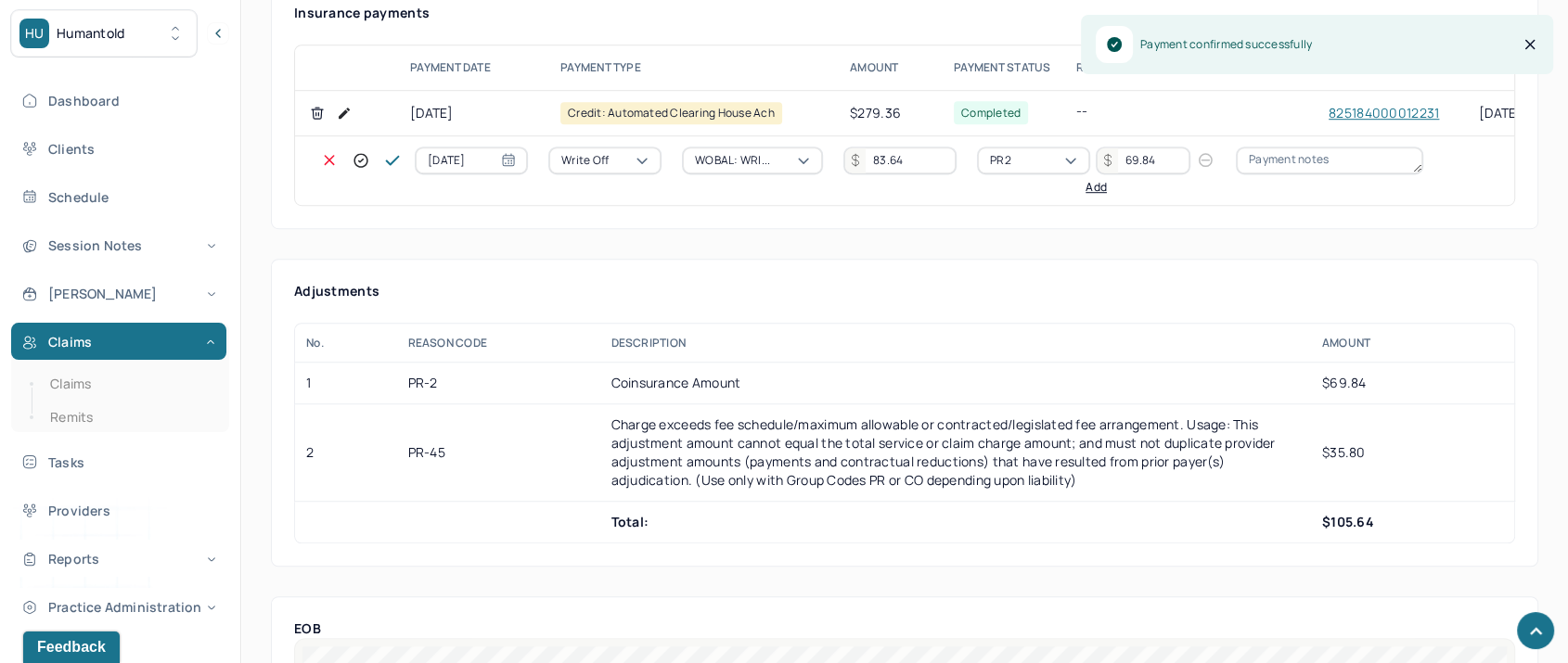 scroll, scrollTop: 1236, scrollLeft: 0, axis: vertical 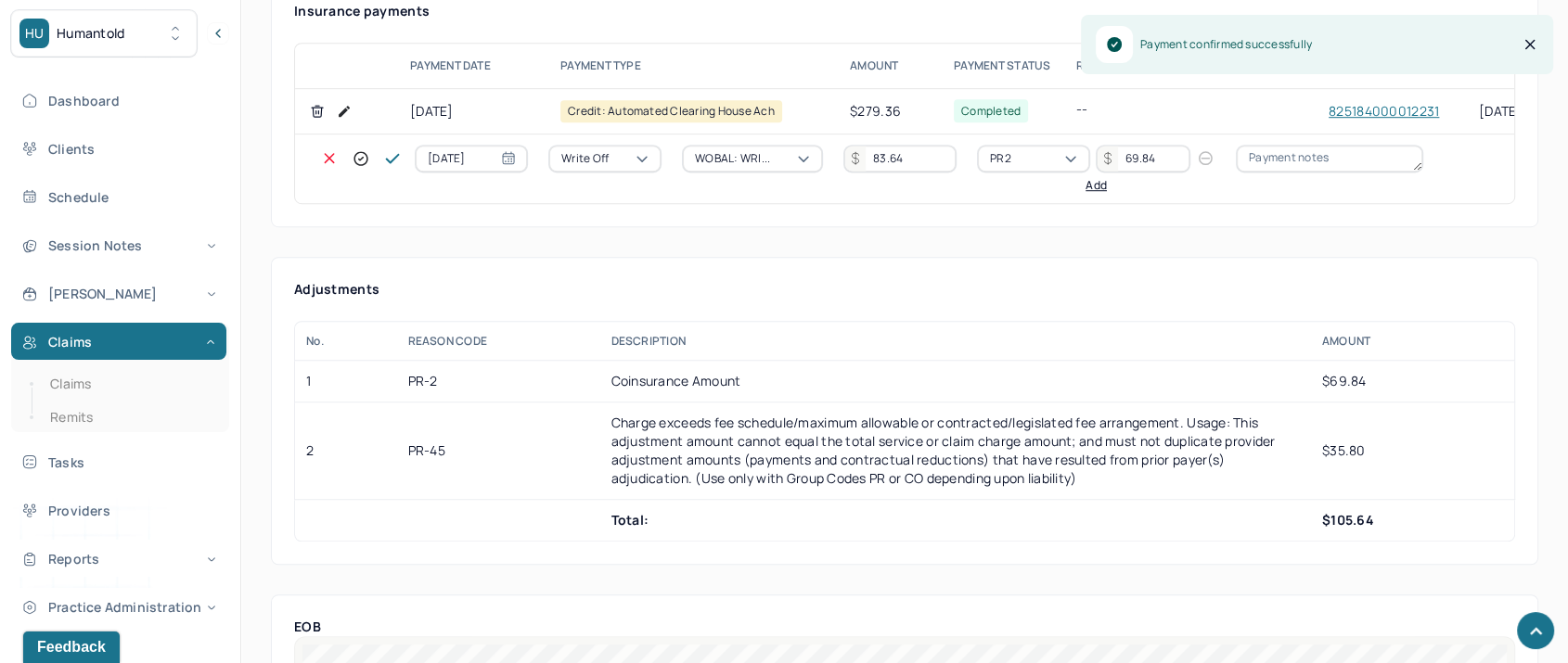 click on "Add" at bounding box center (1096, 185) 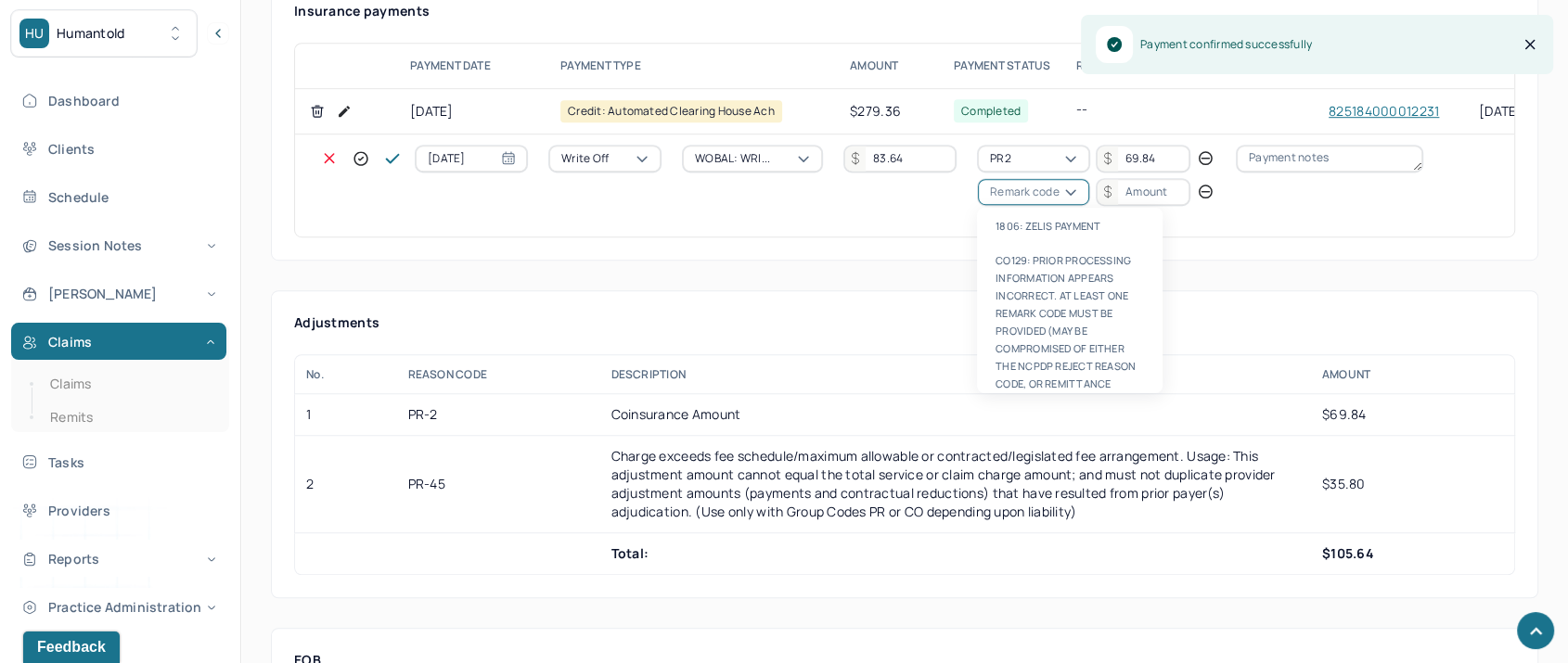 drag, startPoint x: 1009, startPoint y: 187, endPoint x: 892, endPoint y: 273, distance: 145.20675 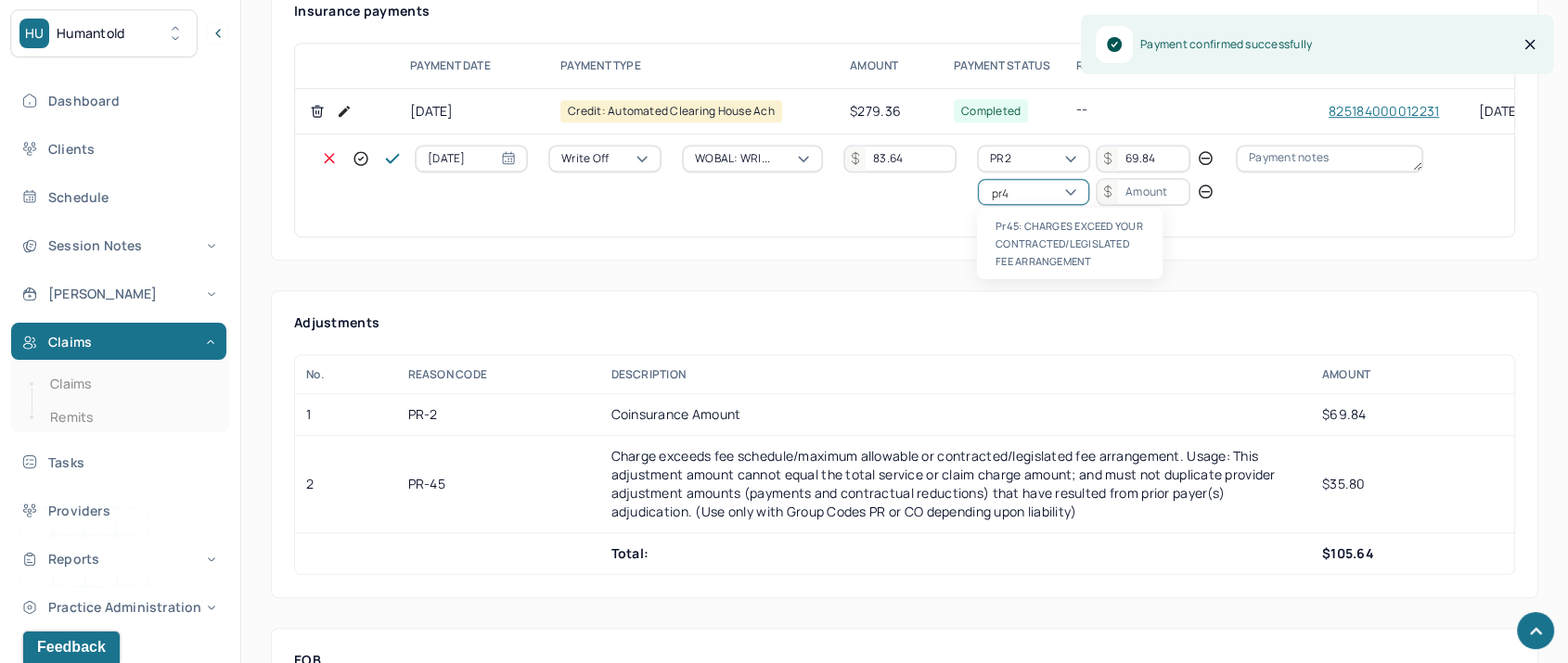scroll, scrollTop: 0, scrollLeft: 0, axis: both 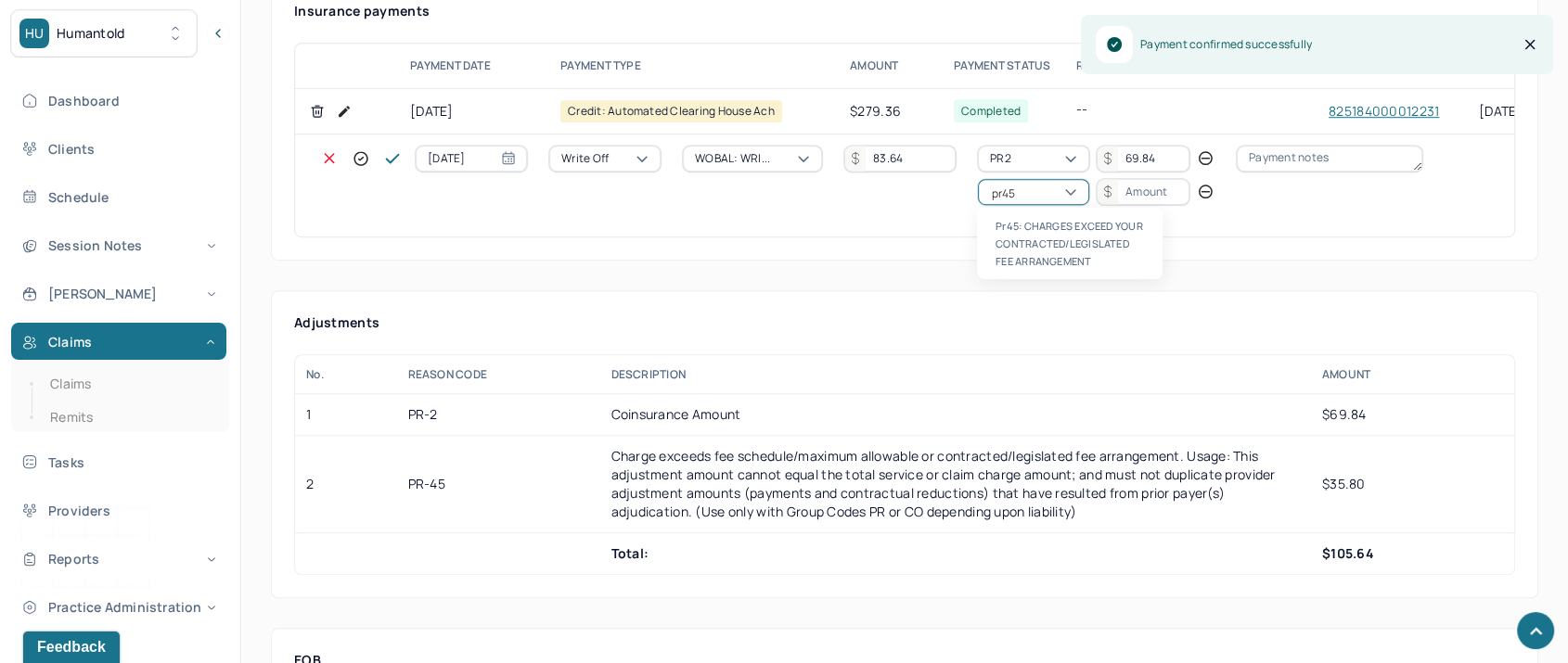 type 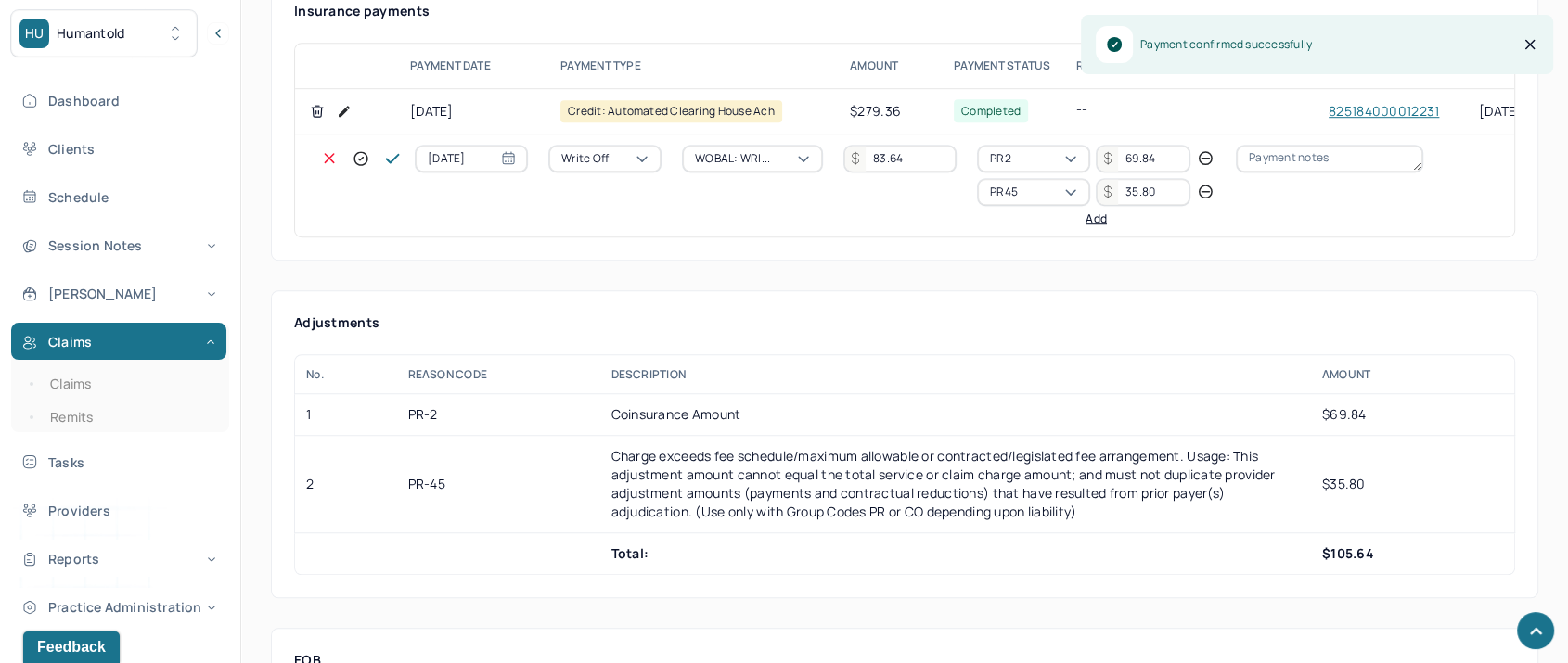 type on "35.80" 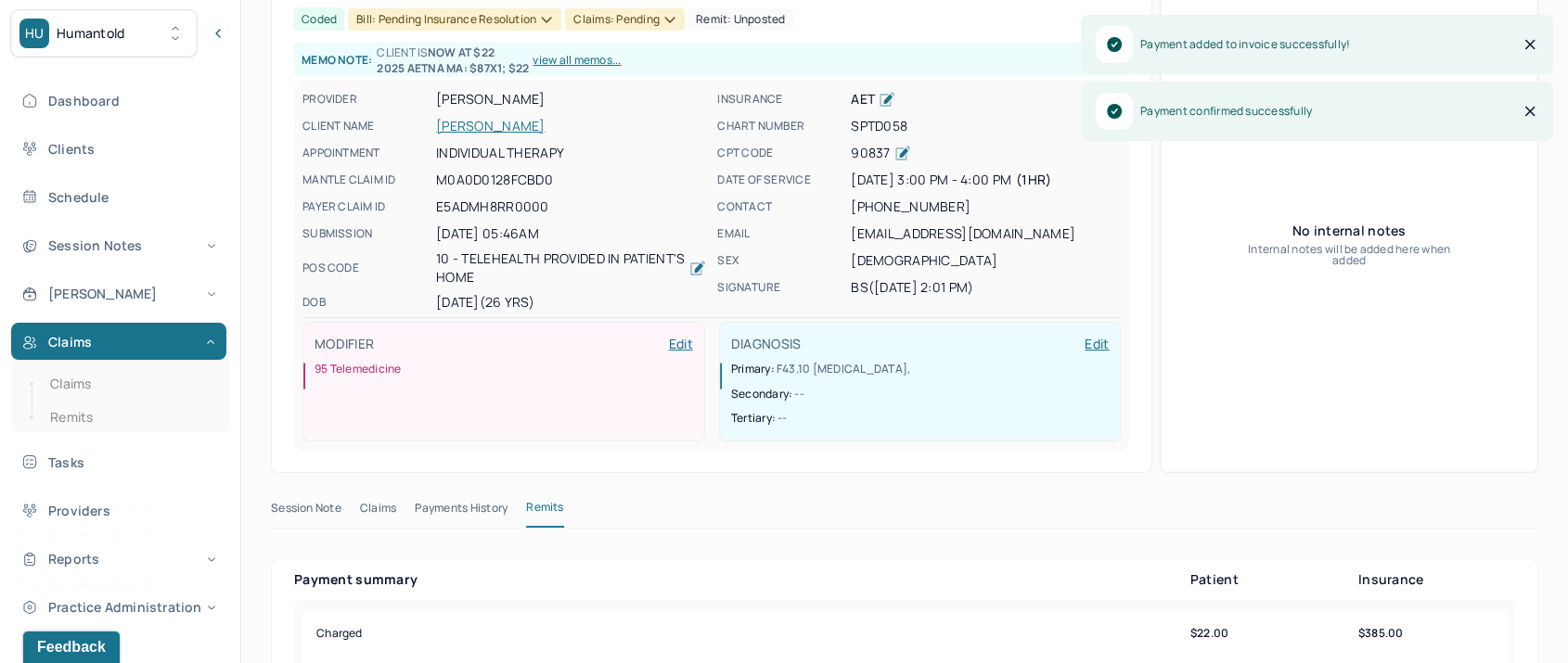 scroll, scrollTop: 0, scrollLeft: 0, axis: both 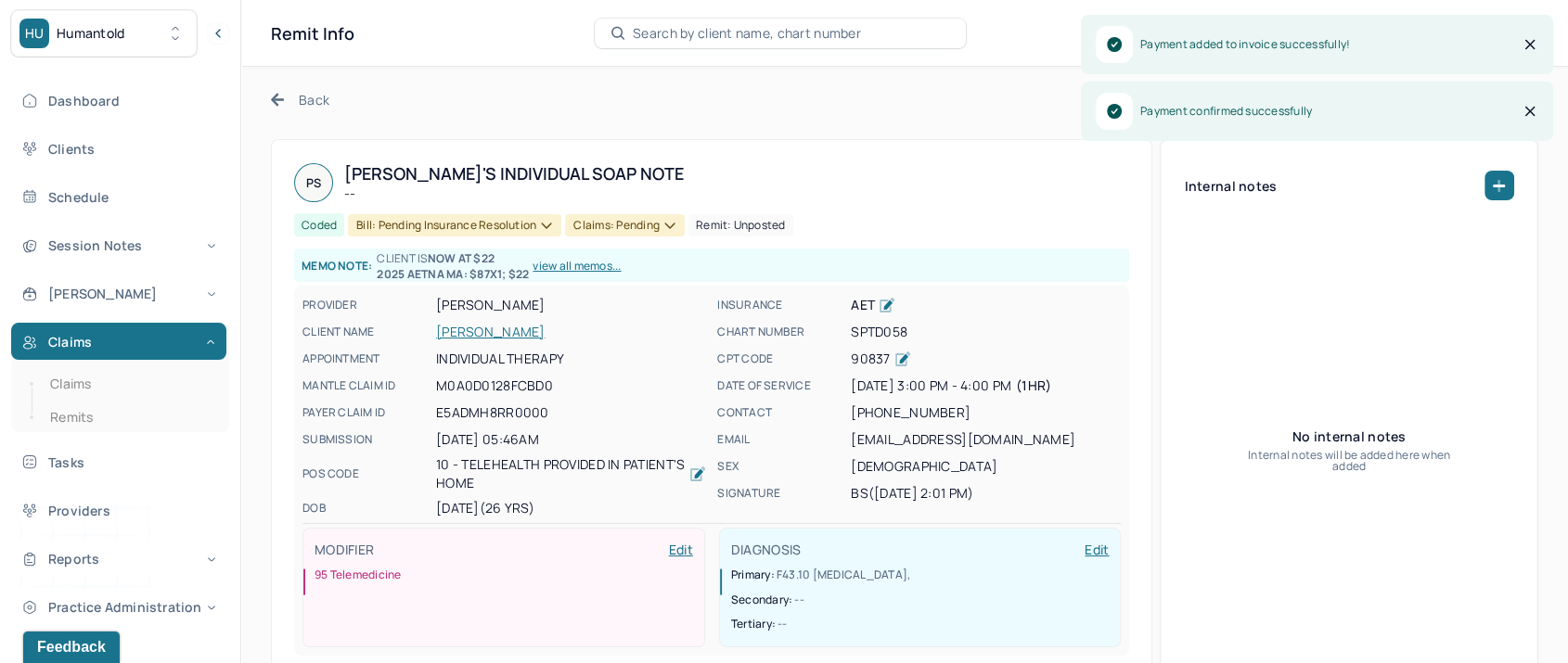 click on "Claims: pending" at bounding box center (624, 225) 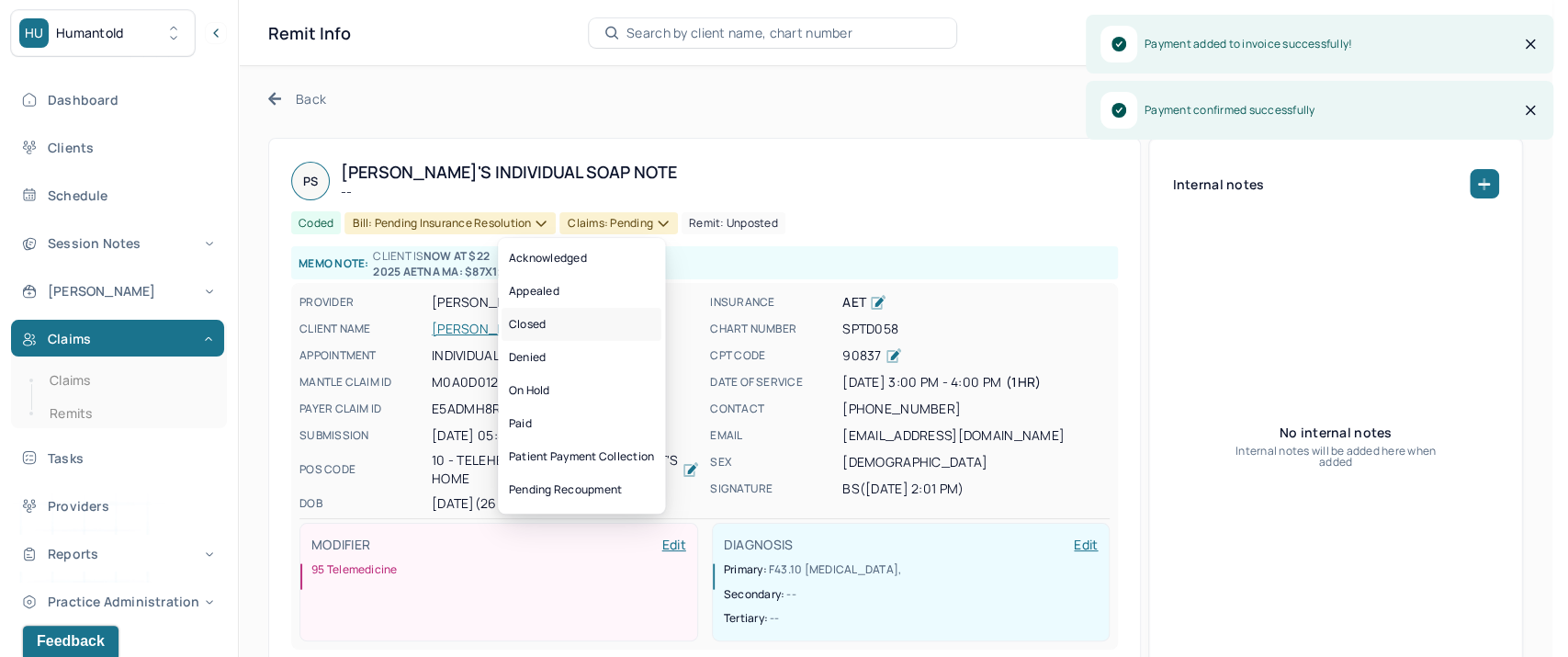 click on "Closed" at bounding box center [581, 324] 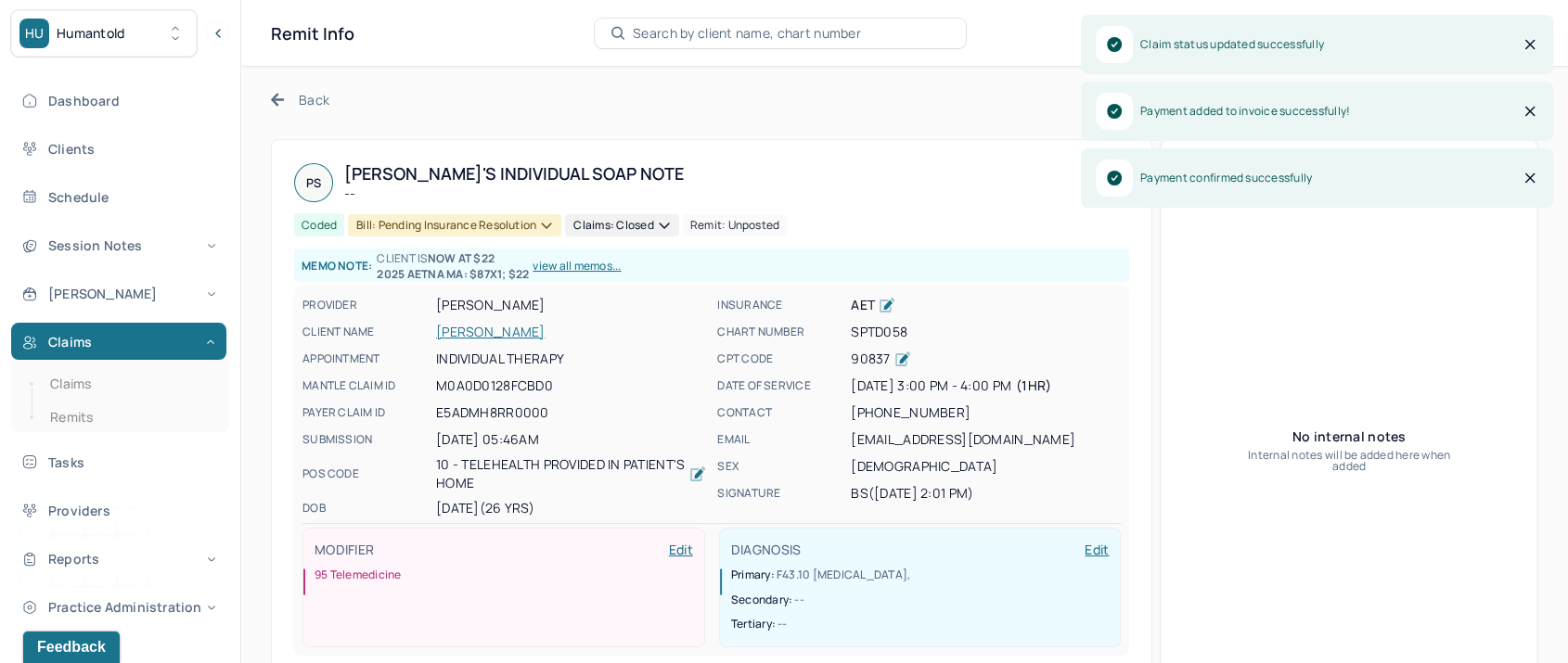 click on "Client is  now at $22" at bounding box center [453, 258] 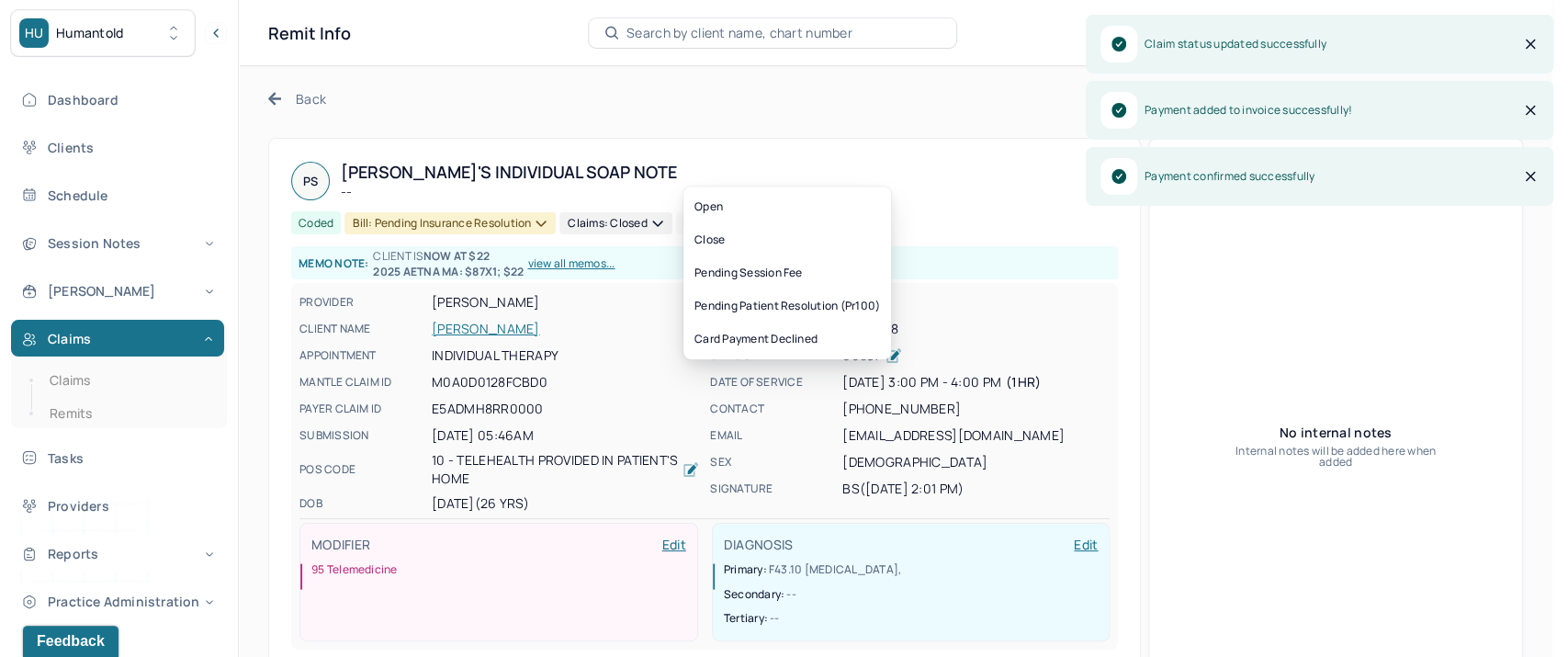 click on "Bill: Pending Insurance Resolution" at bounding box center (450, 223) 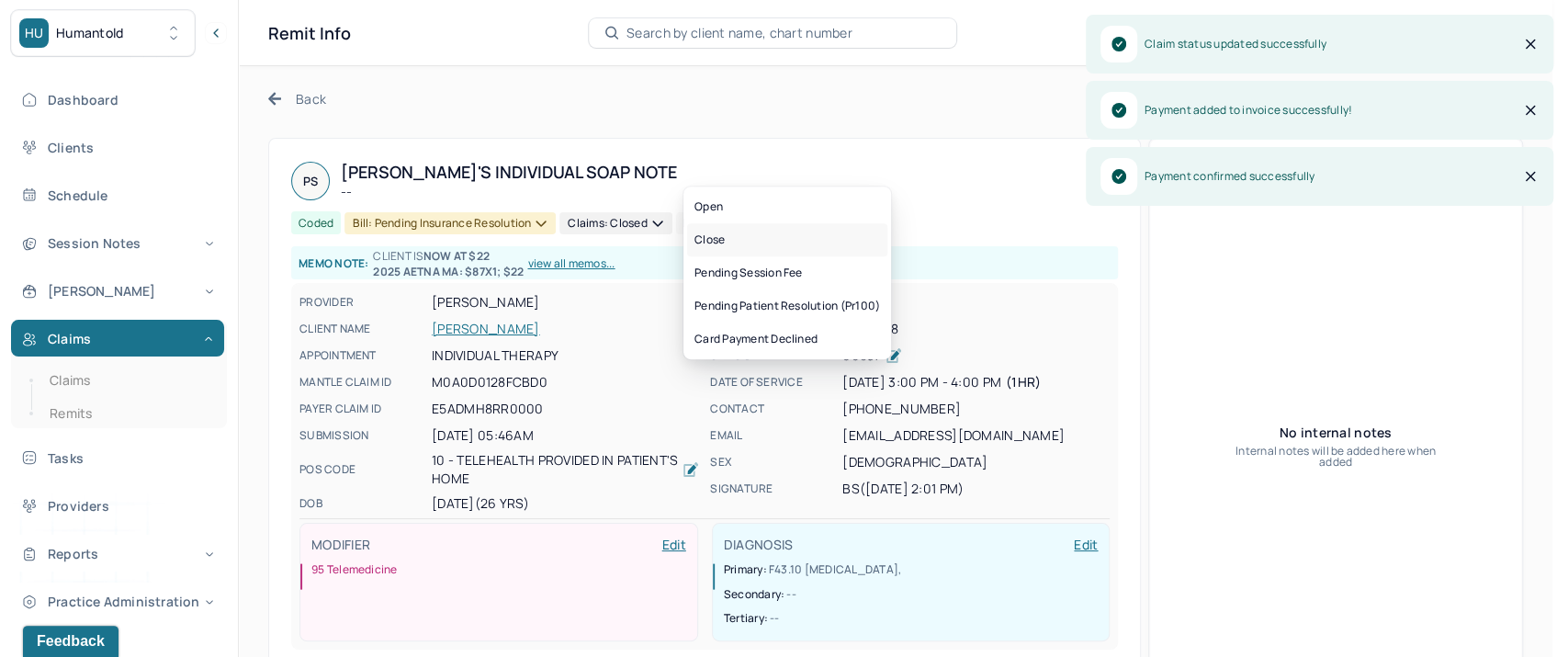 click on "Close" at bounding box center [787, 240] 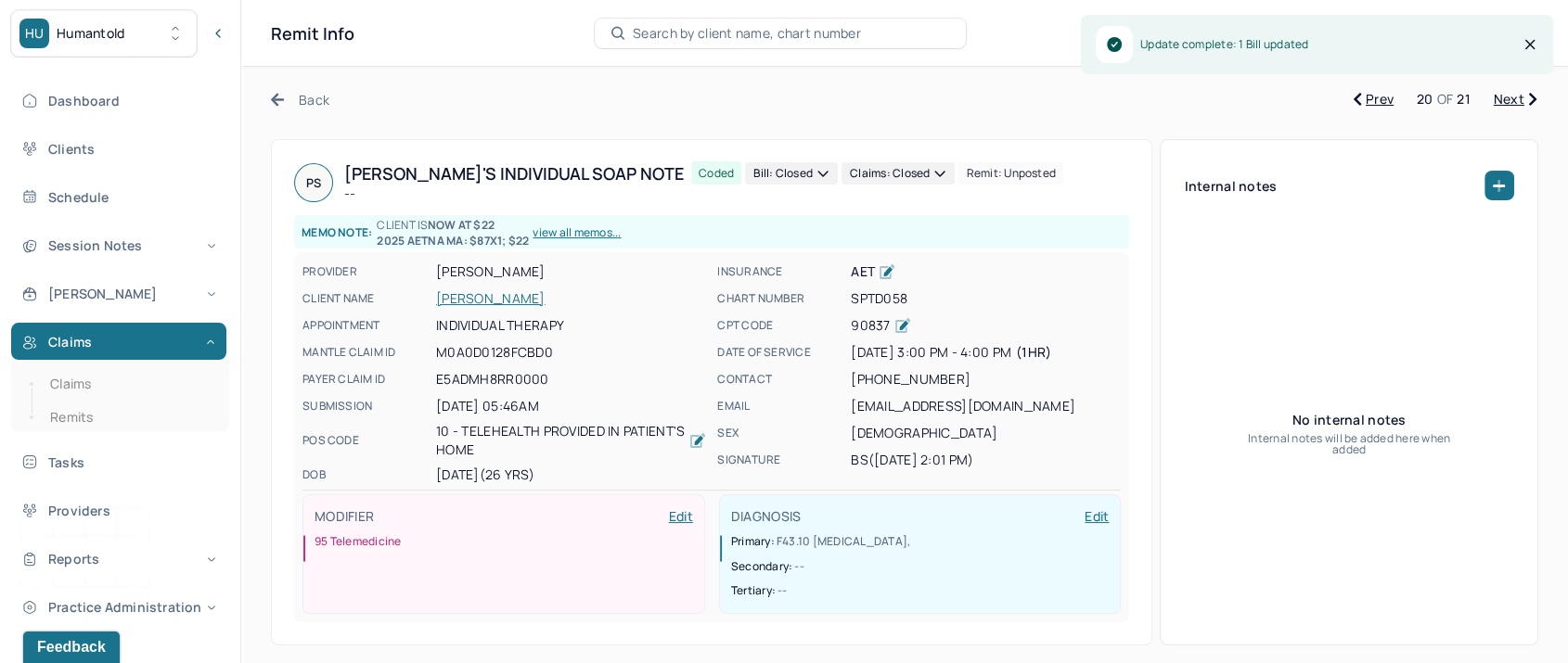 click 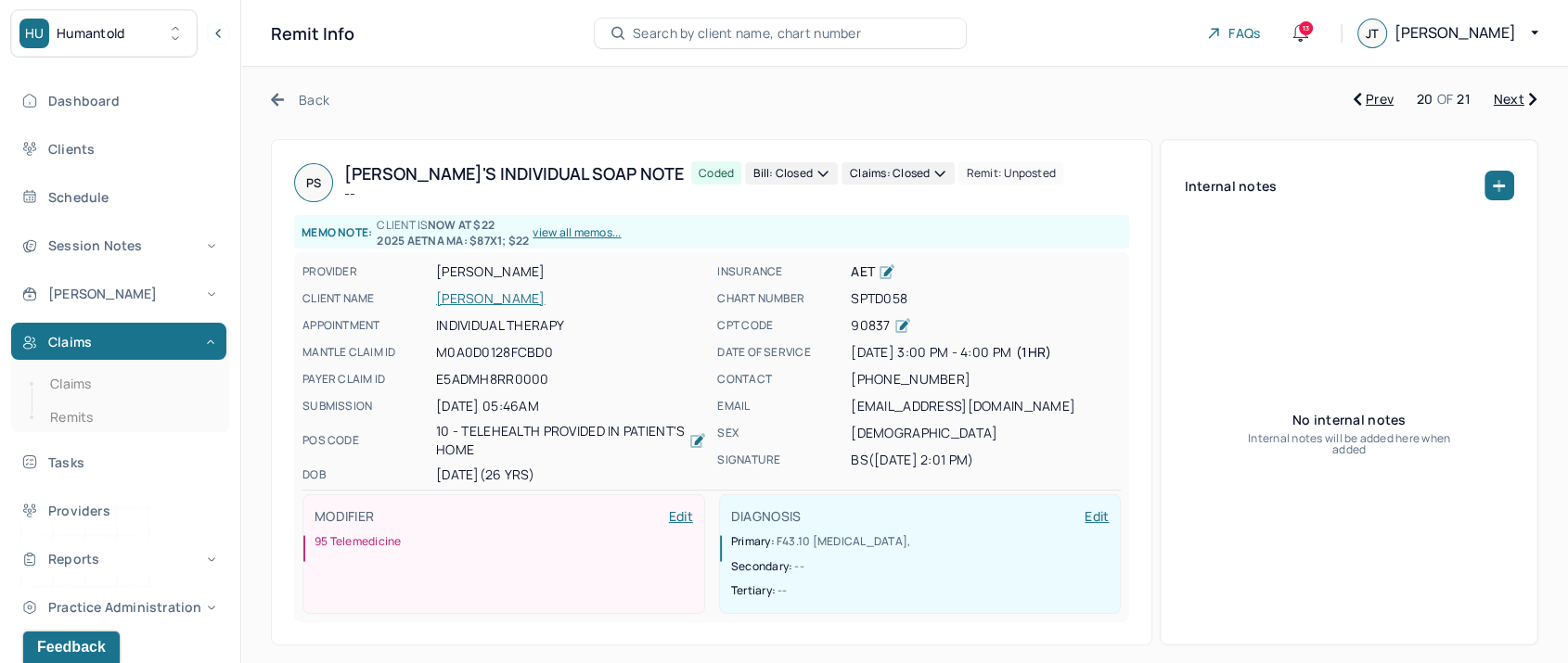 click on "Next" at bounding box center [1515, 99] 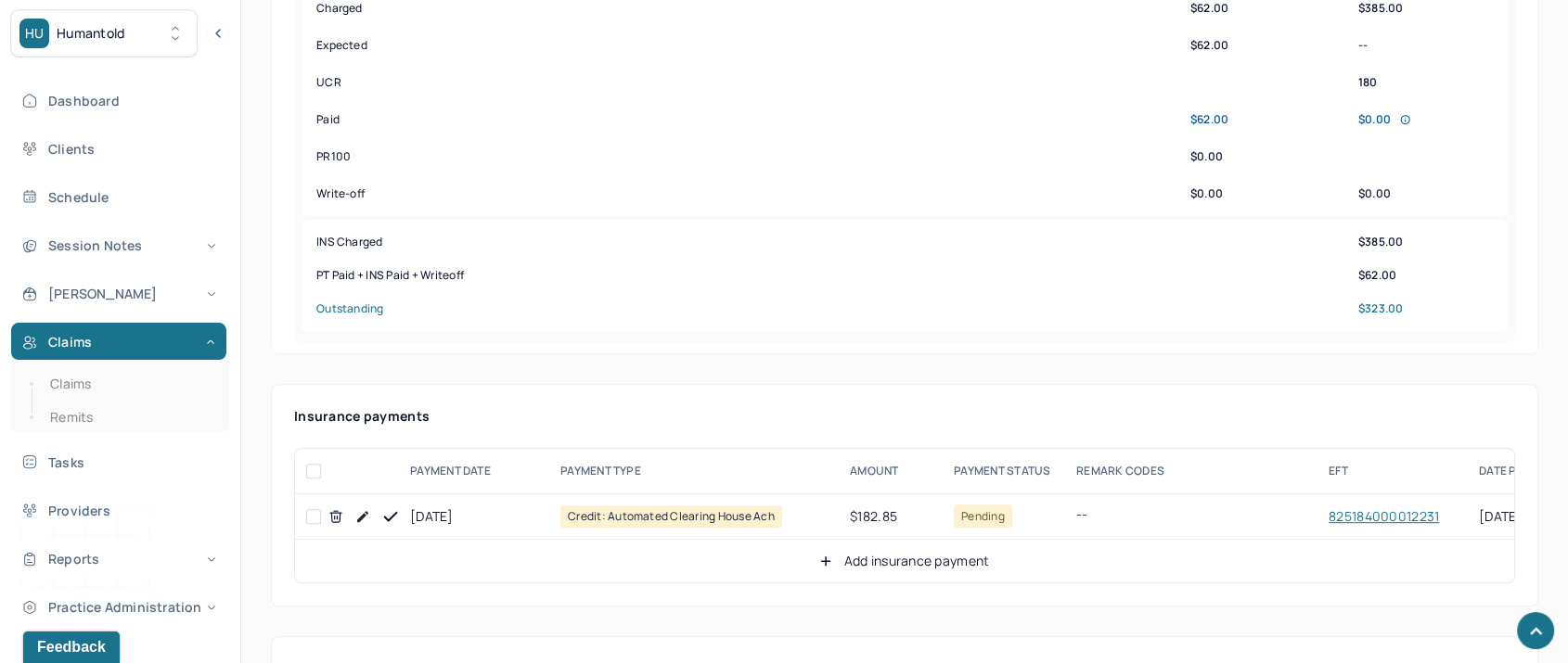 scroll, scrollTop: 927, scrollLeft: 0, axis: vertical 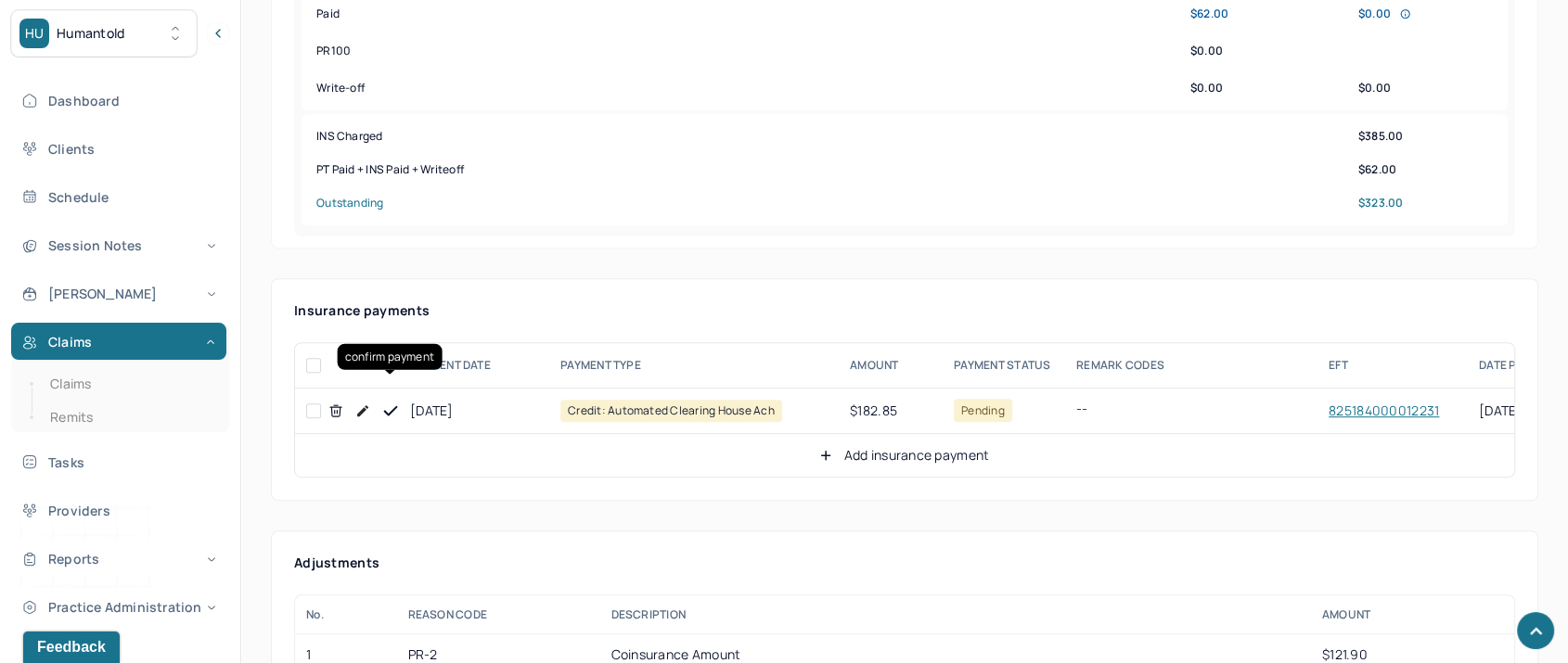 click 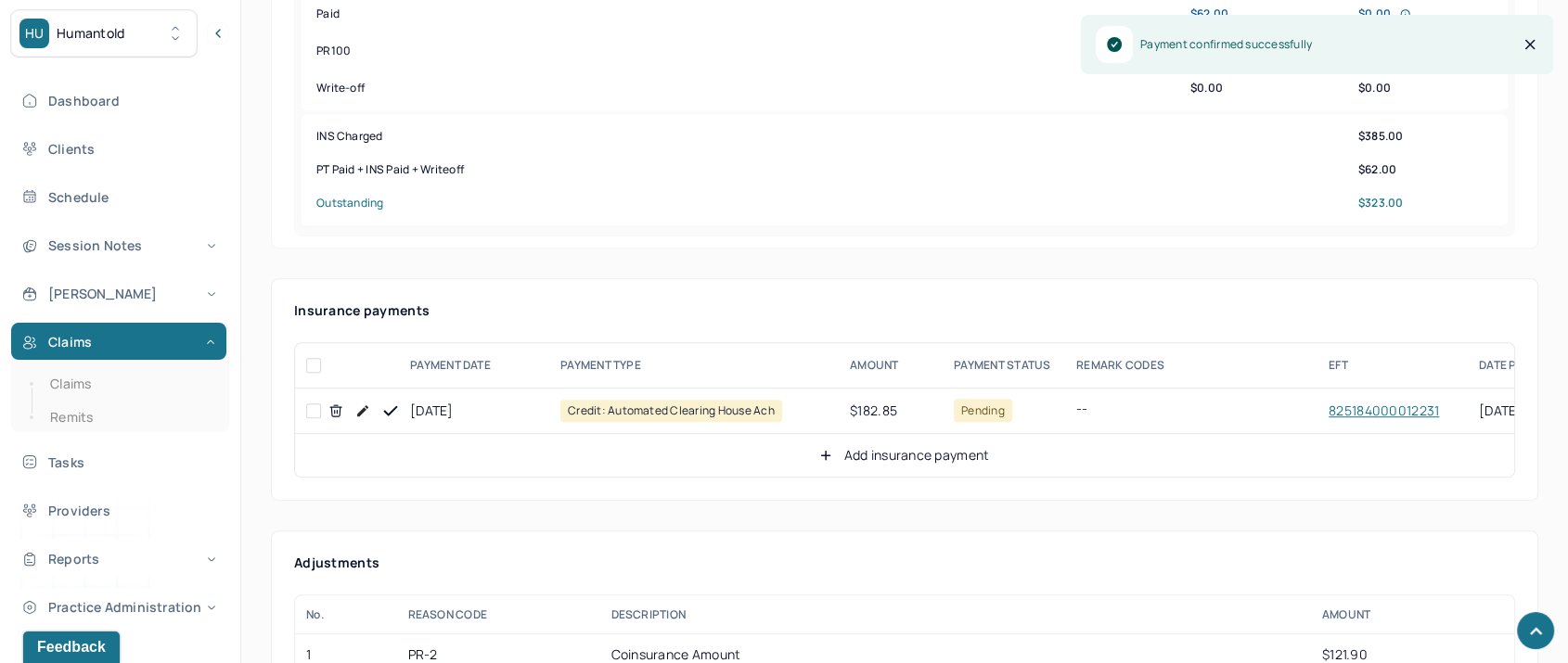 click on "Add insurance payment" at bounding box center [904, 455] 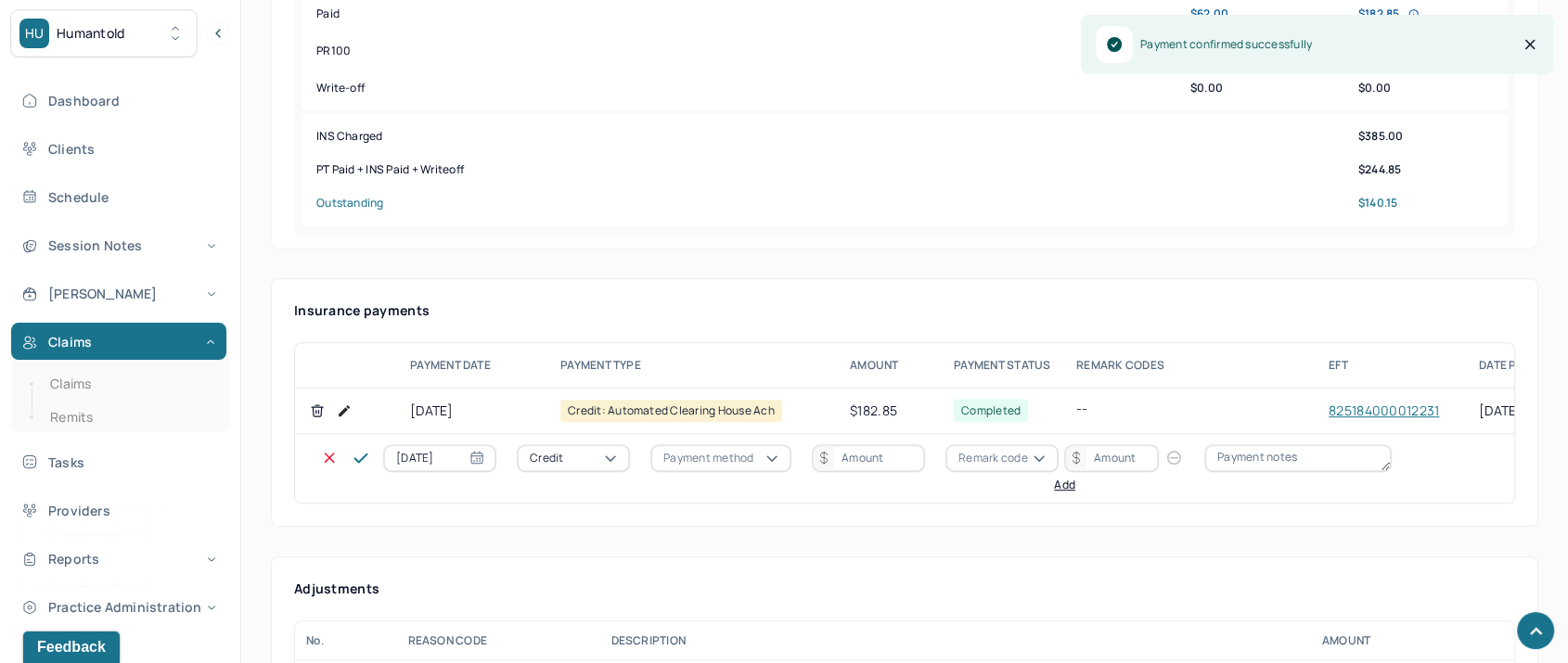 click on "Credit" at bounding box center [573, 458] 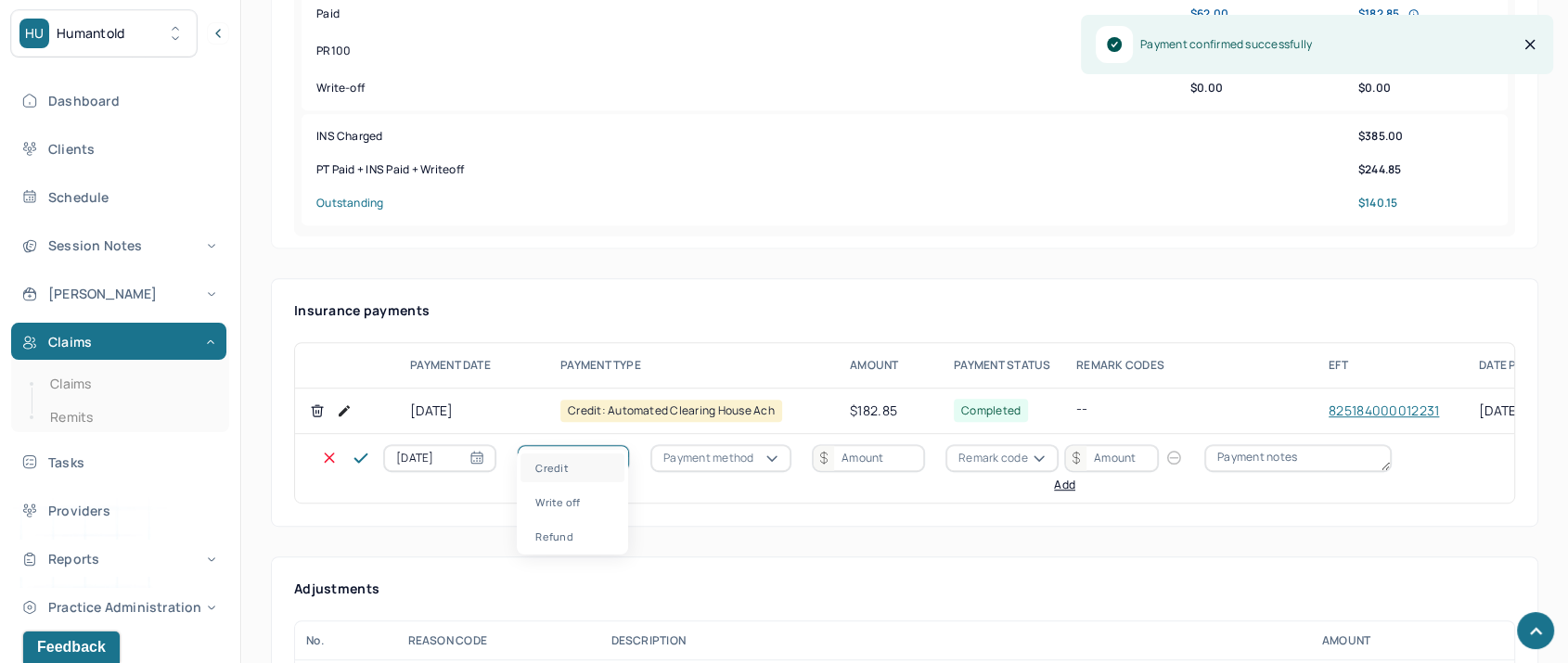 drag, startPoint x: 587, startPoint y: 505, endPoint x: 592, endPoint y: 495, distance: 11.18034 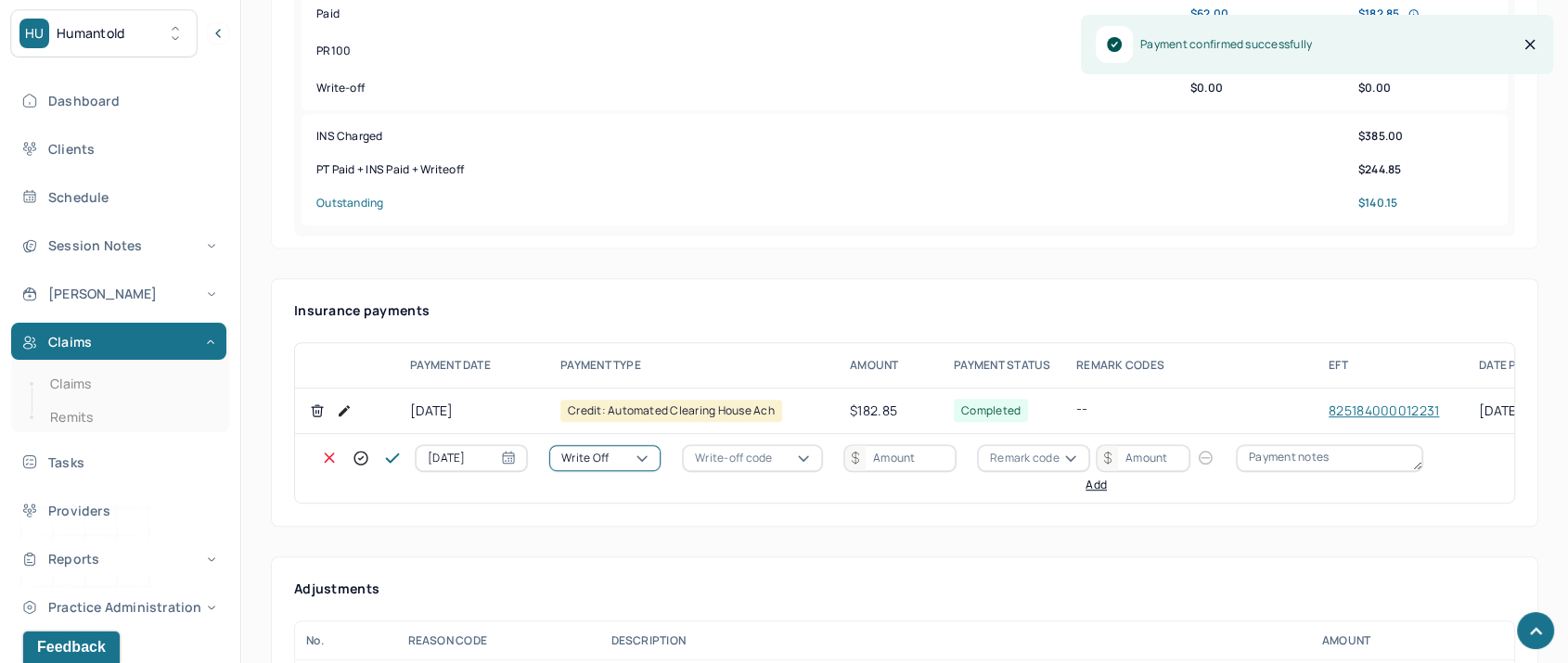 click on "Write-off code" at bounding box center [733, 458] 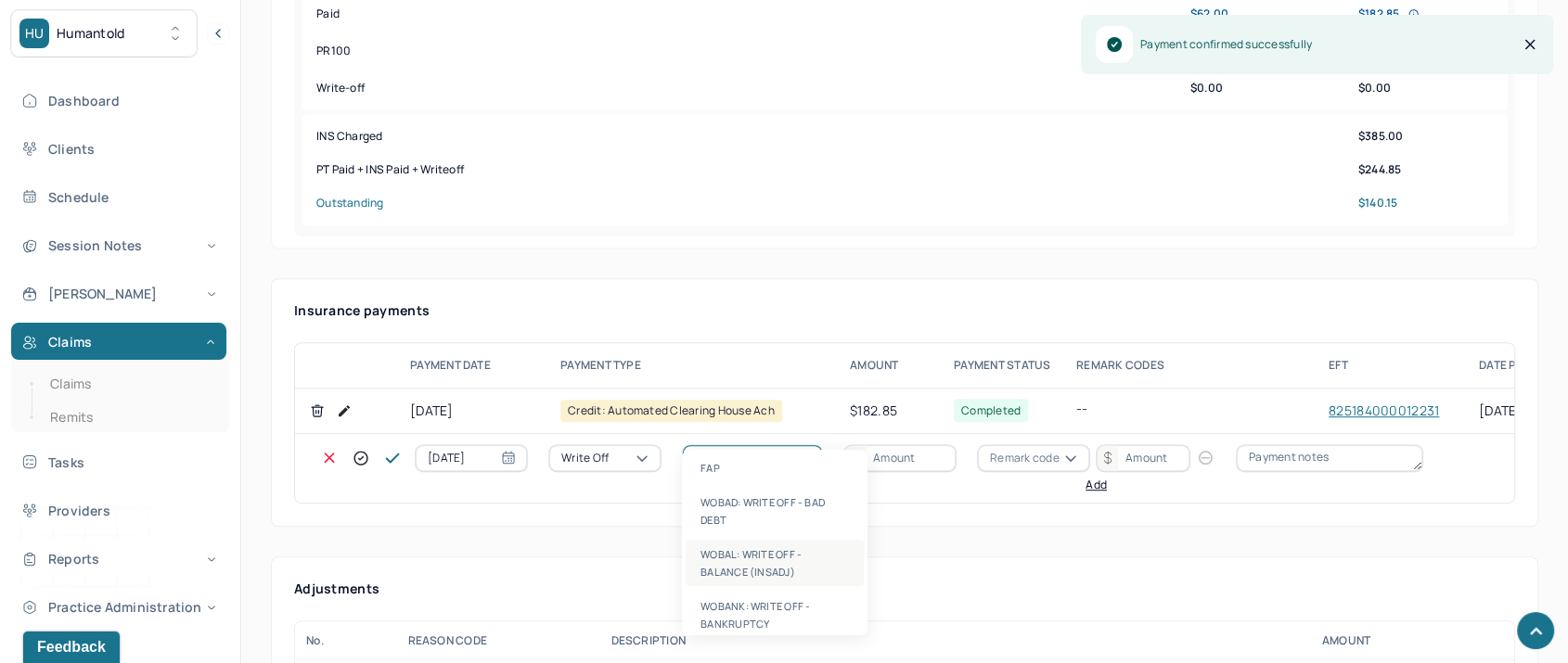 click on "WOBAL: WRITE OFF - BALANCE (INSADJ)" at bounding box center (775, 563) 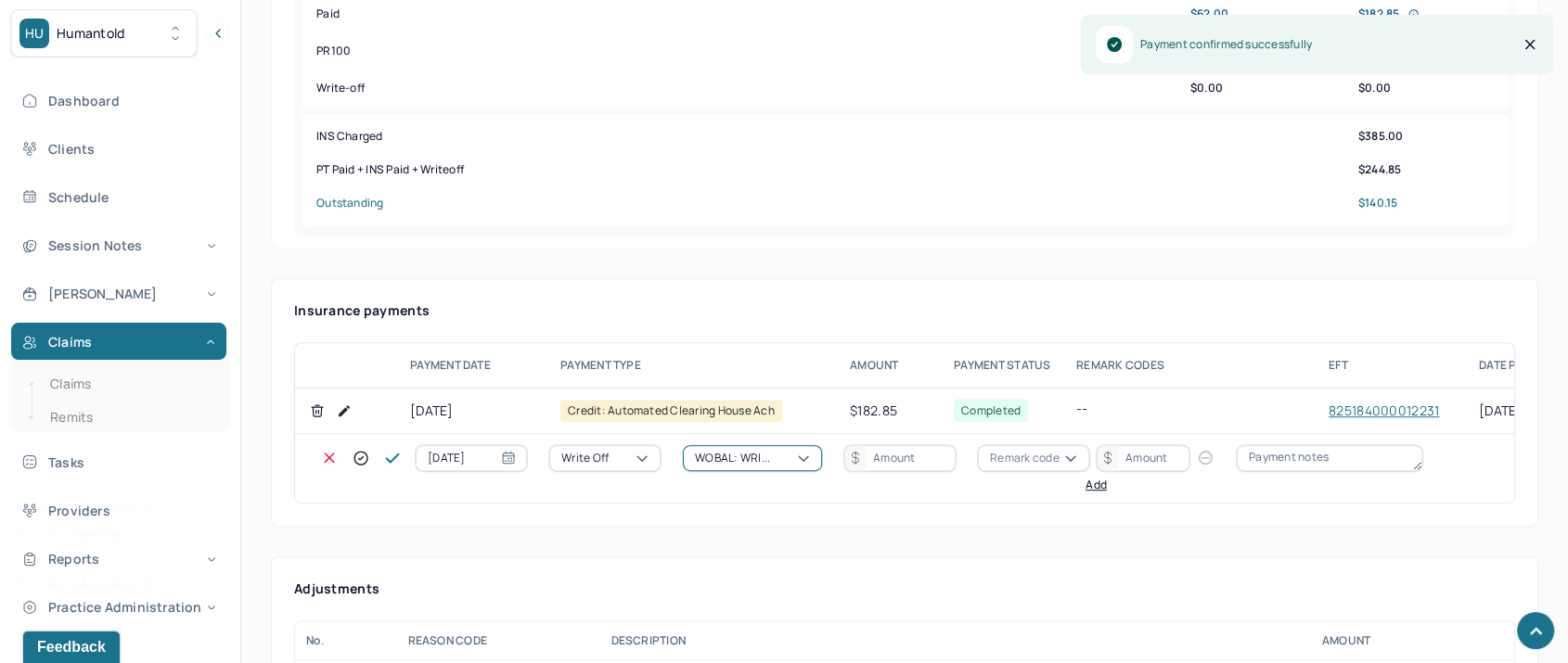 click at bounding box center (900, 458) 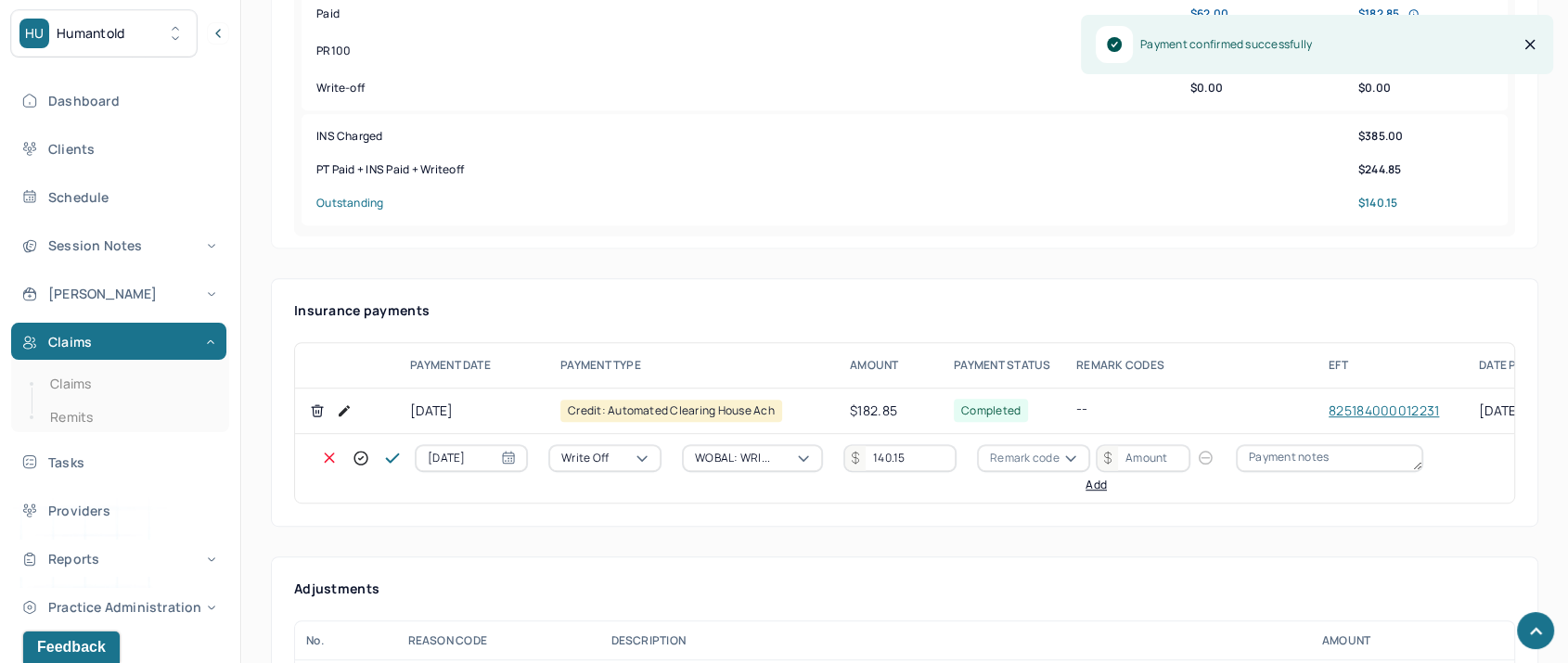type on "140.15" 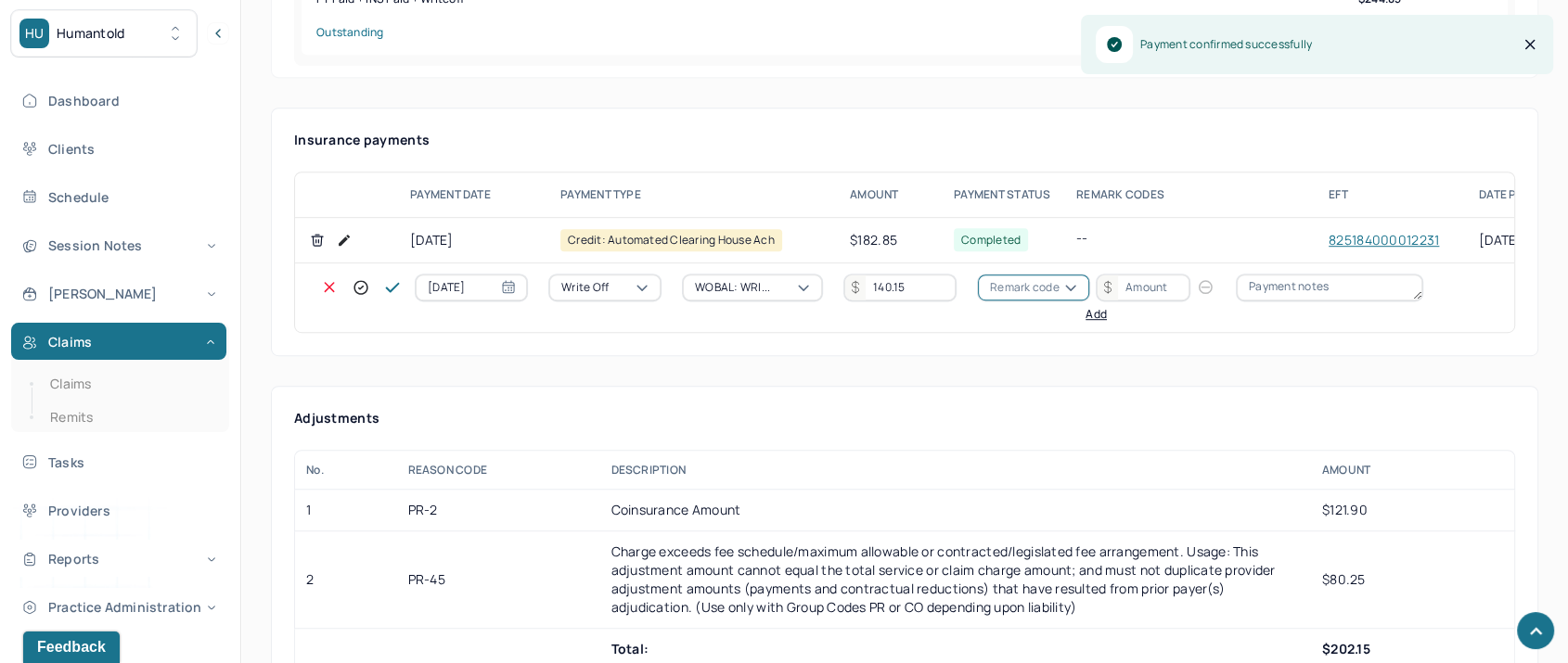 scroll, scrollTop: 1133, scrollLeft: 0, axis: vertical 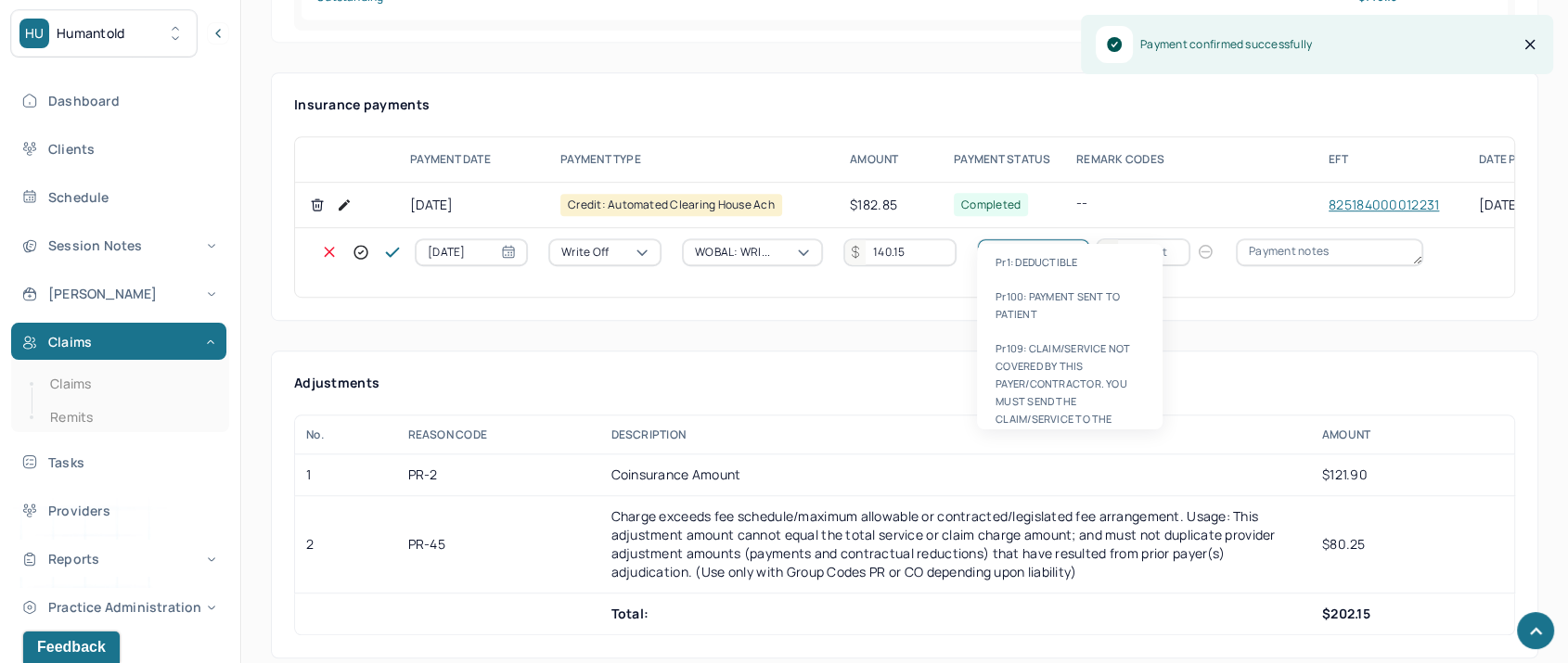 type on "pr2" 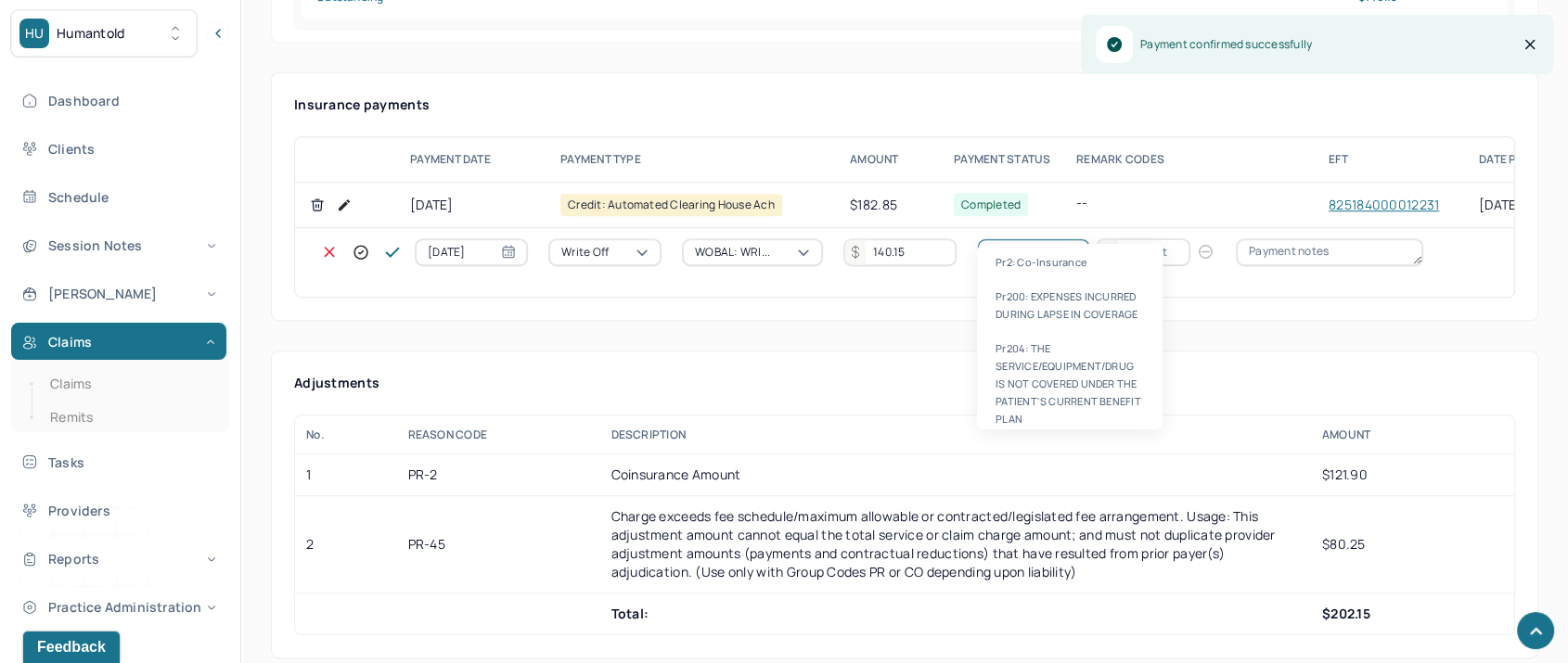 type 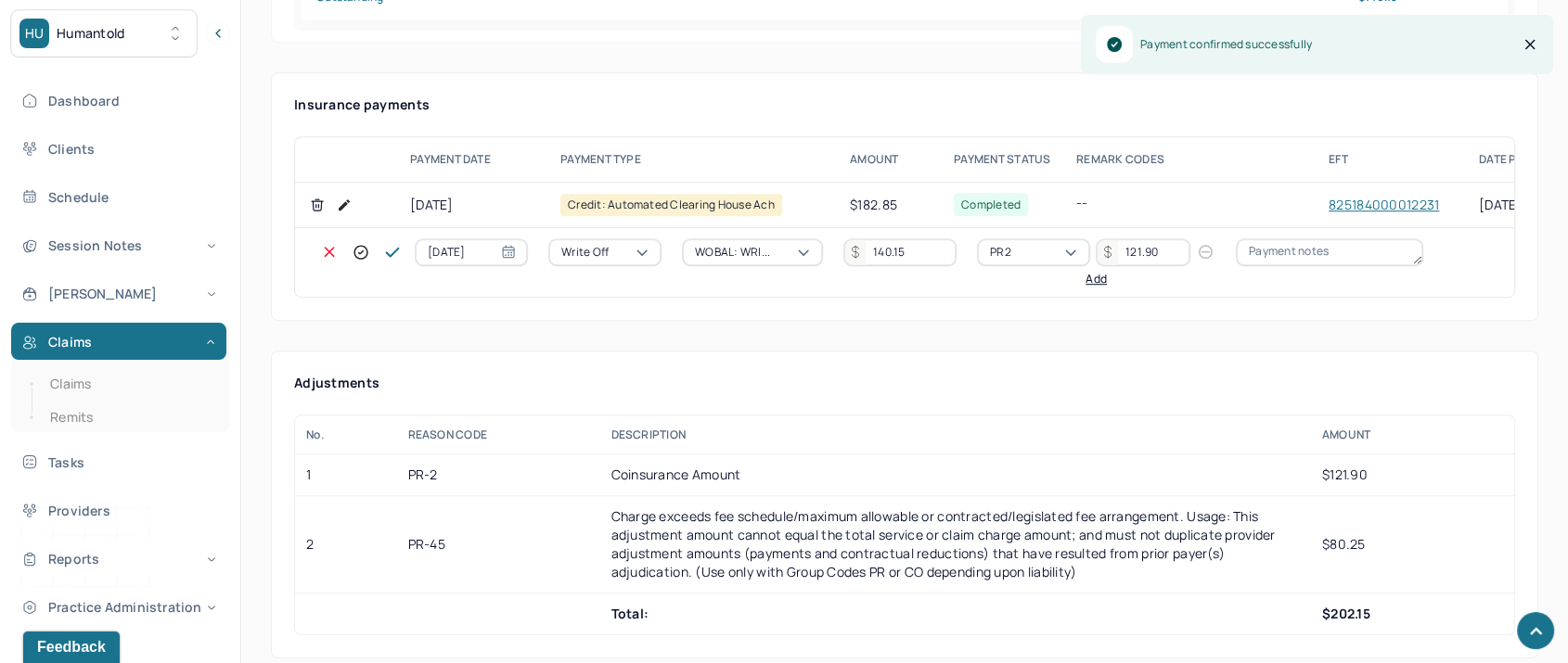 type on "121.90" 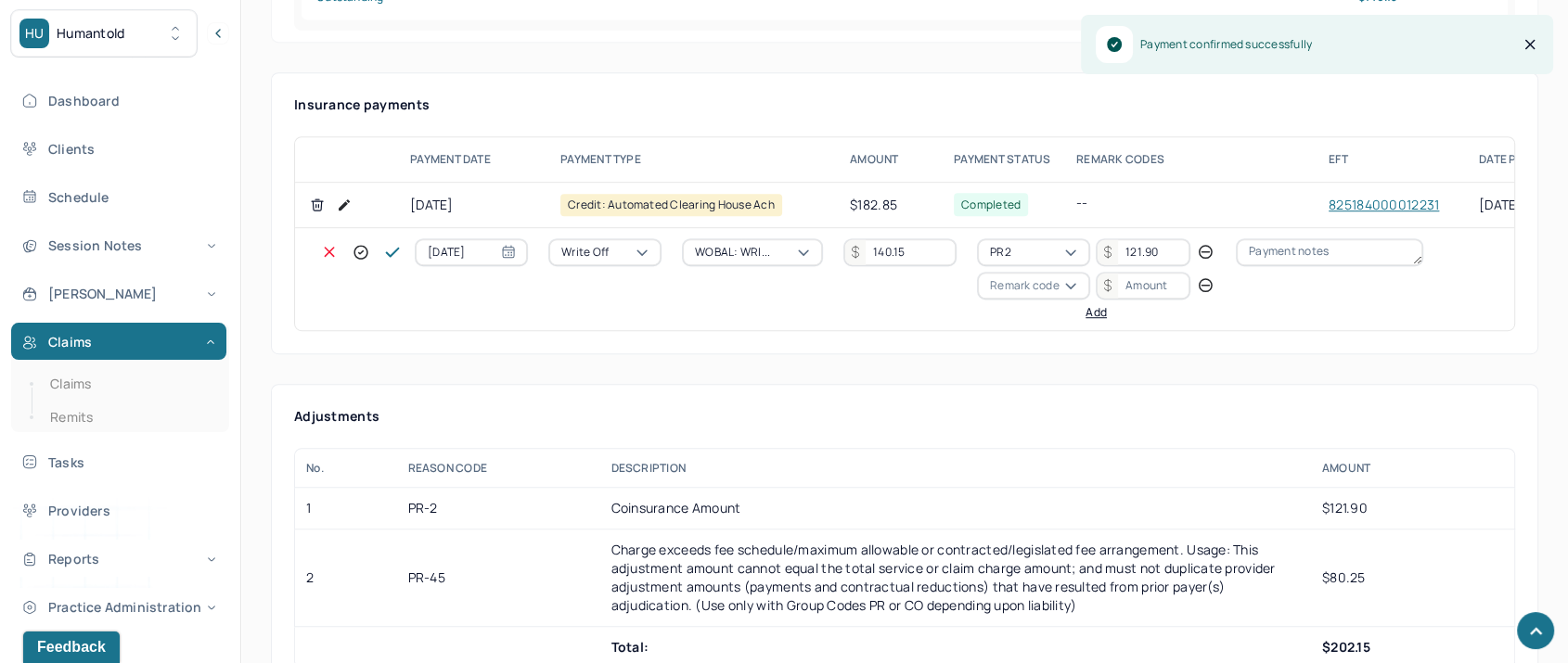 click on "Remark code" at bounding box center (1024, 286) 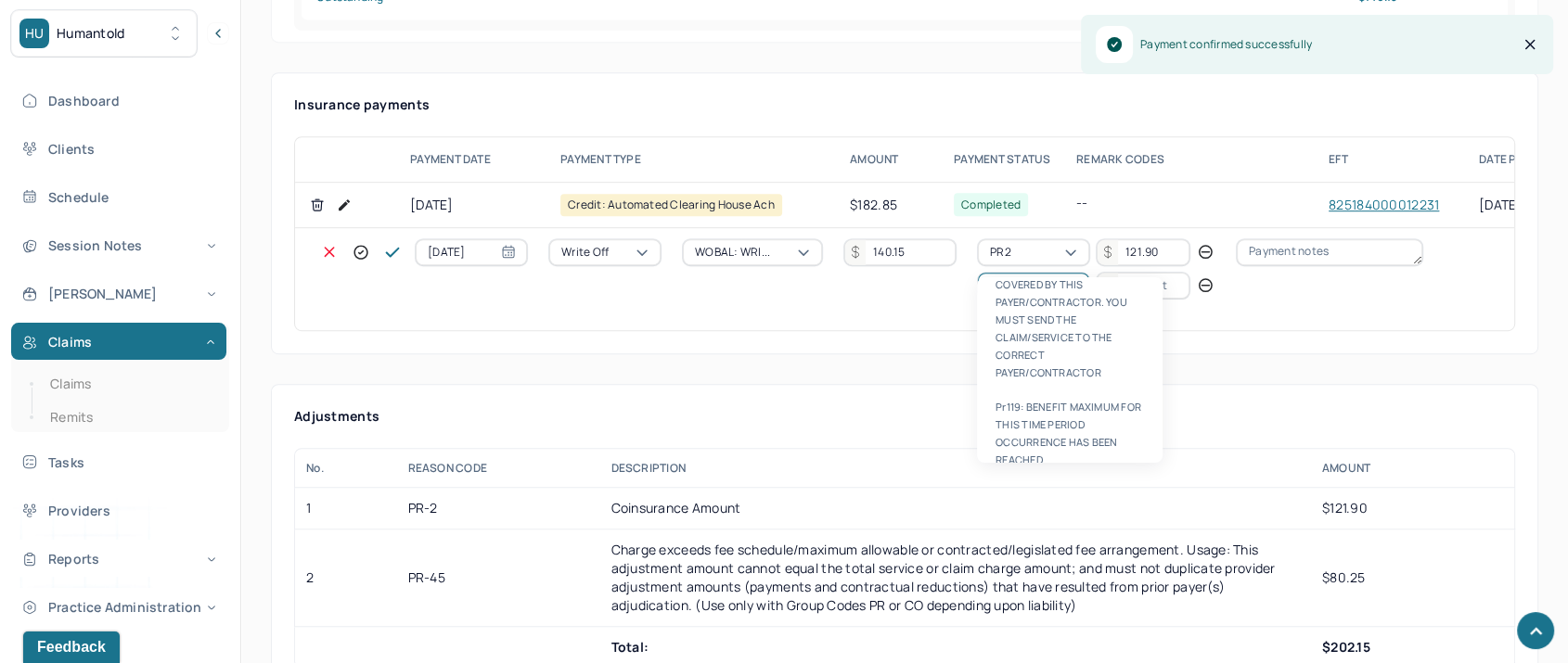 scroll, scrollTop: 0, scrollLeft: 0, axis: both 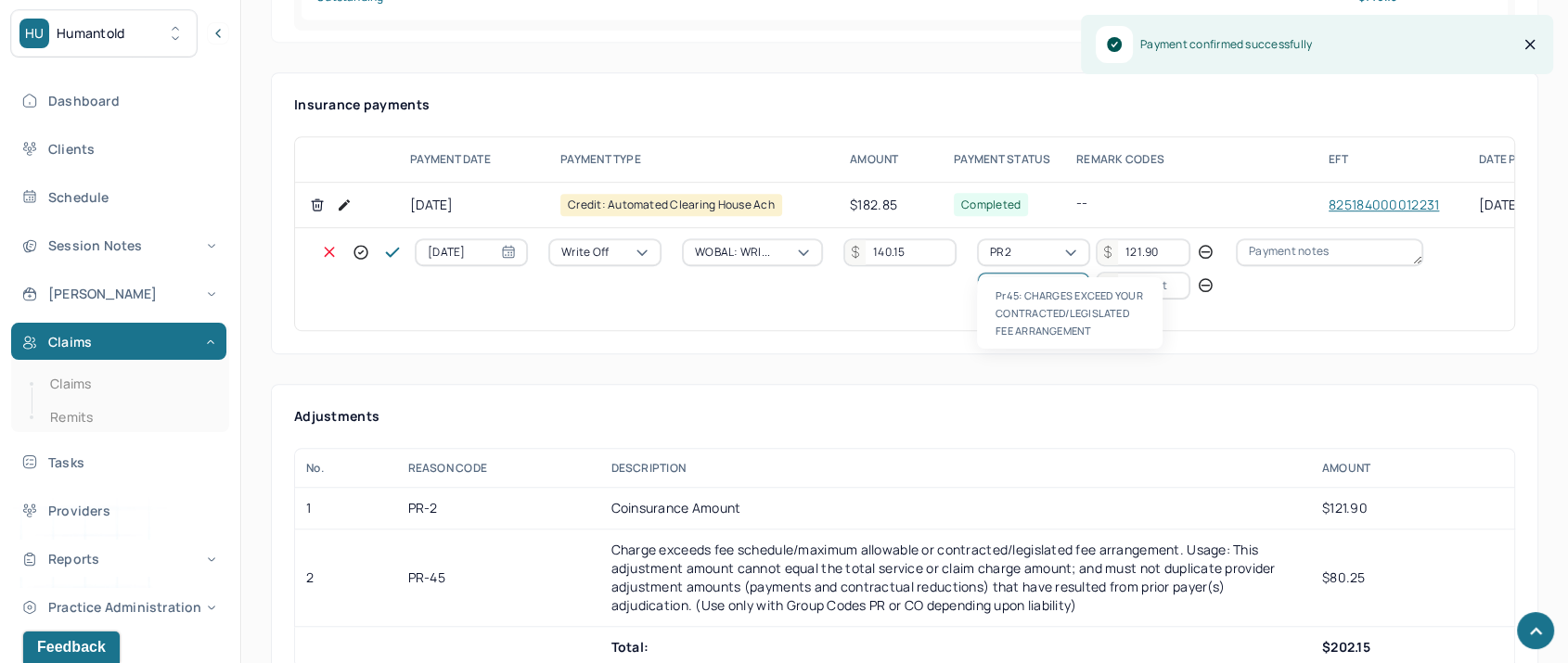 type on "pr45" 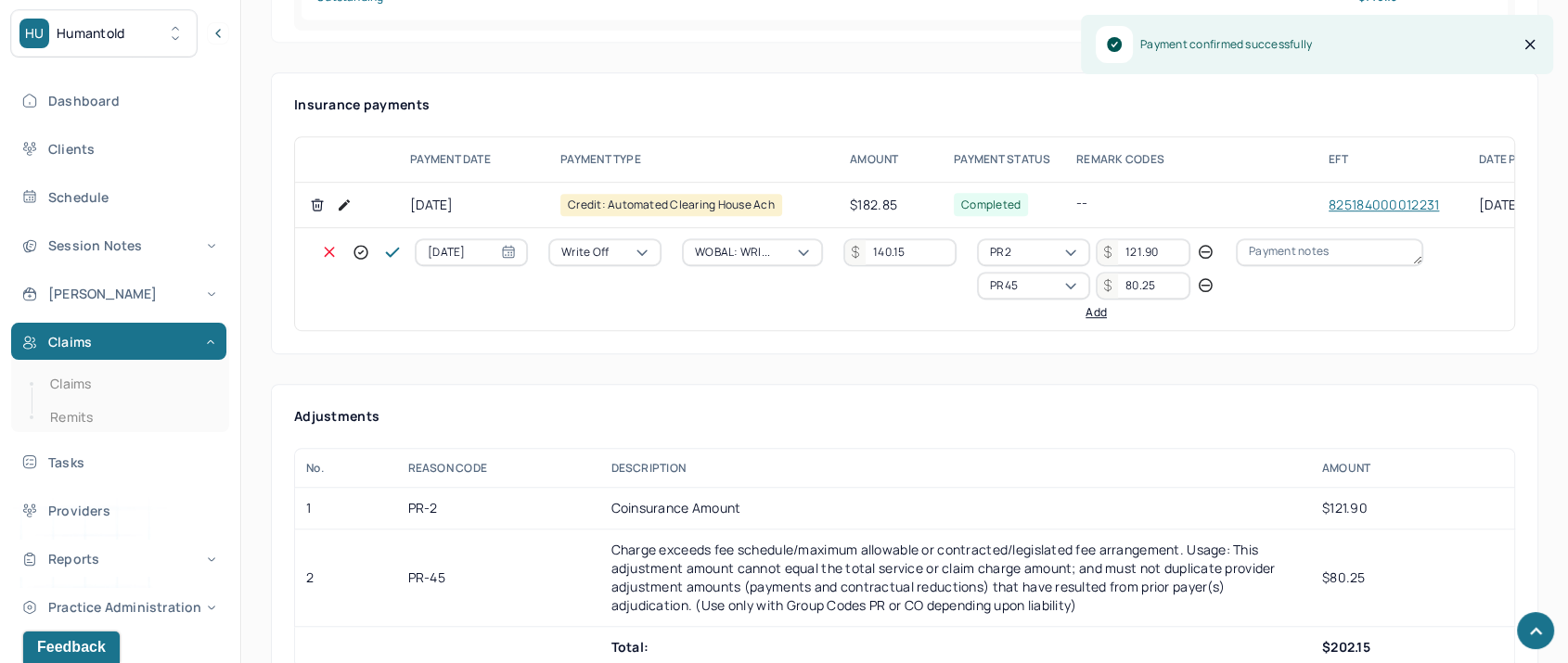 type on "80.25" 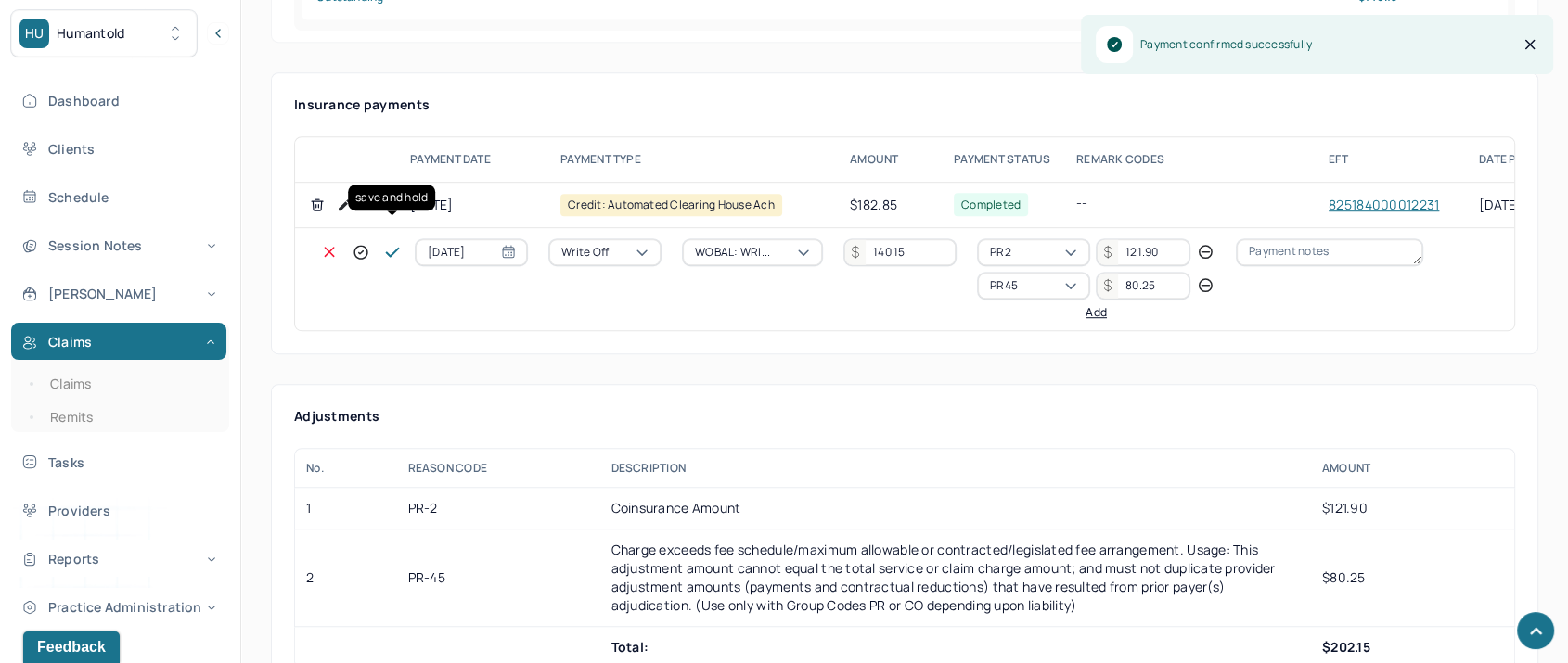 click 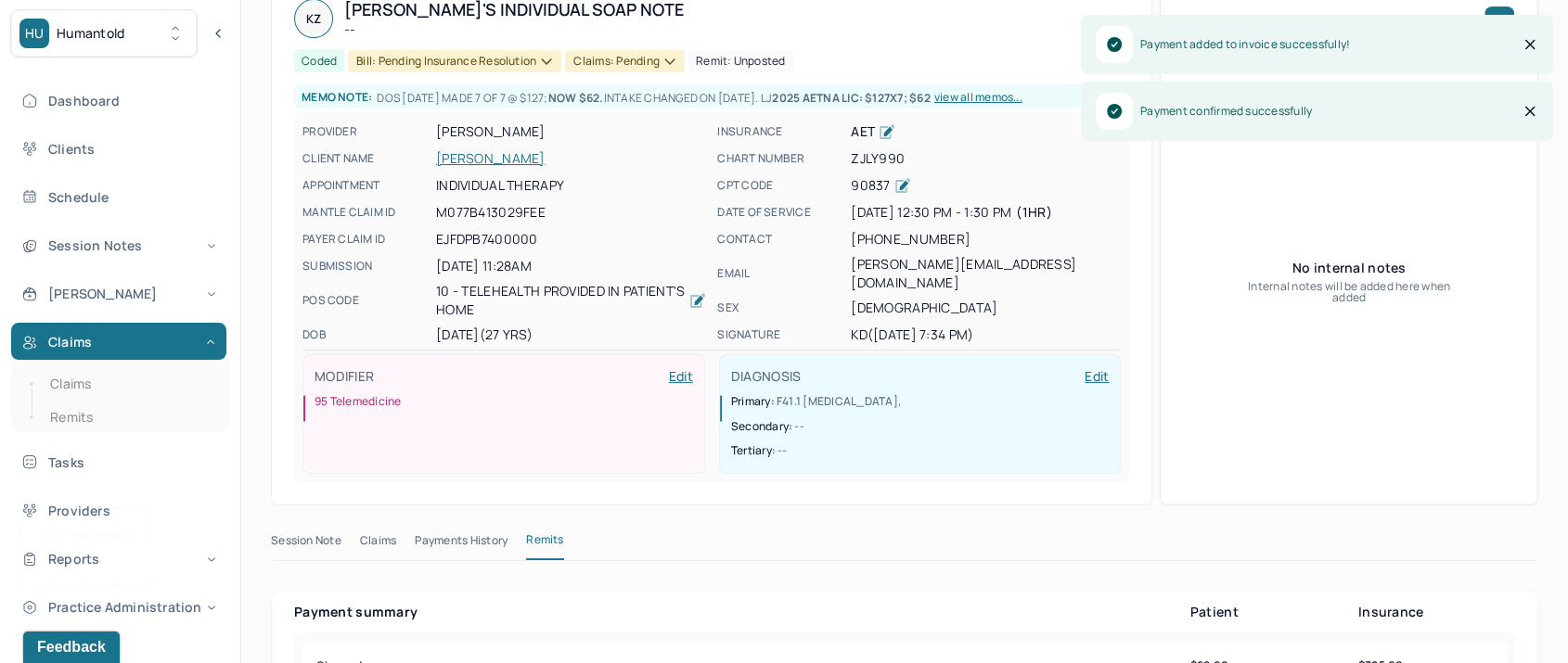 scroll, scrollTop: 0, scrollLeft: 0, axis: both 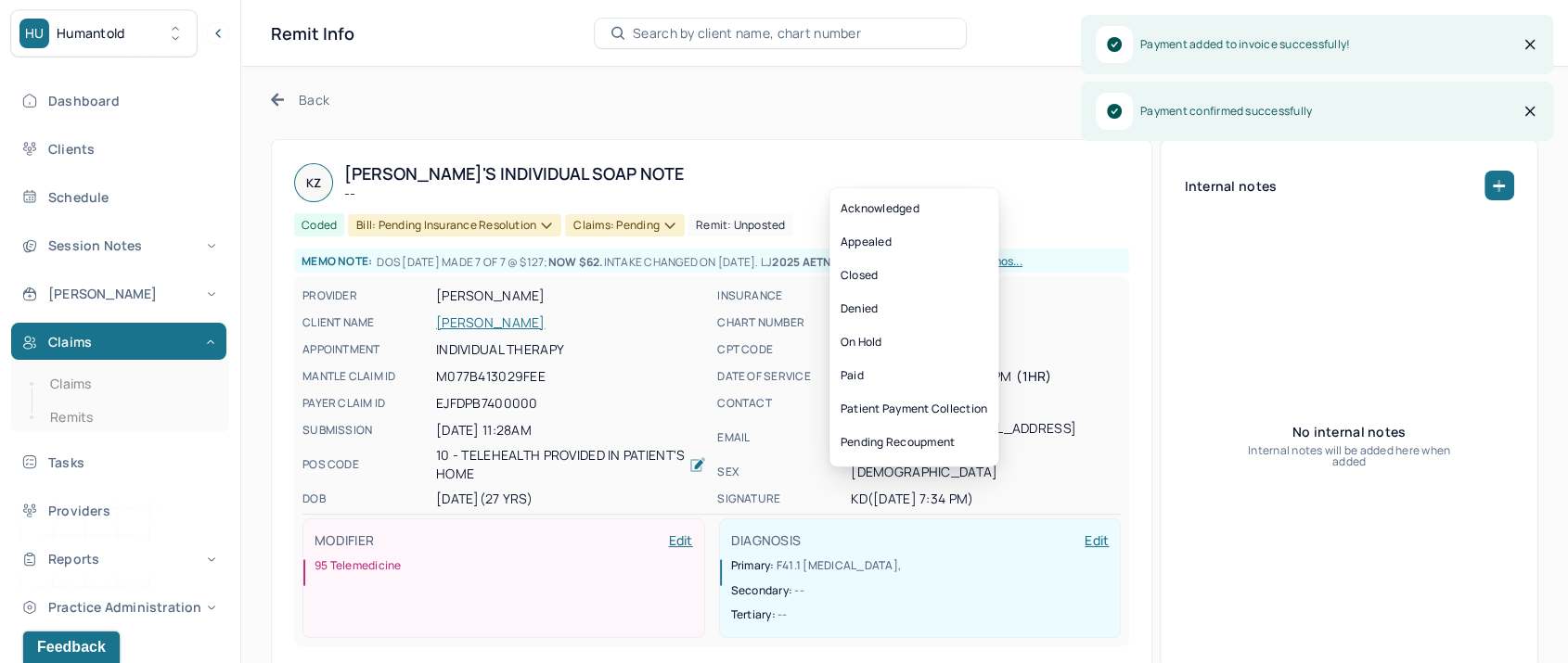 click on "Claims: pending" at bounding box center [624, 225] 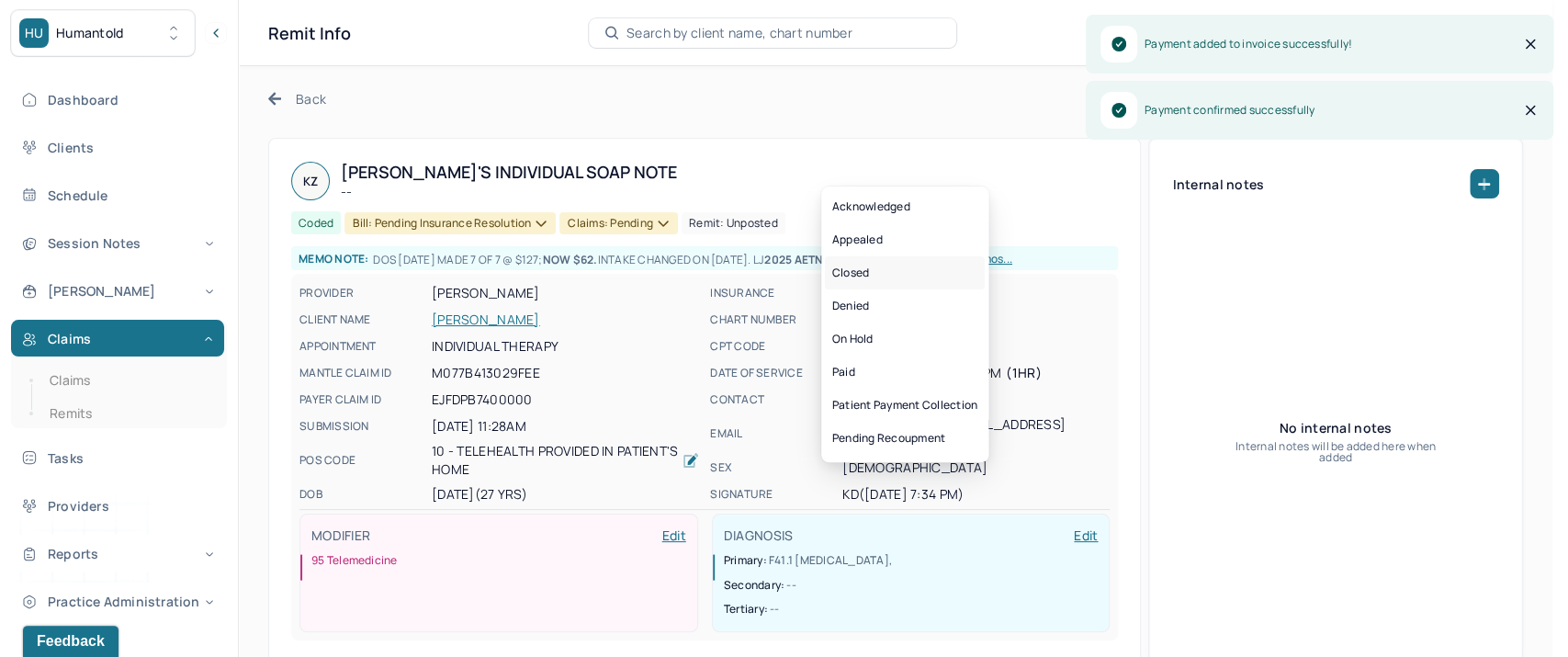 click on "Closed" at bounding box center [905, 273] 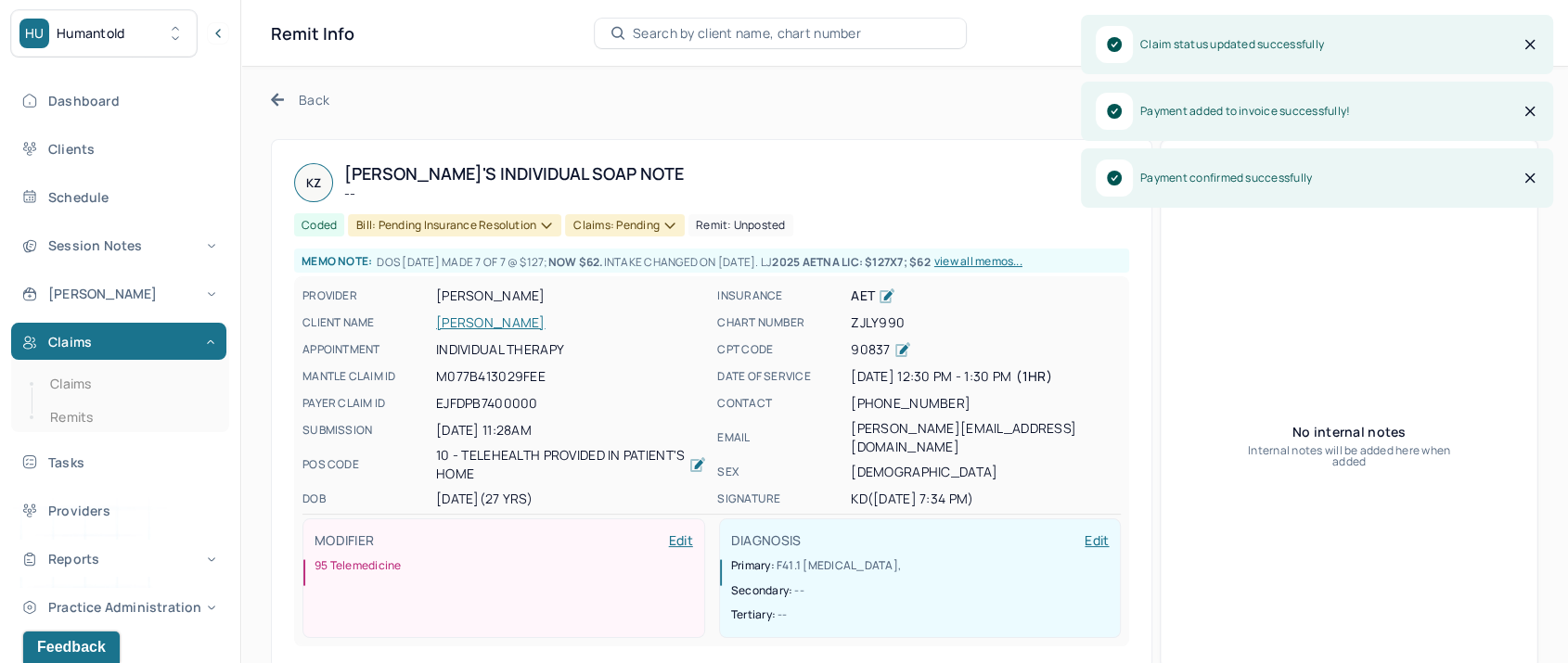 click on "Bill: Pending Insurance Resolution" at bounding box center [455, 225] 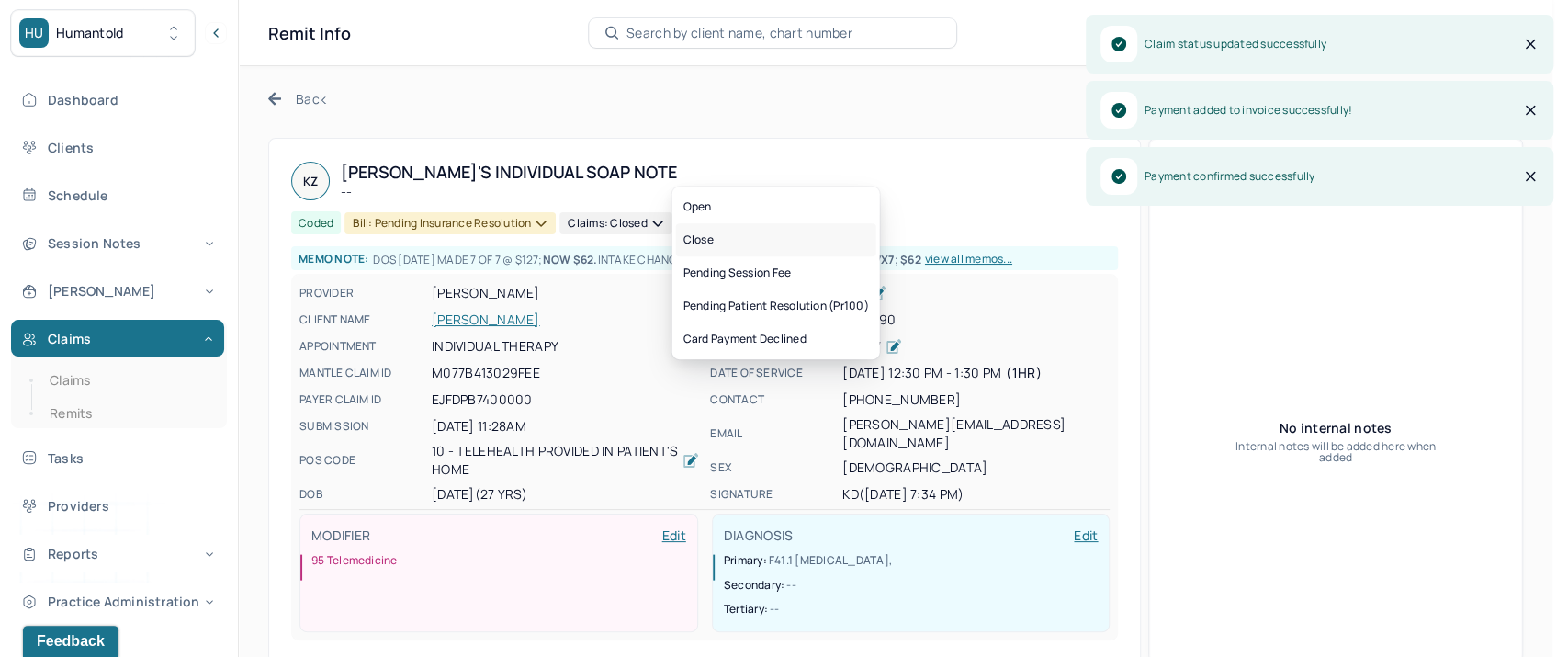click on "Close" at bounding box center [776, 240] 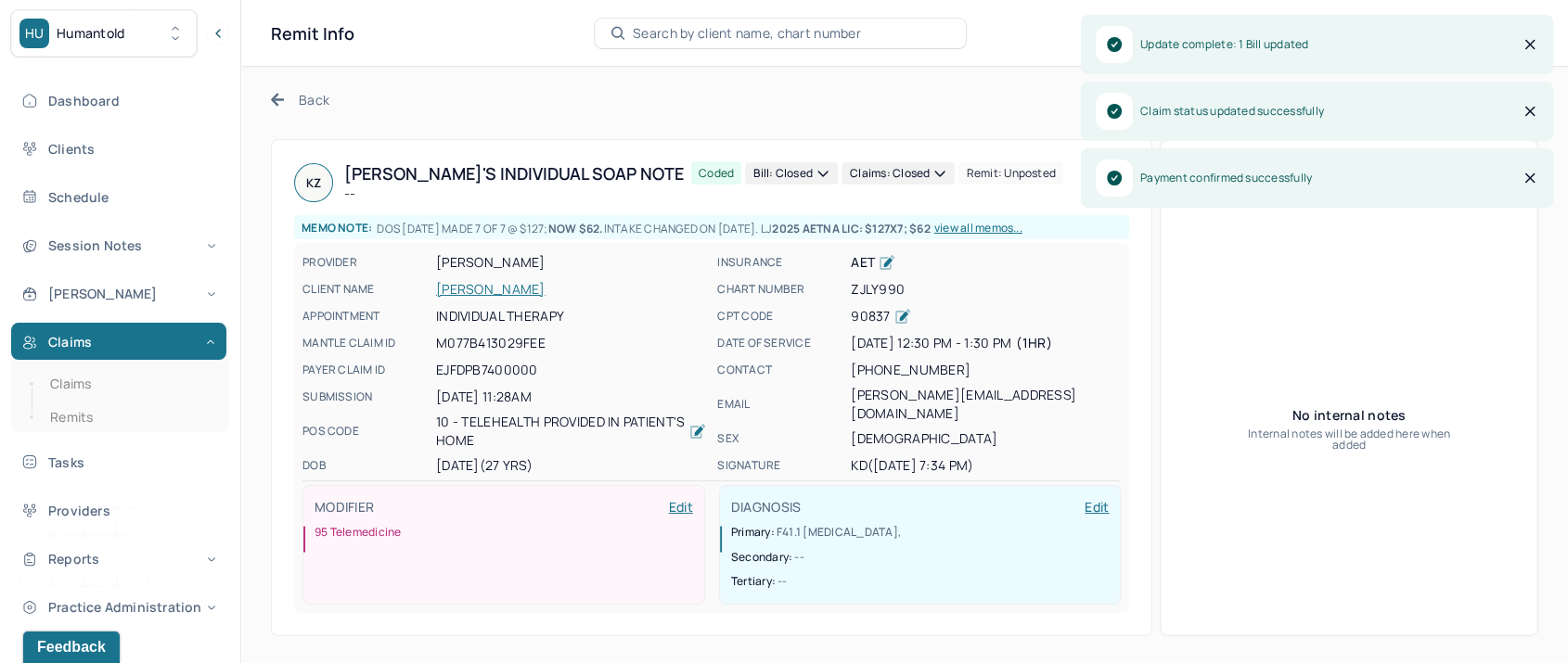 click 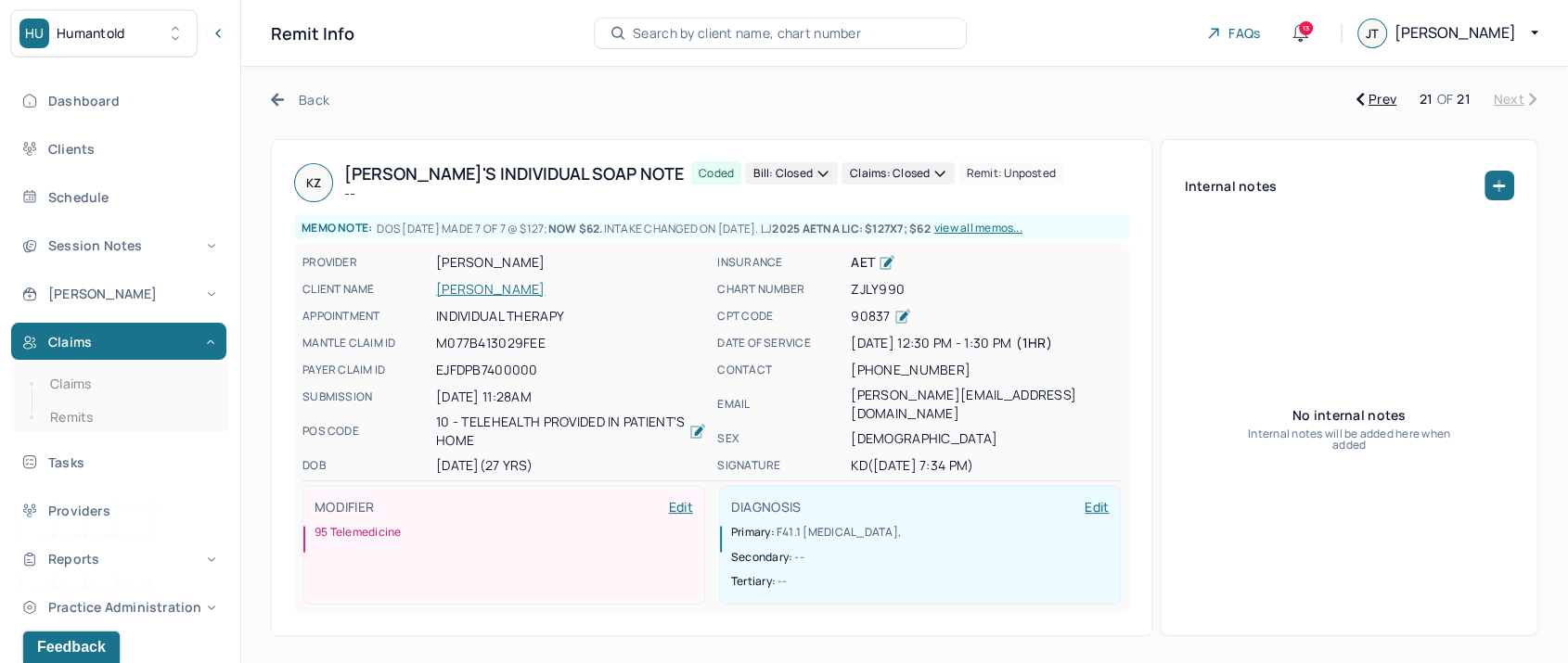 click on "Back" at bounding box center [300, 99] 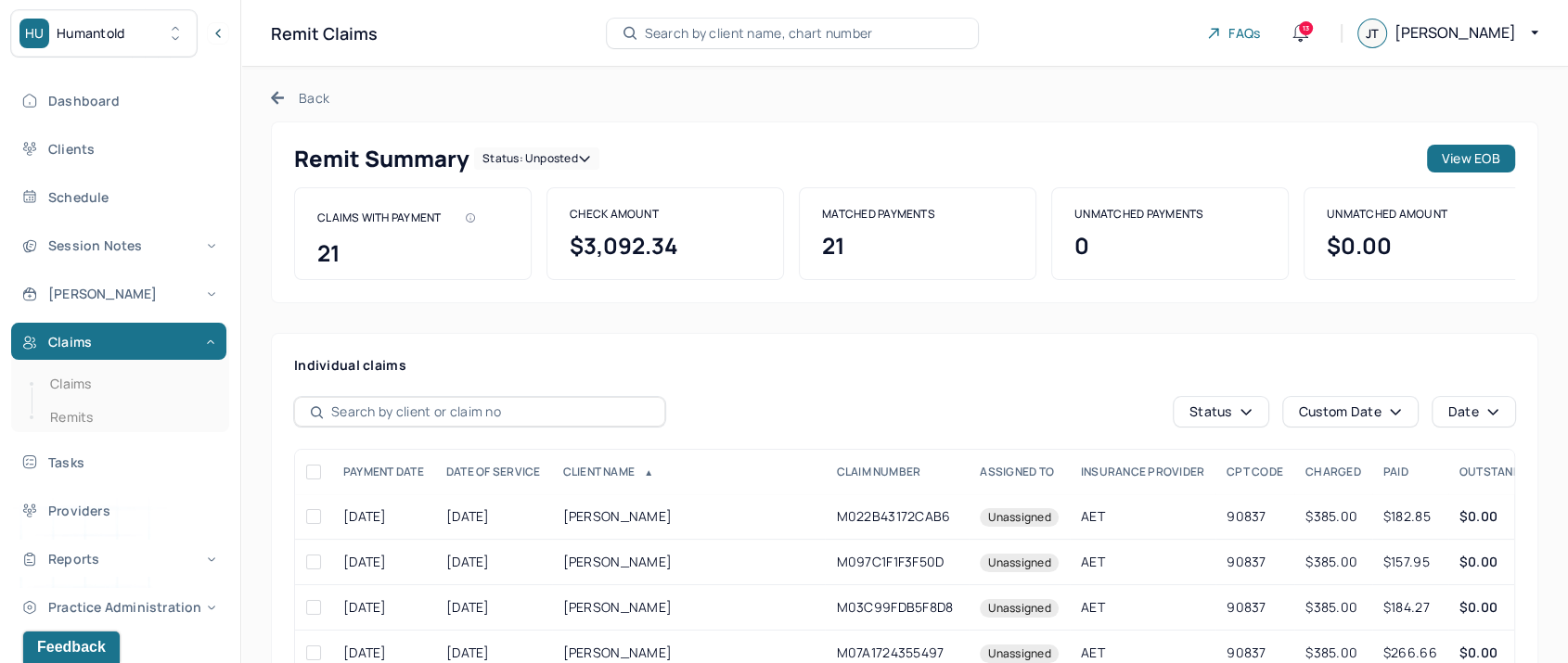 click on "Status: unposted" at bounding box center [536, 159] 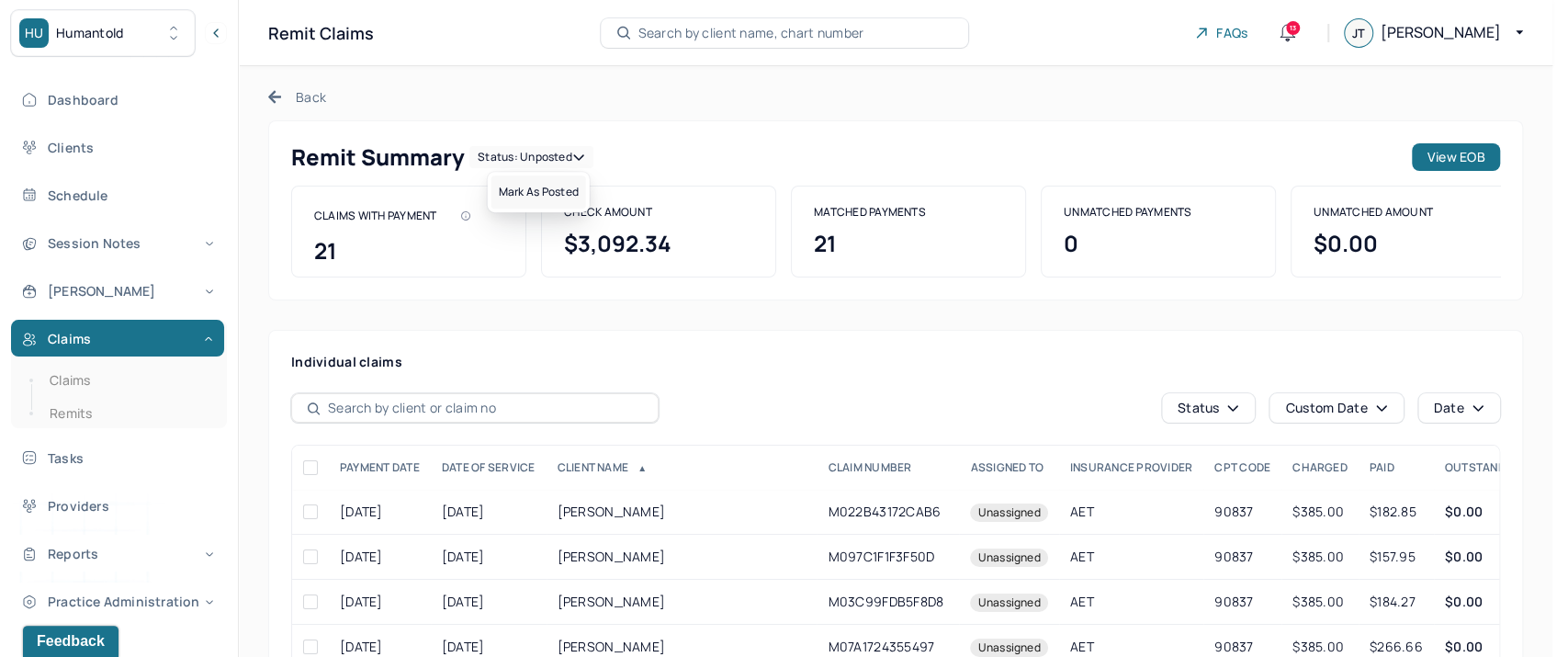 click on "Mark as Posted" at bounding box center (538, 192) 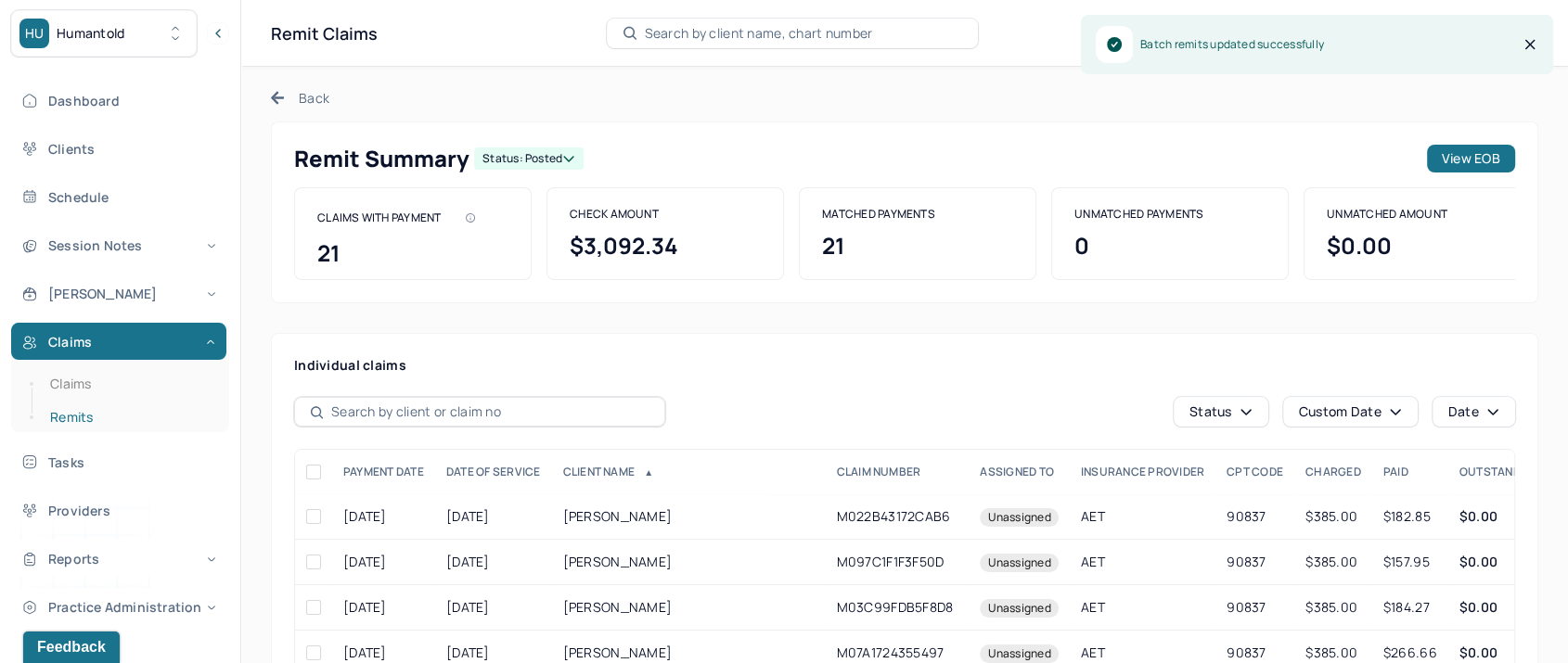 click on "Remits" at bounding box center (129, 417) 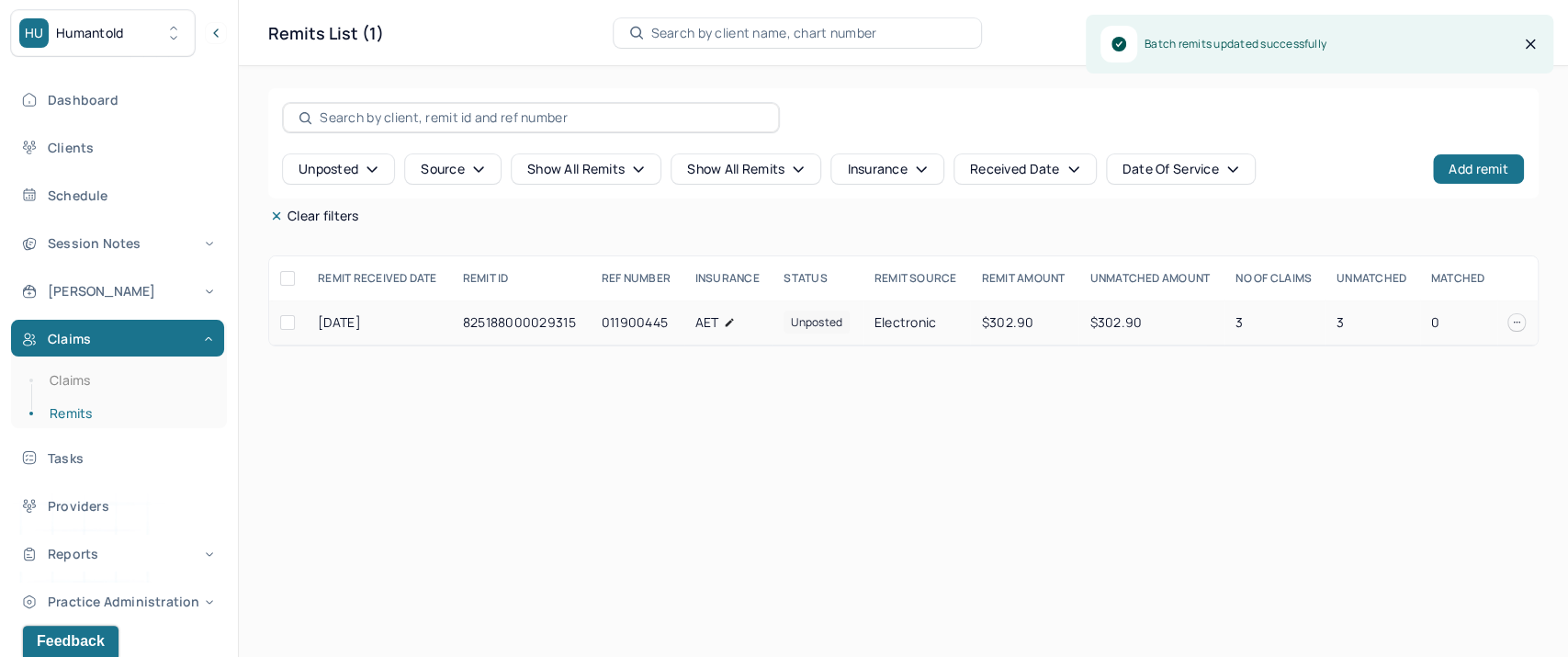 click on "unposted" at bounding box center (817, 322) 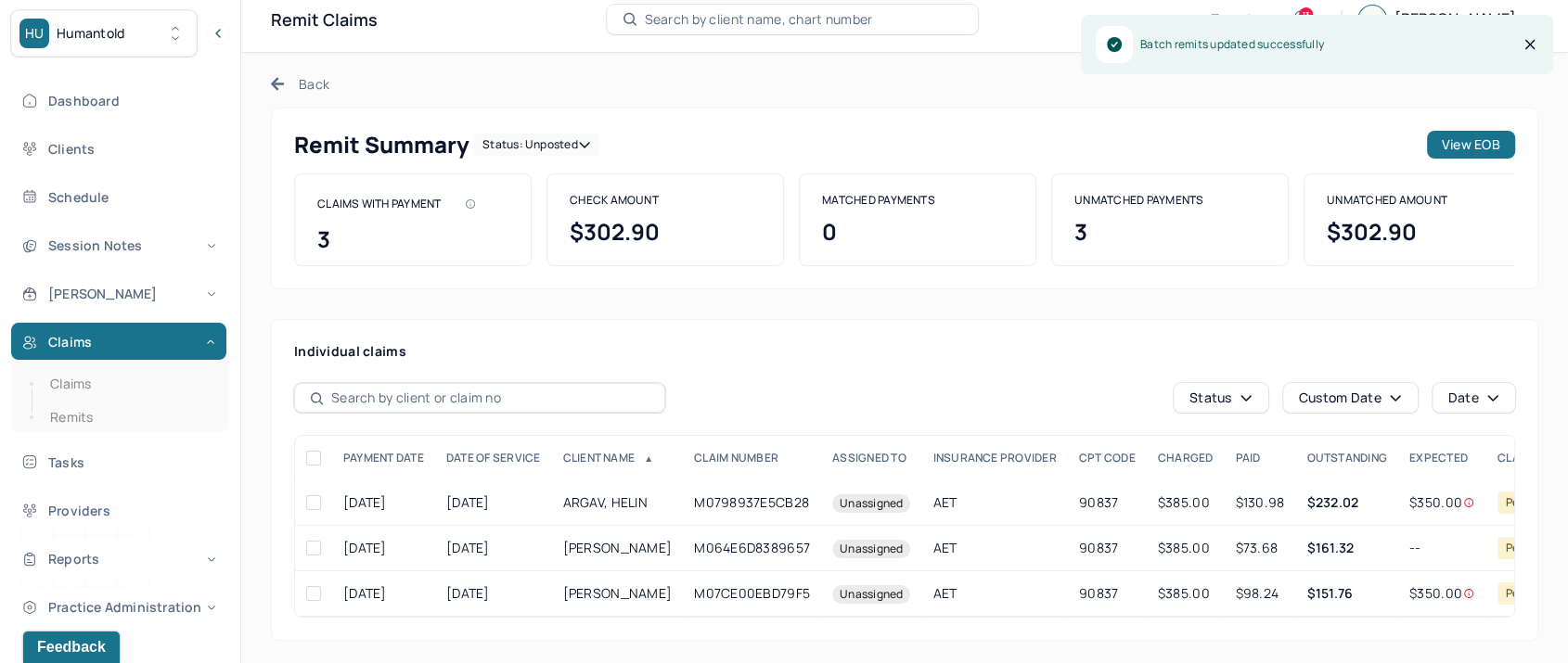 scroll, scrollTop: 45, scrollLeft: 0, axis: vertical 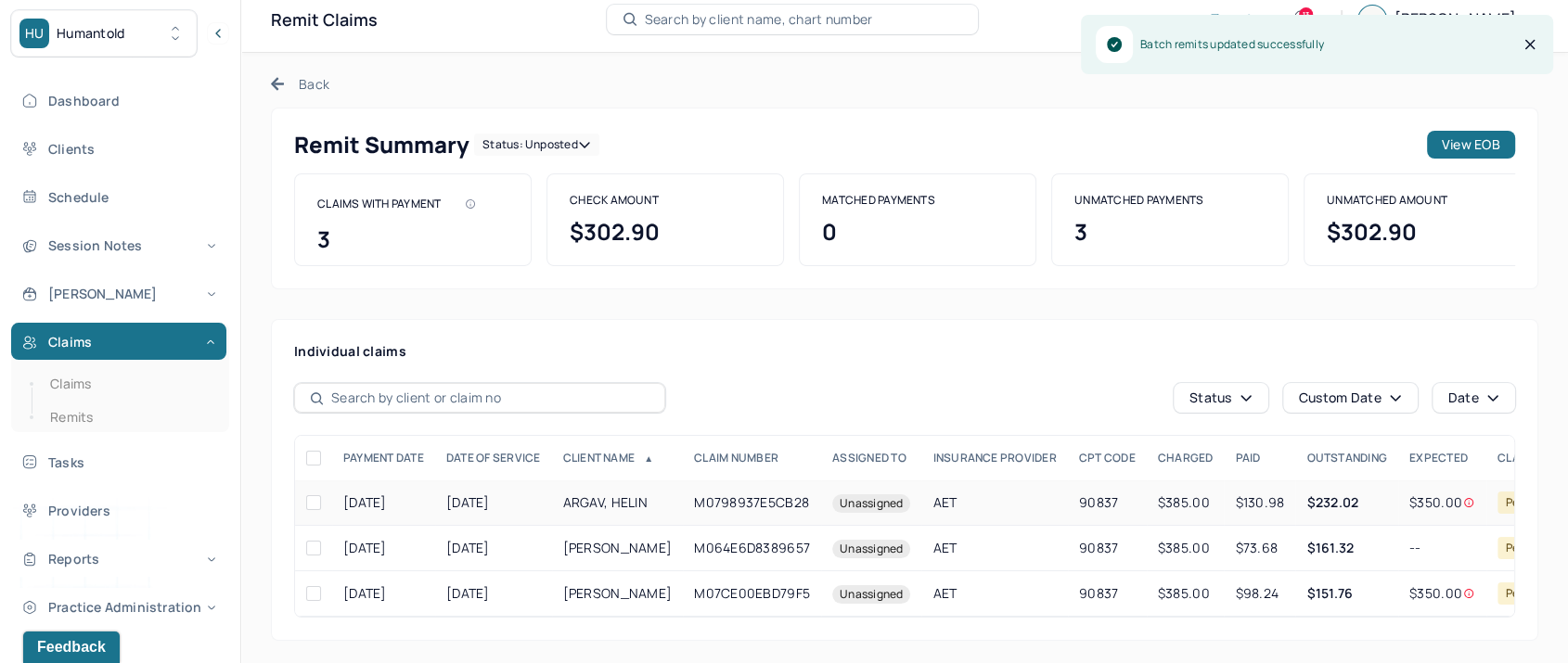 click on "ARGAV, HELIN" at bounding box center (618, 503) 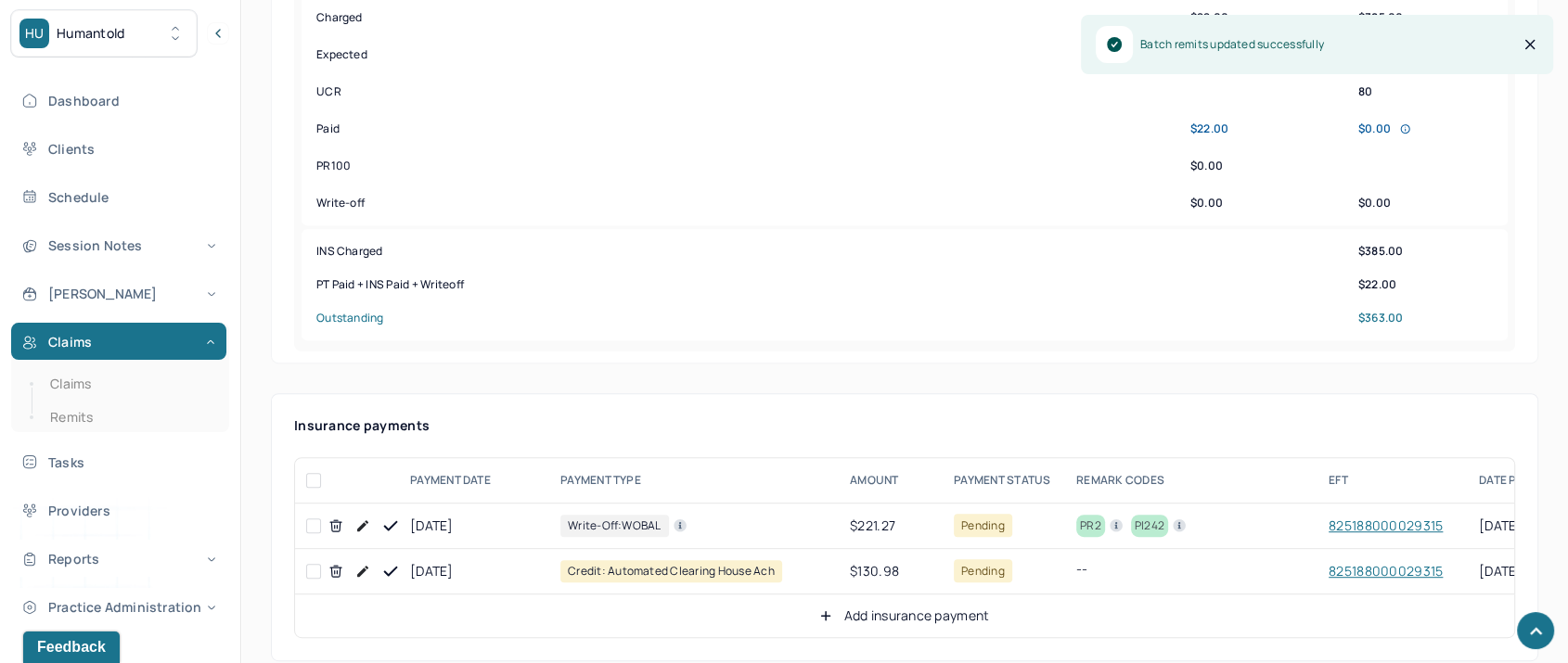 scroll, scrollTop: 871, scrollLeft: 0, axis: vertical 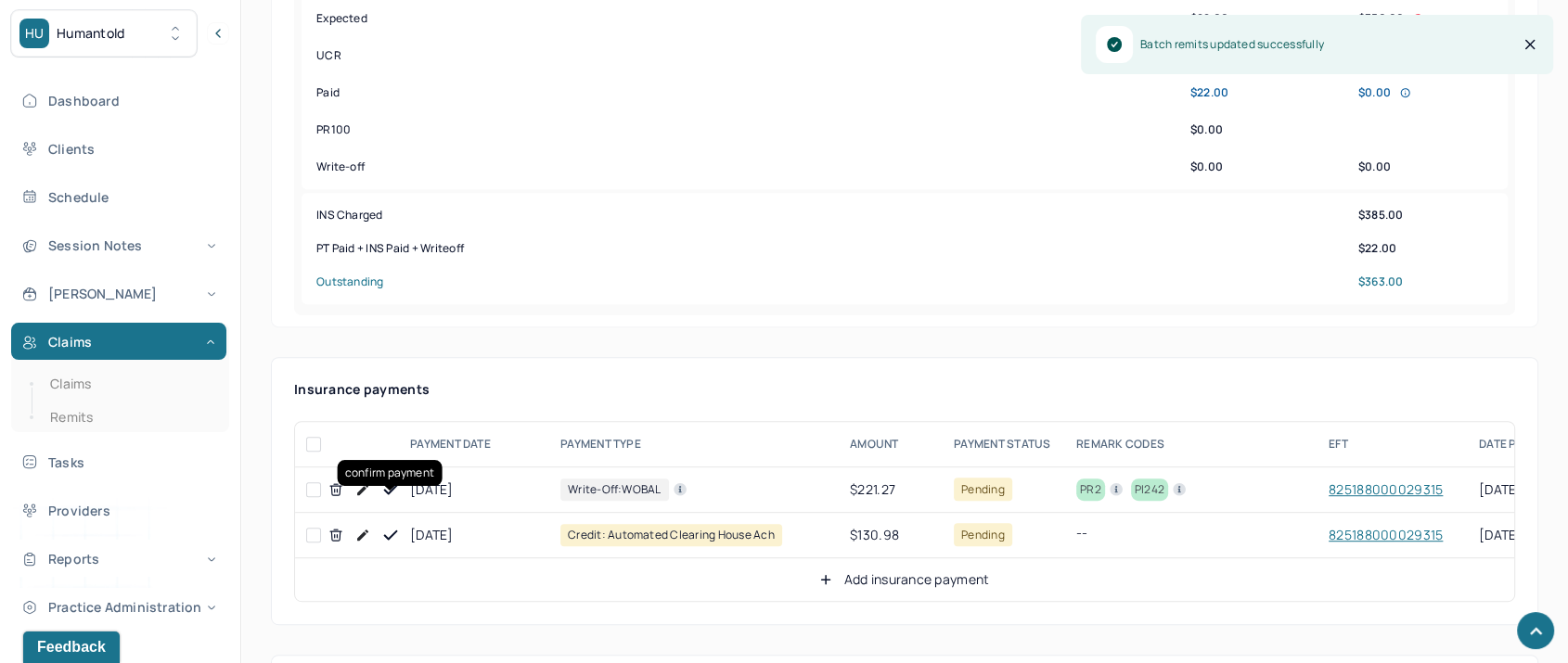 click 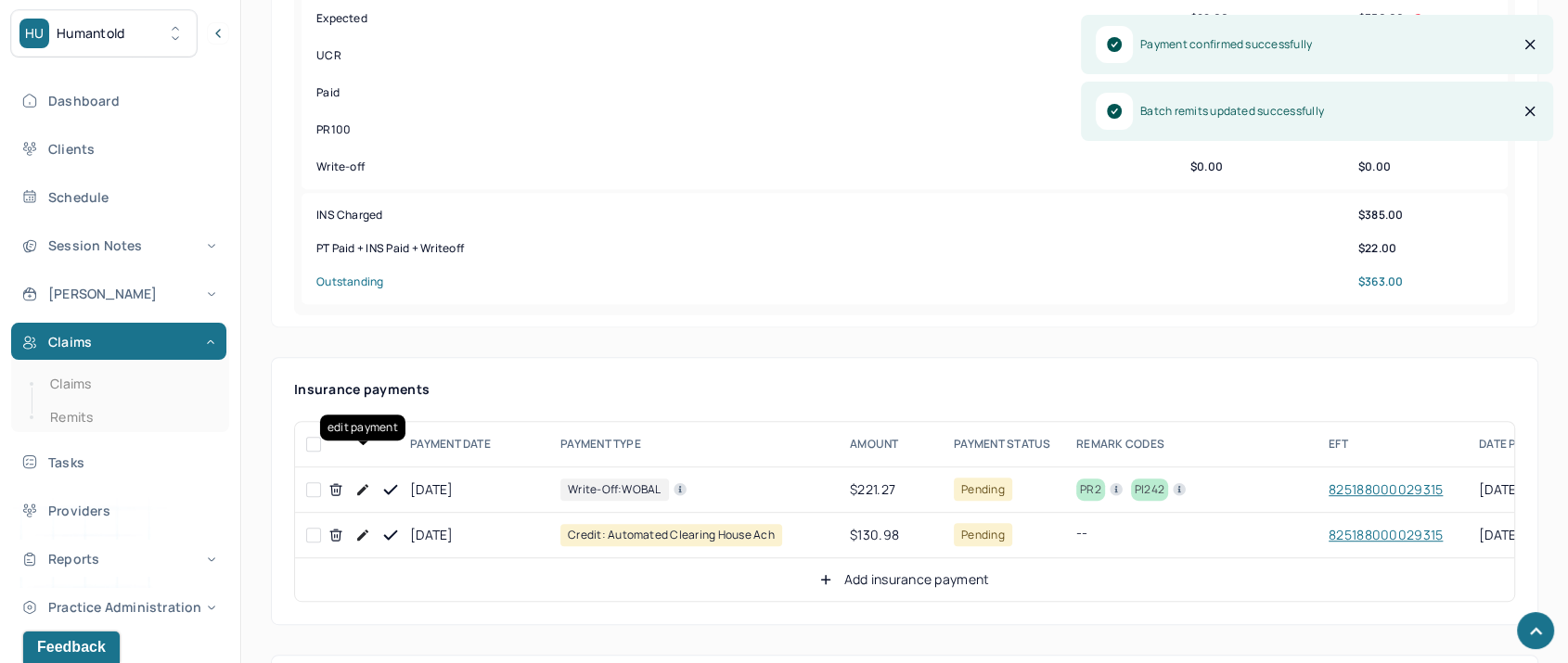 click 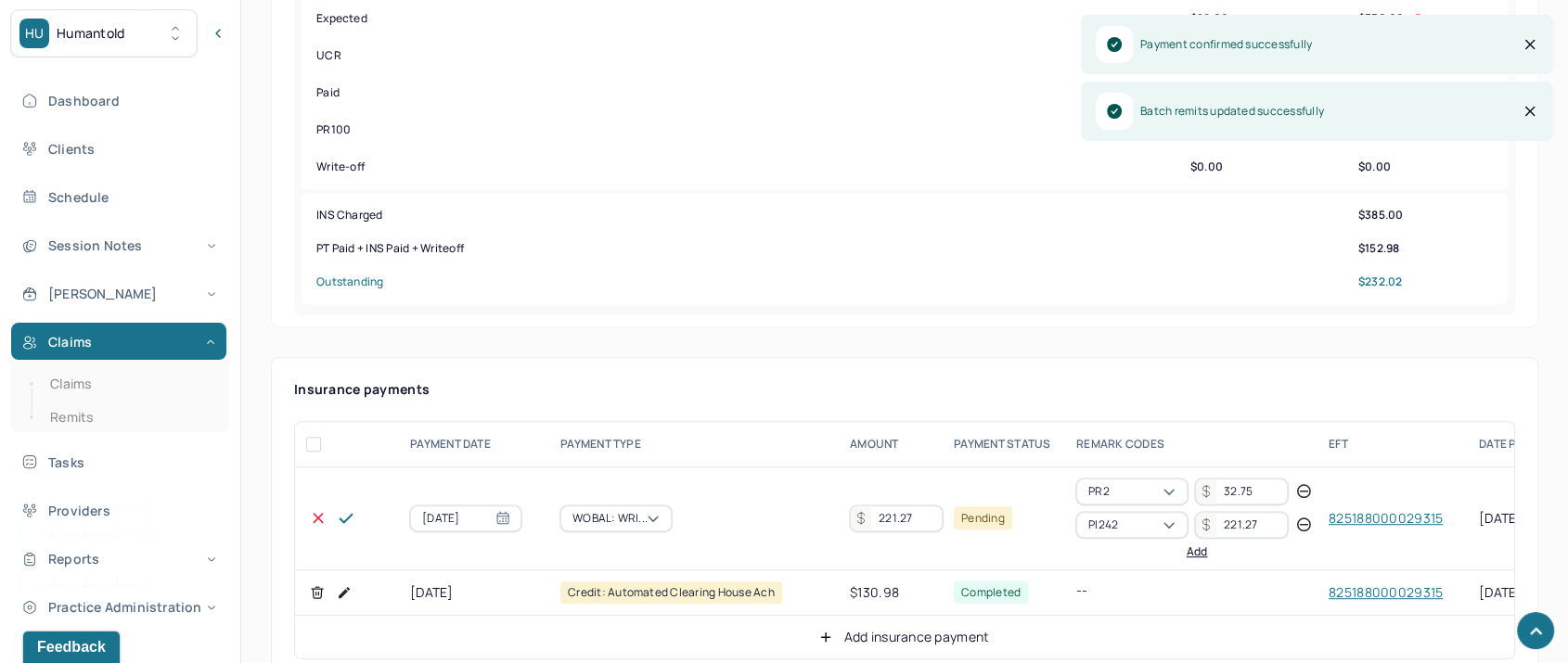 drag, startPoint x: 922, startPoint y: 479, endPoint x: 627, endPoint y: 456, distance: 295.8953 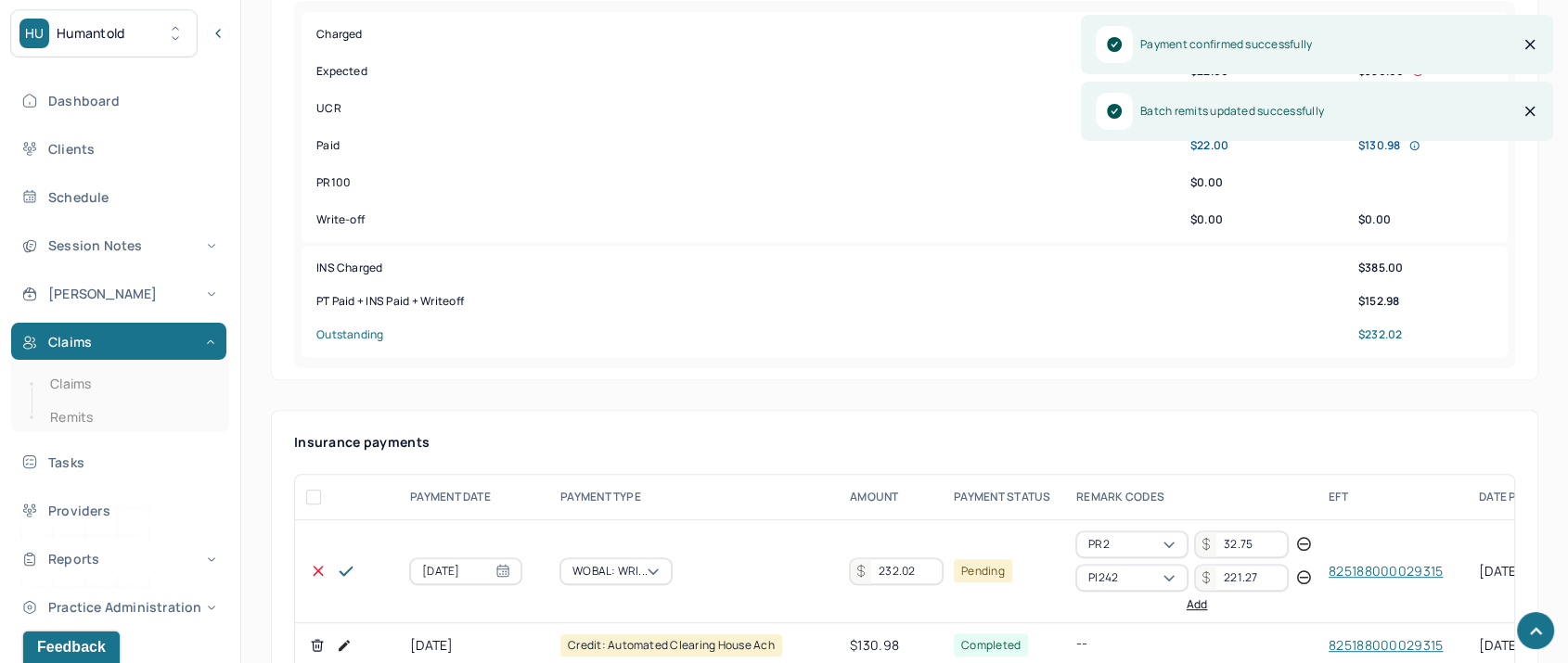 scroll, scrollTop: 974, scrollLeft: 0, axis: vertical 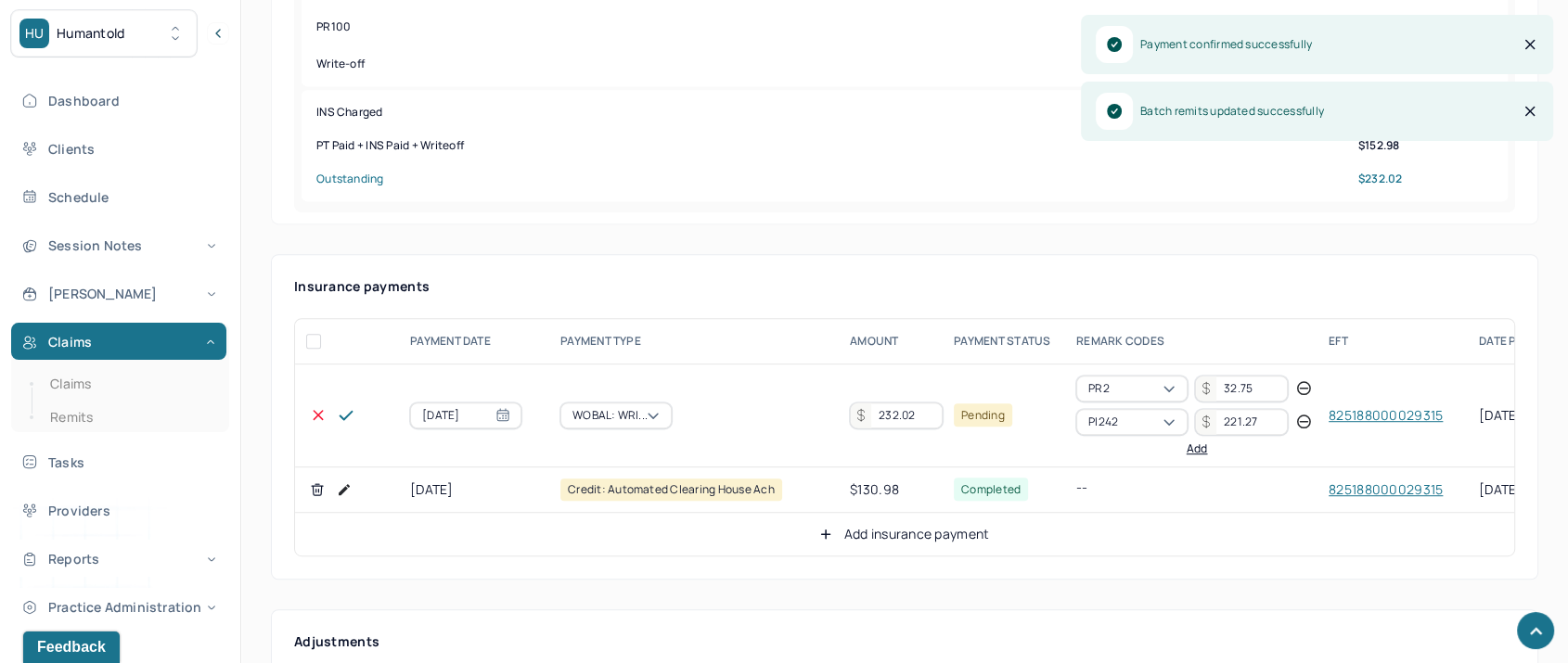 type on "232.02" 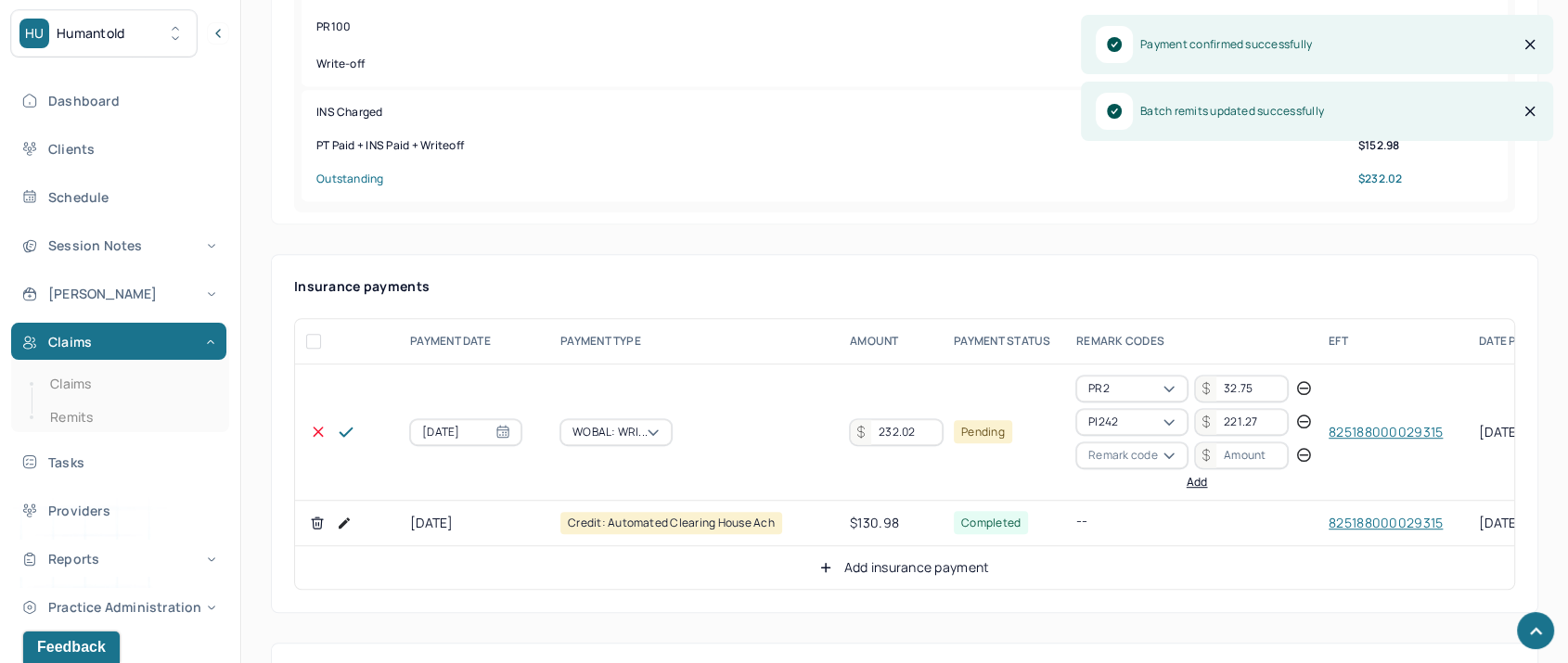 click on "Remark code" at bounding box center [1123, 455] 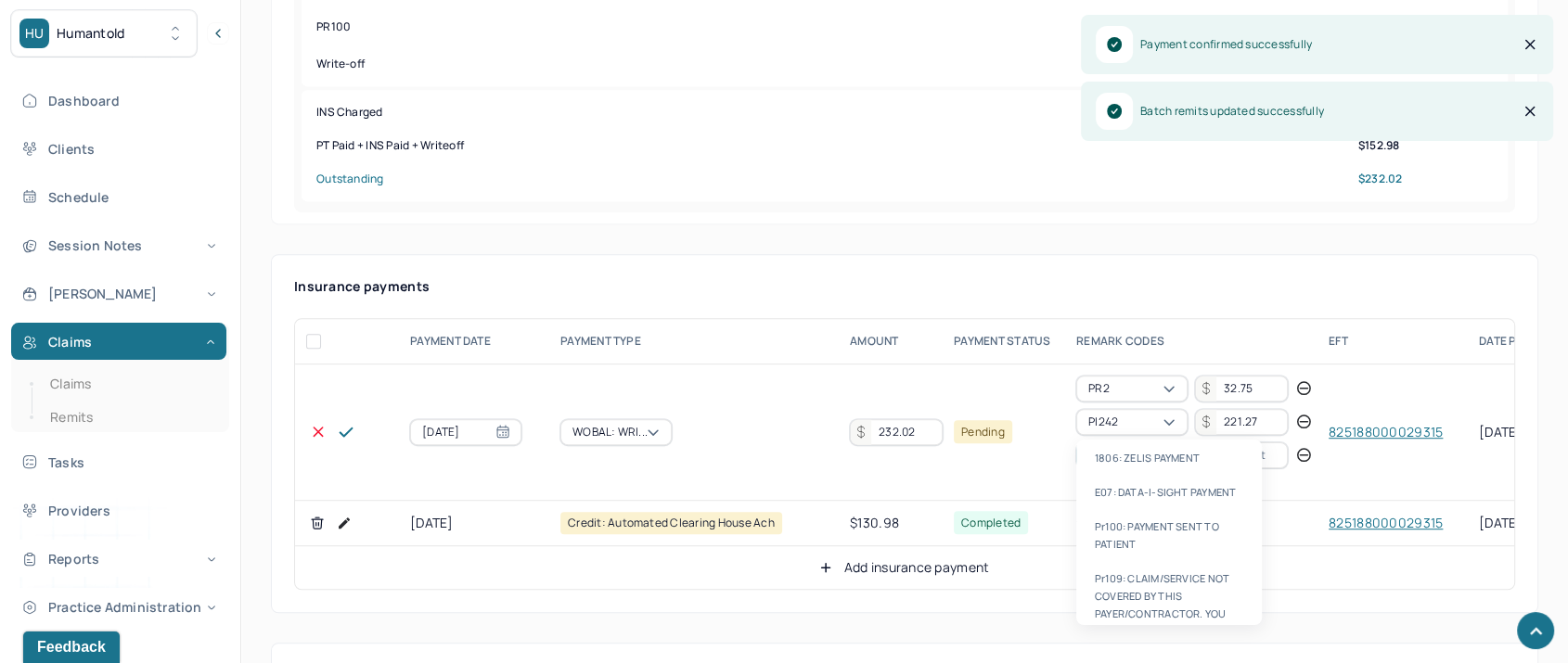 type on "07" 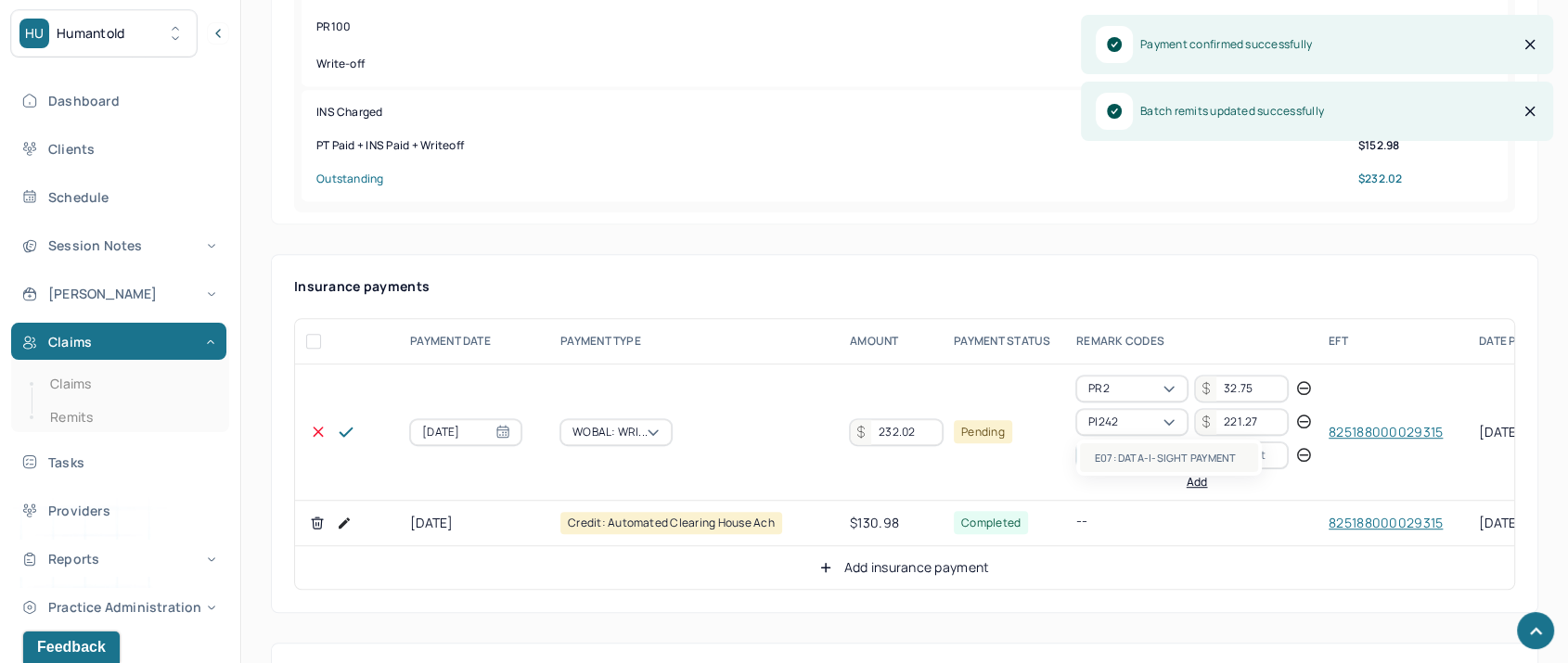 click on "e07: DATA-I-SIGHT PAYMENT" at bounding box center [1165, 457] 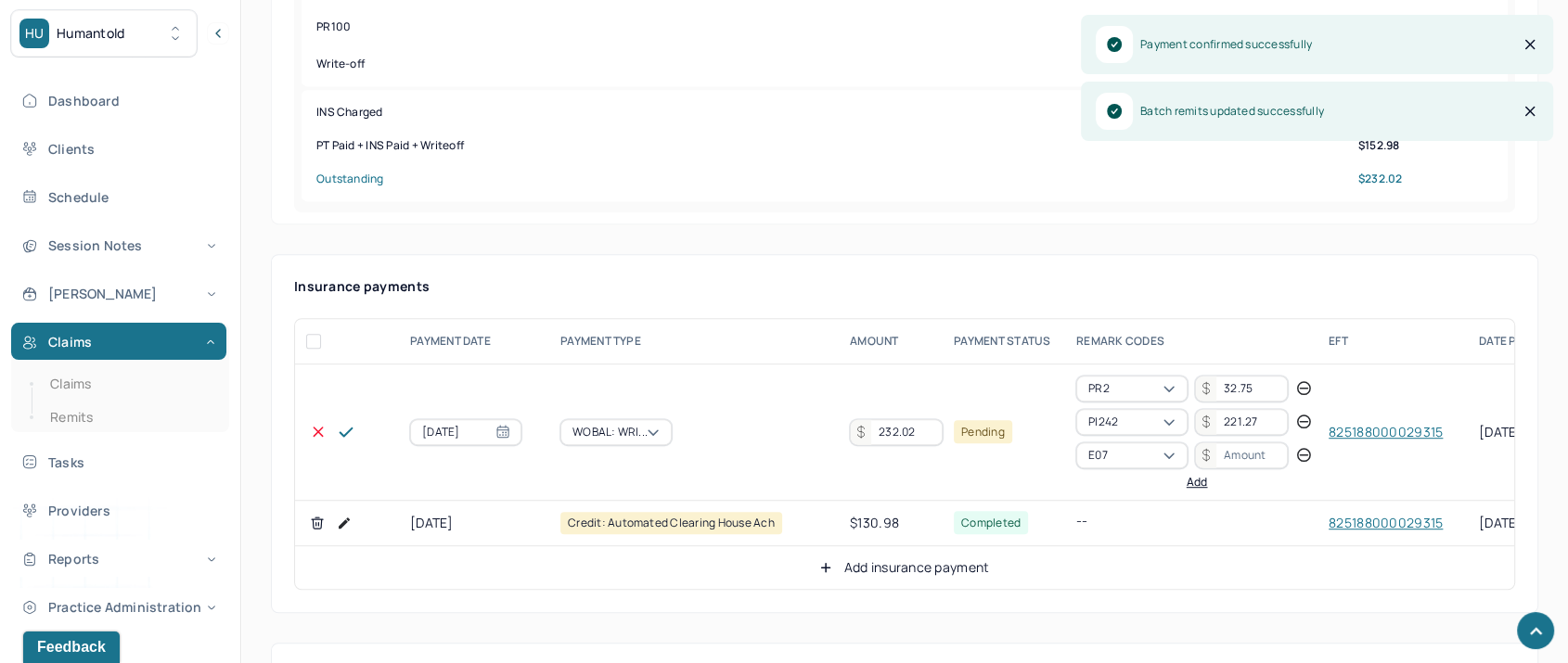 click 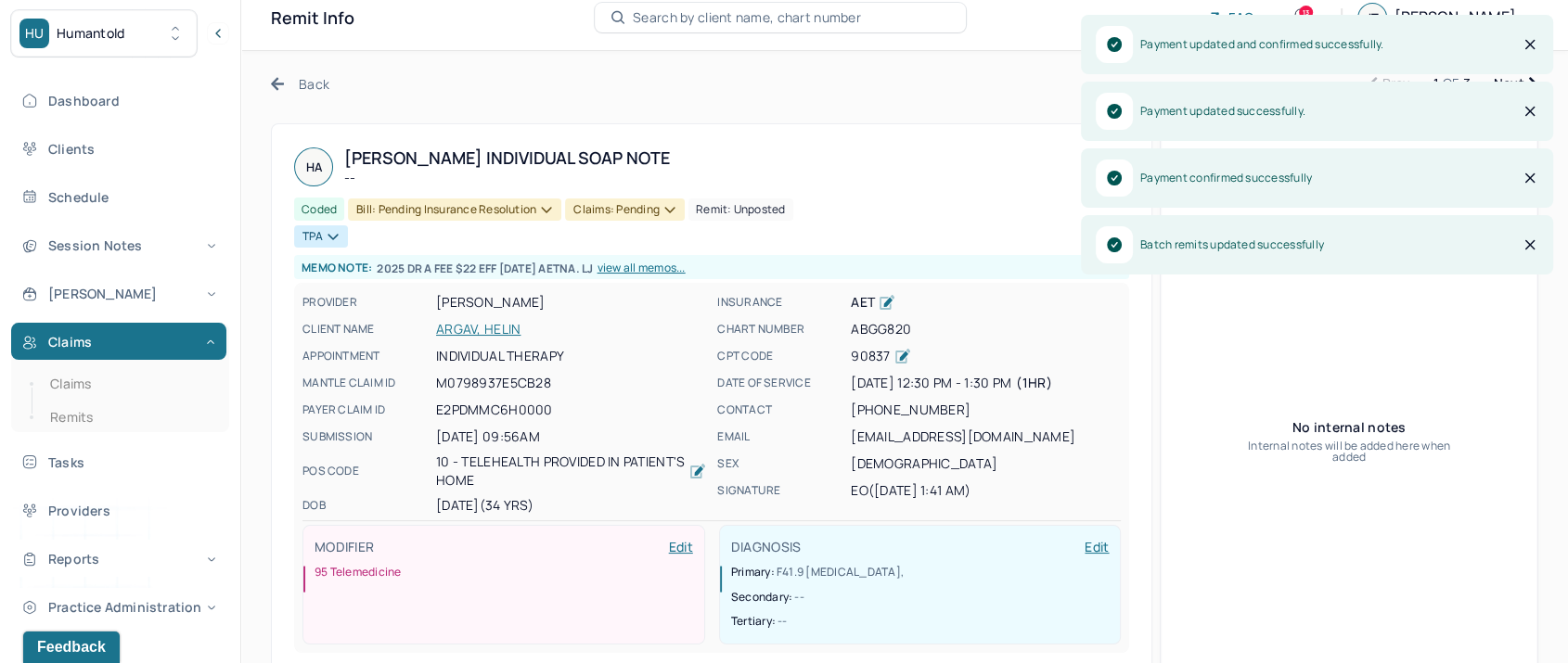 scroll, scrollTop: 0, scrollLeft: 0, axis: both 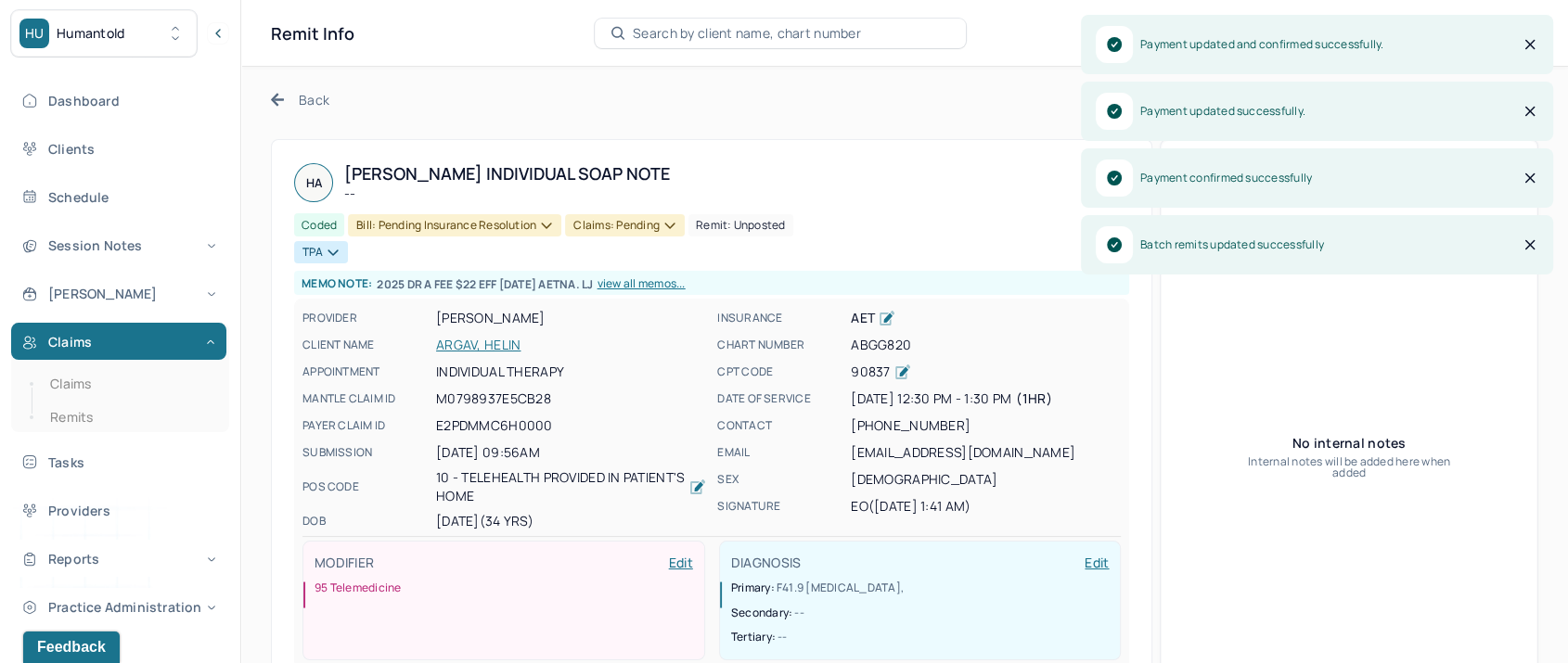 click on "Claims: pending" at bounding box center (624, 225) 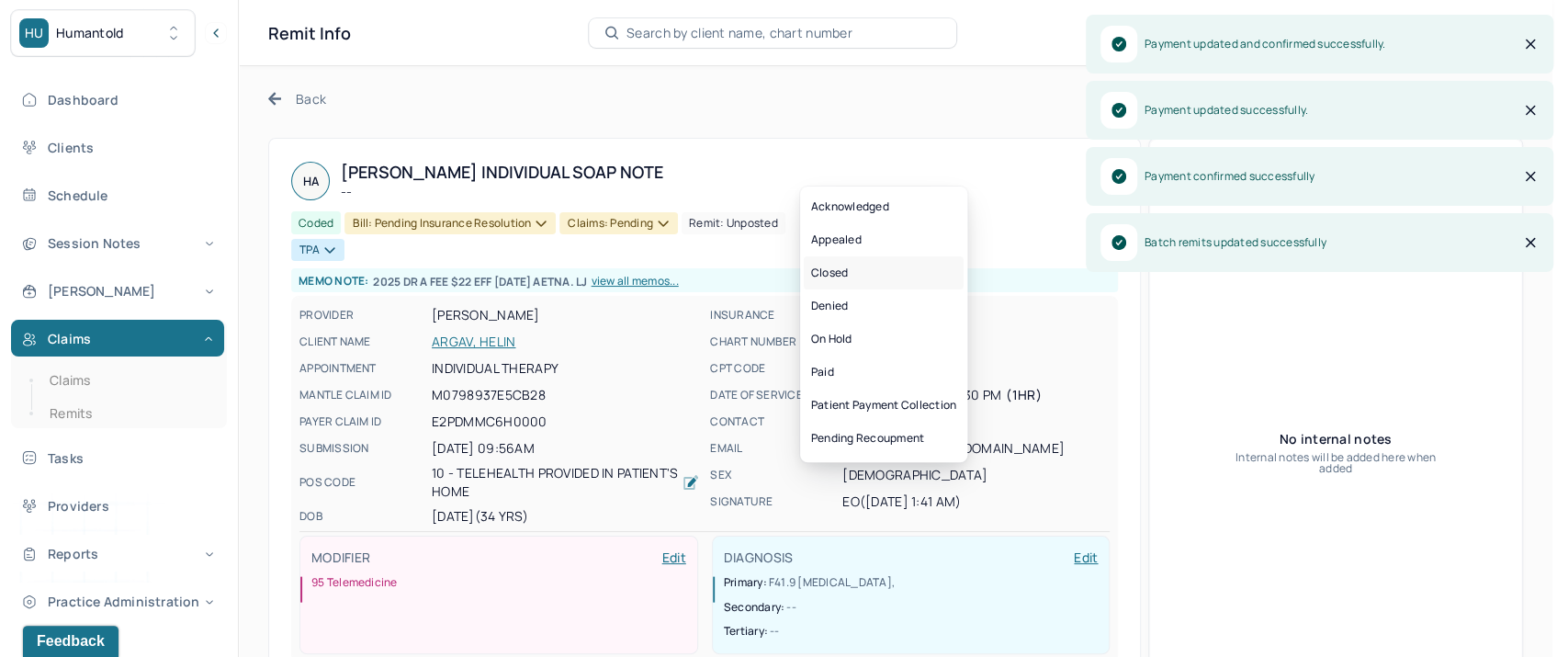 drag, startPoint x: 850, startPoint y: 277, endPoint x: 816, endPoint y: 239, distance: 50.990195 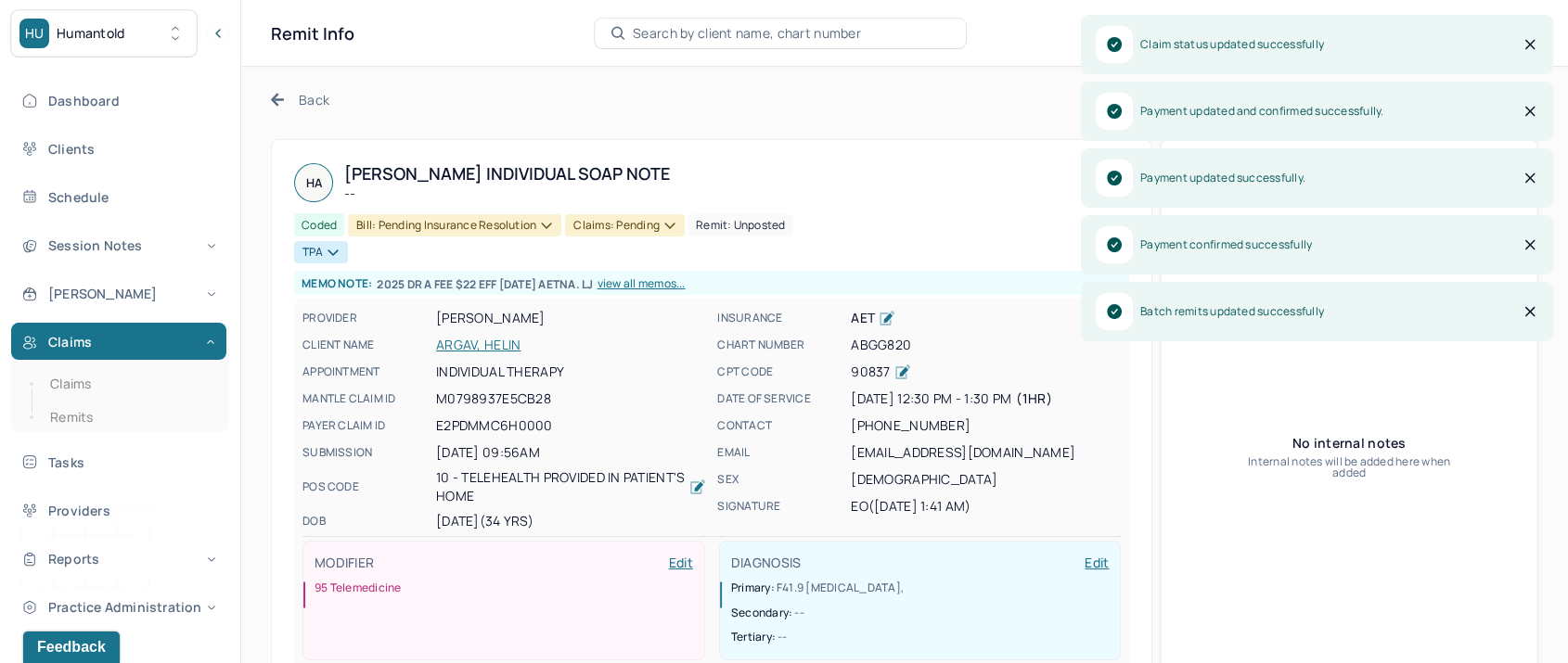 click on "Bill: Pending Insurance Resolution" at bounding box center [455, 225] 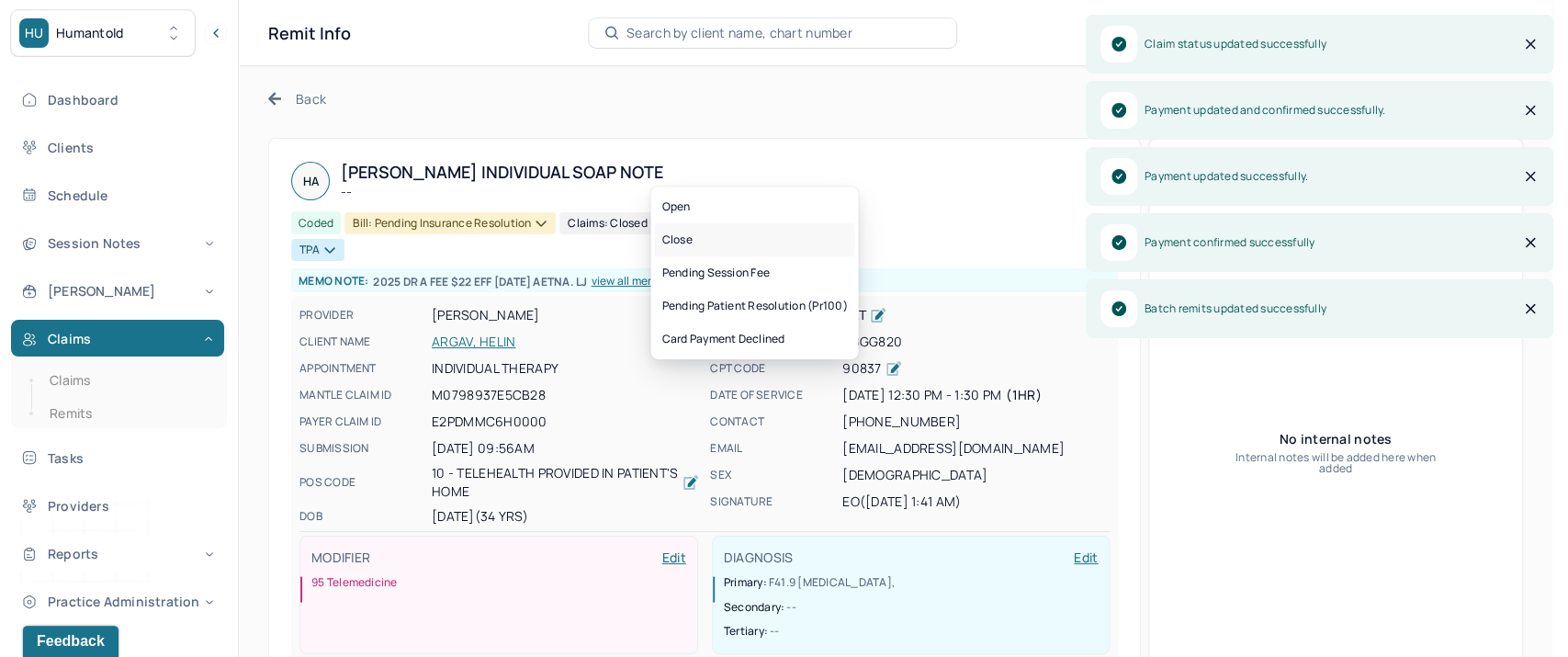click on "Close" at bounding box center (754, 240) 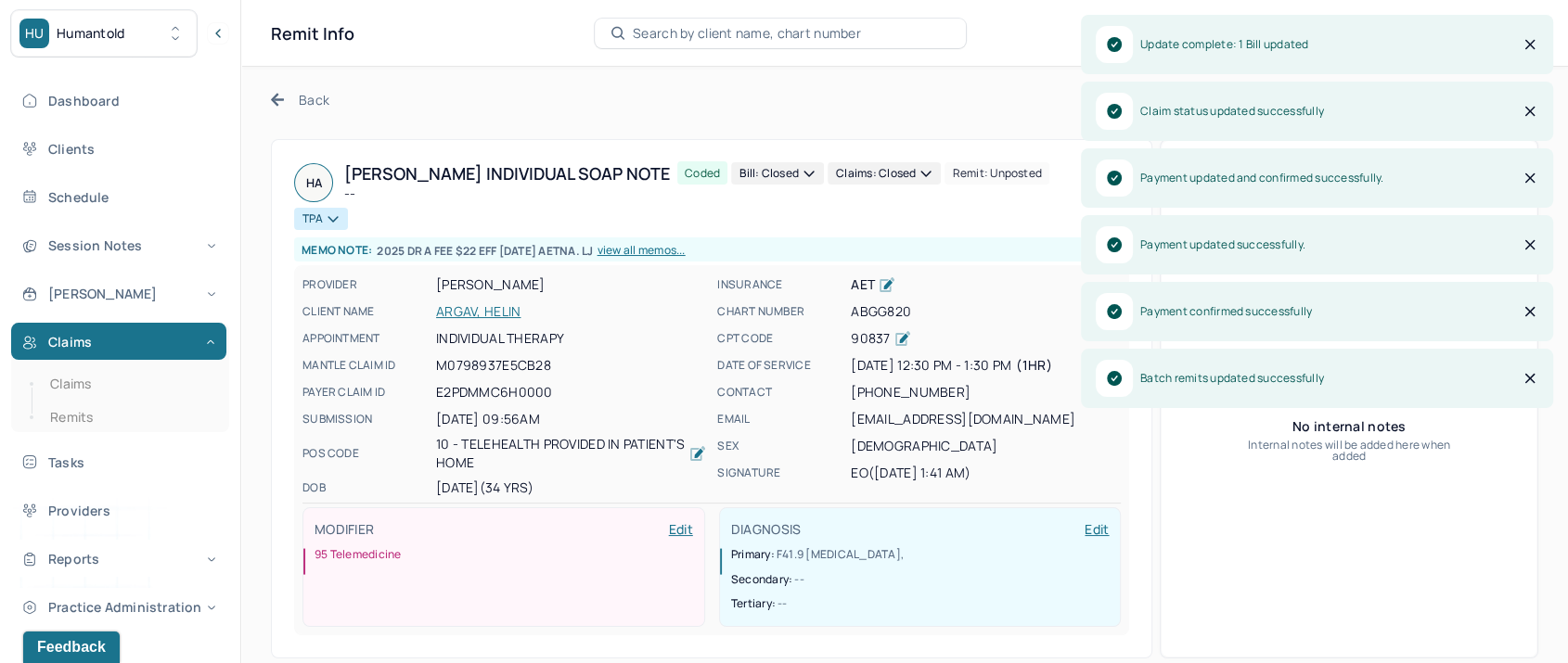click 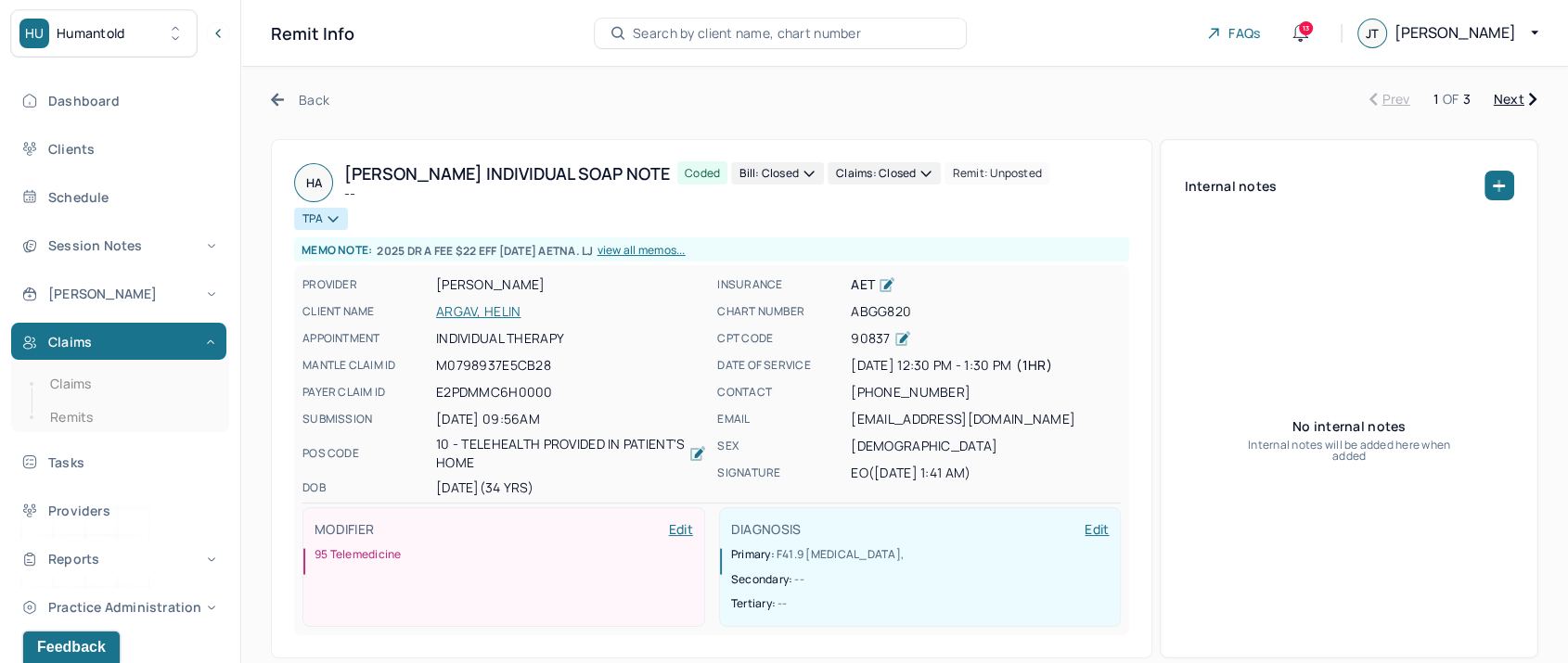 click on "Back    Prev   1 OF 3   Next   [PERSON_NAME]   Individual soap note -- Coded   Bill: Closed     Claims: closed   Remit: unposted   TPA   Memo note: 2025 DR A FEE $22 EFF [DATE] Aetna. LJ view all memos... PROVIDER [PERSON_NAME] CLIENT NAME ARGAV, HELIN APPOINTMENT Individual therapy   MANTLE CLAIM ID M0798937E5CB28 PAYER CLAIM ID E2PDMMC6H0000 SUBMISSION [DATE] 09:56AM POS CODE 10 - Telehealth Provided in Patient's Home     DOB [DEMOGRAPHIC_DATA]  (34 Yrs) INSURANCE AET     CHART NUMBER ABGG820 CPT CODE 90837     DATE OF SERVICE [DATE]   12:30 PM   -   1:30 PM ( 1hr ) CONTACT [PHONE_NUMBER] EMAIL [EMAIL_ADDRESS][DOMAIN_NAME] SEX [DEMOGRAPHIC_DATA] SIGNATURE eo  ([DATE] 1:41 AM) MODIFIER   Edit   95 Telemedicine DIAGNOSIS   Edit   Primary:   F41.9 [MEDICAL_DATA] ,  Secondary:   -- Tertiary:   -- Internal notes     No internal notes Internal notes will be added here when added   Session Note     Claims     Payments History     Remits   Payment summary Patient Insurance Charged $22.00 $385.00 Expected $22.00" at bounding box center [905, 2027] 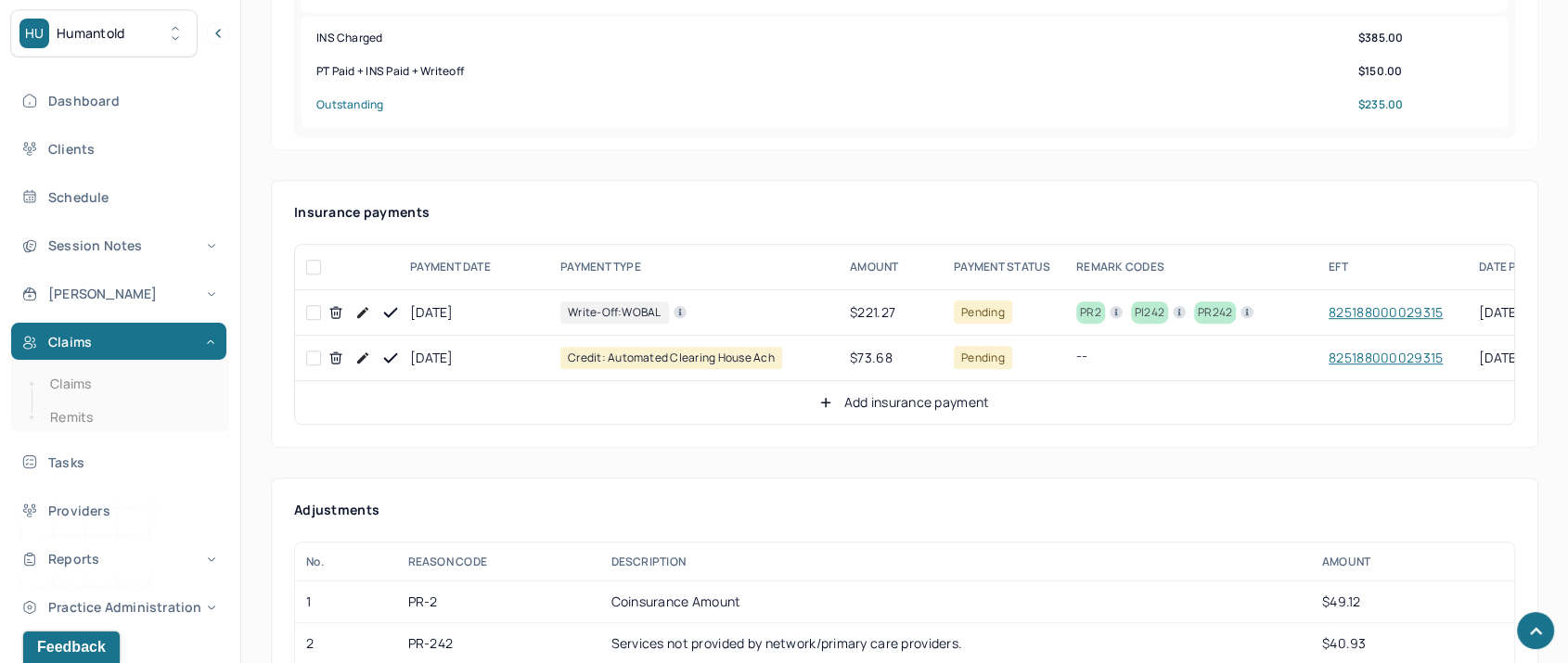 scroll, scrollTop: 1030, scrollLeft: 0, axis: vertical 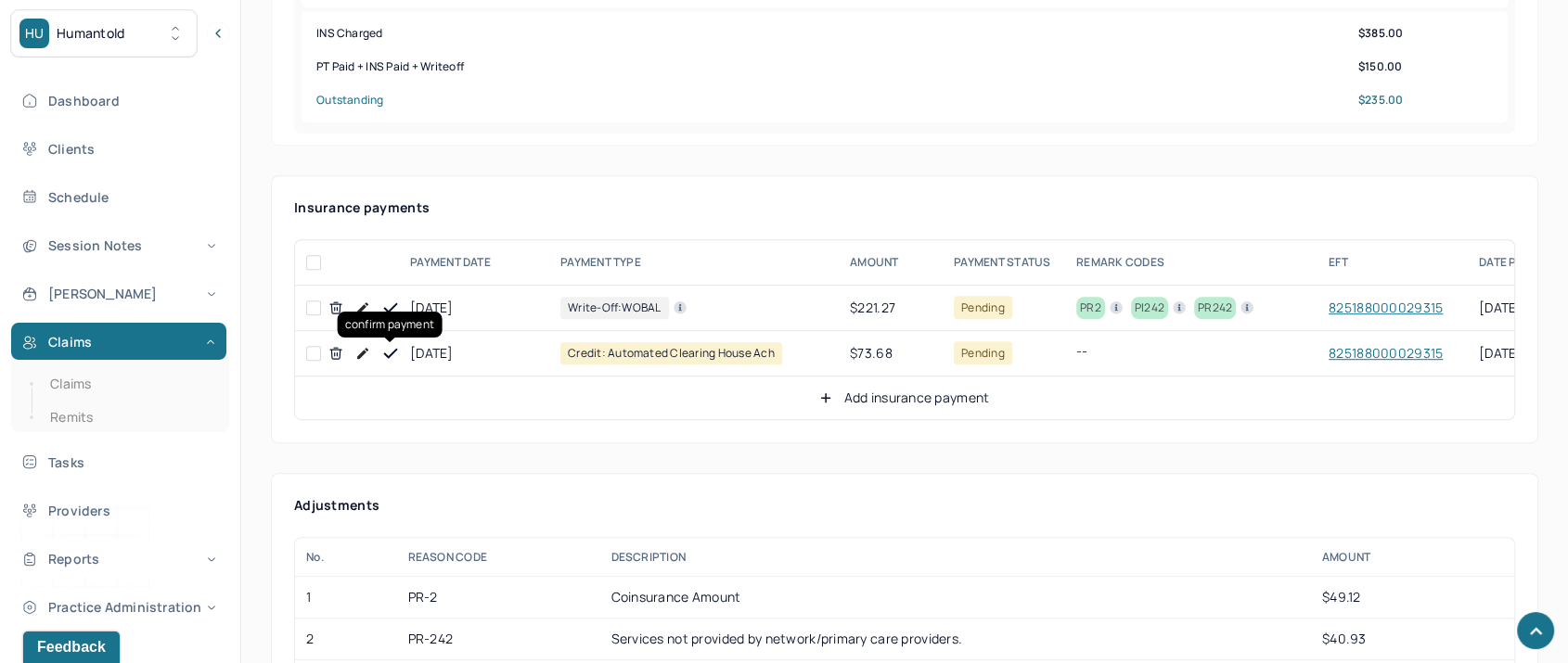 click 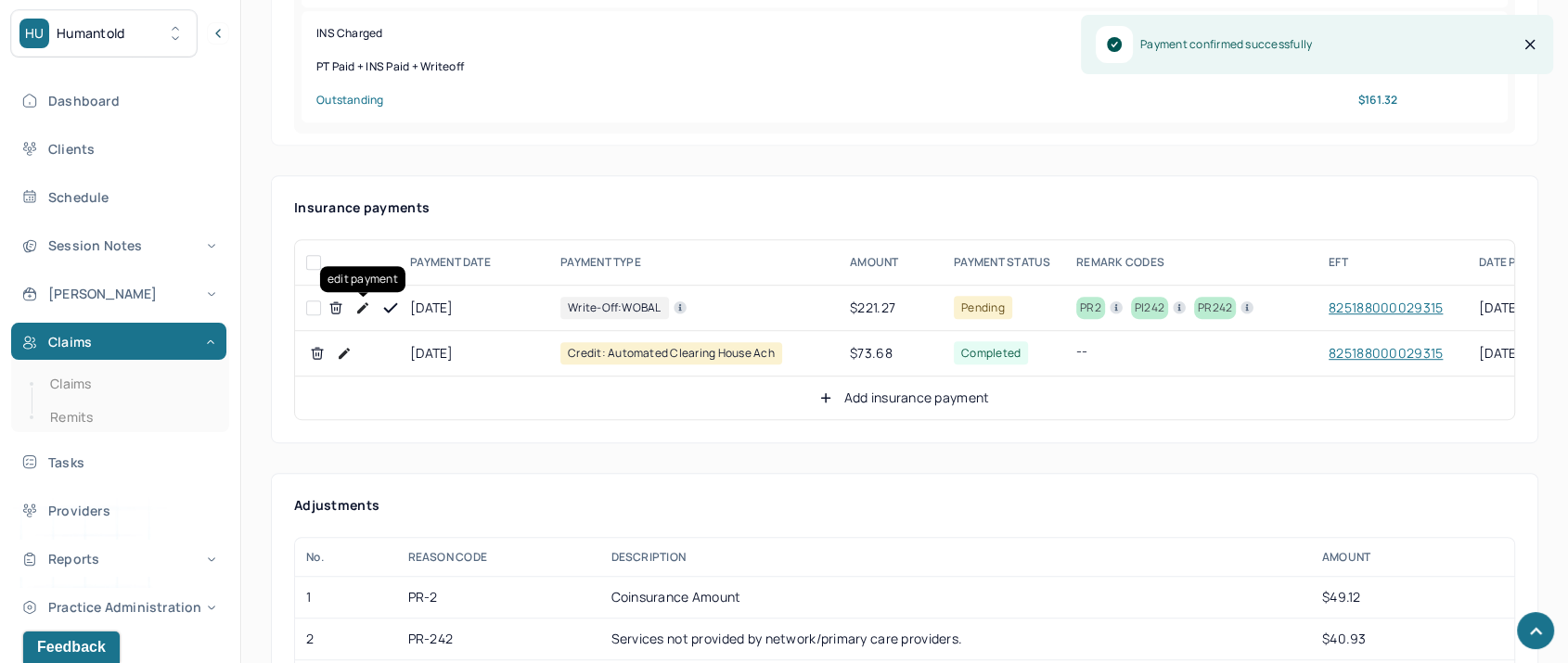 click 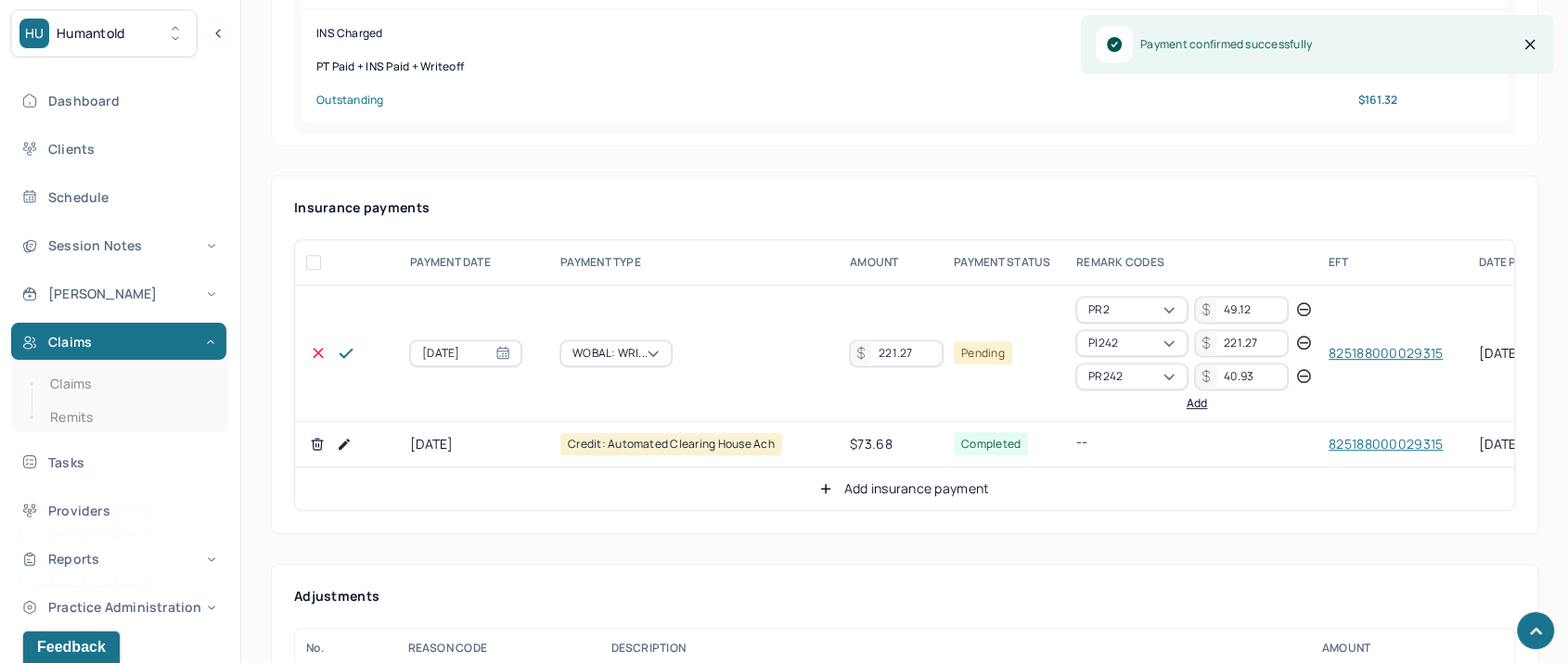drag, startPoint x: 920, startPoint y: 359, endPoint x: 722, endPoint y: 330, distance: 200.11247 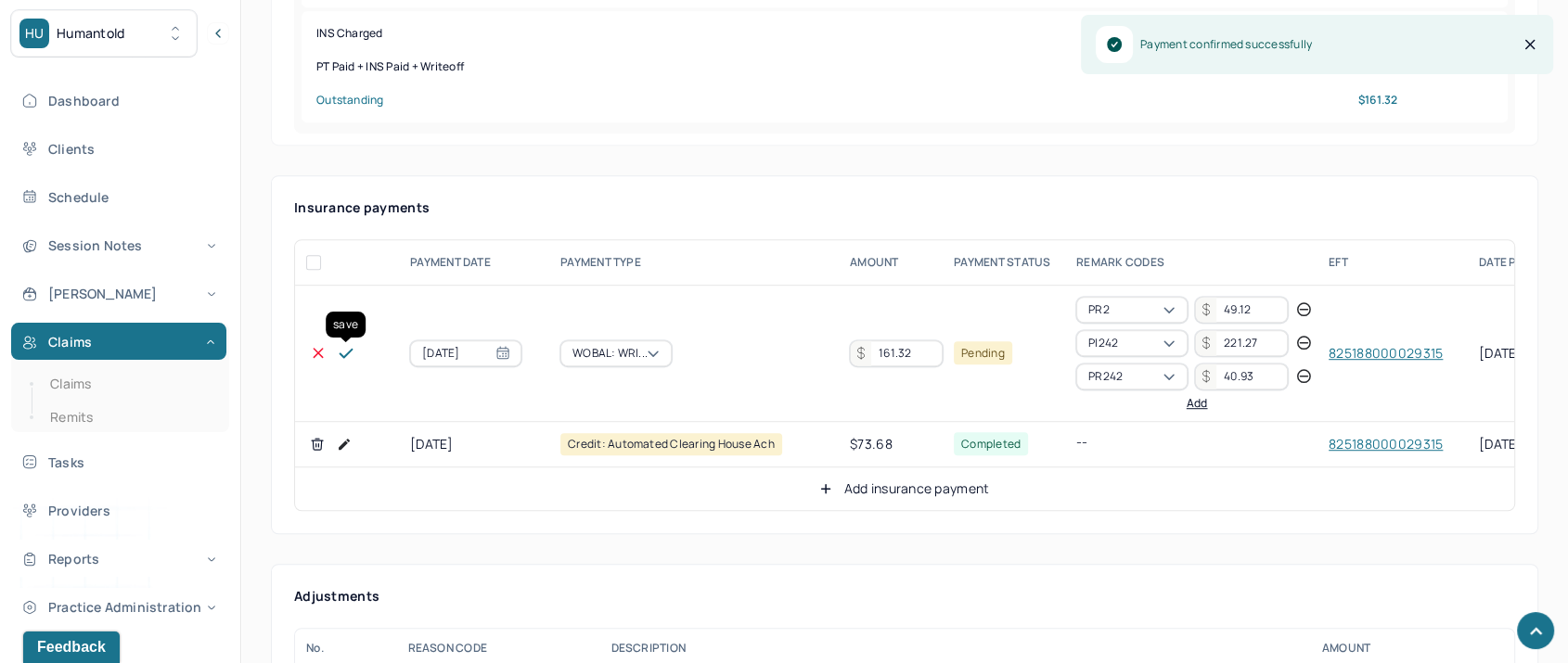 type on "161.32" 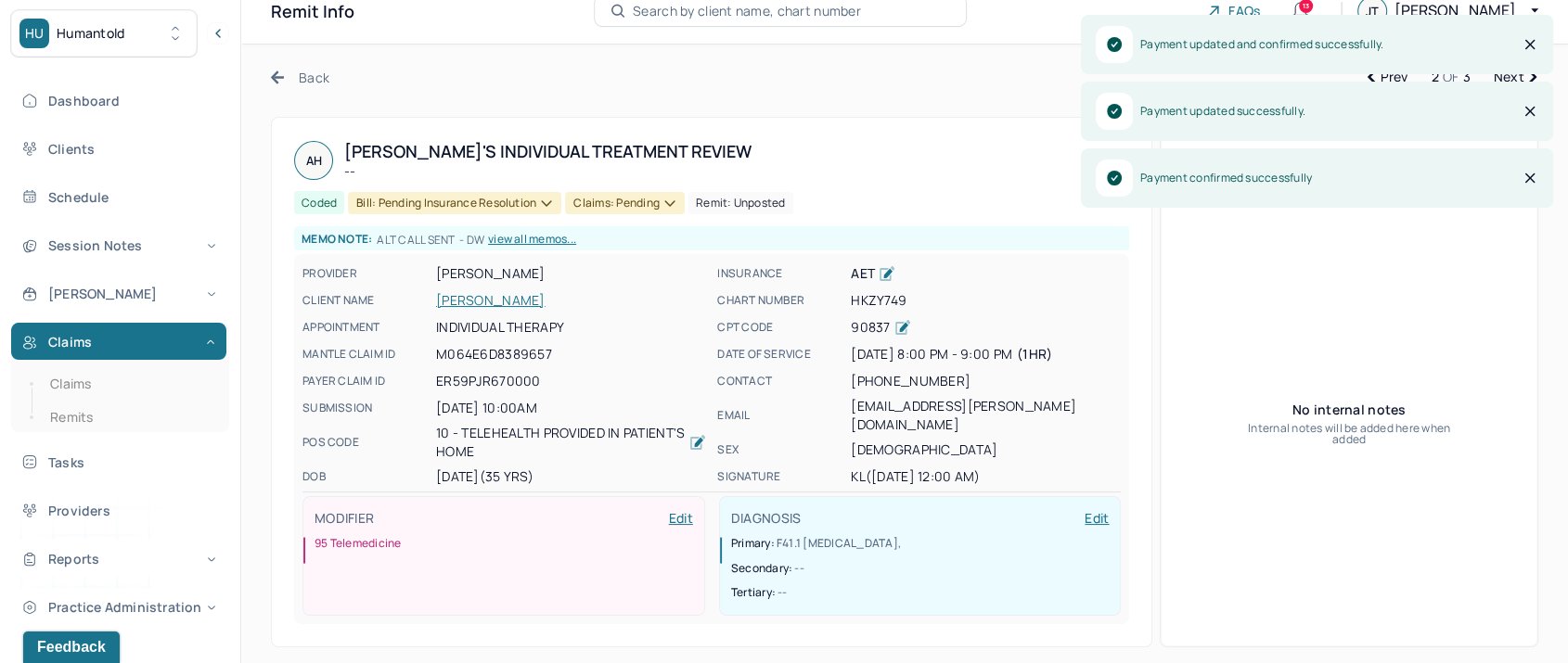 scroll, scrollTop: 0, scrollLeft: 0, axis: both 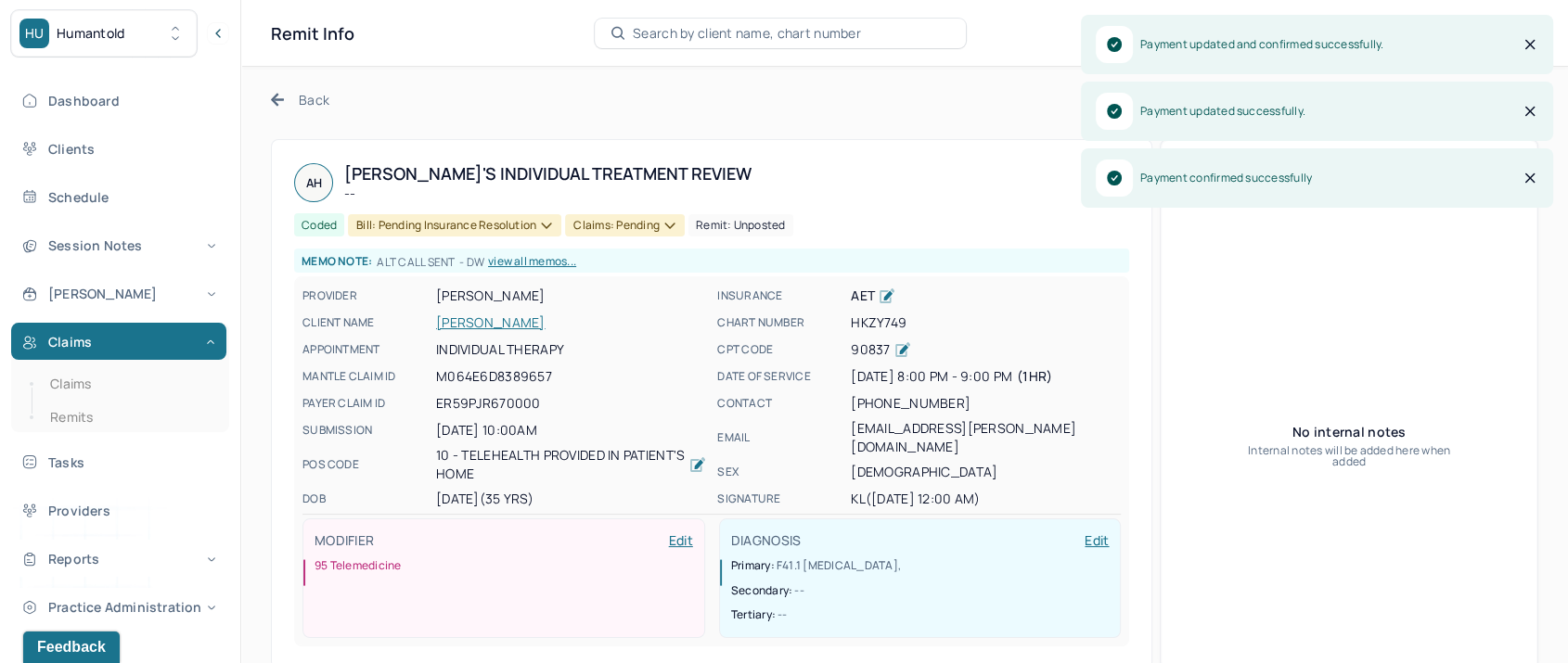 click on "Claims: pending" at bounding box center (624, 225) 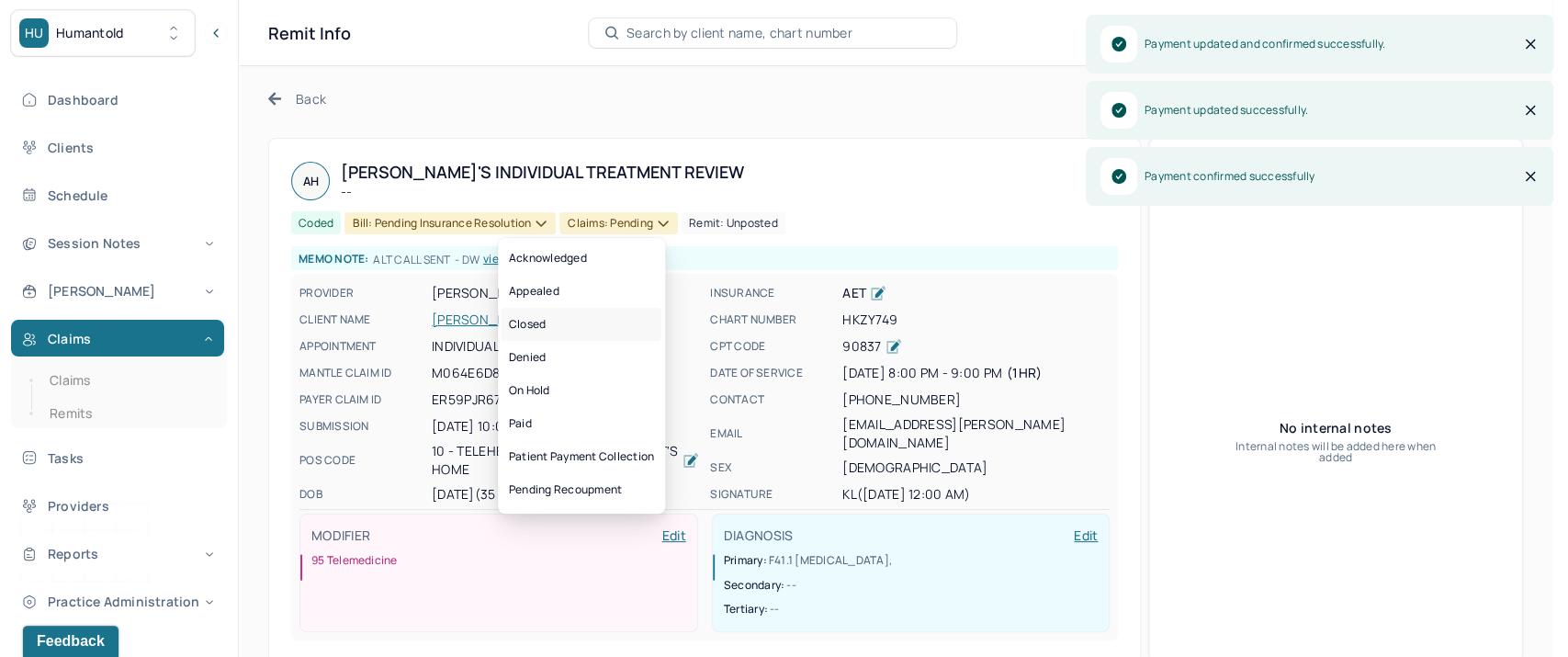 click on "Closed" at bounding box center [581, 324] 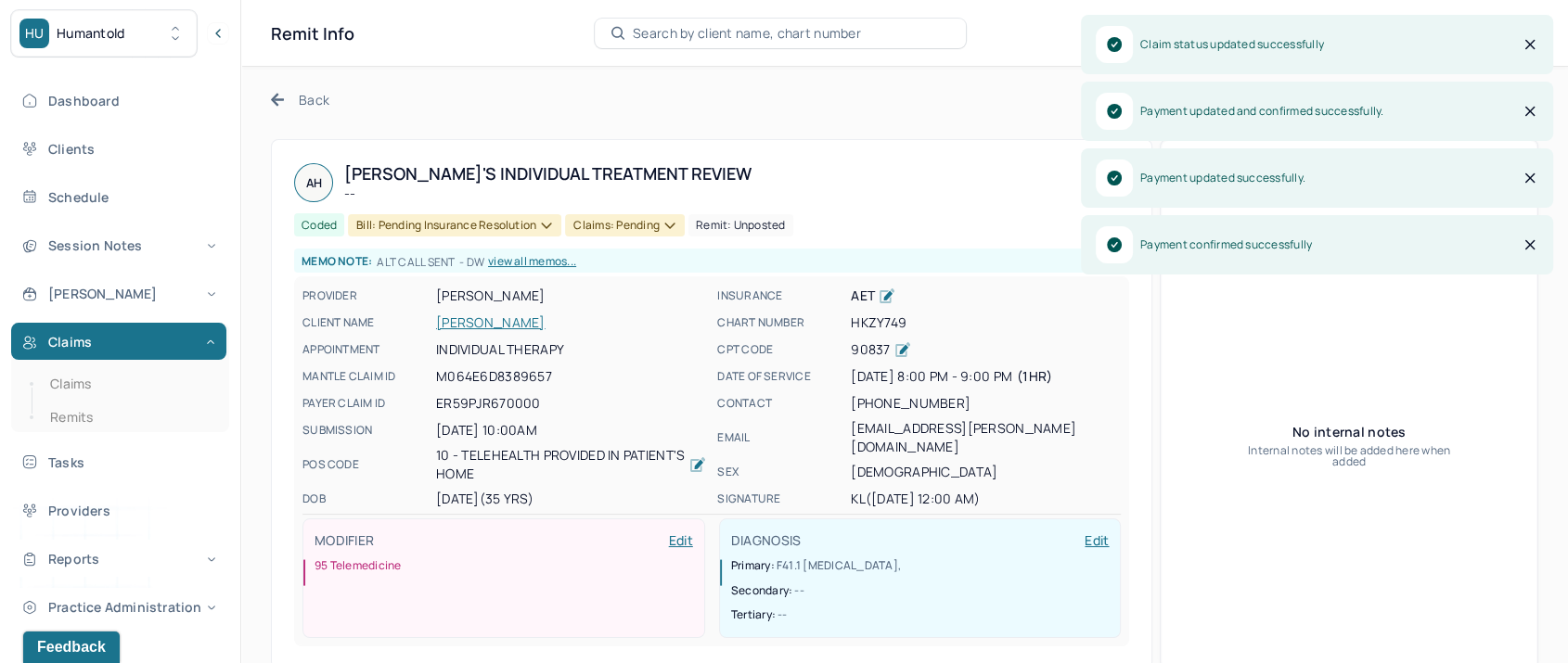 click on "Bill: Pending Insurance Resolution" at bounding box center [455, 225] 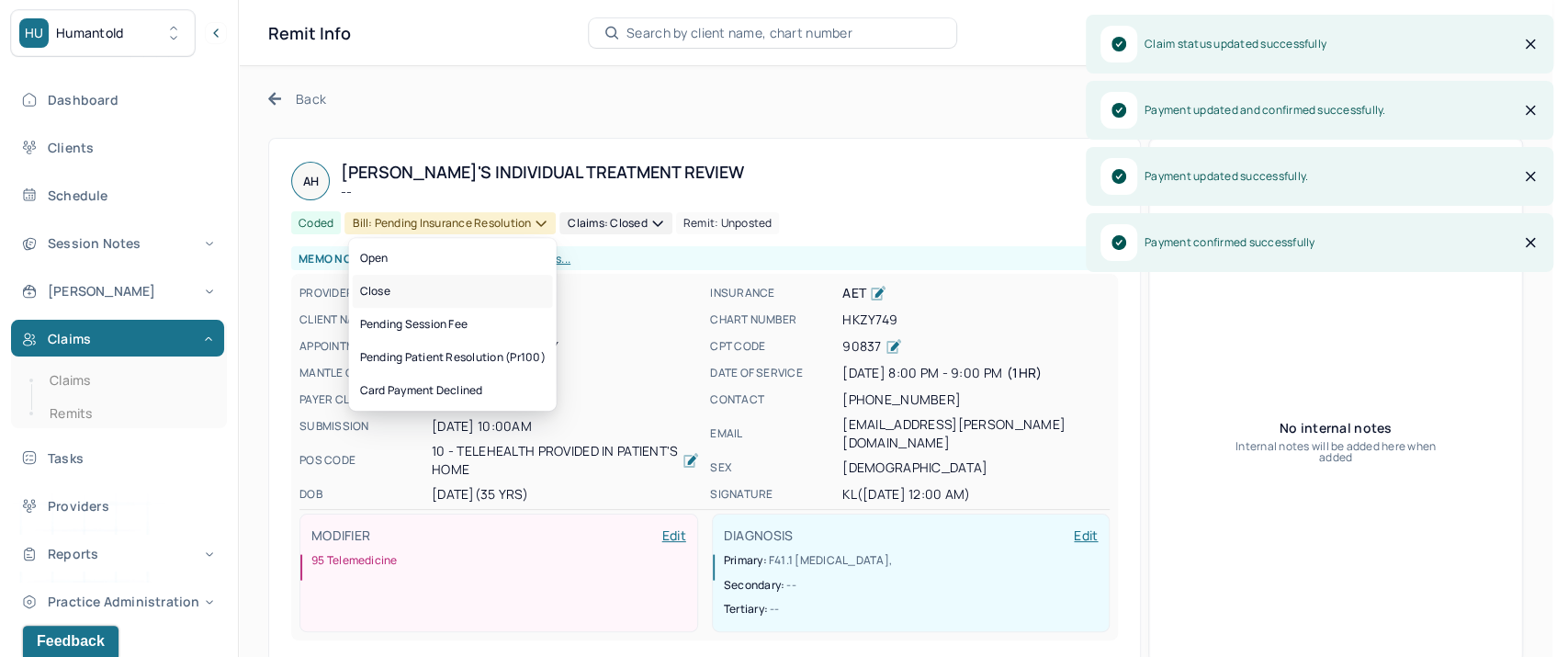 click on "Close" at bounding box center (453, 291) 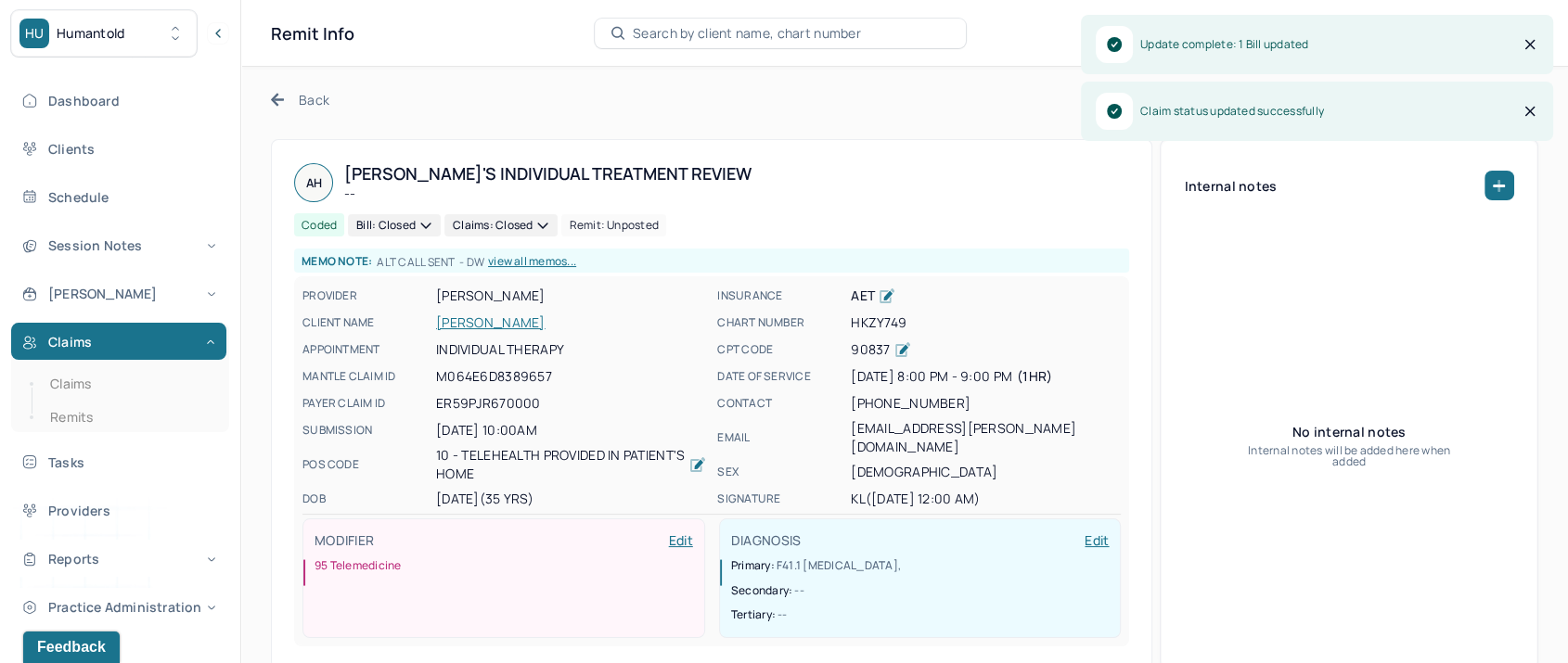 click 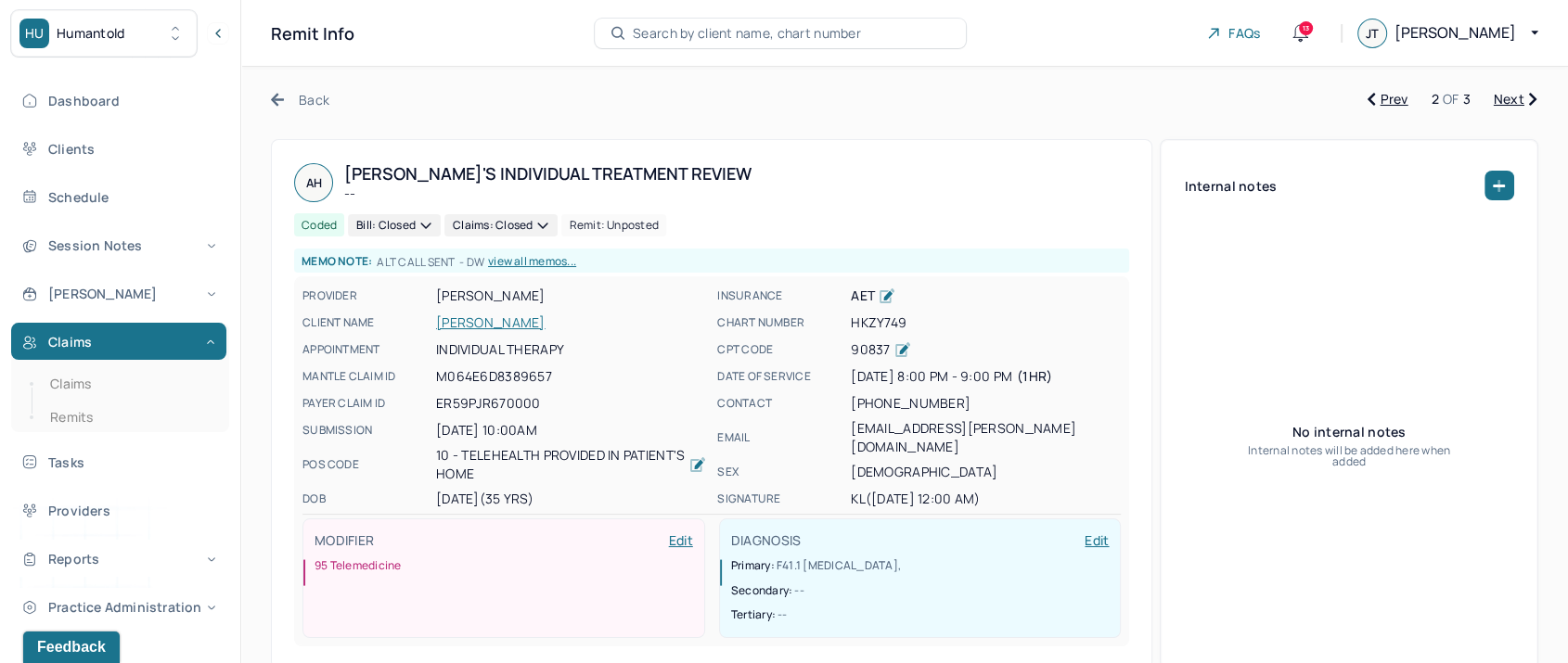 click on "Next" at bounding box center [1515, 99] 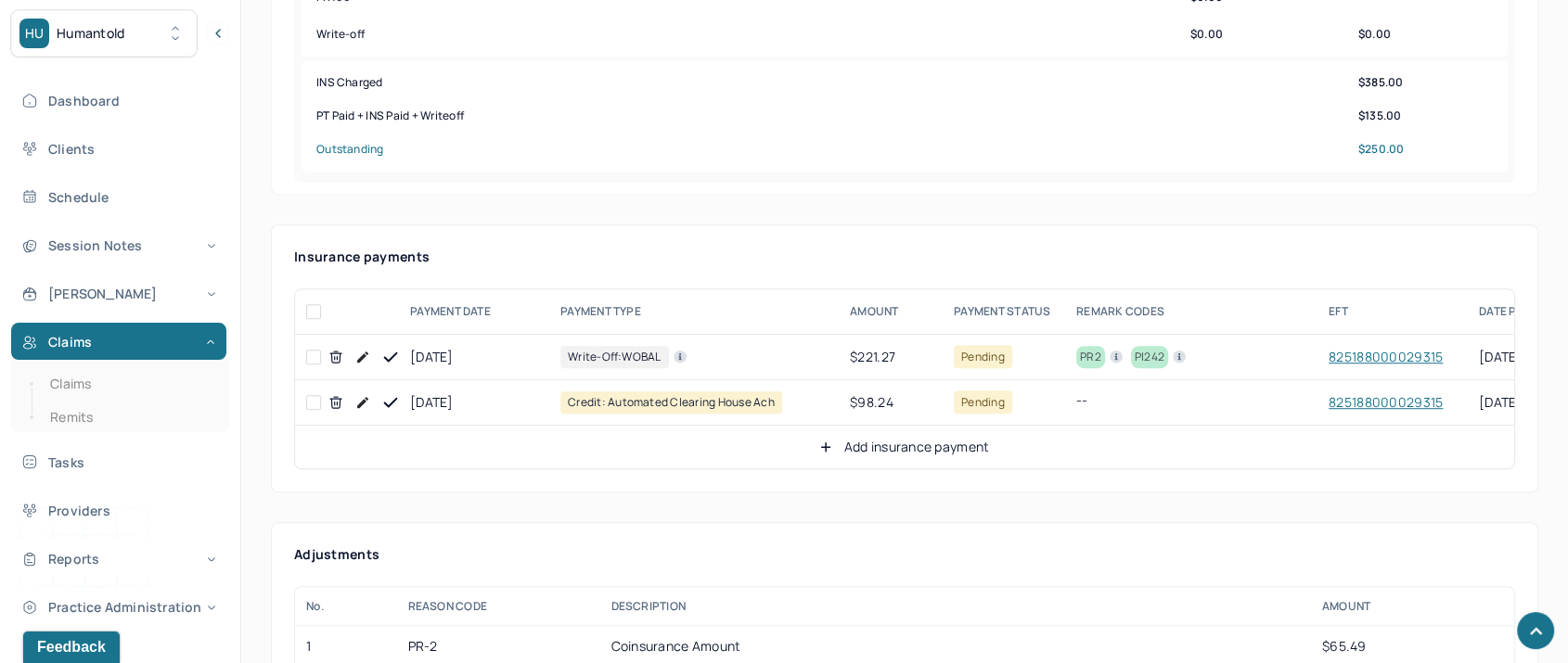 scroll, scrollTop: 1133, scrollLeft: 0, axis: vertical 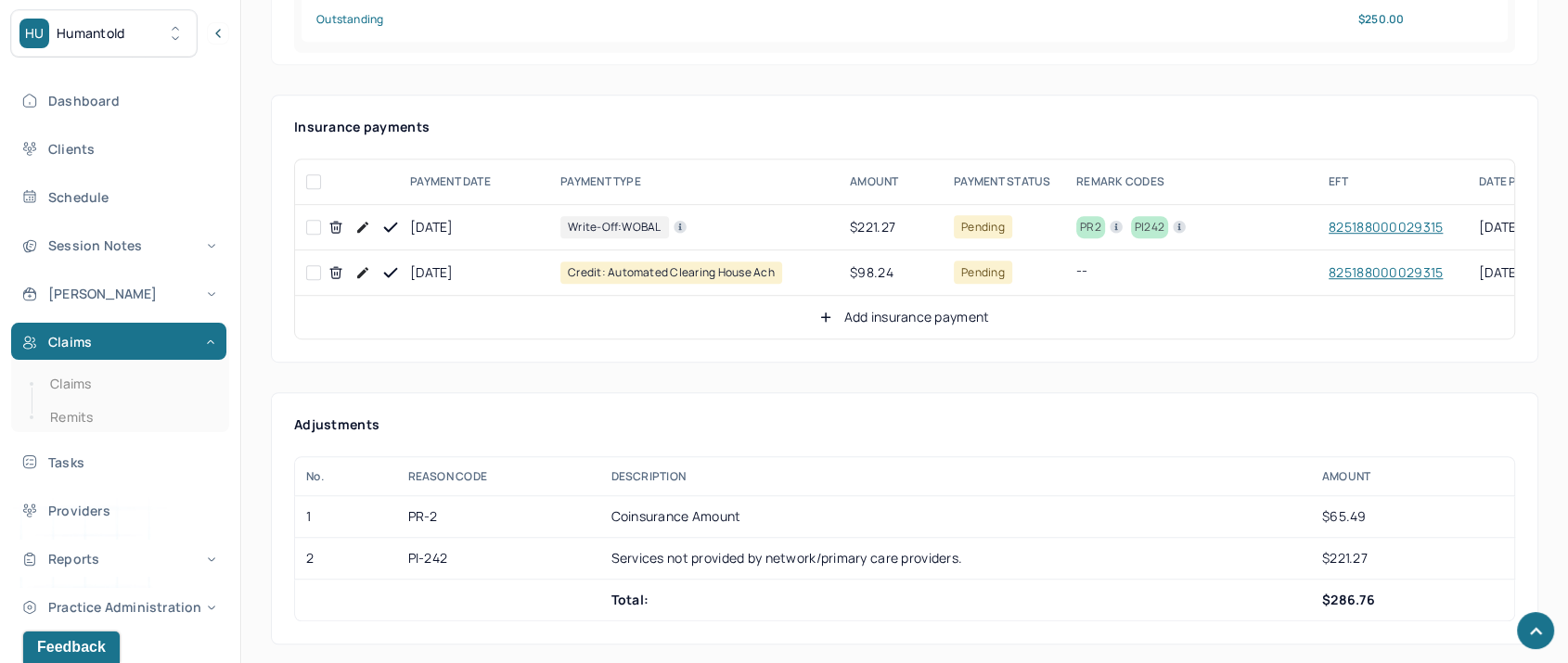 click 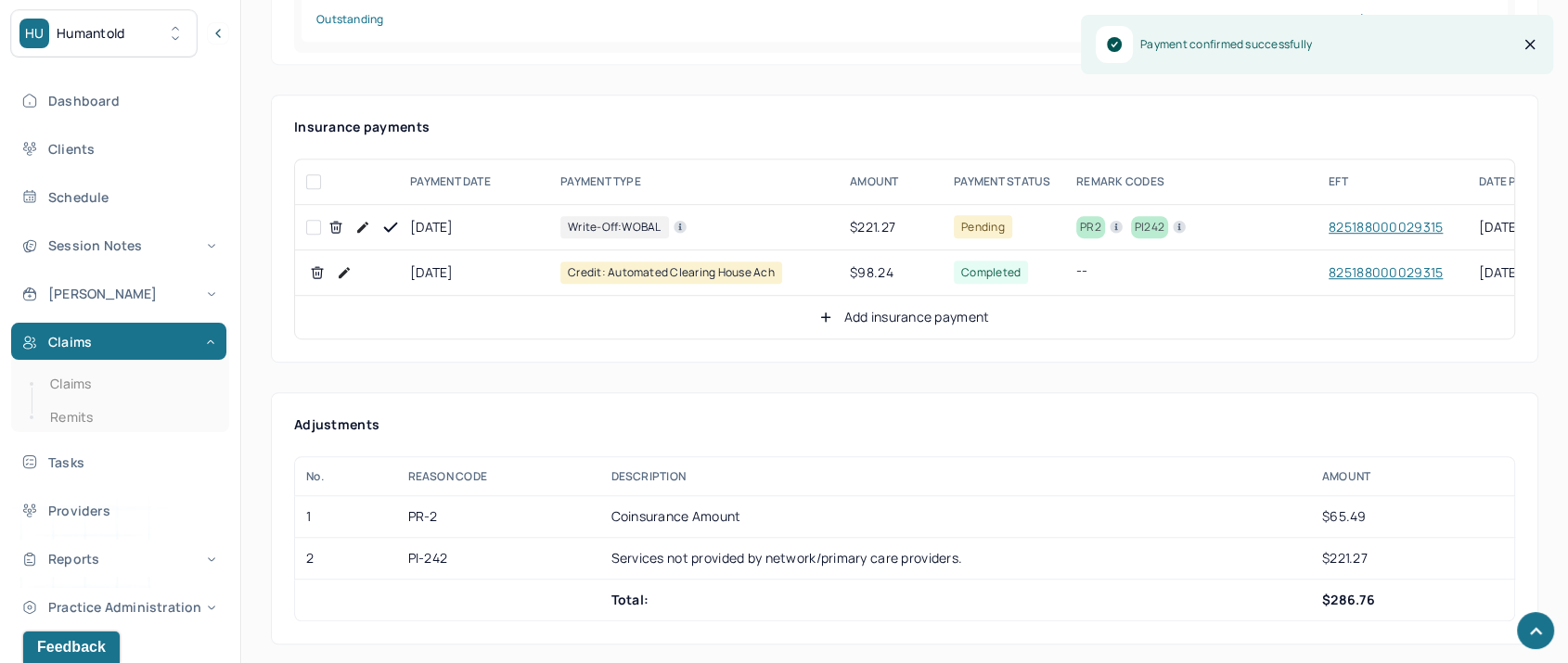 click 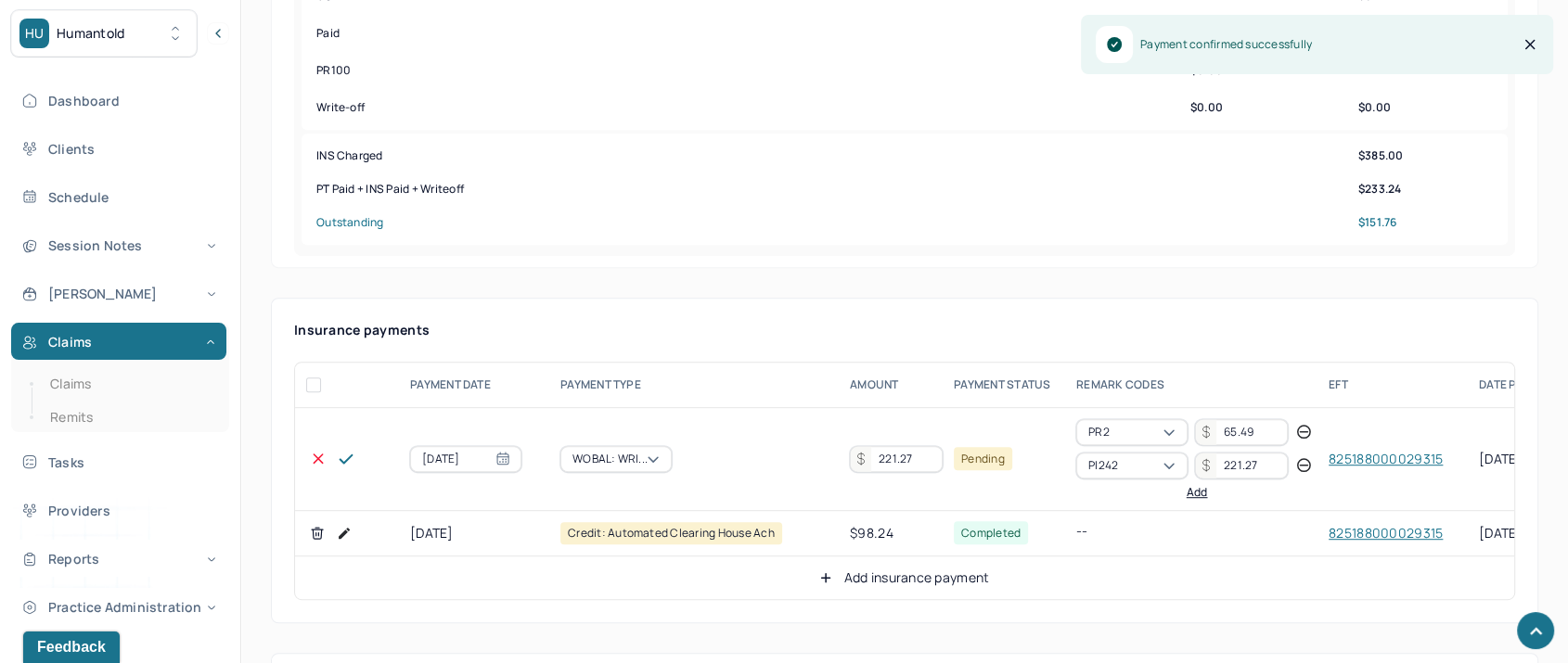 scroll, scrollTop: 927, scrollLeft: 0, axis: vertical 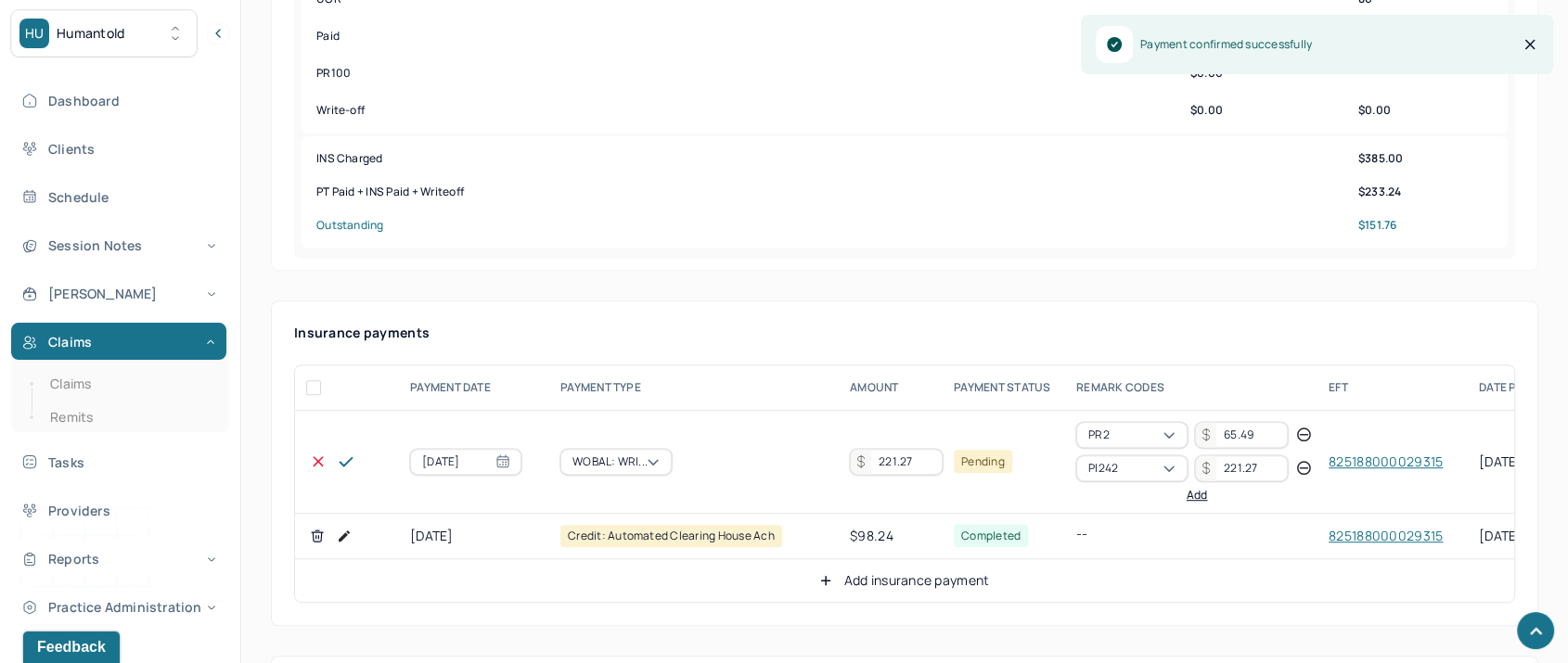 drag, startPoint x: 936, startPoint y: 426, endPoint x: 727, endPoint y: 421, distance: 209.0598 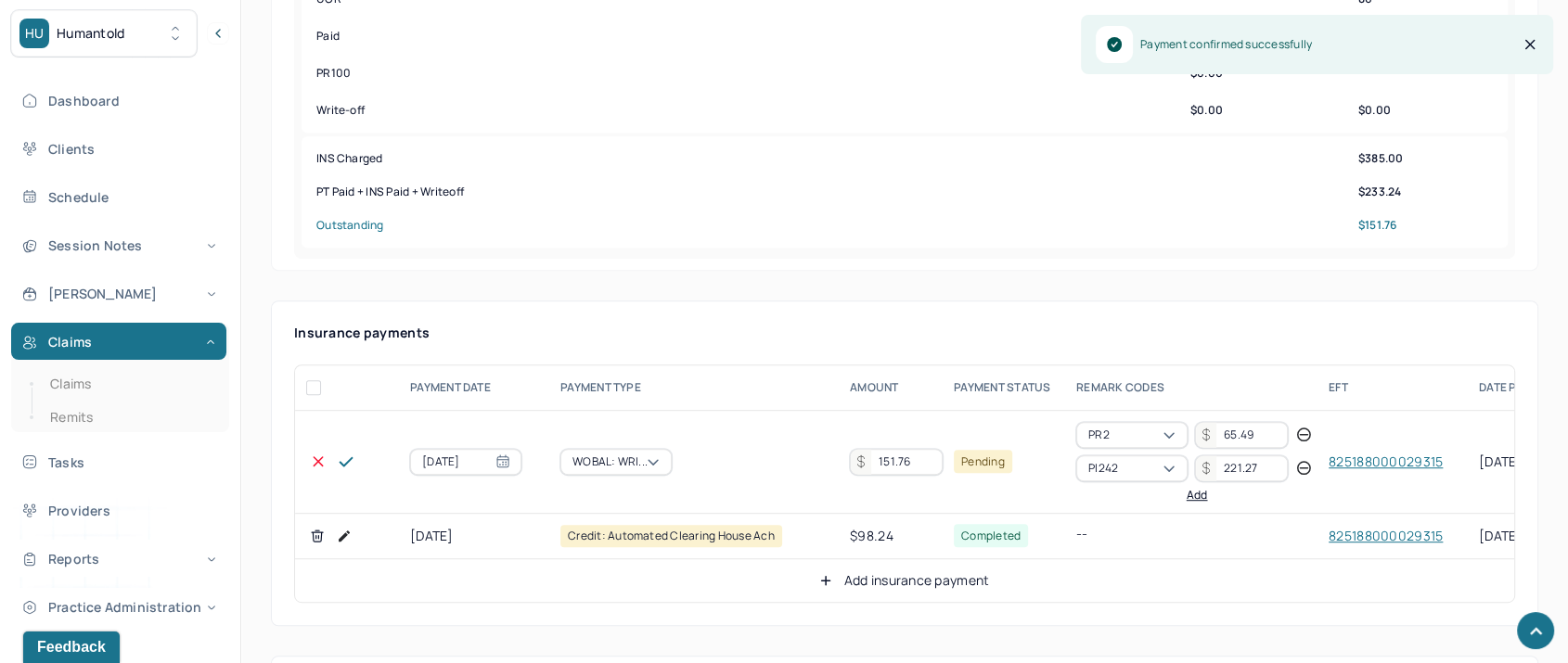 type on "151.76" 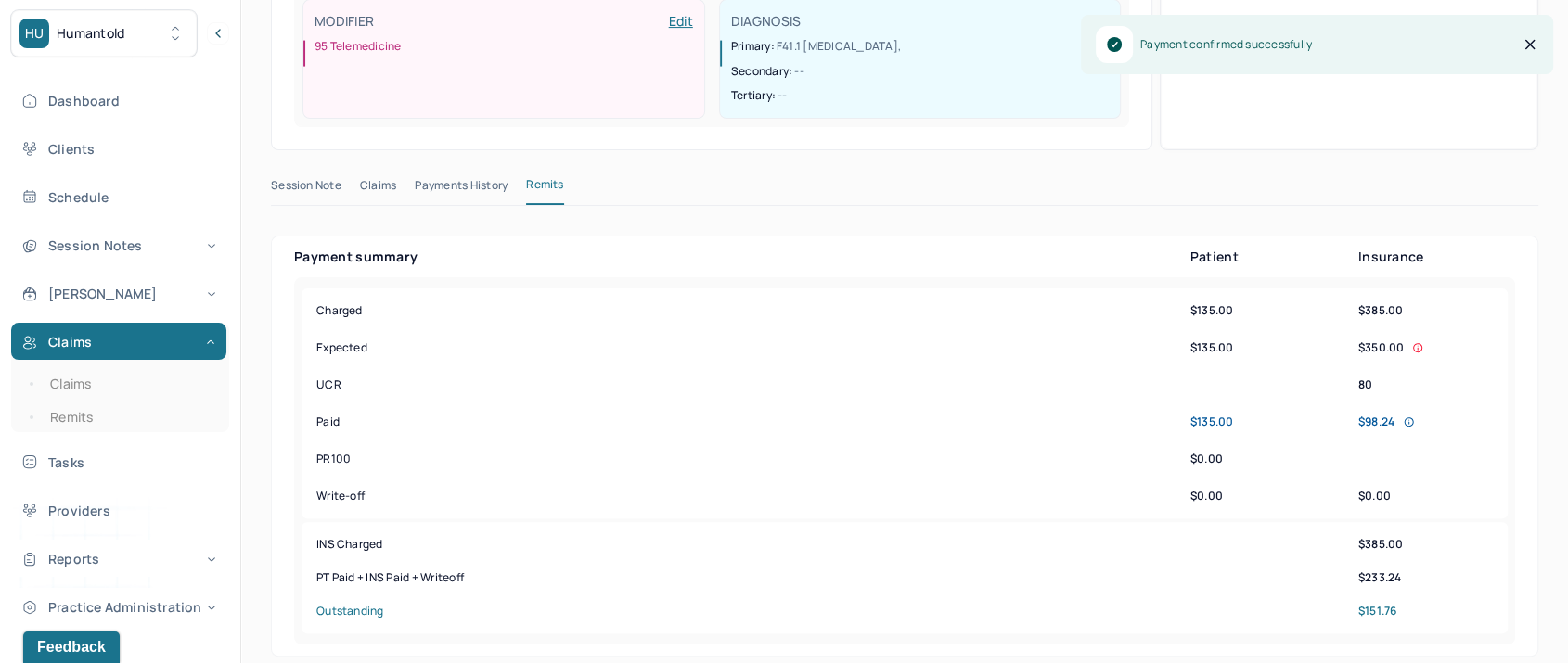 scroll, scrollTop: 823, scrollLeft: 0, axis: vertical 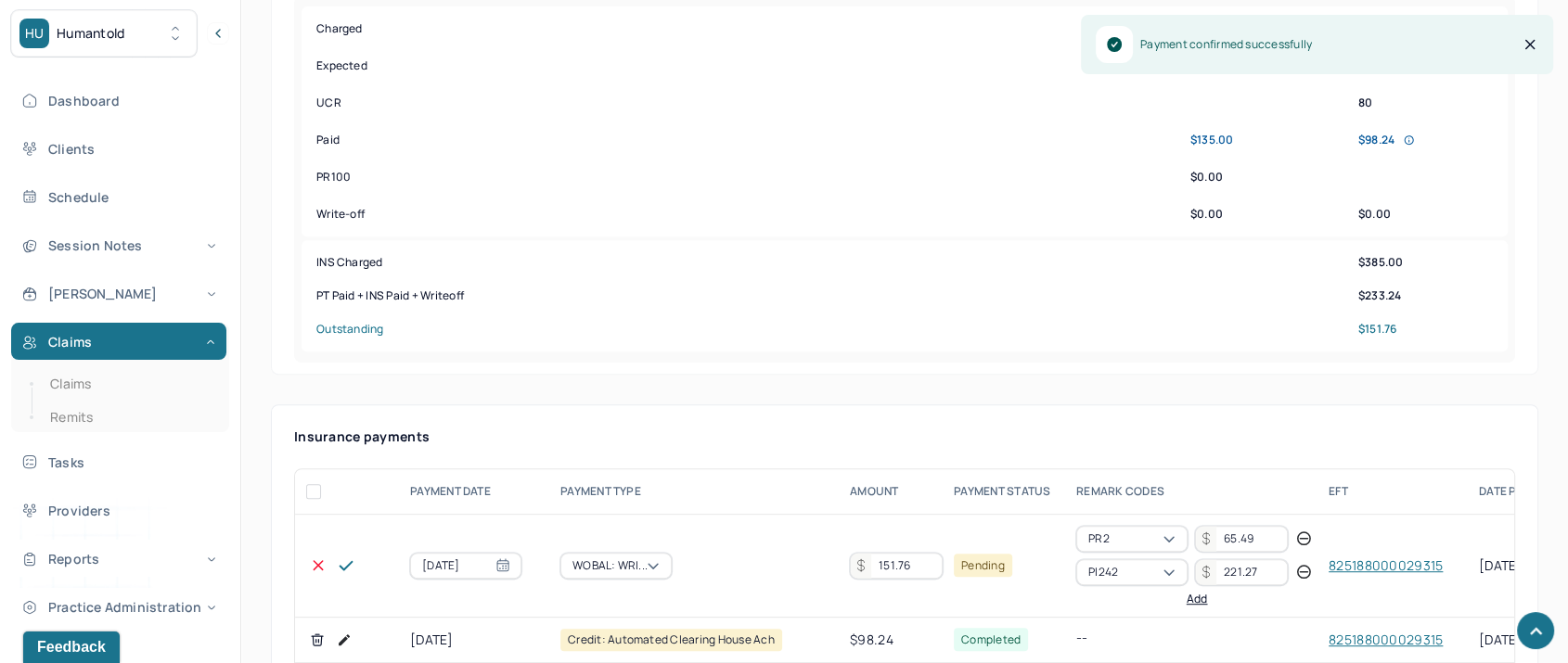 click on "Add" at bounding box center [1197, 599] 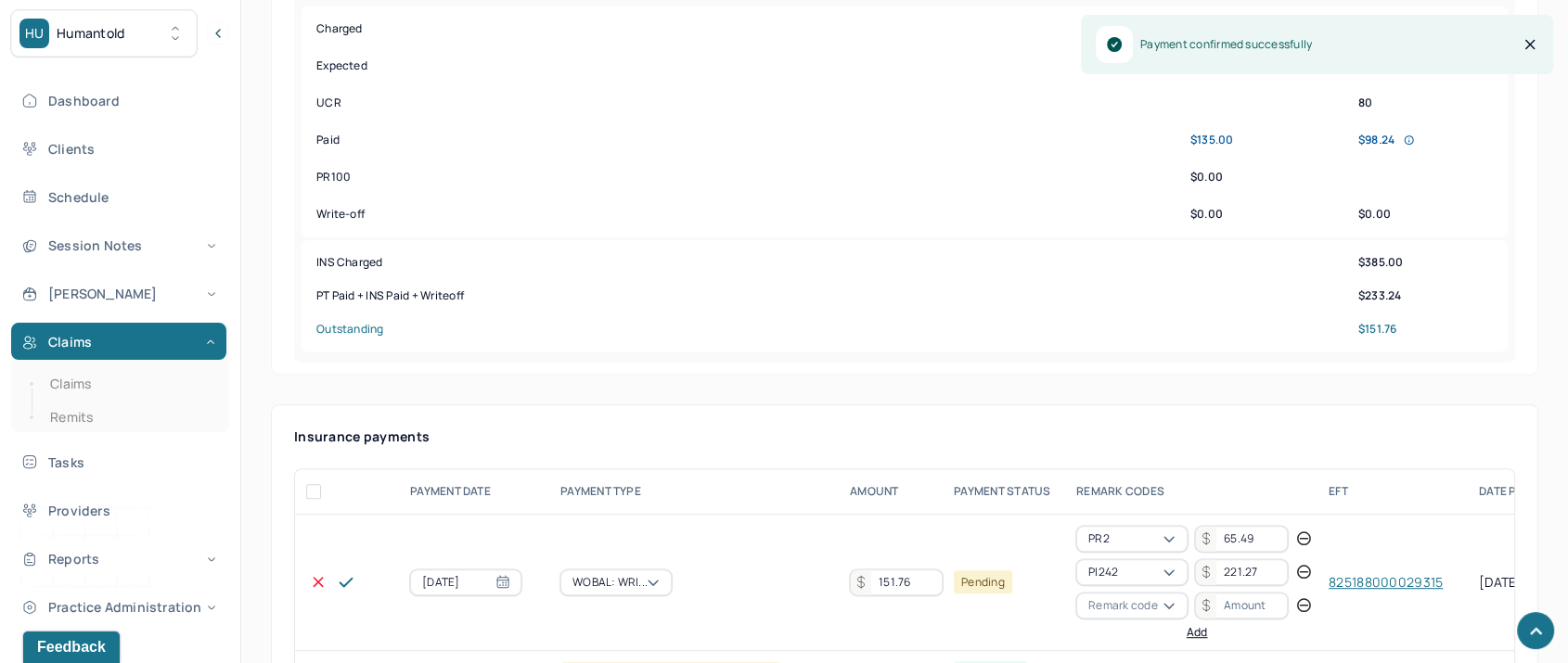 click on "HU Humantold       Dashboard Clients Schedule Session Notes [PERSON_NAME] Claims Claims Remits Tasks Providers Reports Practice Administration Tools [PERSON_NAME] [PERSON_NAME] [PERSON_NAME]   Logout Remit Info   Search by client name, chart number     FAQs   13   [PERSON_NAME] [PERSON_NAME]   Back    Prev   3 OF 3   Next   SS [PERSON_NAME]'s   Individual soap note -- Coded   Bill: Pending Insurance Resolution     Claims: pending   Remit: unposted   TPA   Memo note: Alt email sent  view all memos... PROVIDER [PERSON_NAME] CLIENT NAME [PERSON_NAME] APPOINTMENT Individual therapy   MANTLE CLAIM ID M07CE00EBD79F5 PAYER CLAIM ID ERFDPKGKN0000 SUBMISSION [DATE] 10:35AM POS CODE 10 - Telehealth Provided in Patient's Home     DOB [DEMOGRAPHIC_DATA]  (28 Yrs) INSURANCE AET     CHART NUMBER SGDU992 CPT CODE 90837     DATE OF SERVICE [DATE]   7:00 PM   -   8:00 PM ( 1hr ) CONTACT [PHONE_NUMBER] EMAIL [EMAIL_ADDRESS][DOMAIN_NAME] SEX [DEMOGRAPHIC_DATA] SIGNATURE MGF  ([DATE] 6:23 PM) MODIFIER   Edit   95 Telemedicine DIAGNOSIS   Edit   Primary:   ,    --" at bounding box center [784, 1232] 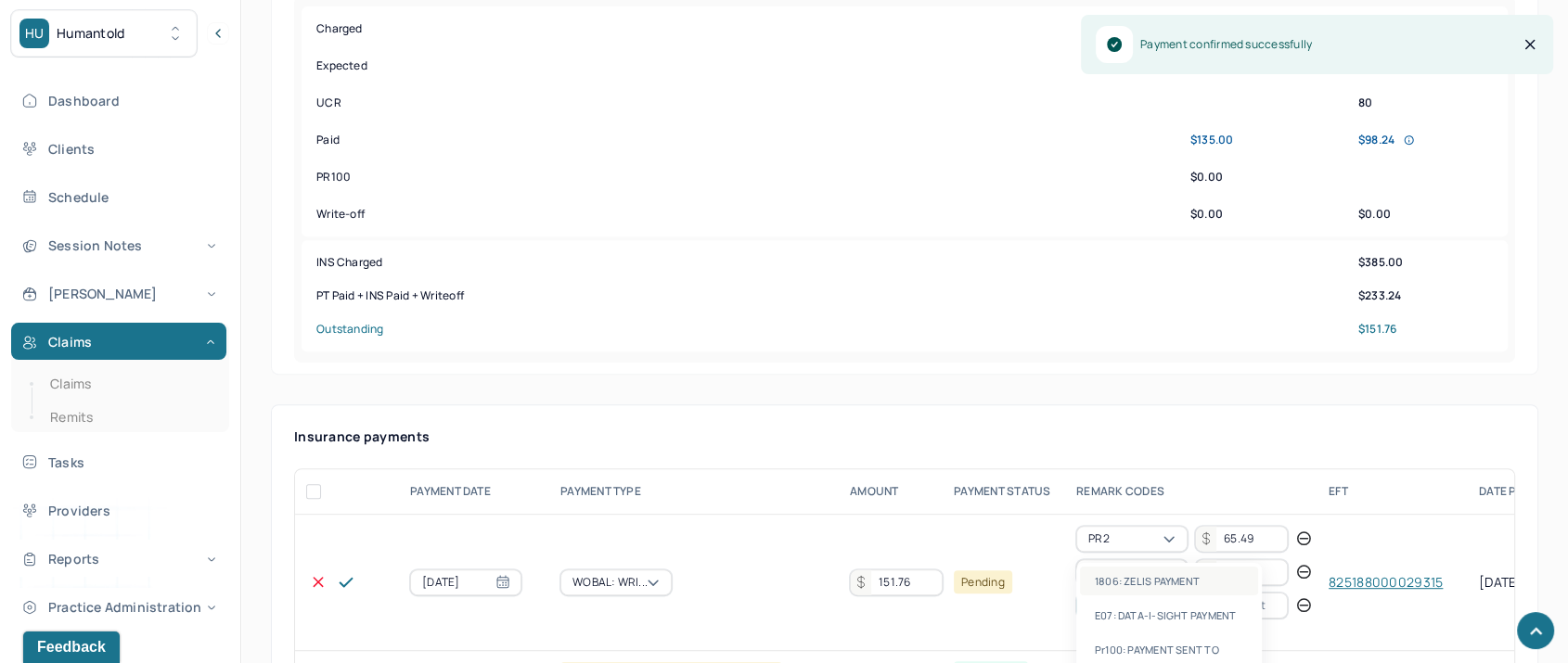 type on "07" 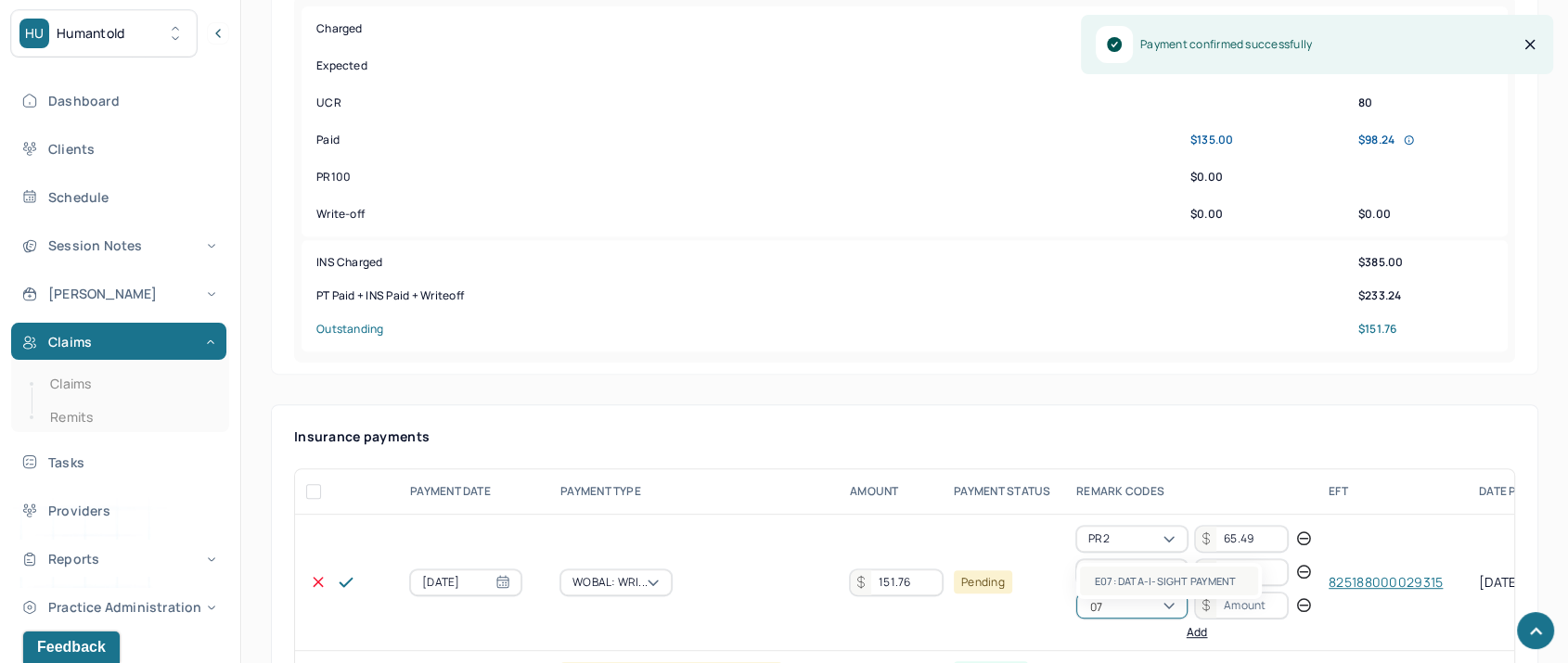 click on "e07: DATA-I-SIGHT PAYMENT" at bounding box center [1165, 580] 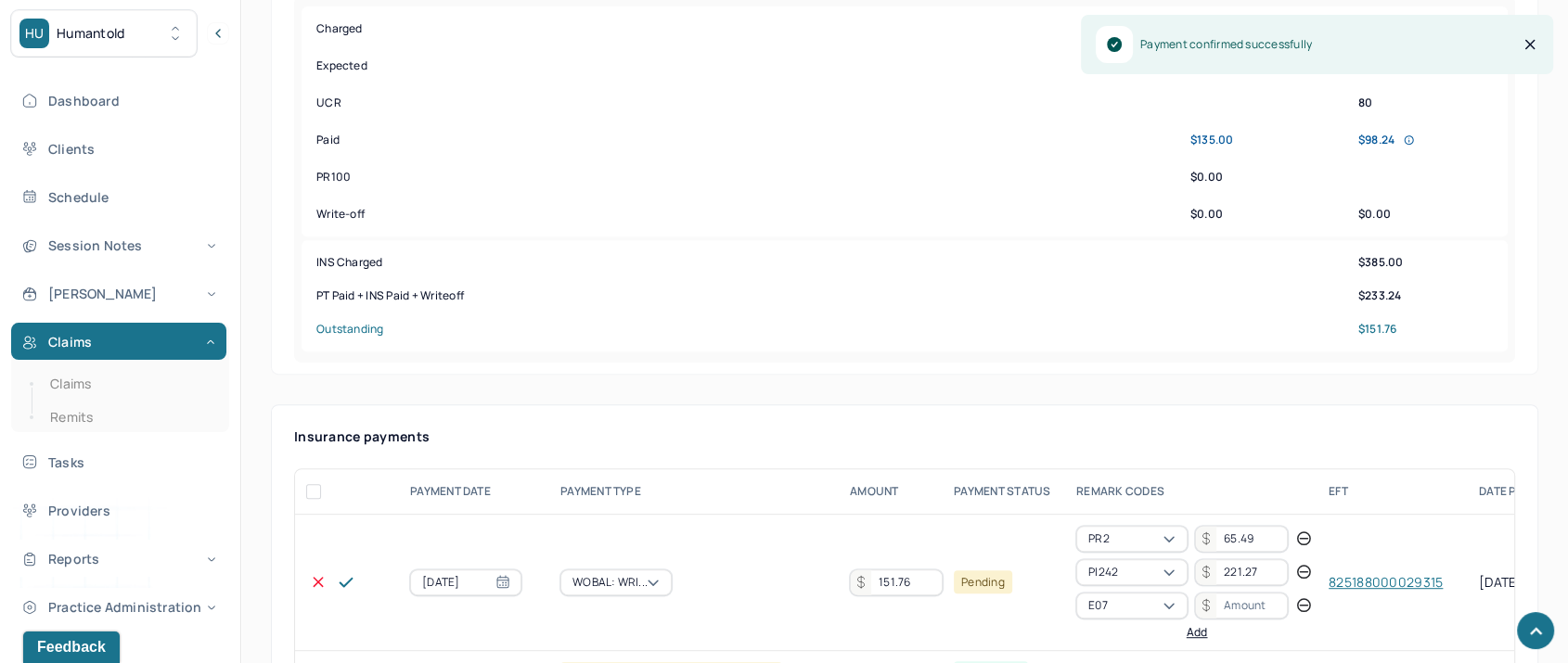 click 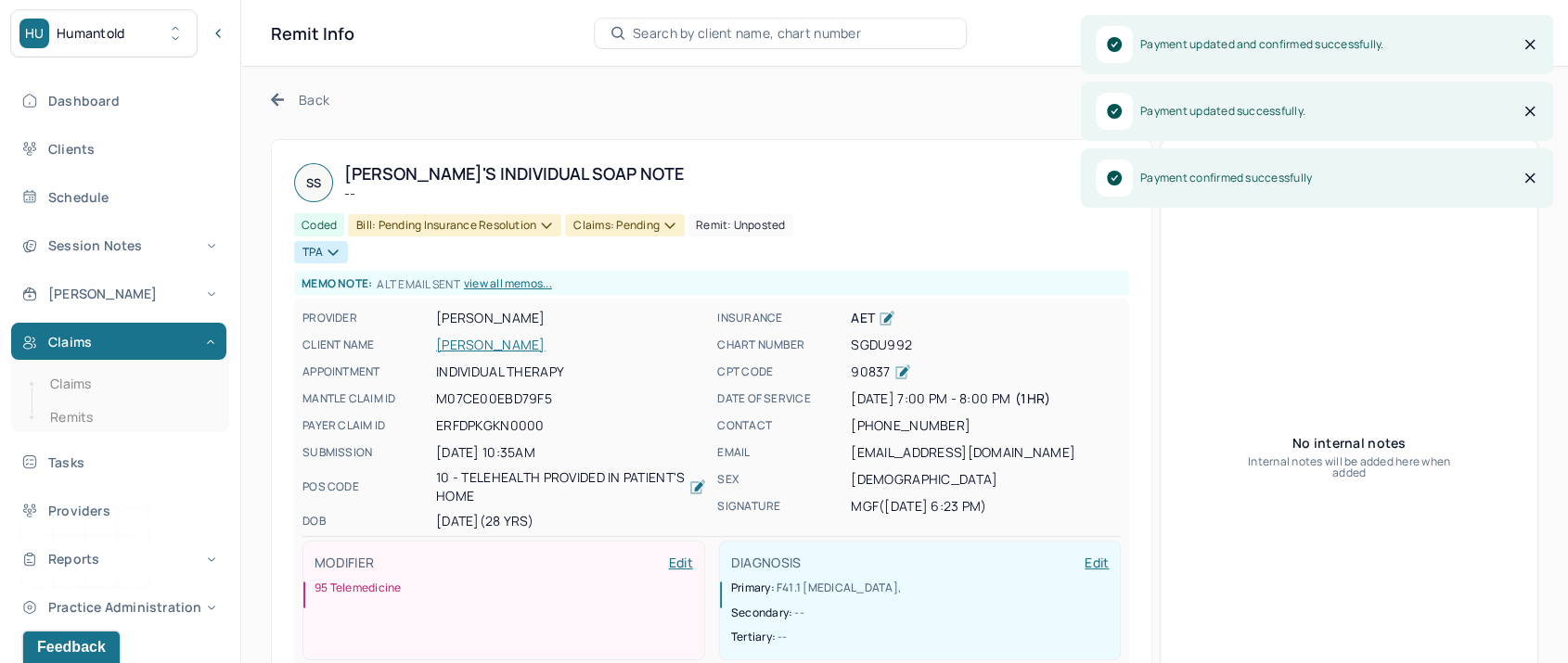 scroll, scrollTop: 0, scrollLeft: 0, axis: both 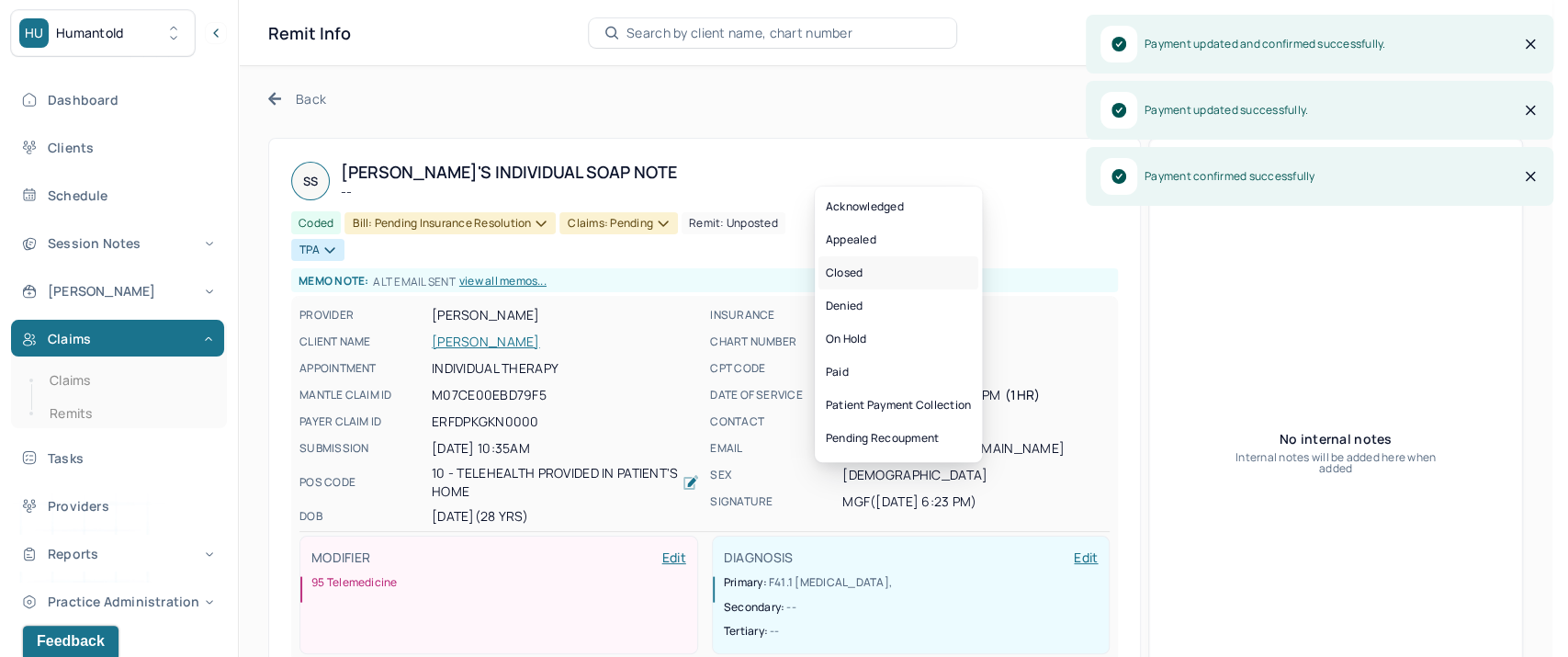 click on "Closed" at bounding box center (898, 273) 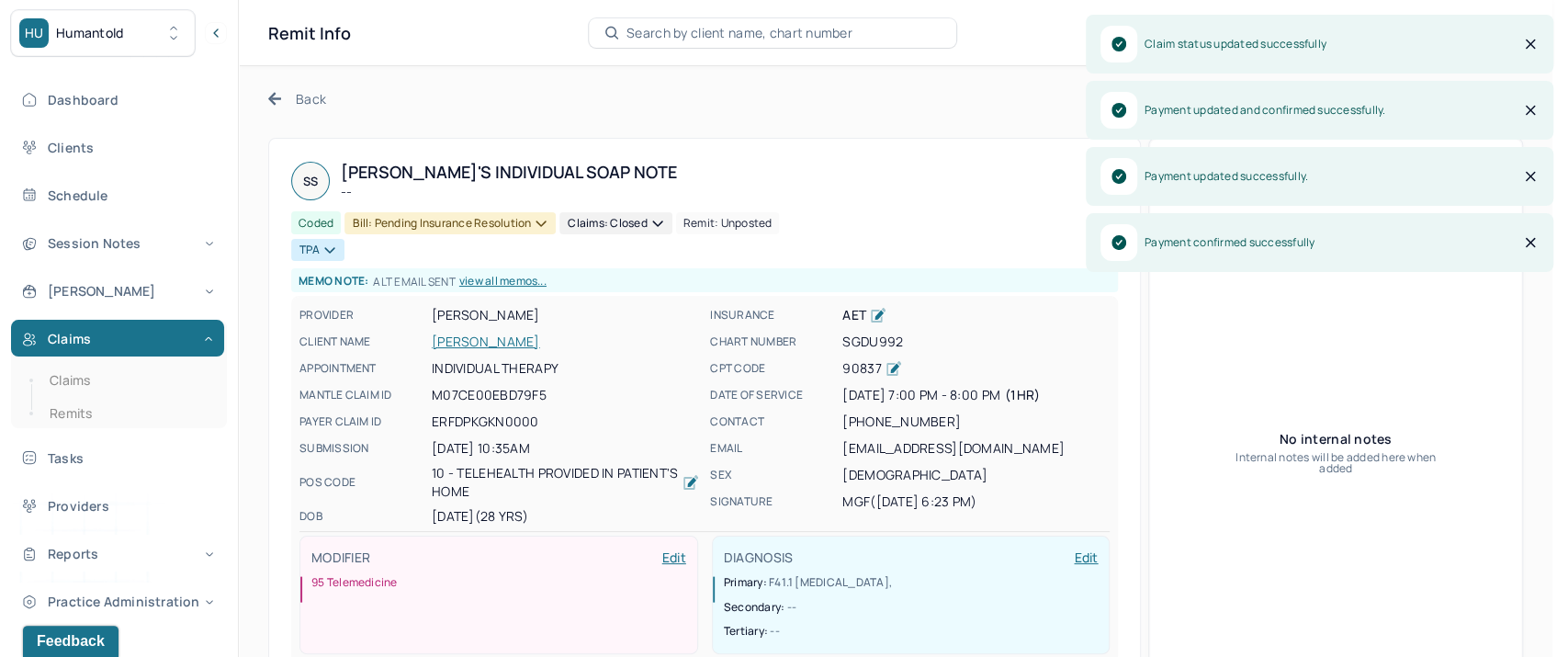 click on "Bill: Pending Insurance Resolution" at bounding box center [450, 223] 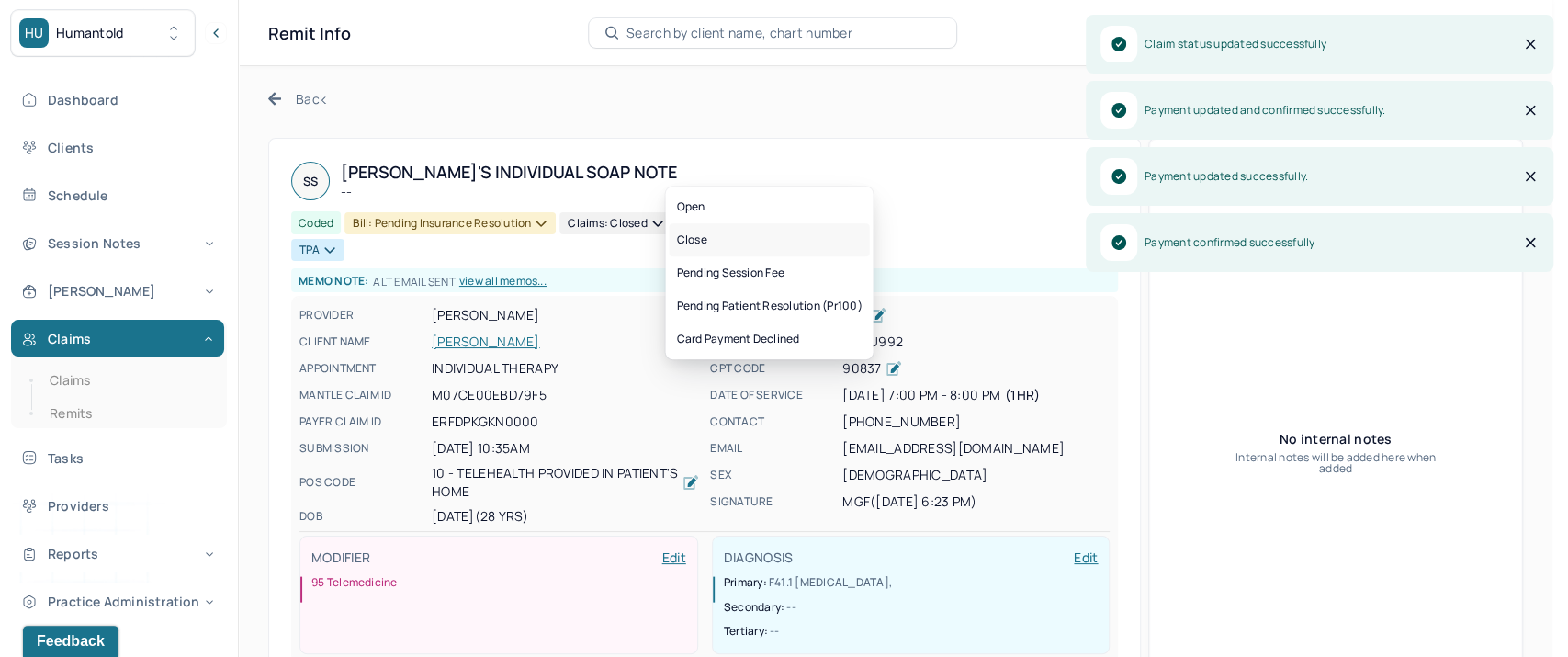 click on "Close" at bounding box center [769, 240] 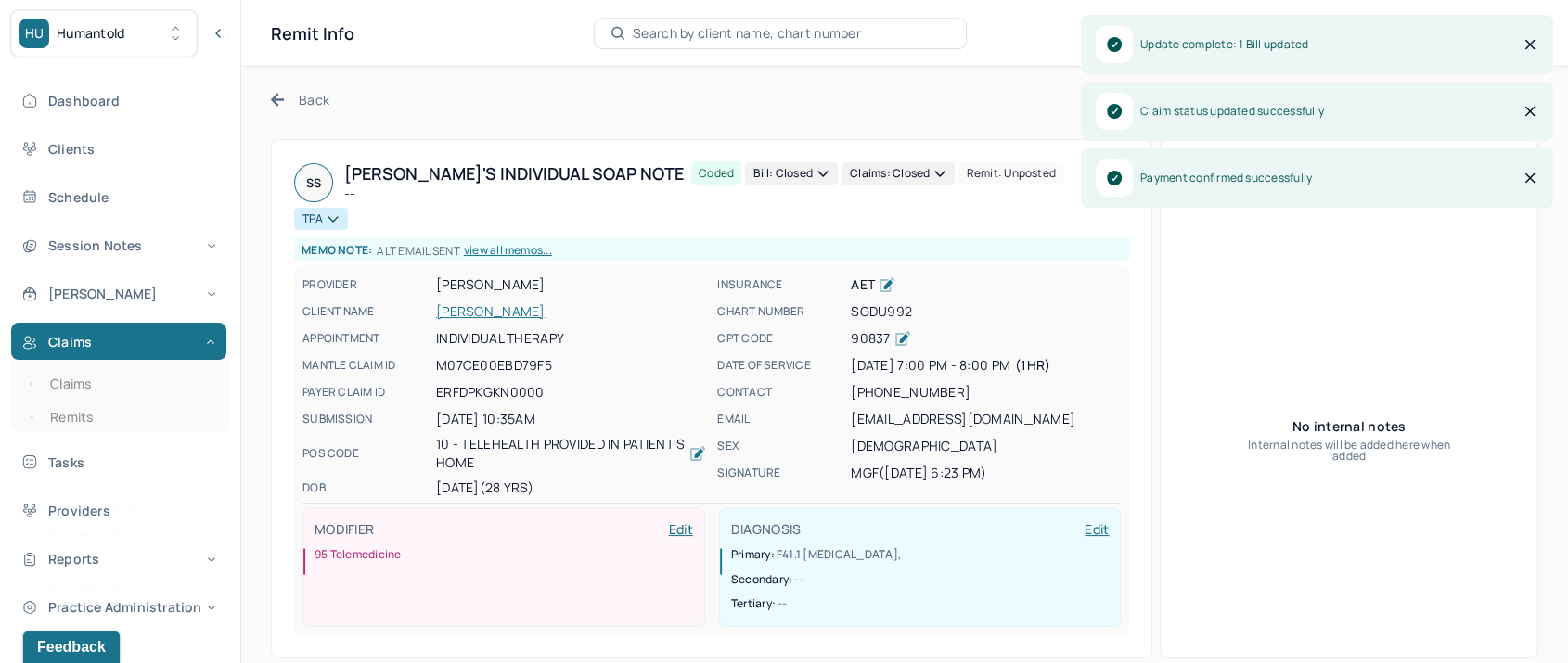 click 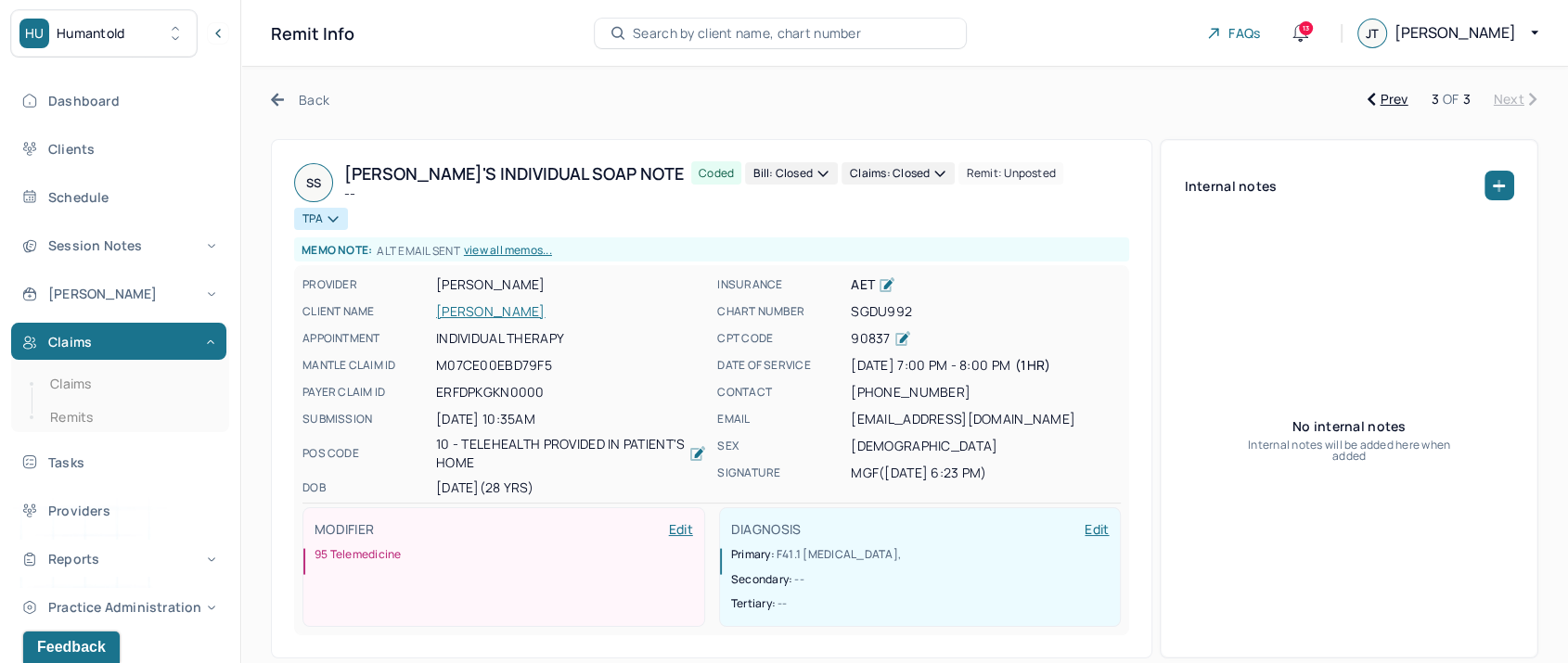 click on "Back" at bounding box center [300, 99] 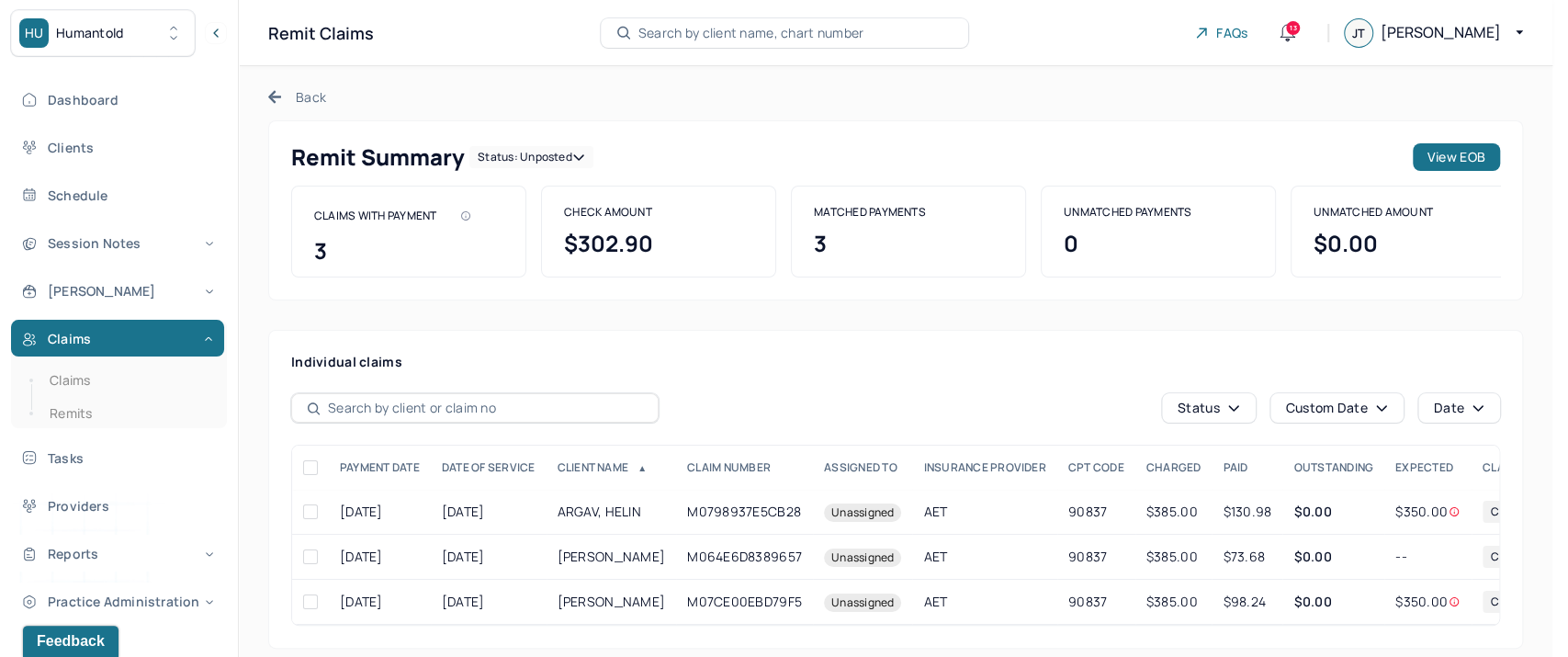 click on "Status: unposted" at bounding box center (531, 157) 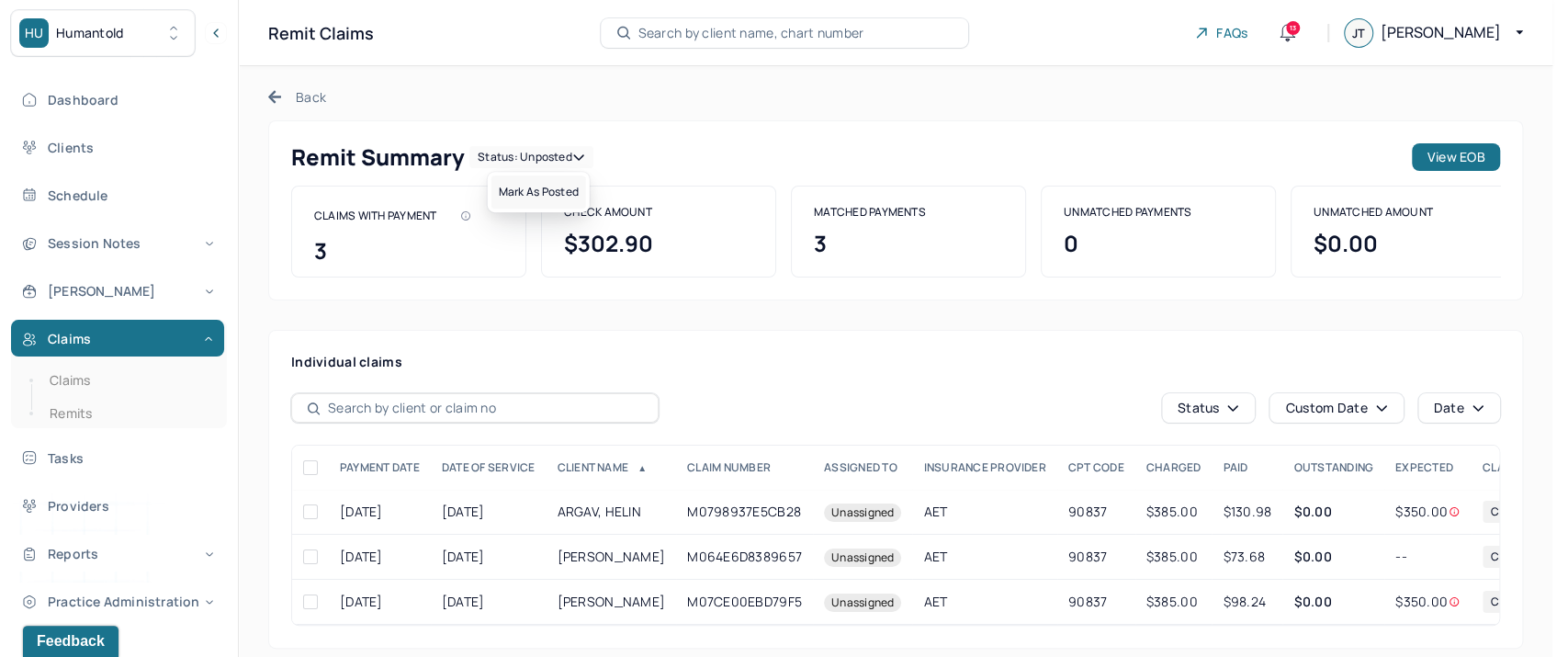 click on "Mark as Posted" at bounding box center (538, 192) 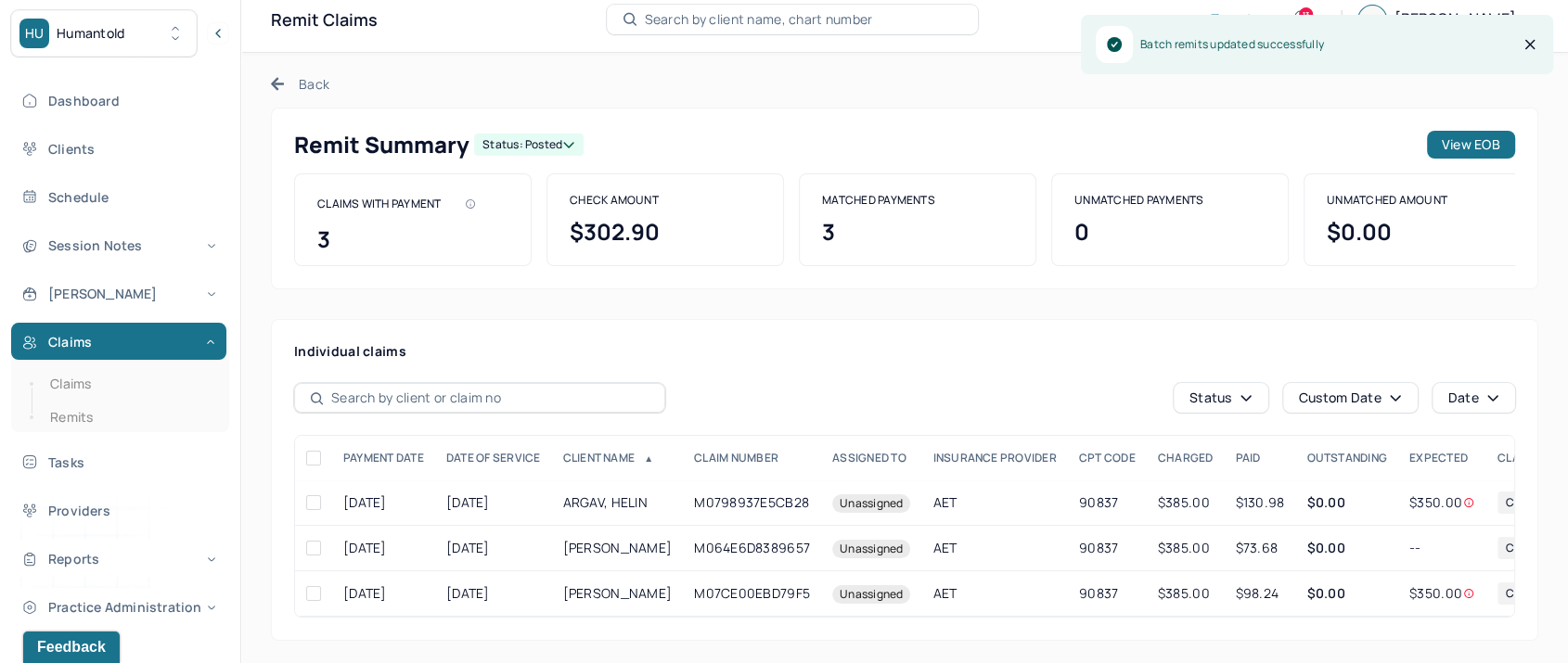scroll, scrollTop: 45, scrollLeft: 0, axis: vertical 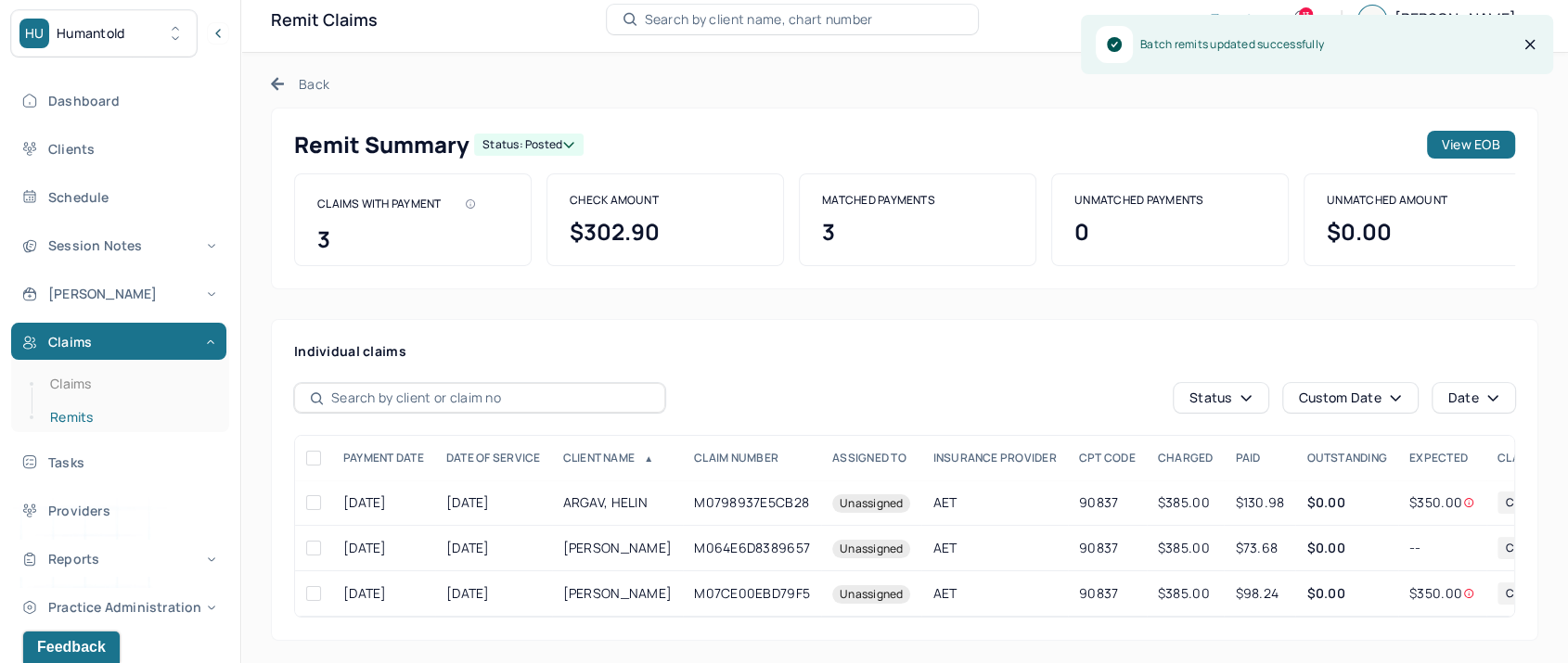 click on "Remits" at bounding box center [129, 417] 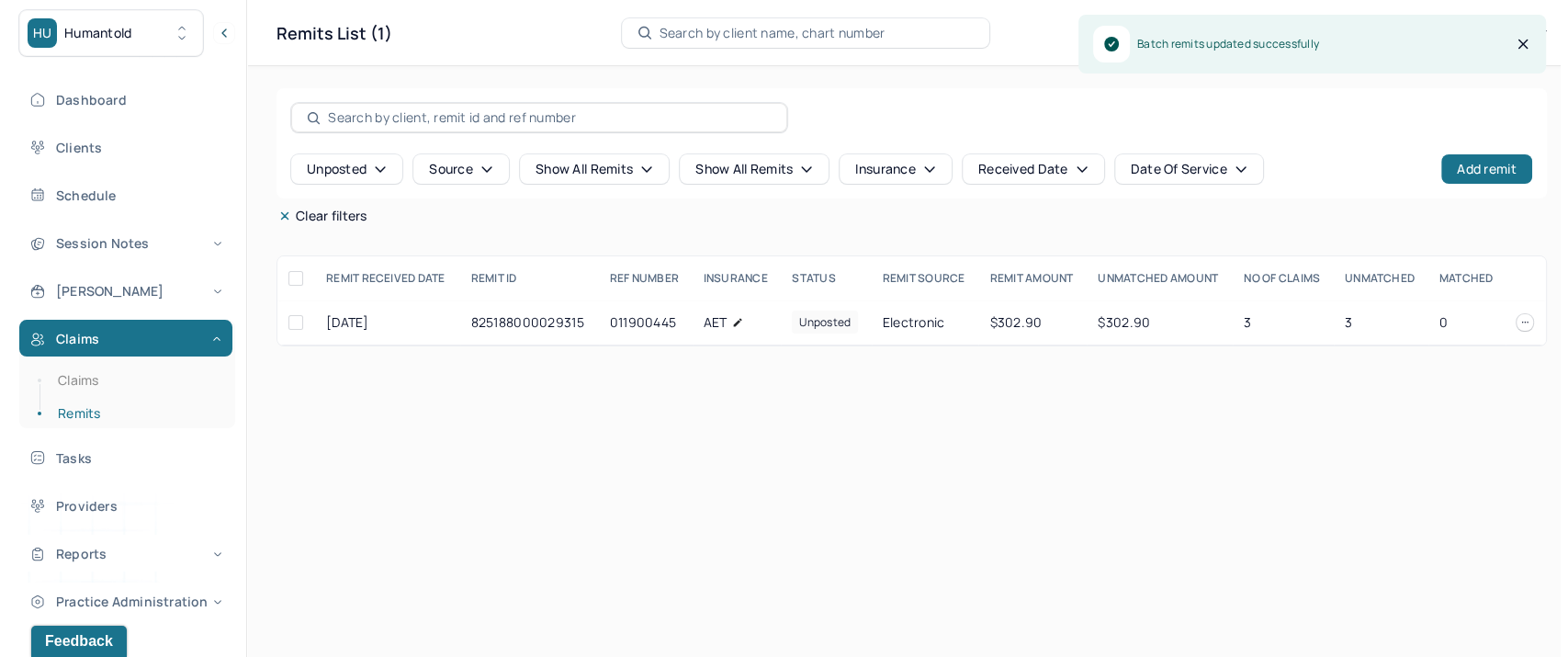 scroll, scrollTop: 0, scrollLeft: 0, axis: both 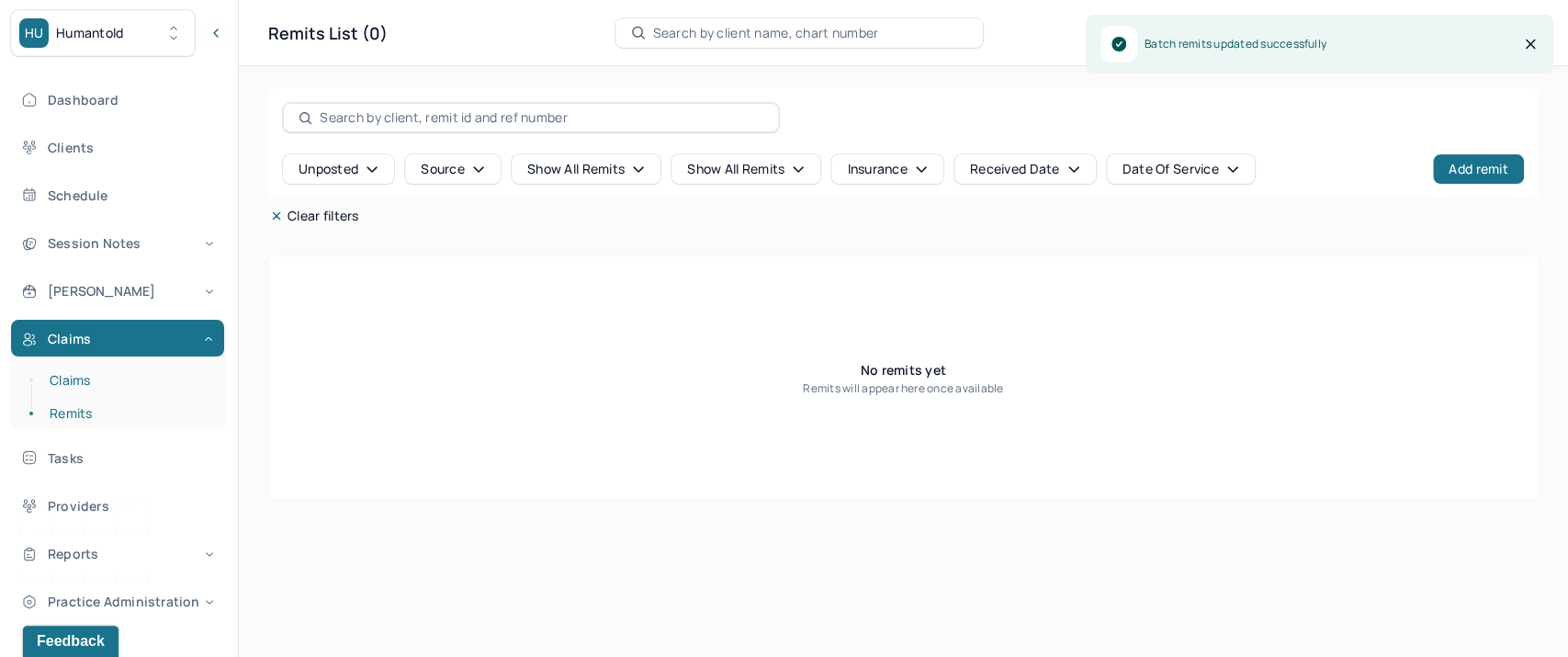click on "Claims" at bounding box center [128, 380] 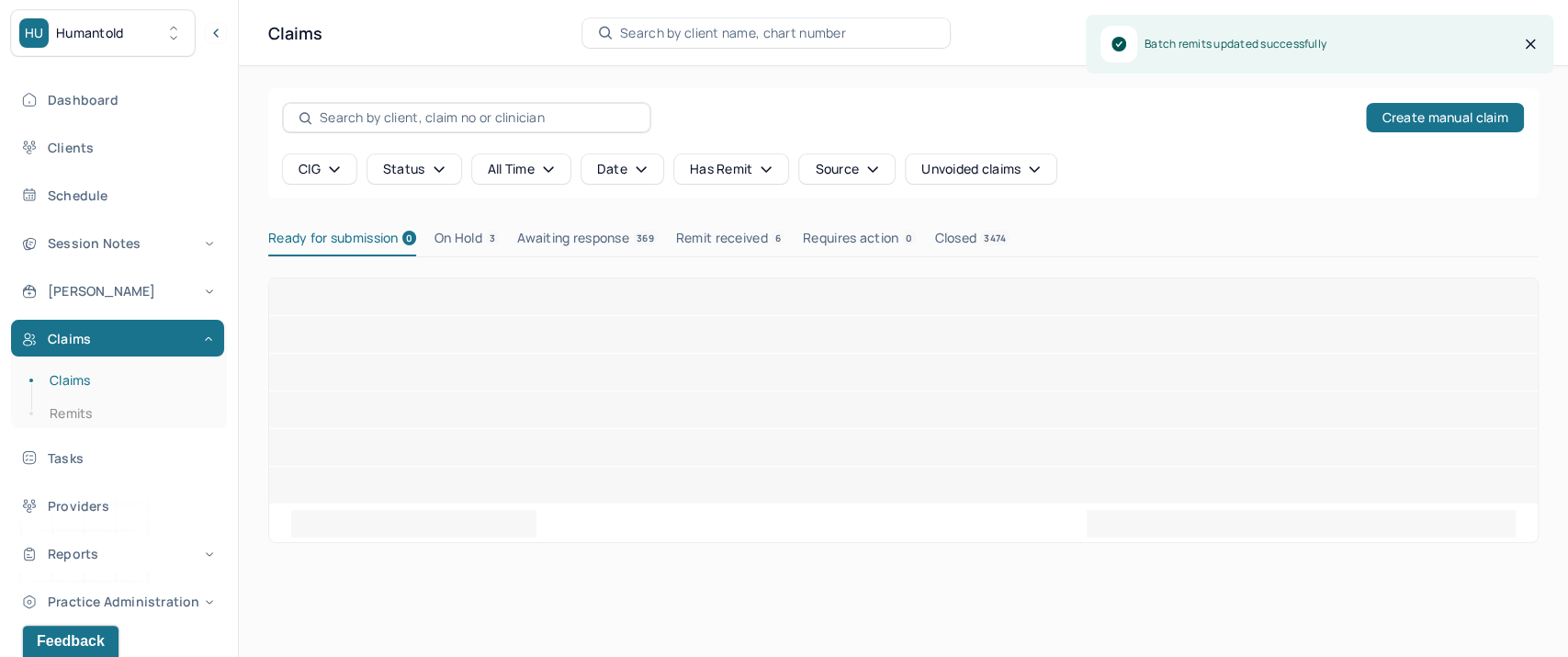 click on "CIG" at bounding box center [320, 169] 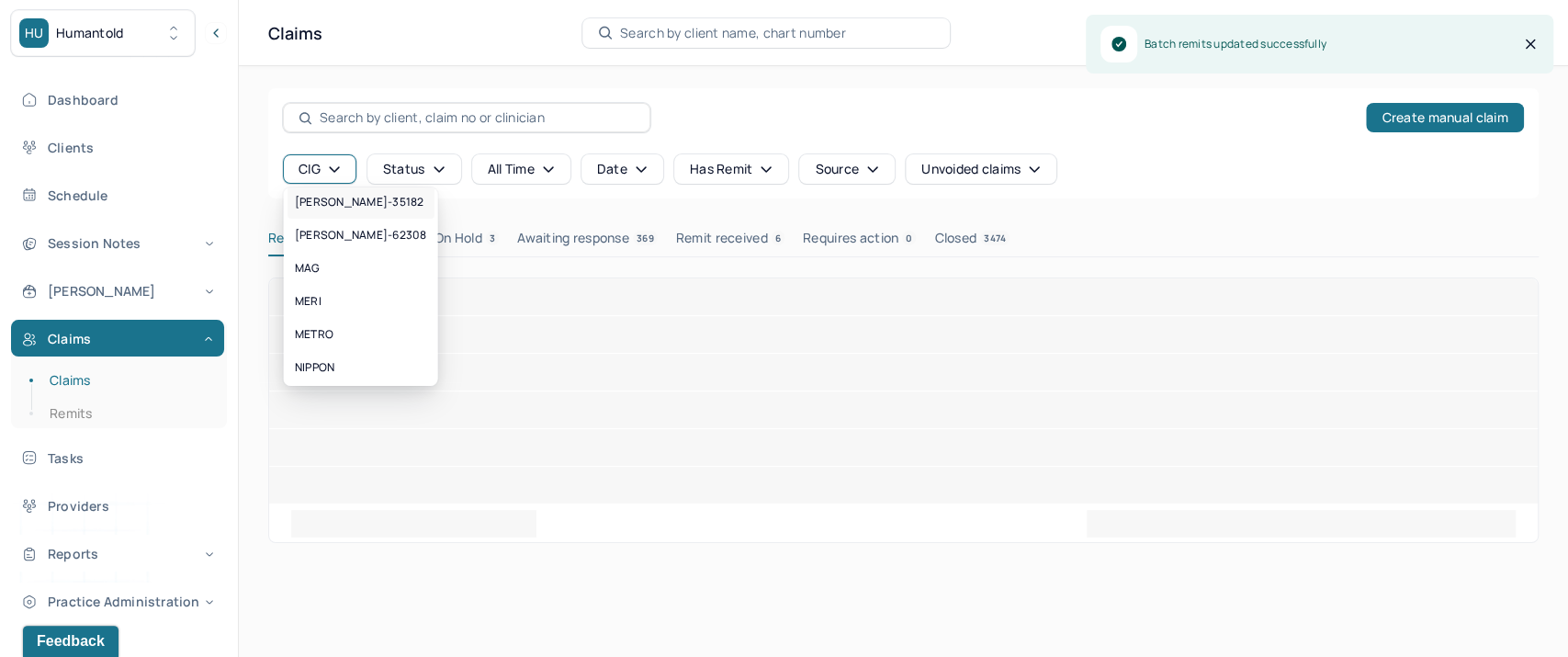 scroll, scrollTop: 202, scrollLeft: 0, axis: vertical 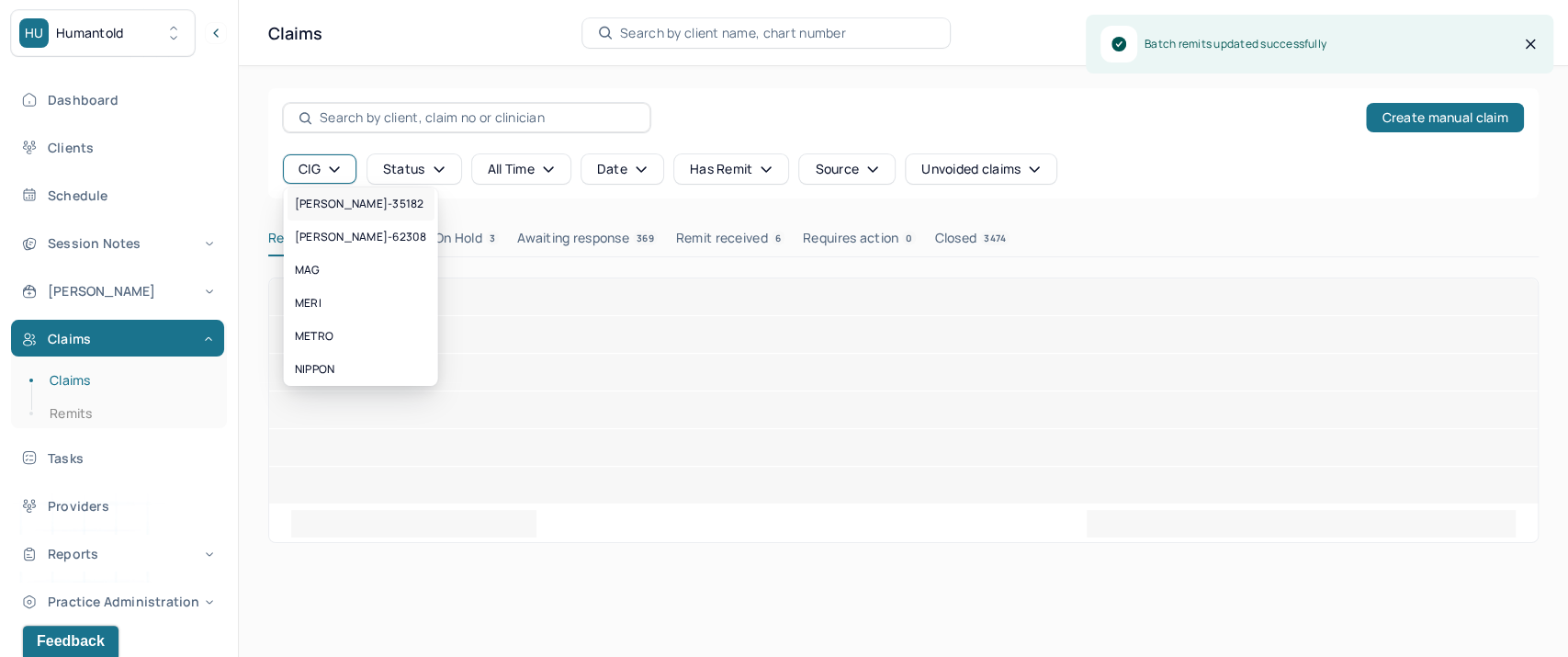 click on "[PERSON_NAME]-35182" at bounding box center (358, 204) 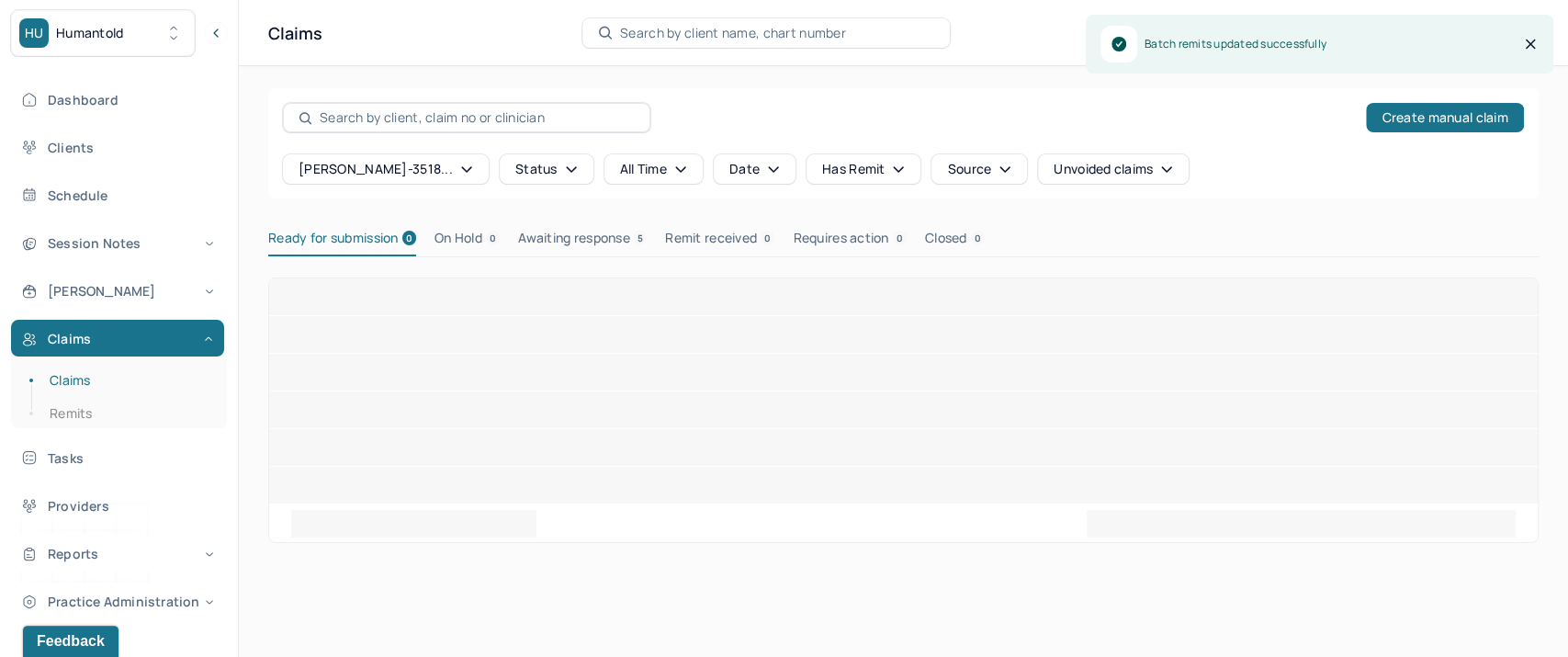 click on "[PERSON_NAME]-3518..." at bounding box center (386, 169) 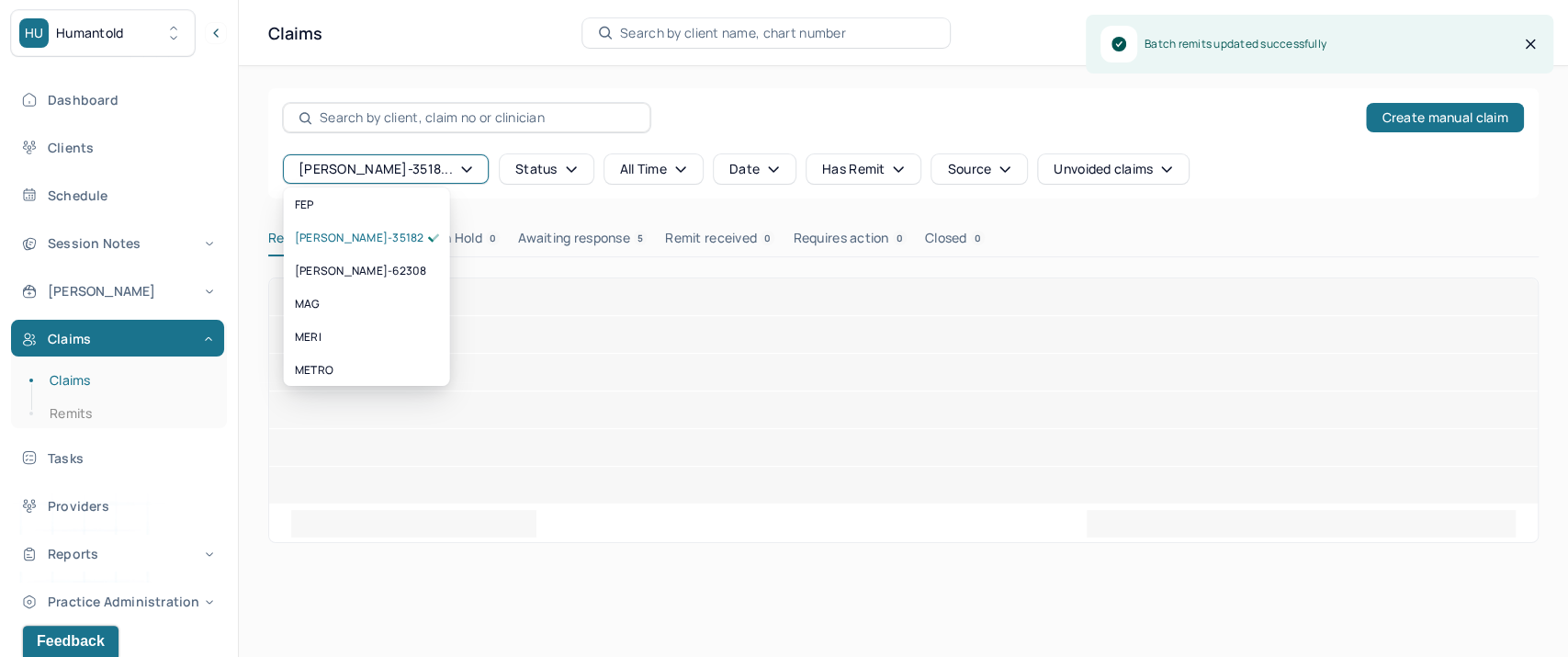 scroll, scrollTop: 204, scrollLeft: 0, axis: vertical 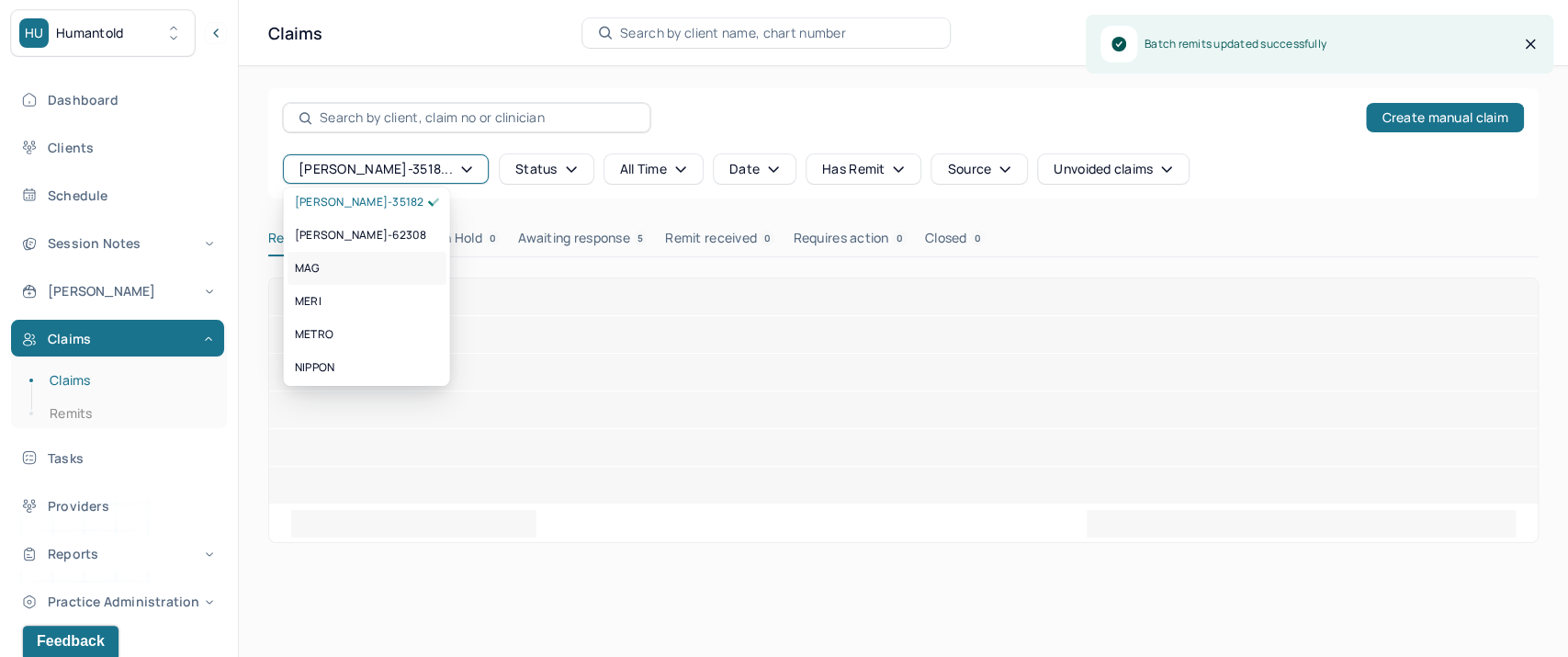 click on "MAG" at bounding box center [307, 268] 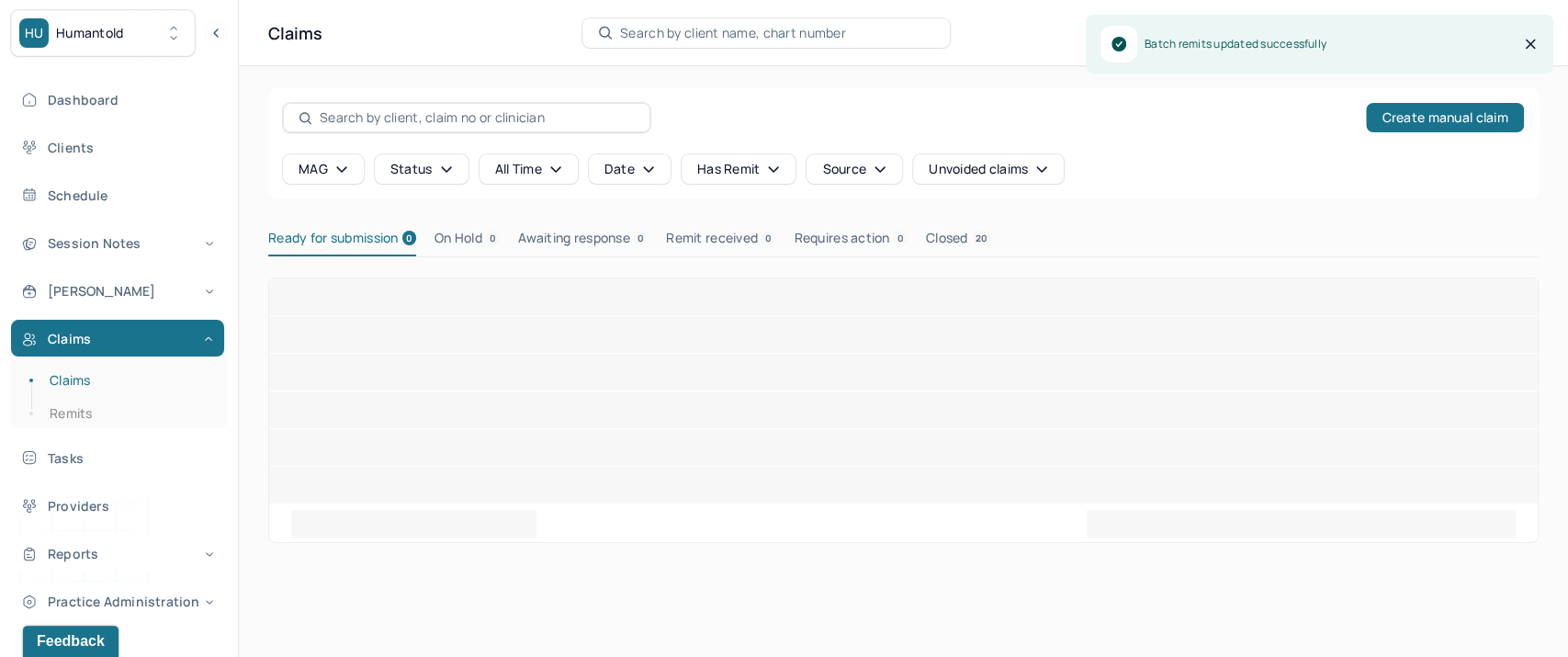 click 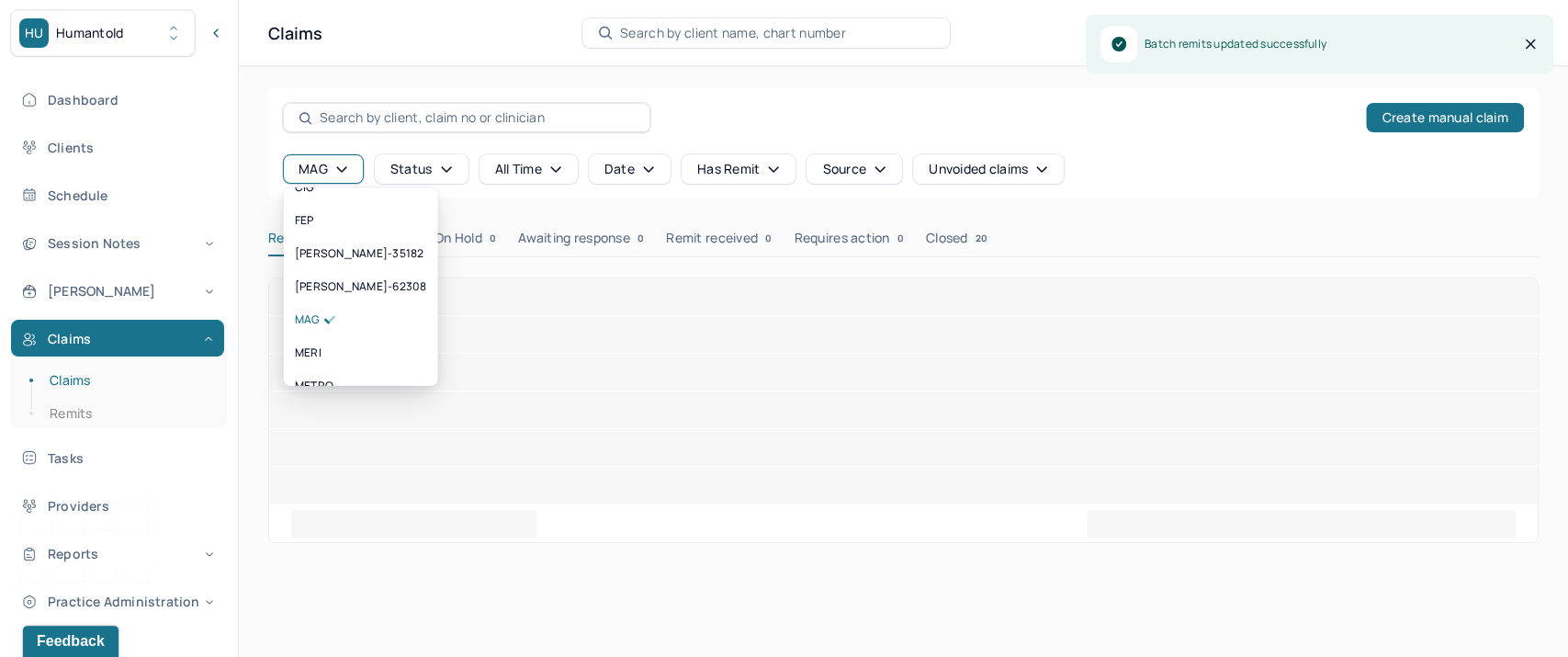 scroll, scrollTop: 204, scrollLeft: 0, axis: vertical 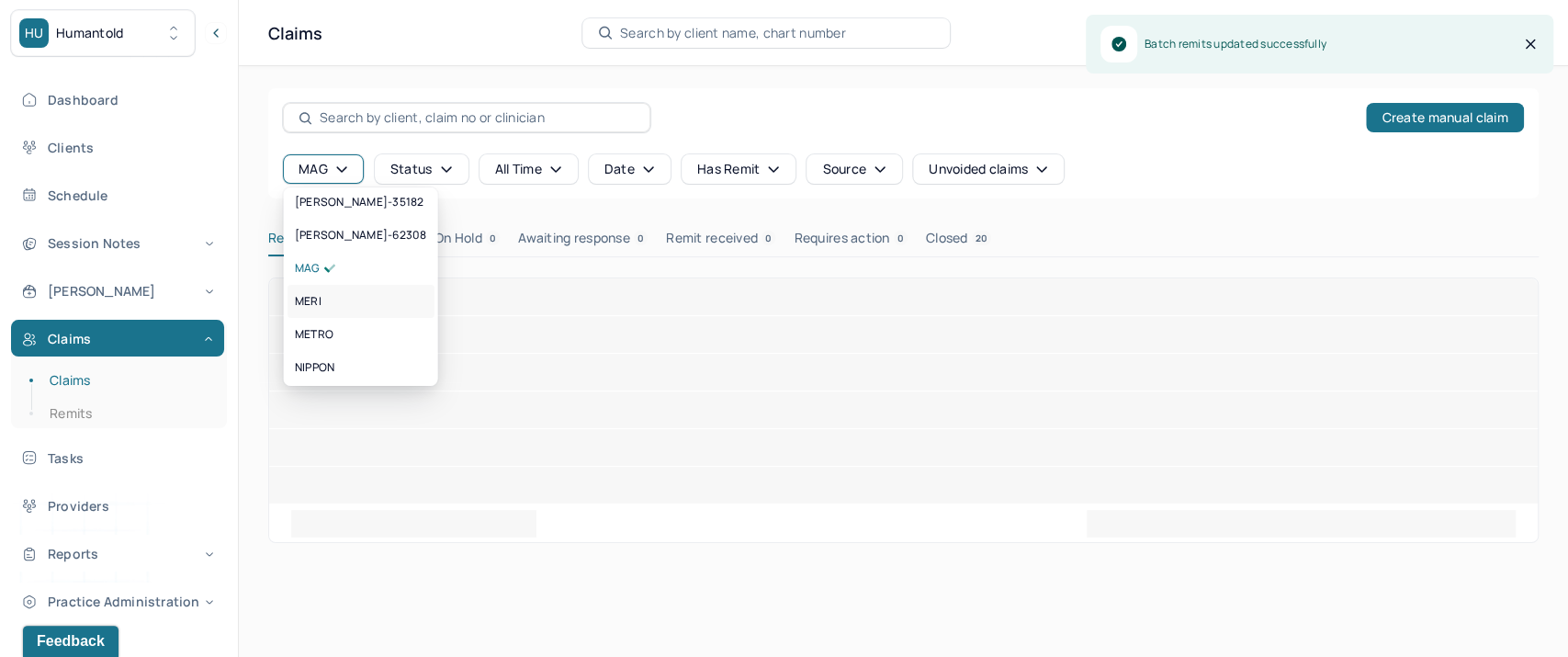 click on "MERI" at bounding box center [307, 301] 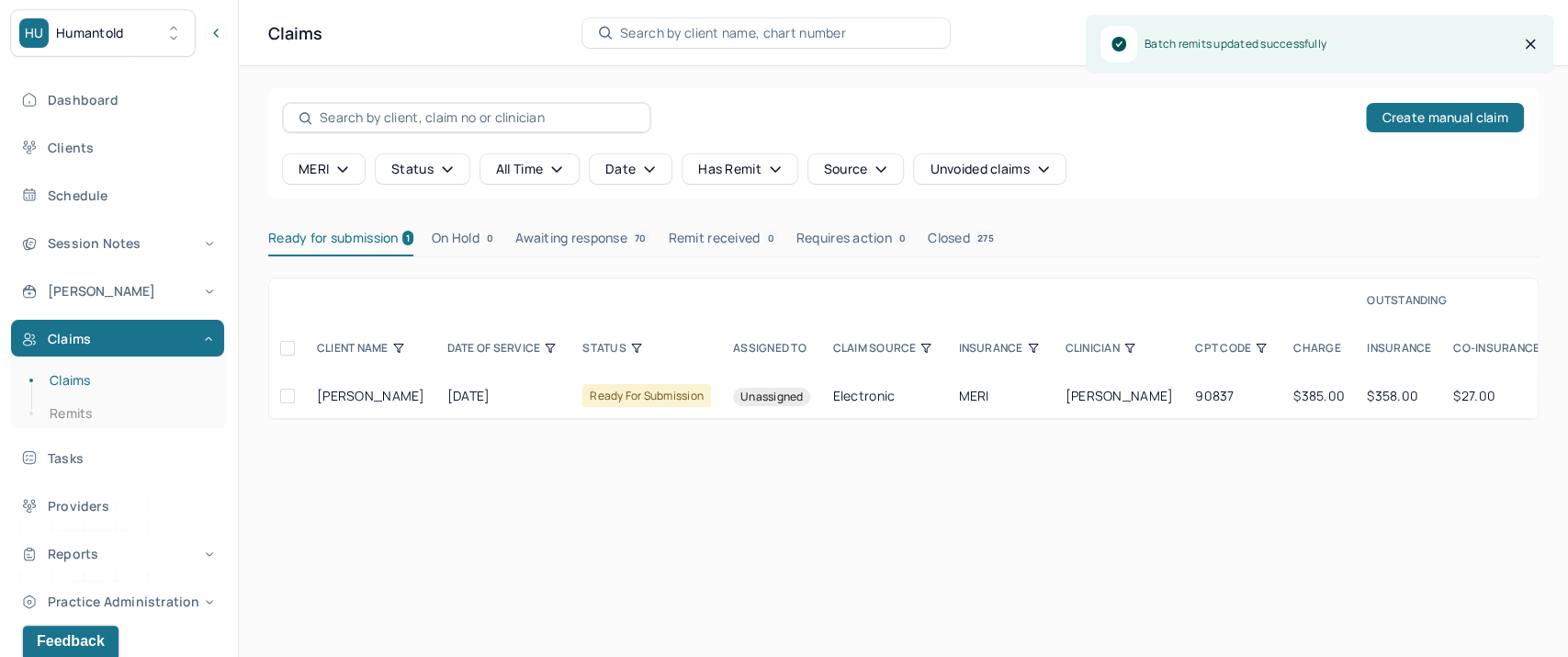 click at bounding box center (288, 348) 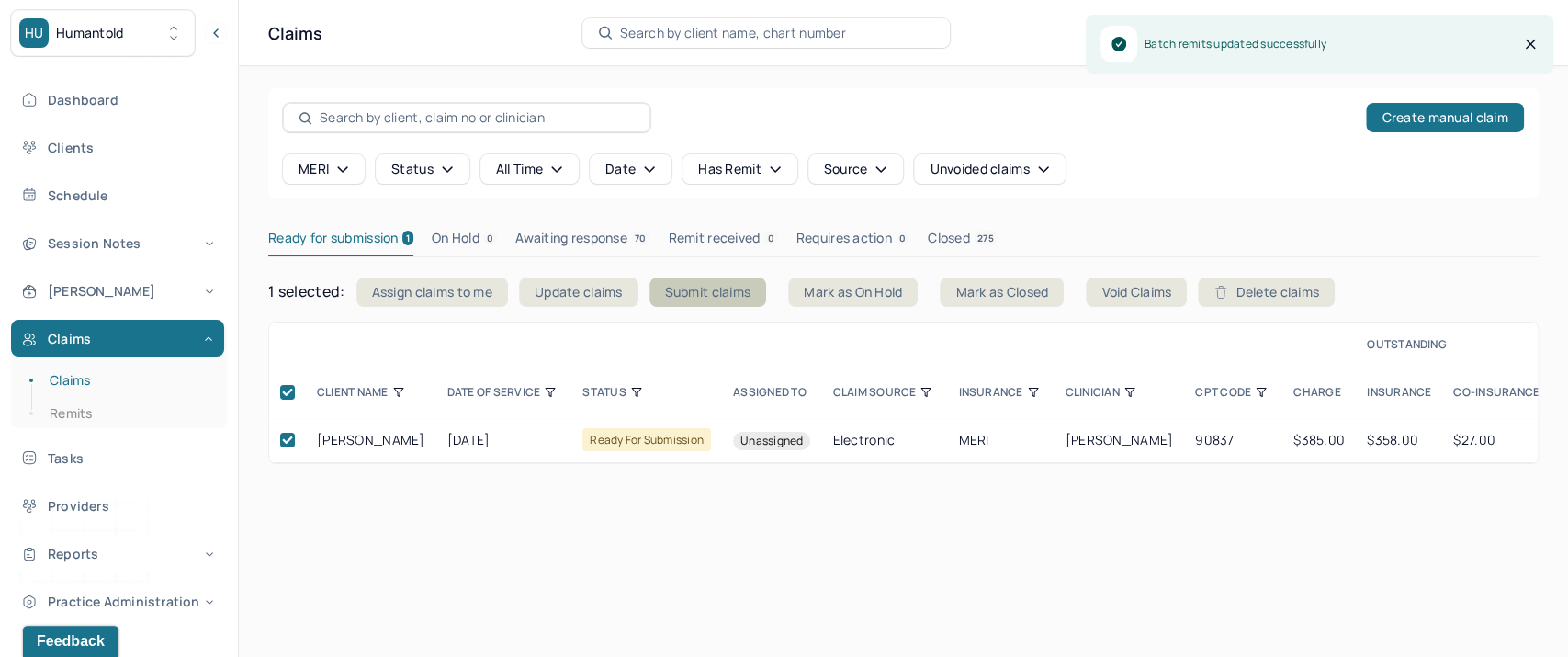 click on "Submit claims" at bounding box center [708, 292] 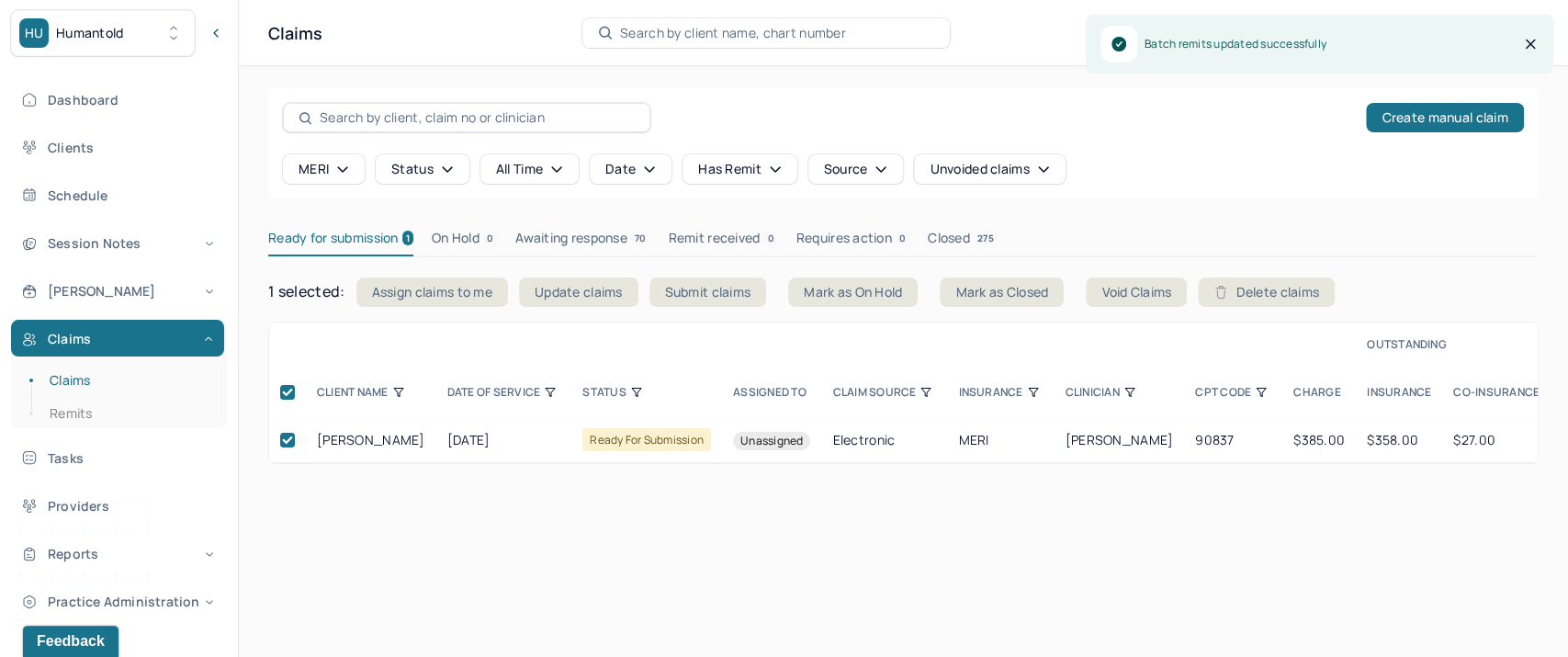 click on "MERI" at bounding box center (323, 169) 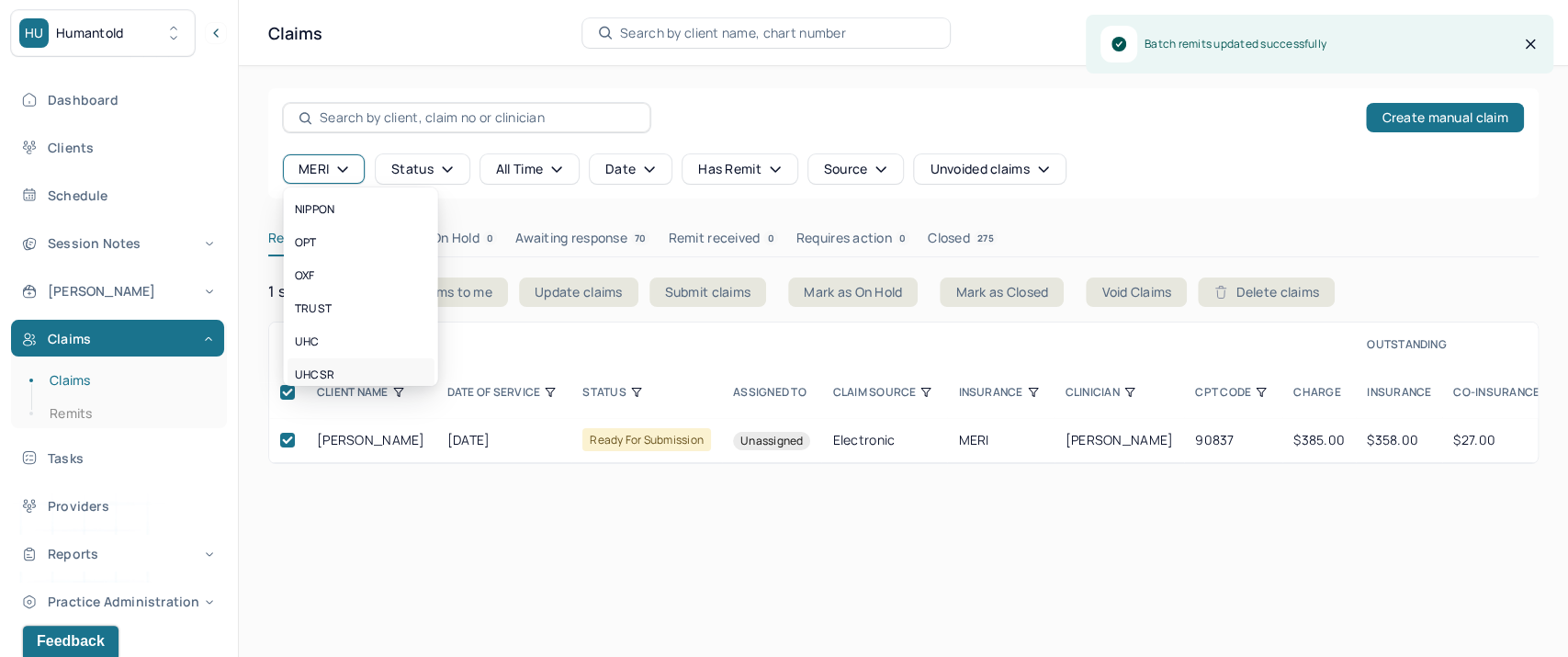 scroll, scrollTop: 408, scrollLeft: 0, axis: vertical 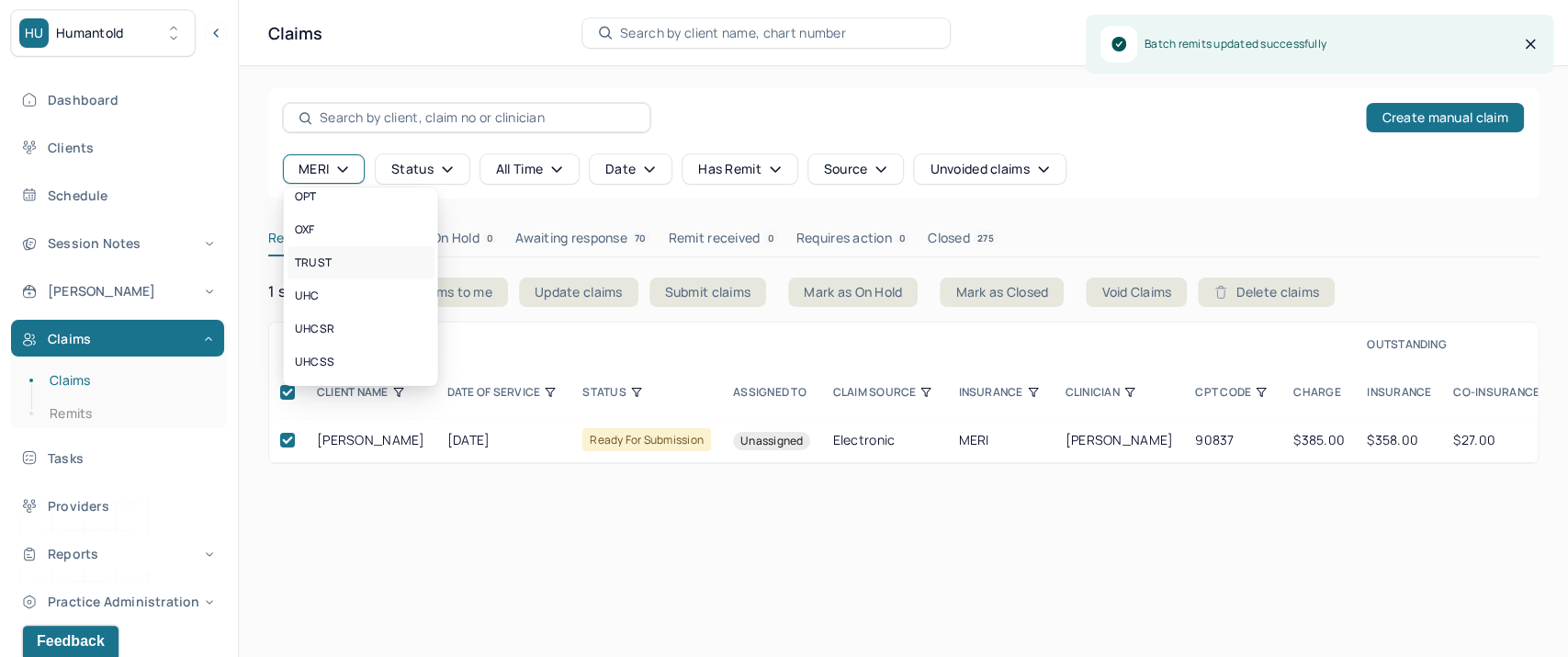 click on "TRUST" at bounding box center [360, 263] 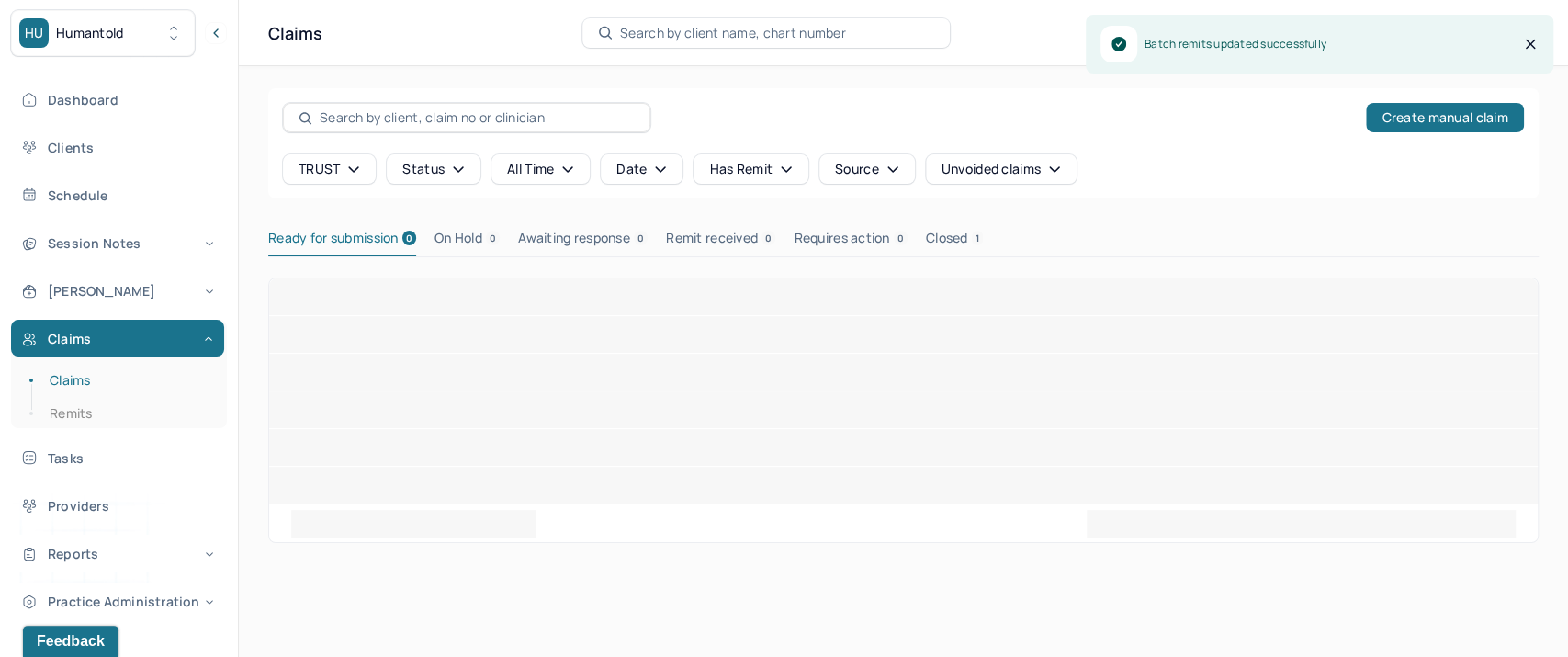 click on "TRUST" at bounding box center [329, 169] 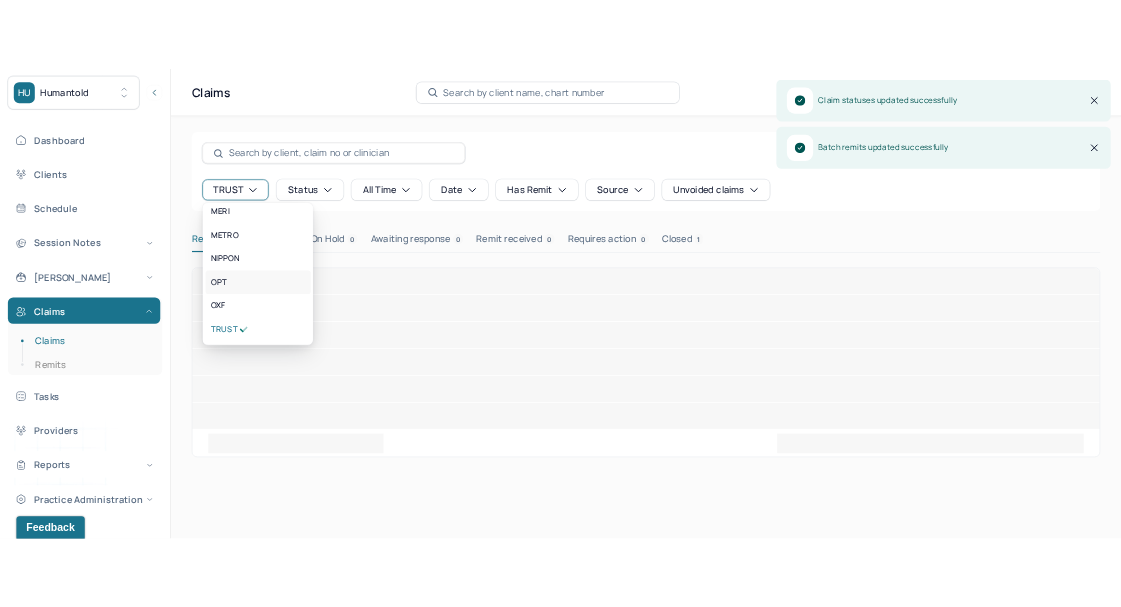scroll, scrollTop: 512, scrollLeft: 0, axis: vertical 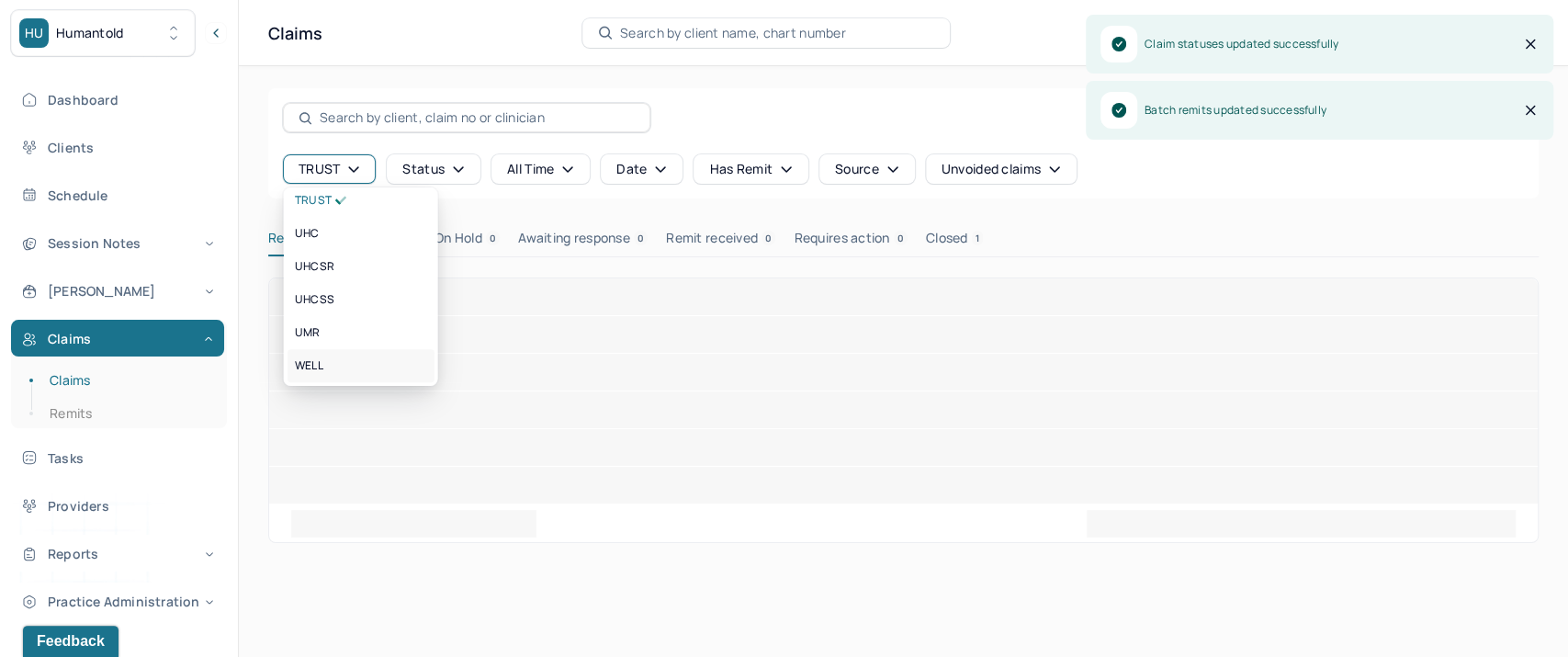 click on "WELL" at bounding box center (308, 366) 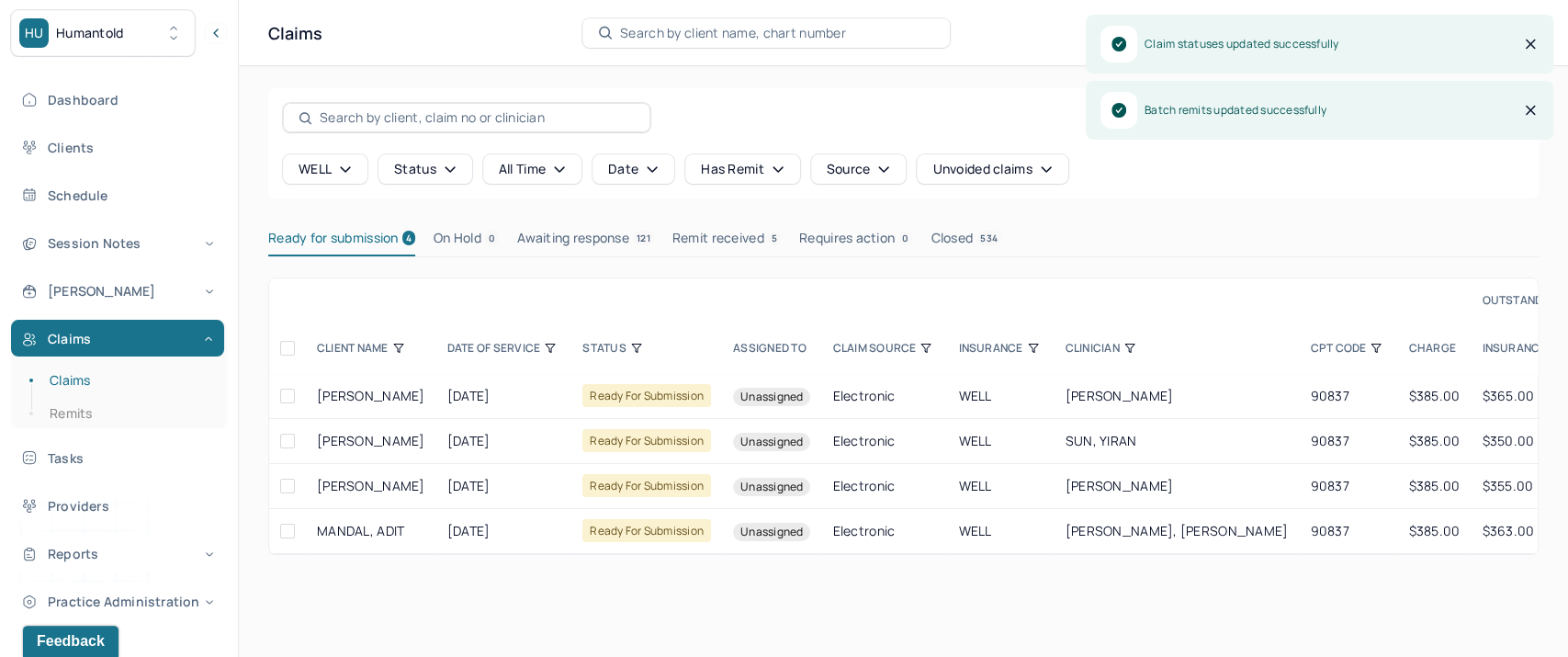 click at bounding box center [288, 348] 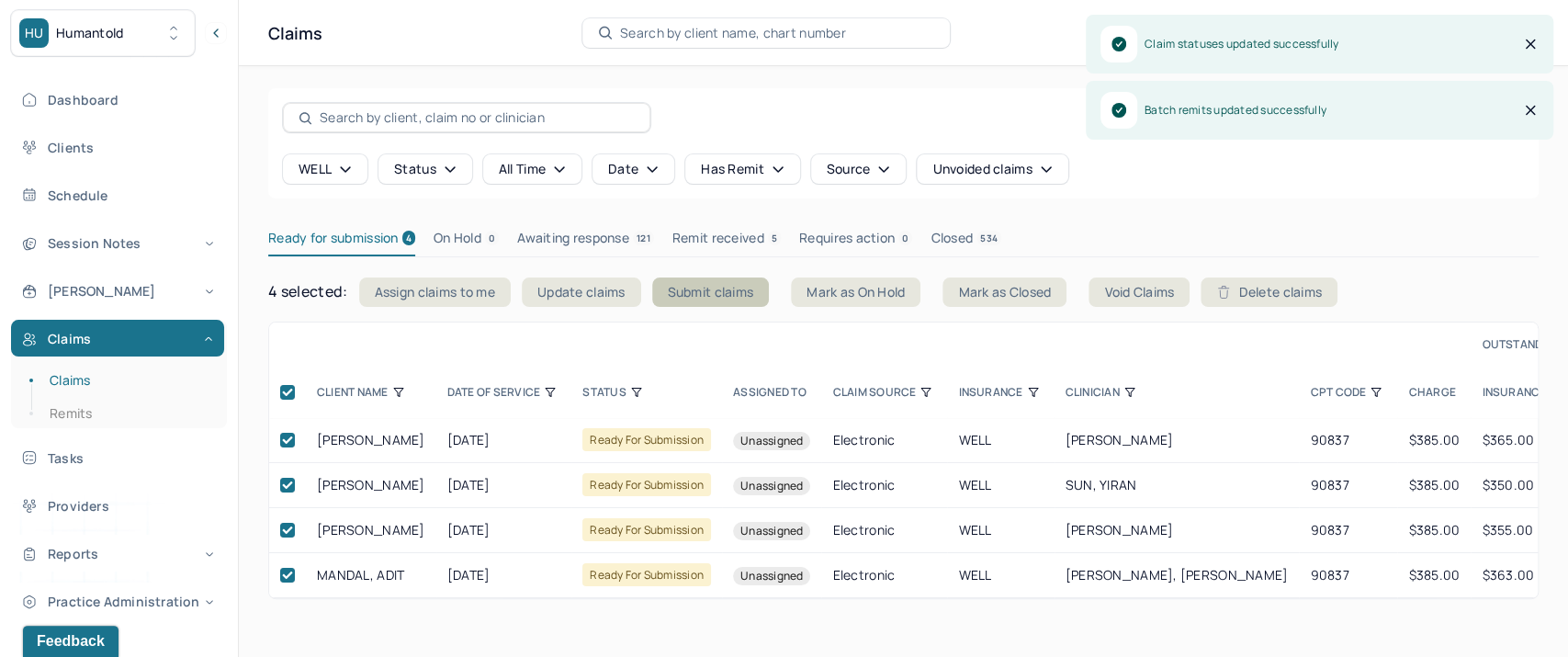 click on "Submit claims" at bounding box center [711, 292] 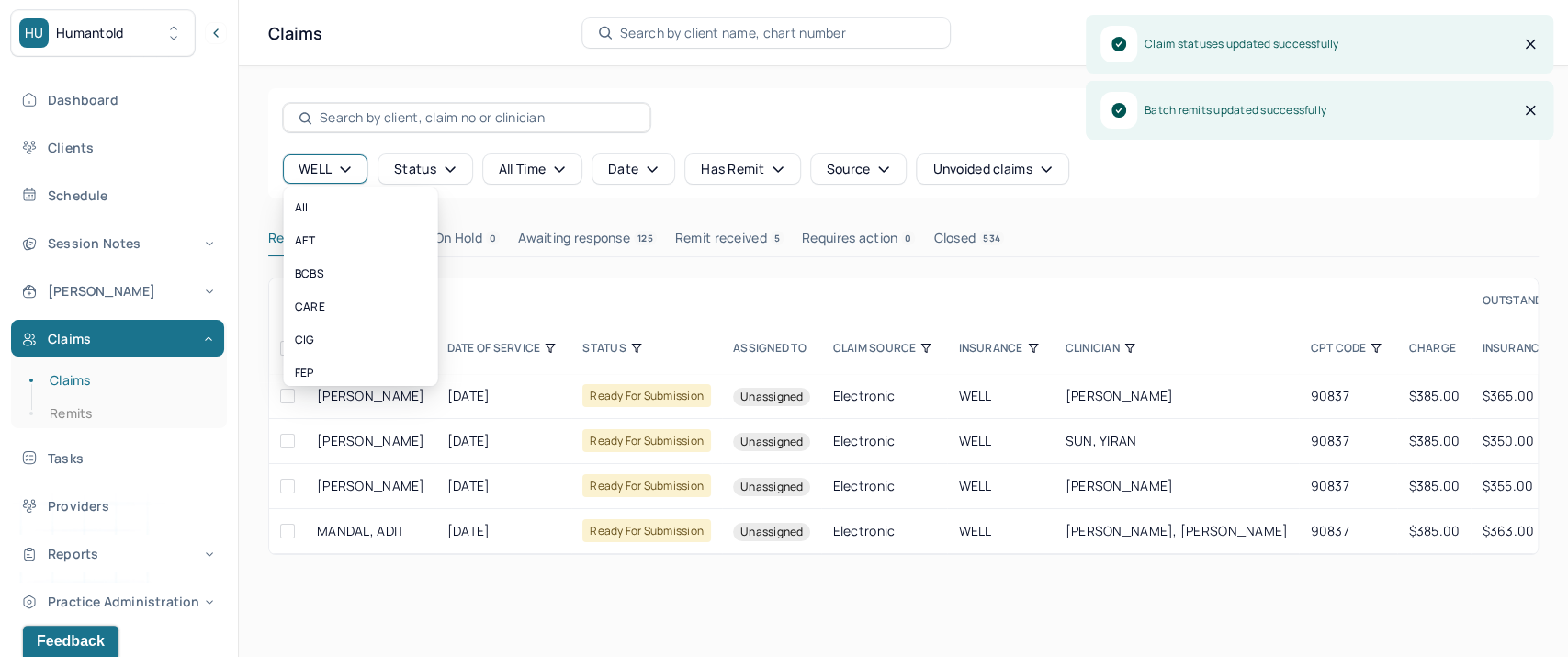 click 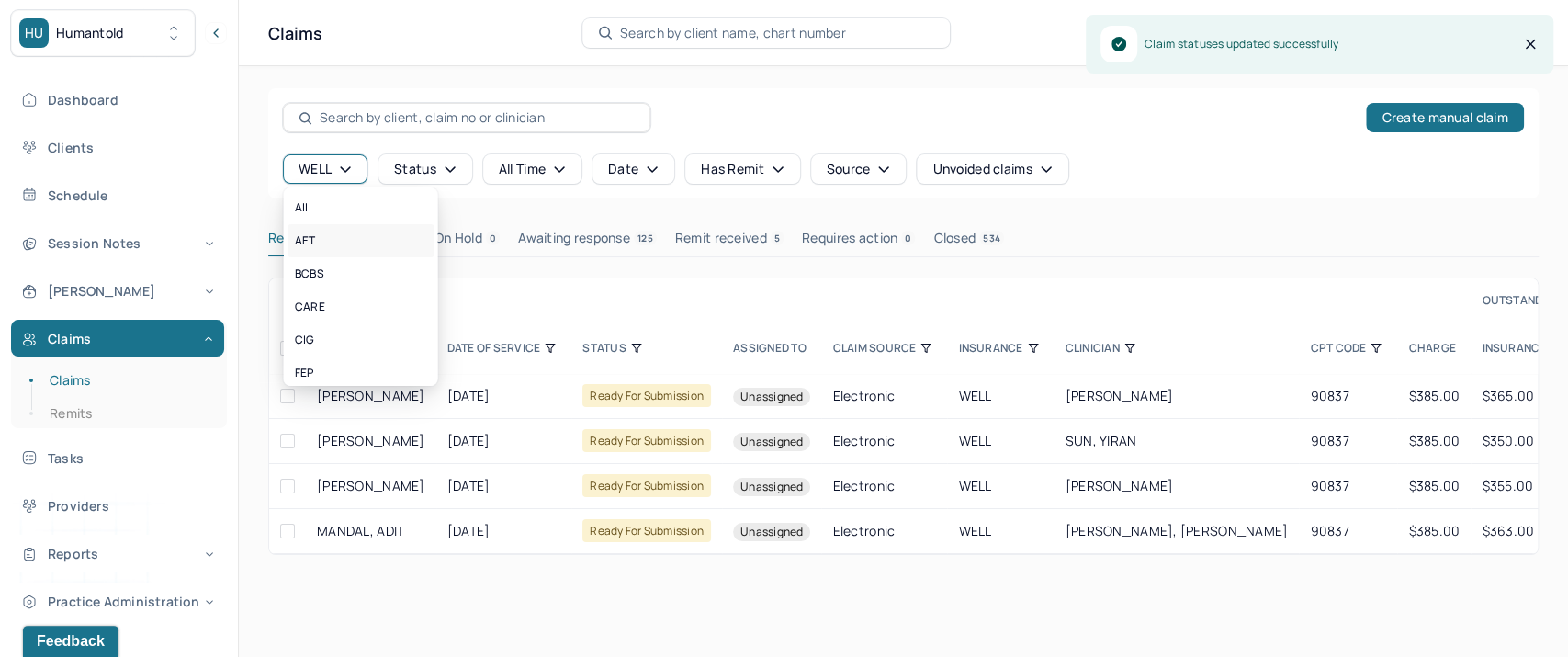 click on "AET" at bounding box center (360, 241) 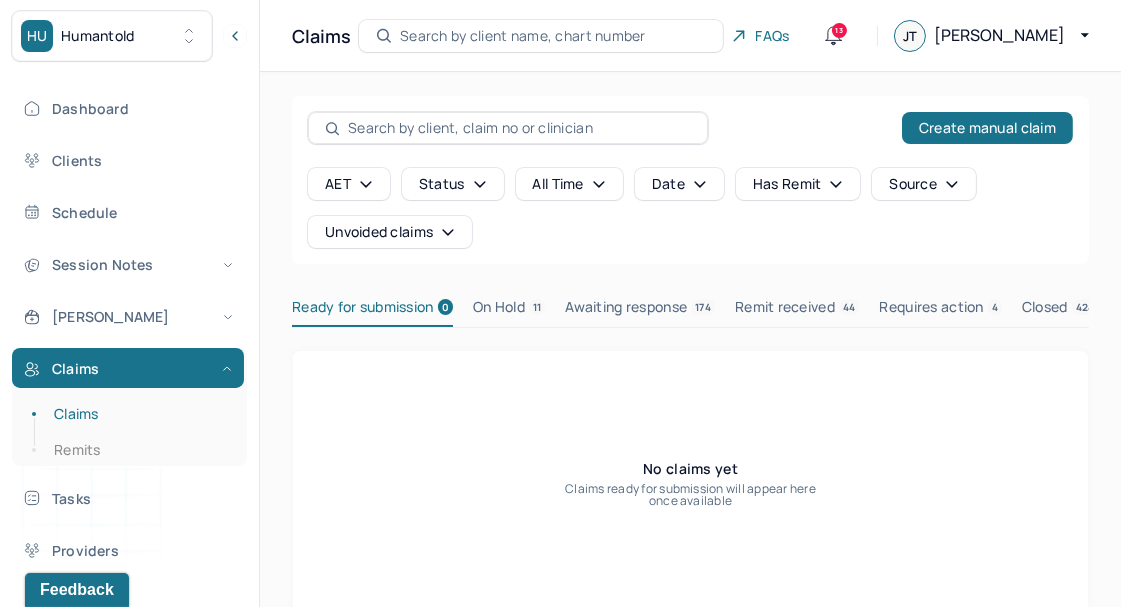 click on "Create manual claim     AET     Status     all time     Date     Has Remit     Source     Unvoided claims     Ready for submission 0     On Hold 11     Awaiting response 174     Remit received 44     Requires action 4     Closed 4240   No claims yet Claims ready for submission will appear here once available" at bounding box center (690, 356) 